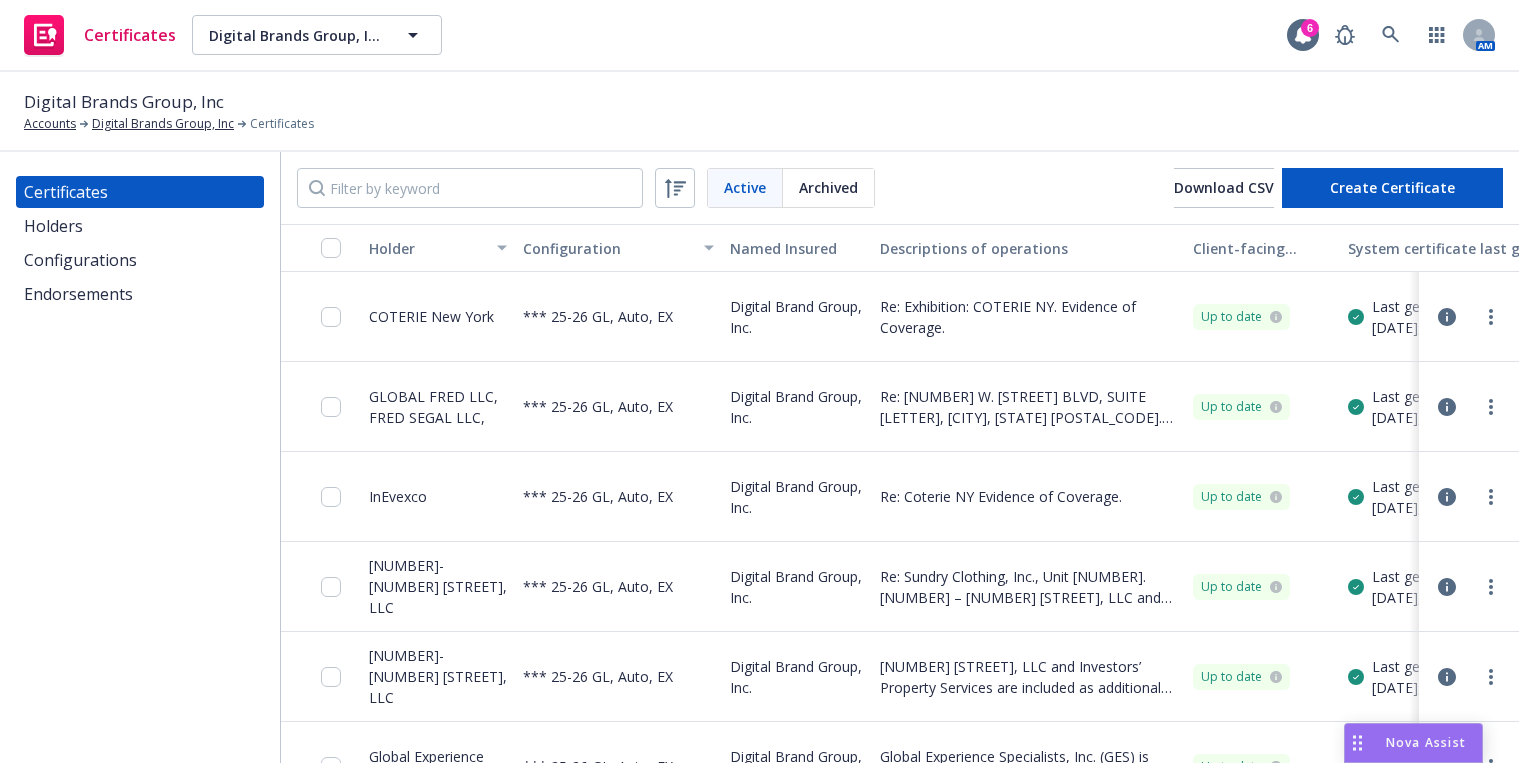 scroll, scrollTop: 0, scrollLeft: 0, axis: both 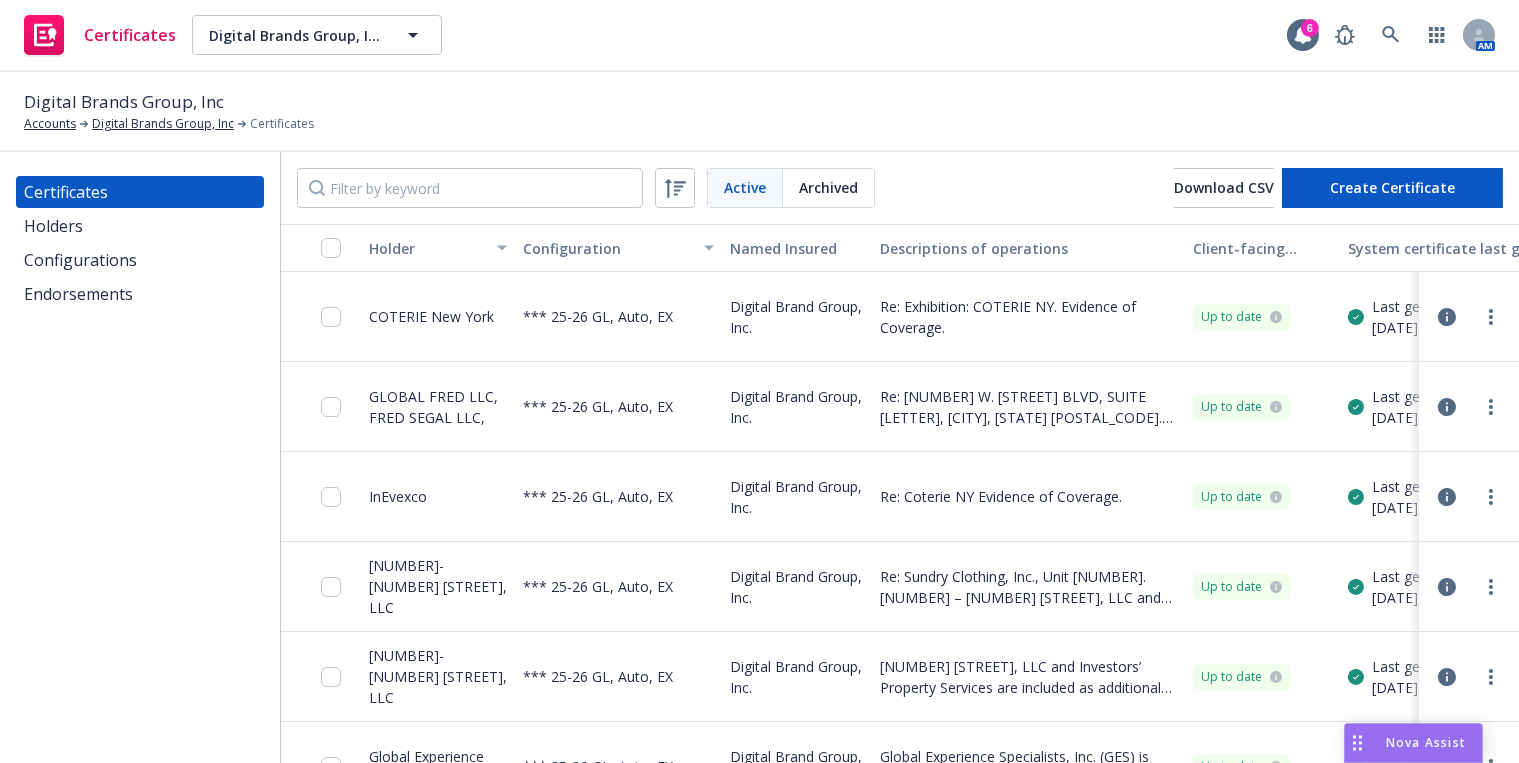 click on "Active Archived Download CSV Create Certificate" at bounding box center [900, 188] 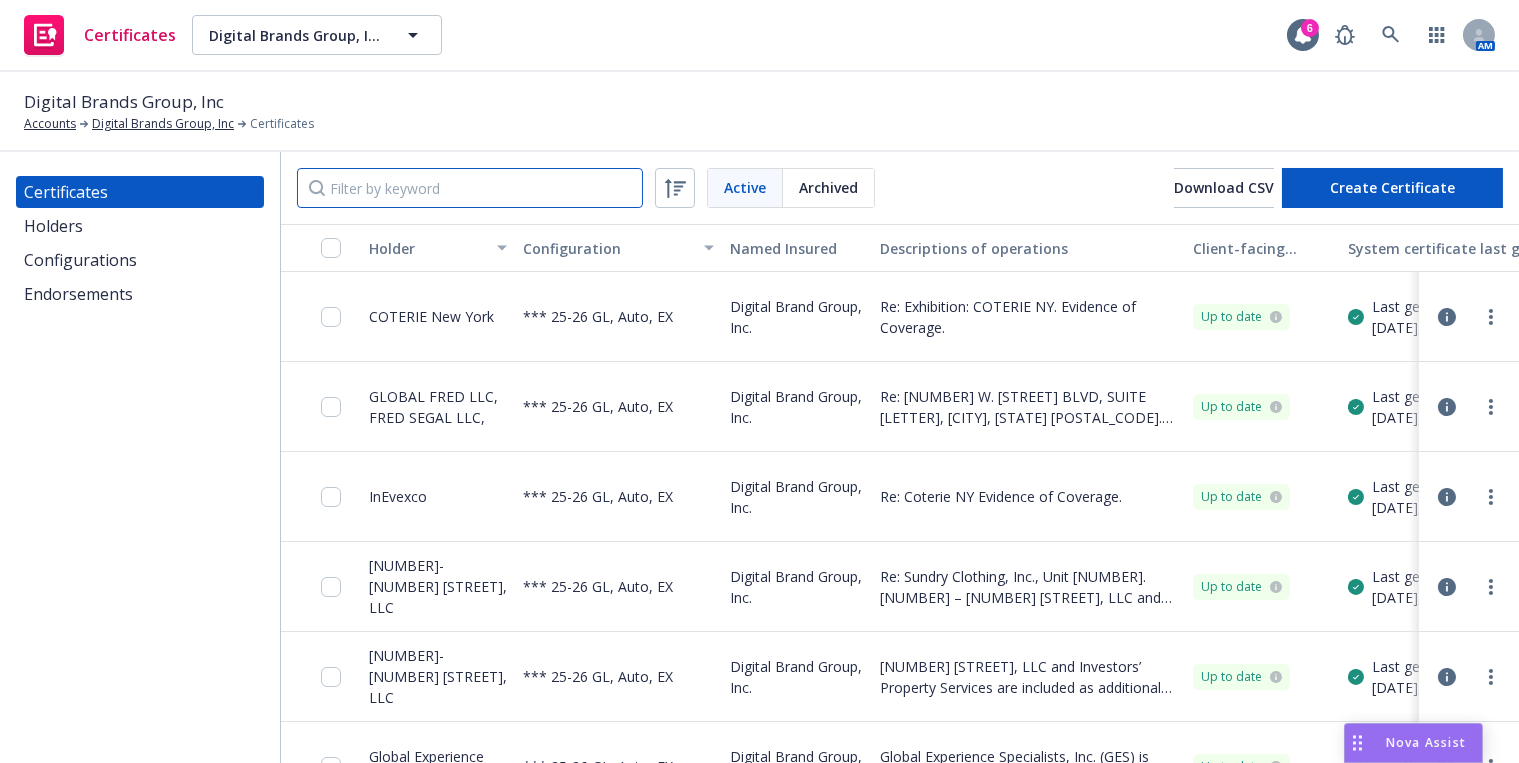 click at bounding box center (470, 188) 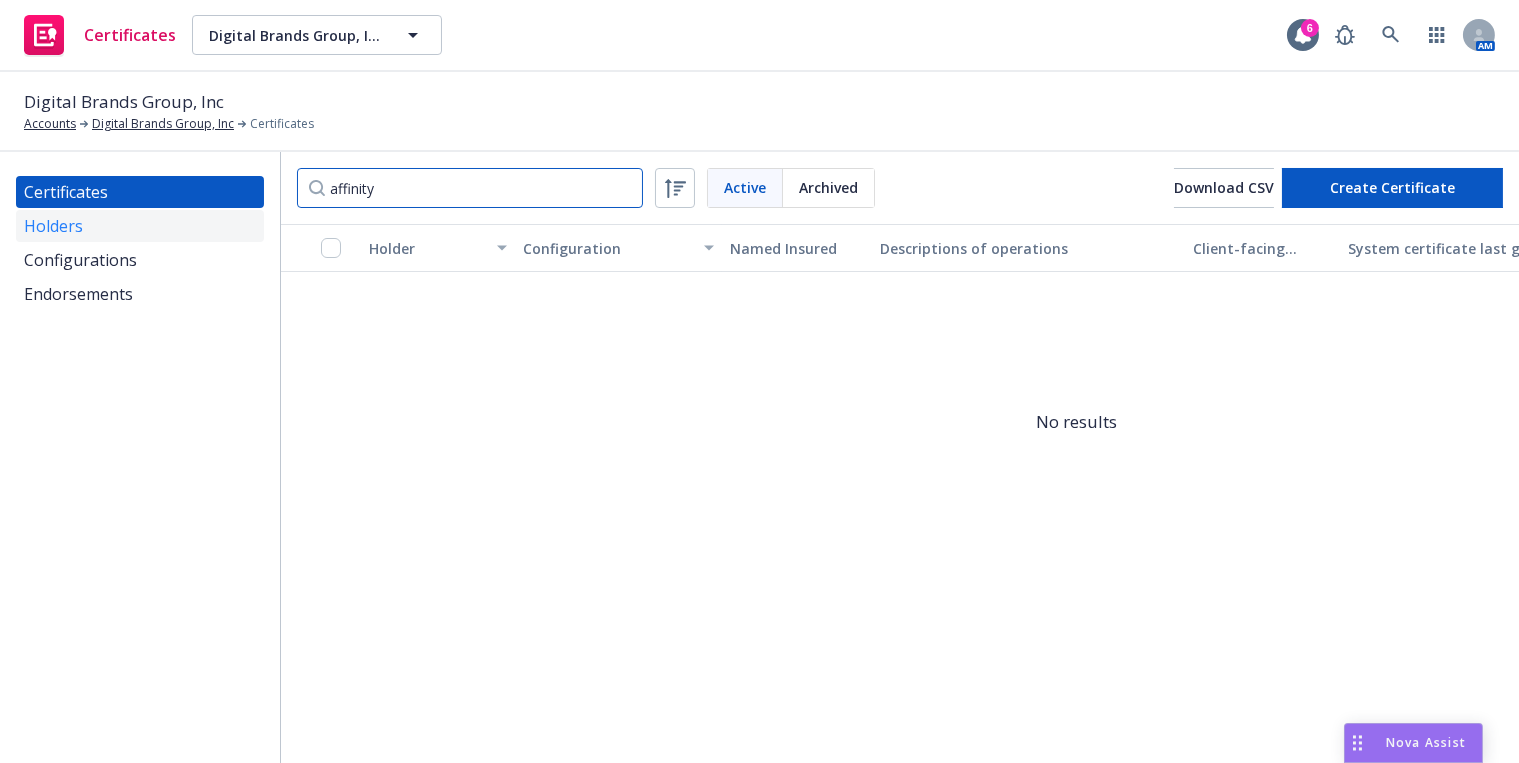 type on "affinity" 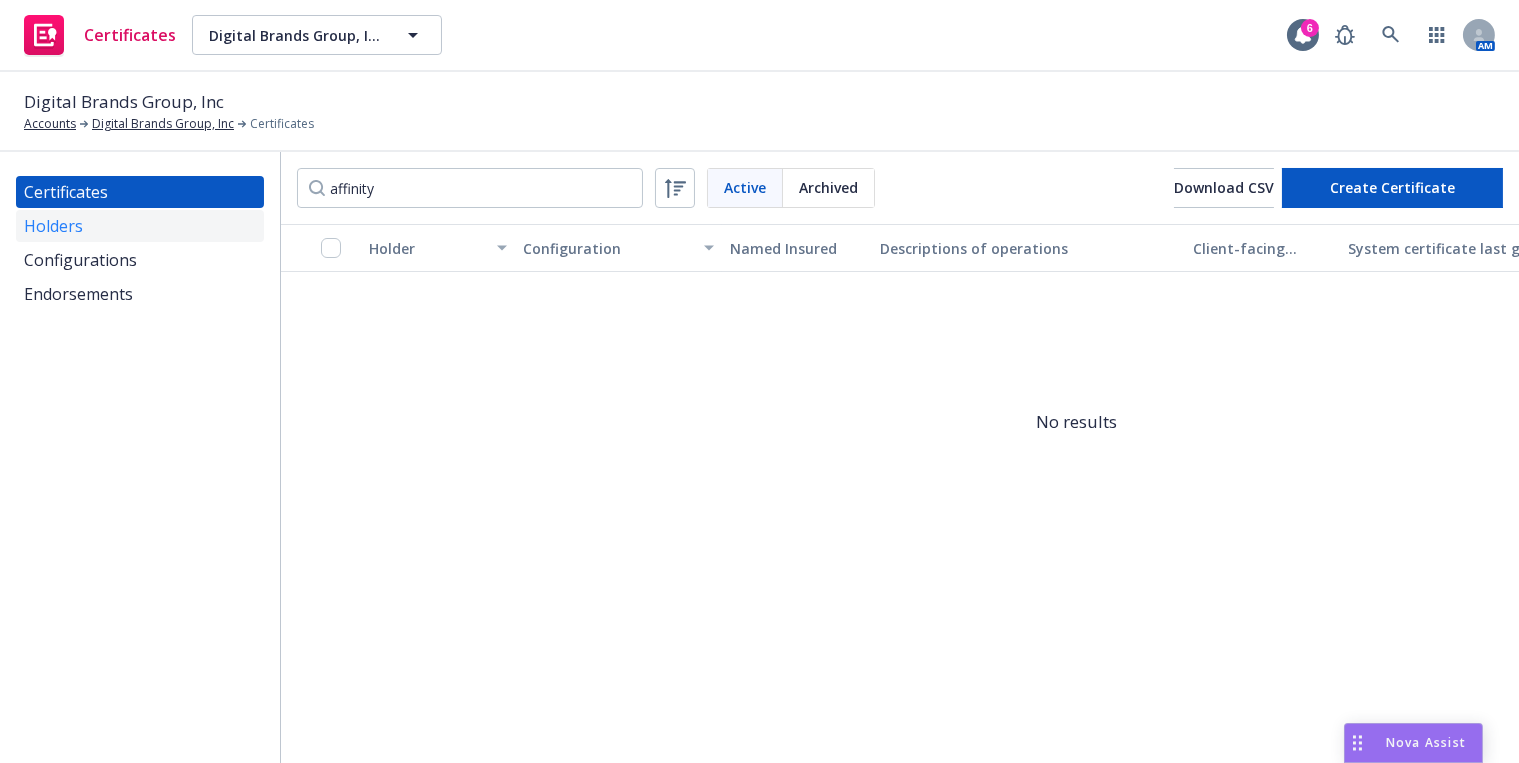click on "Holders" at bounding box center [140, 226] 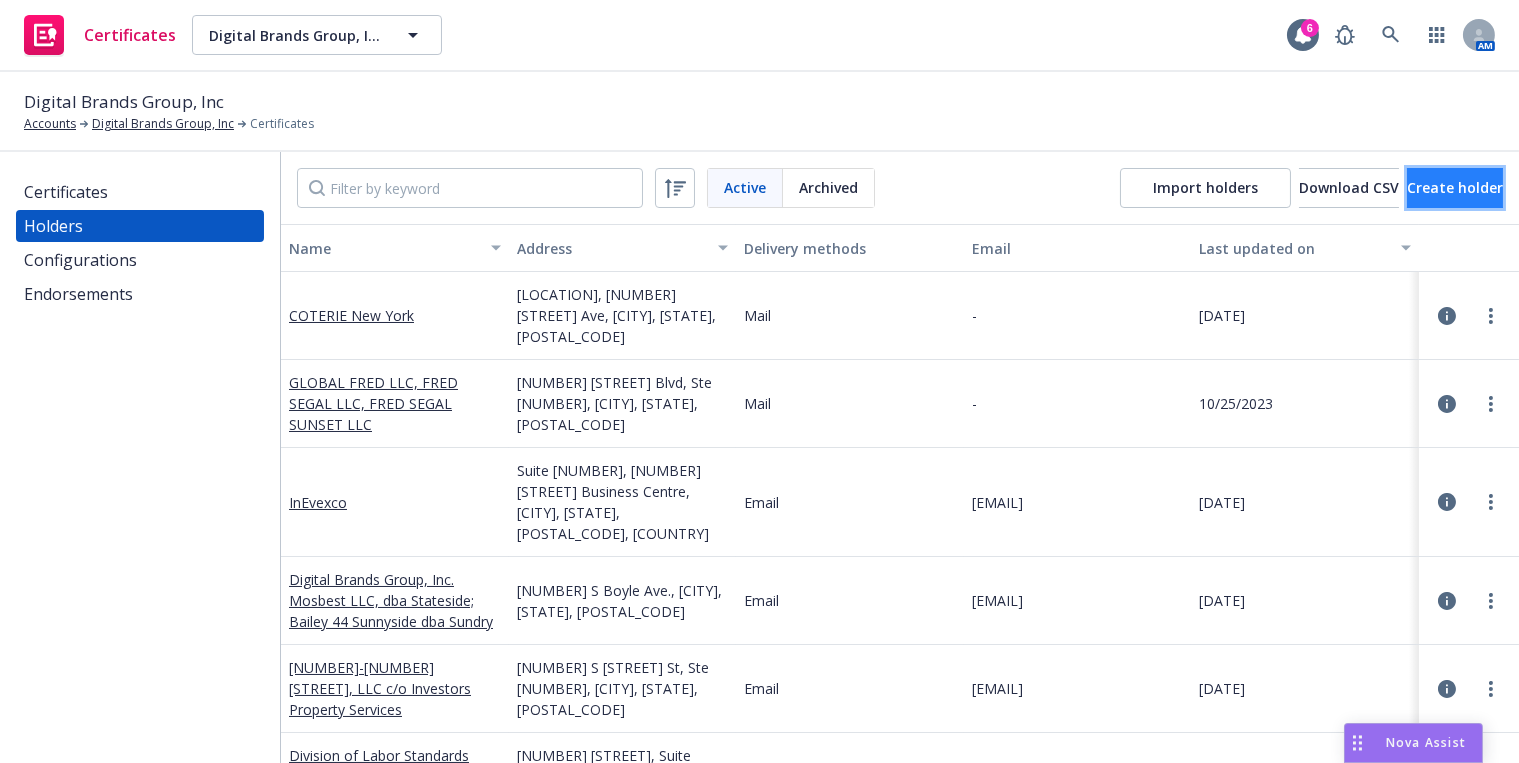 click on "Create holder" at bounding box center (1455, 188) 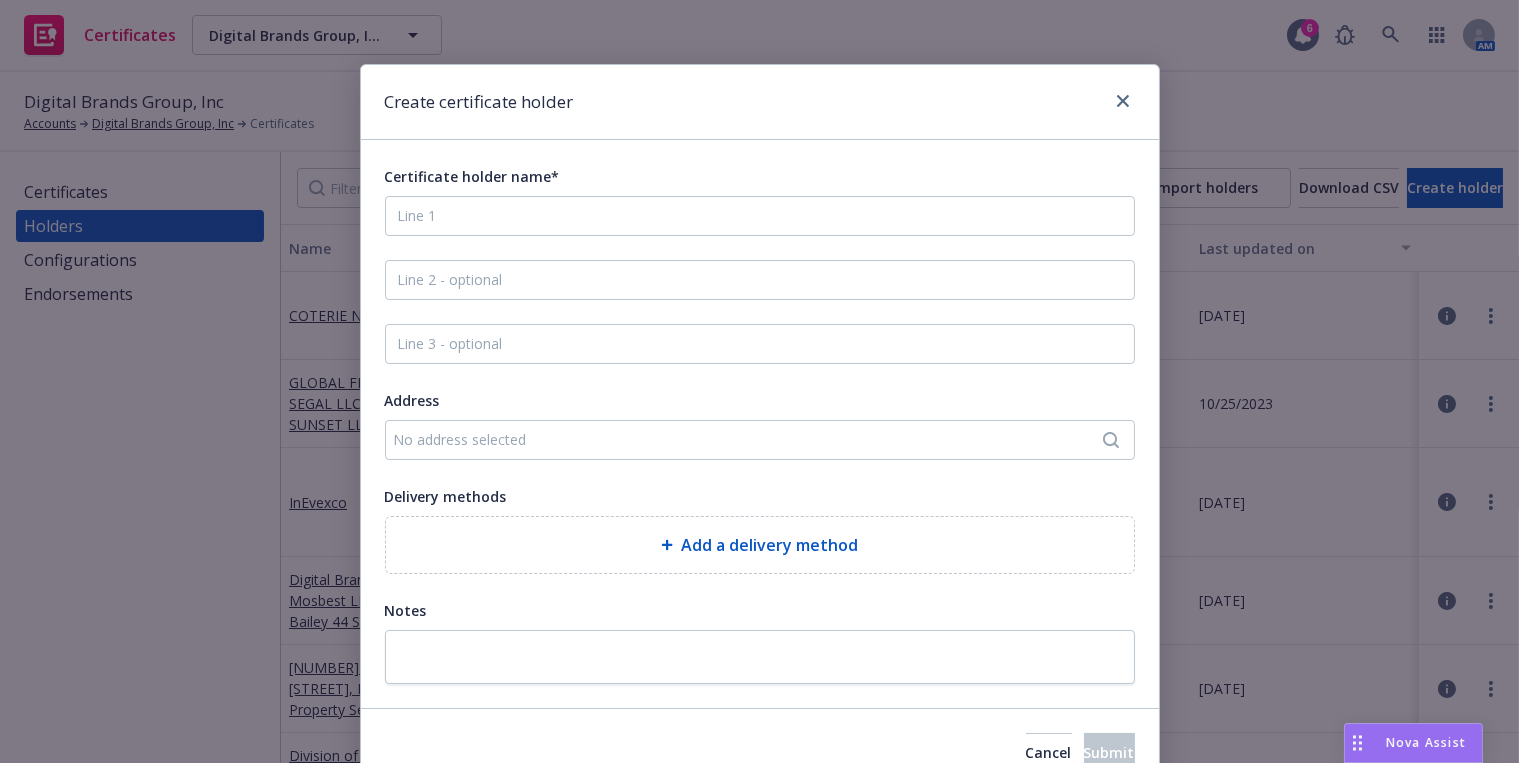 click on "Certificate holder name* Address No address selected Delivery methods Add a delivery method Notes" at bounding box center (760, 424) 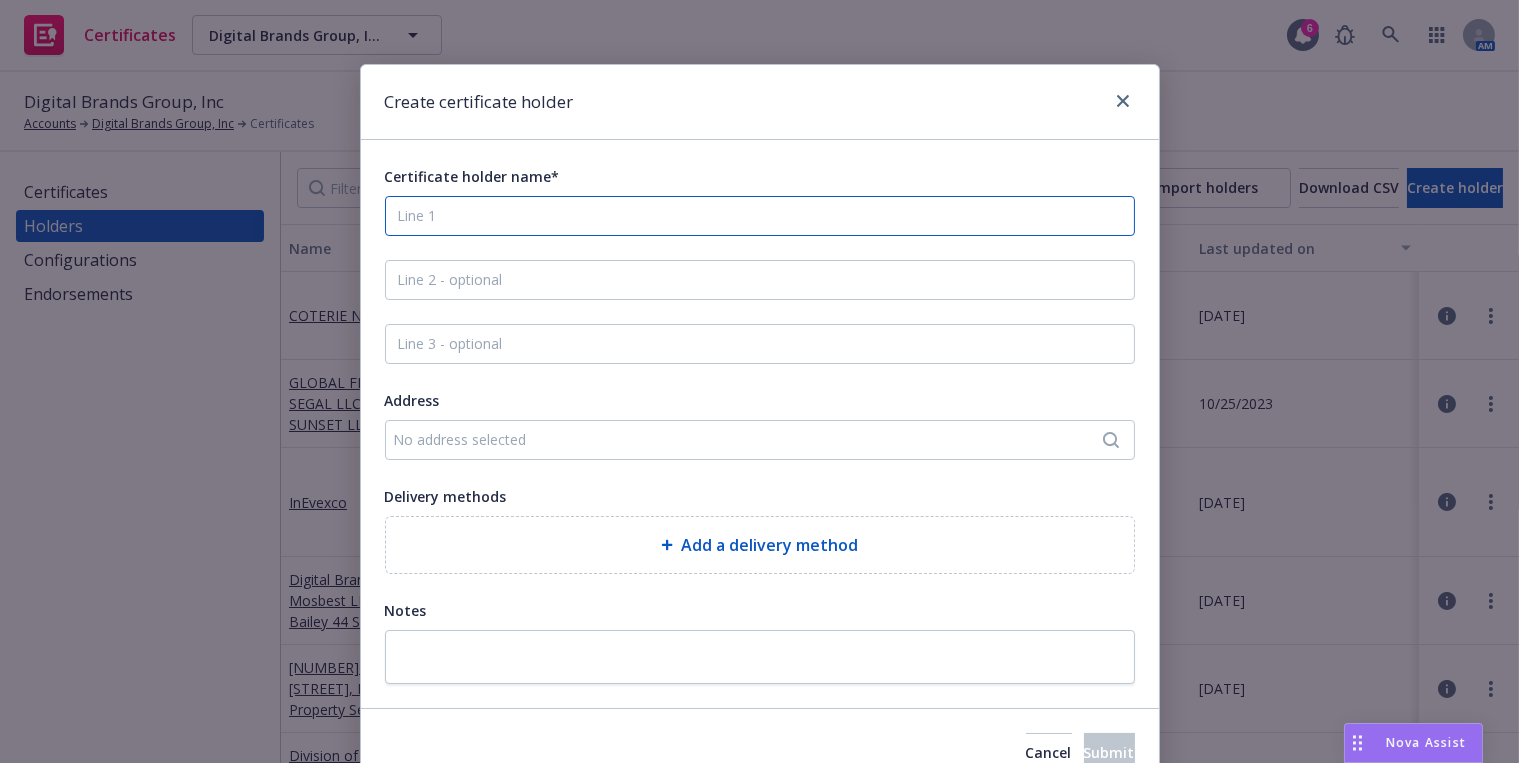 click on "Certificate holder name*" at bounding box center (760, 216) 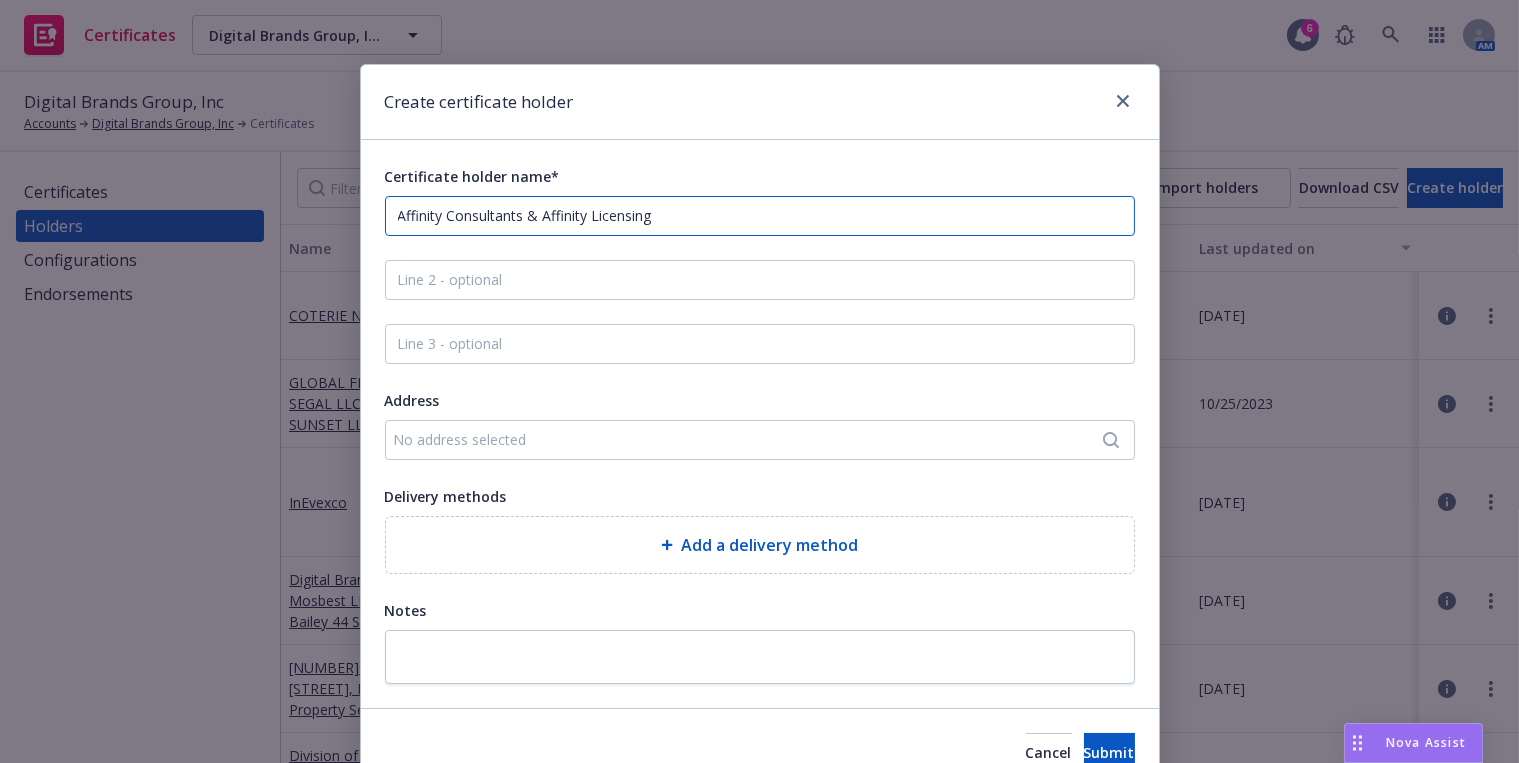 type on "Affinity Consultants & Affinity Licensing" 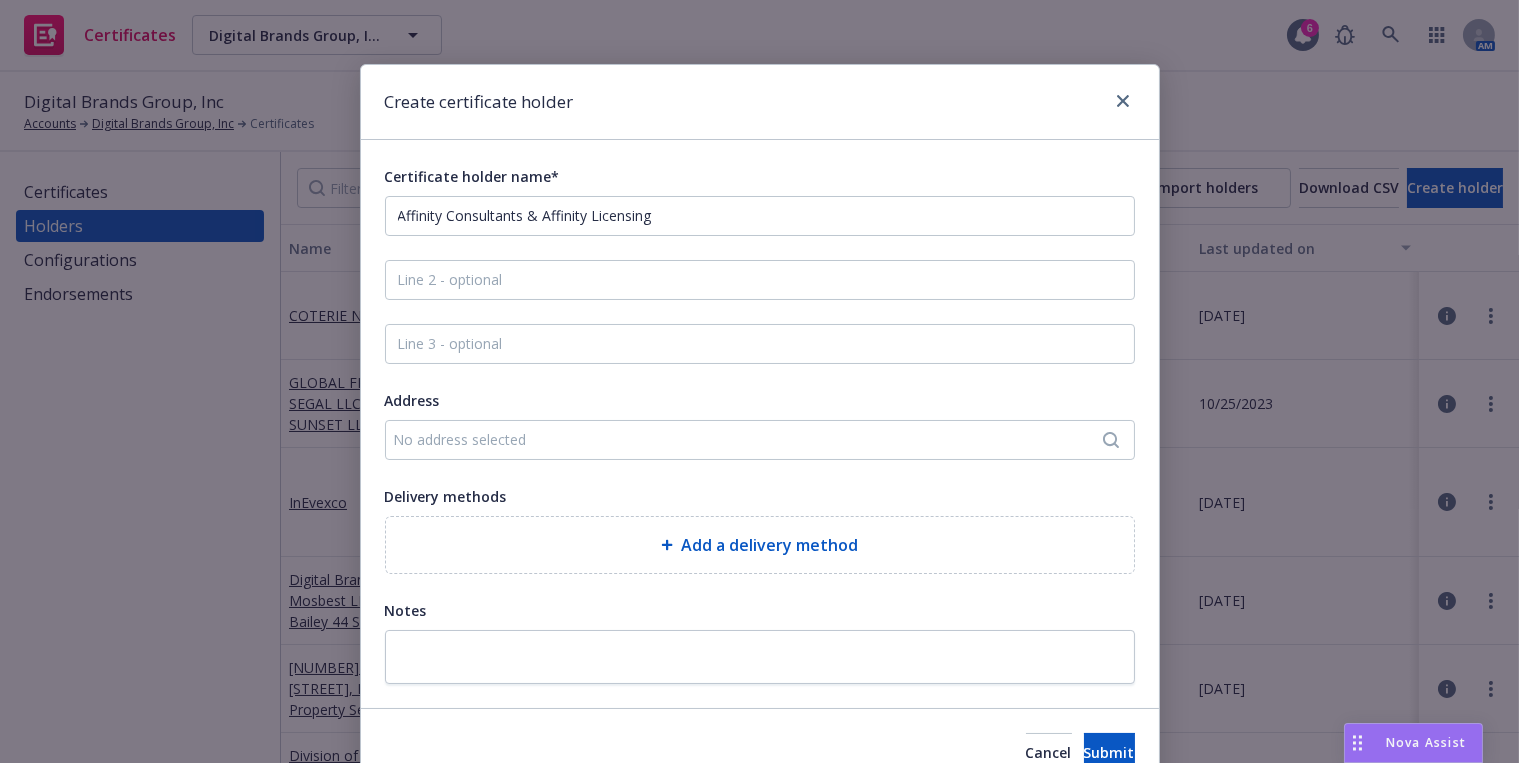 click on "No address selected" at bounding box center [760, 440] 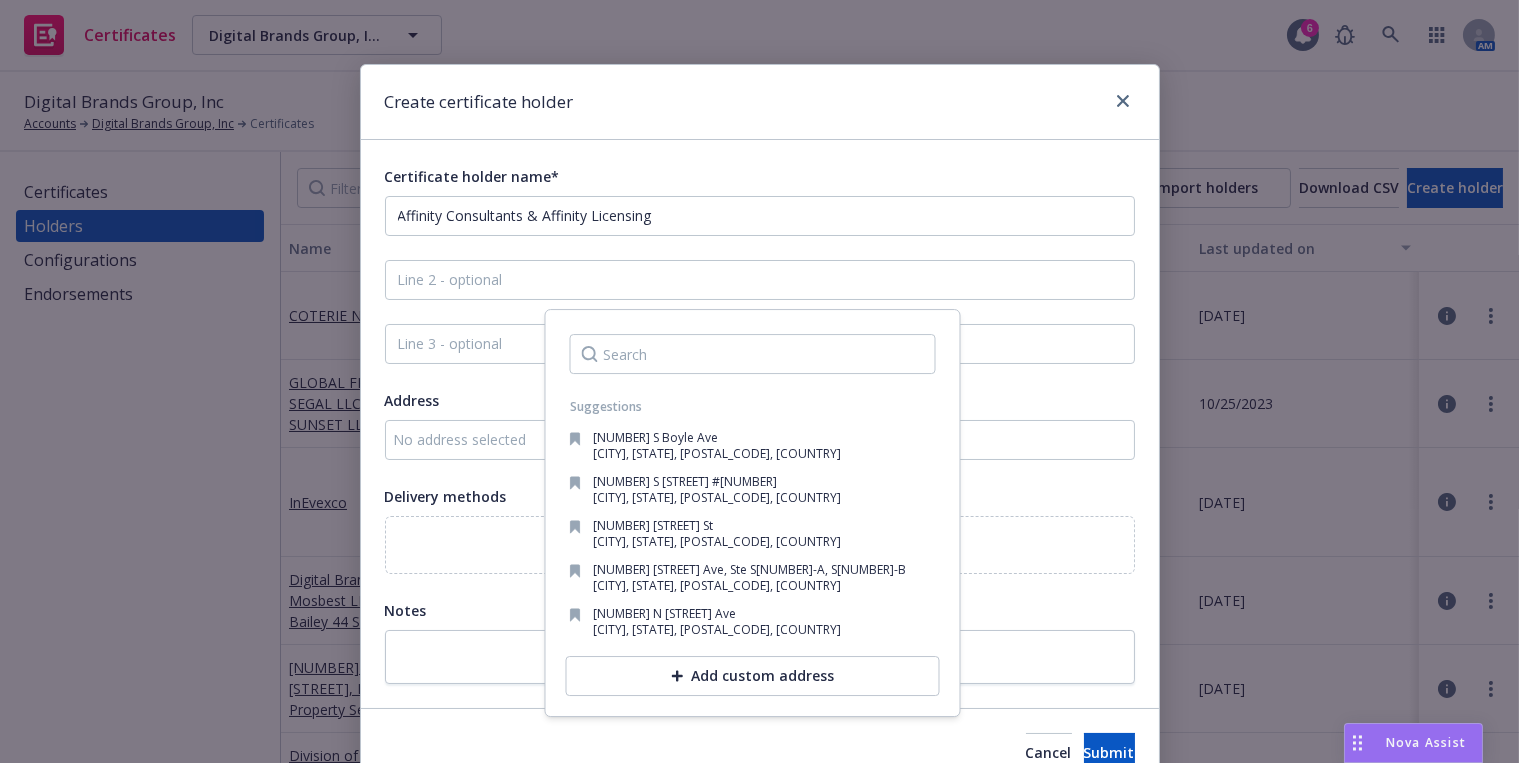 click on "No address selected" at bounding box center (750, 439) 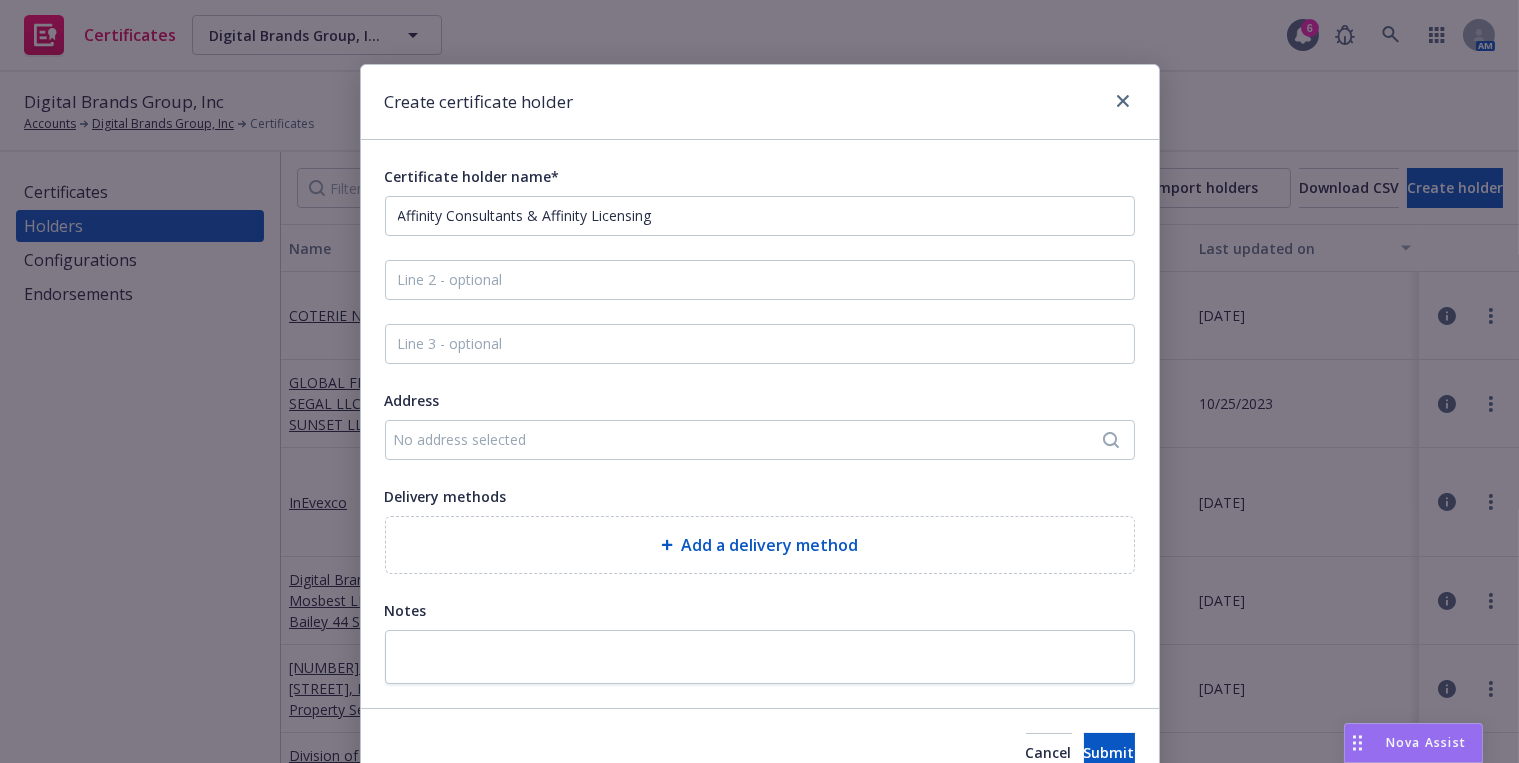 click on "No address selected" at bounding box center (750, 439) 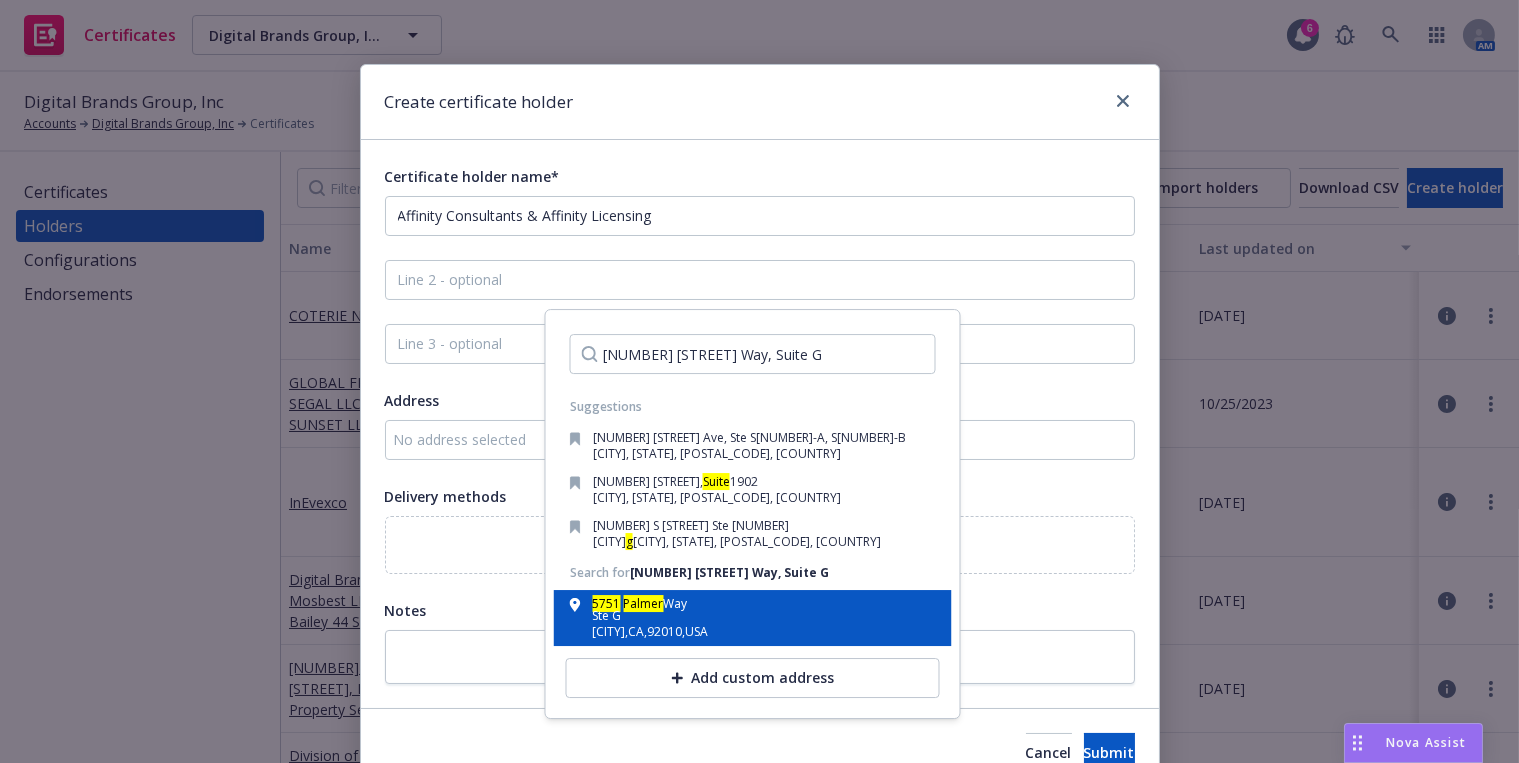 type on "[NUMBER] [STREET] Way, Suite G" 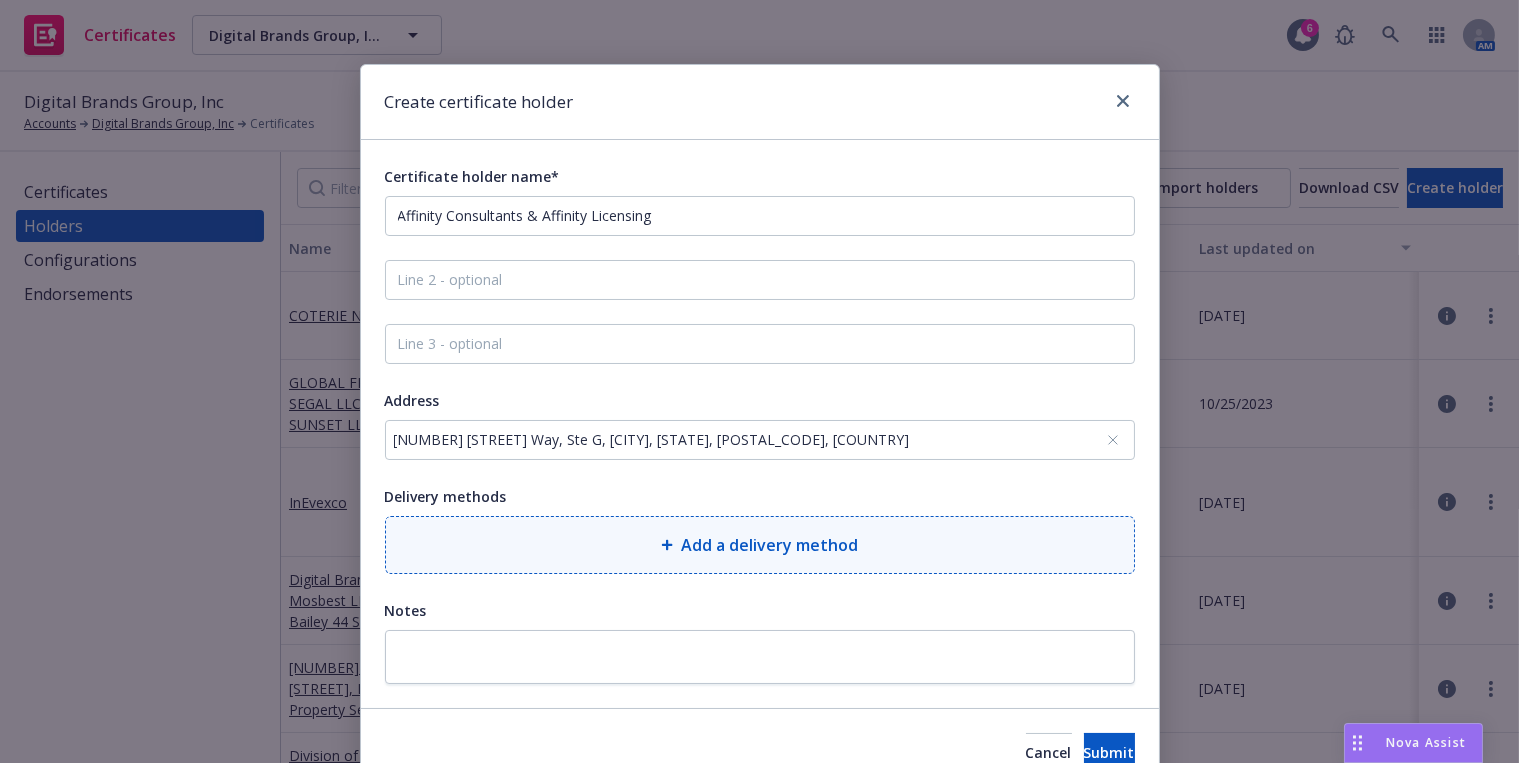 click on "Add a delivery method" at bounding box center [760, 545] 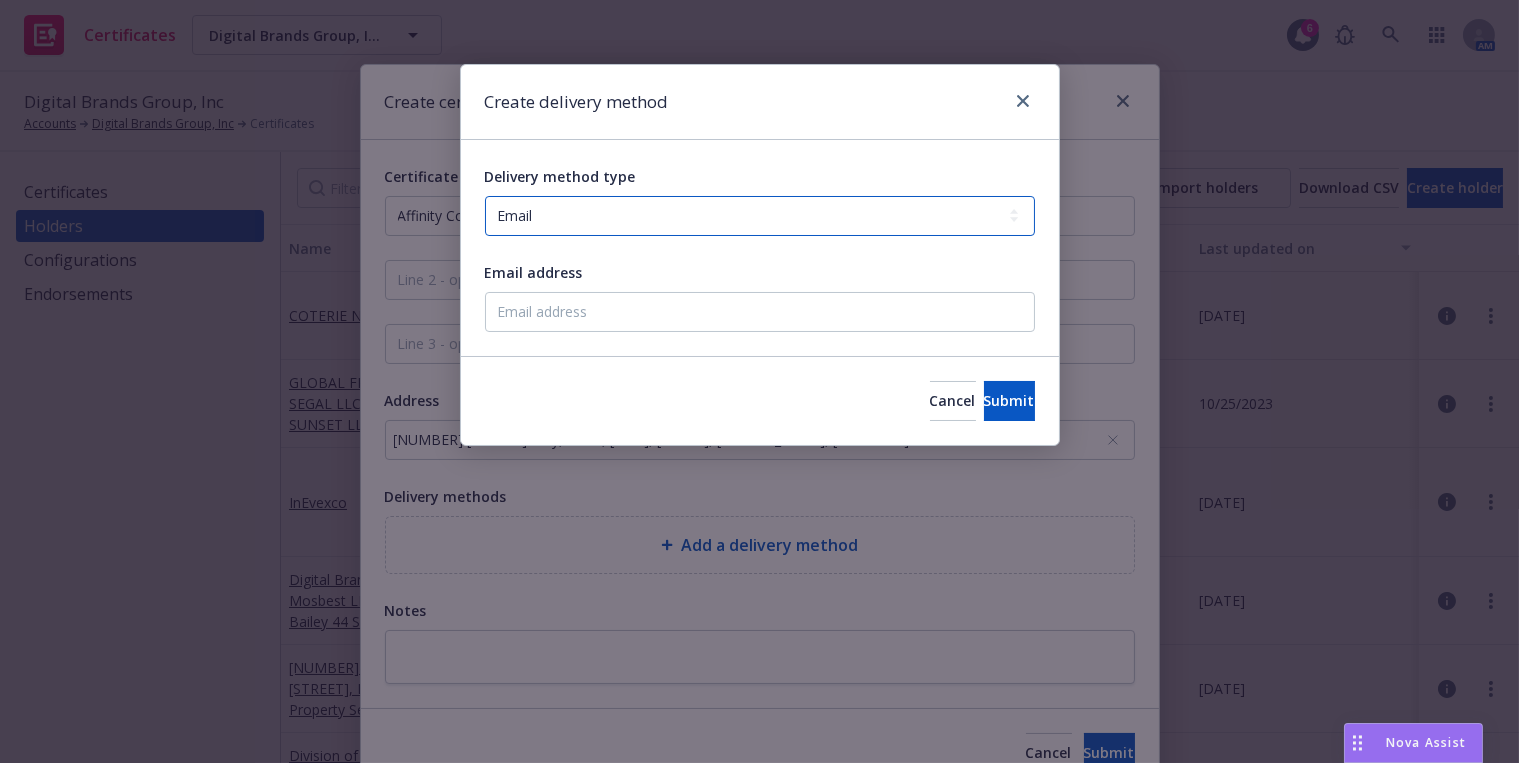 drag, startPoint x: 551, startPoint y: 214, endPoint x: 551, endPoint y: 234, distance: 20 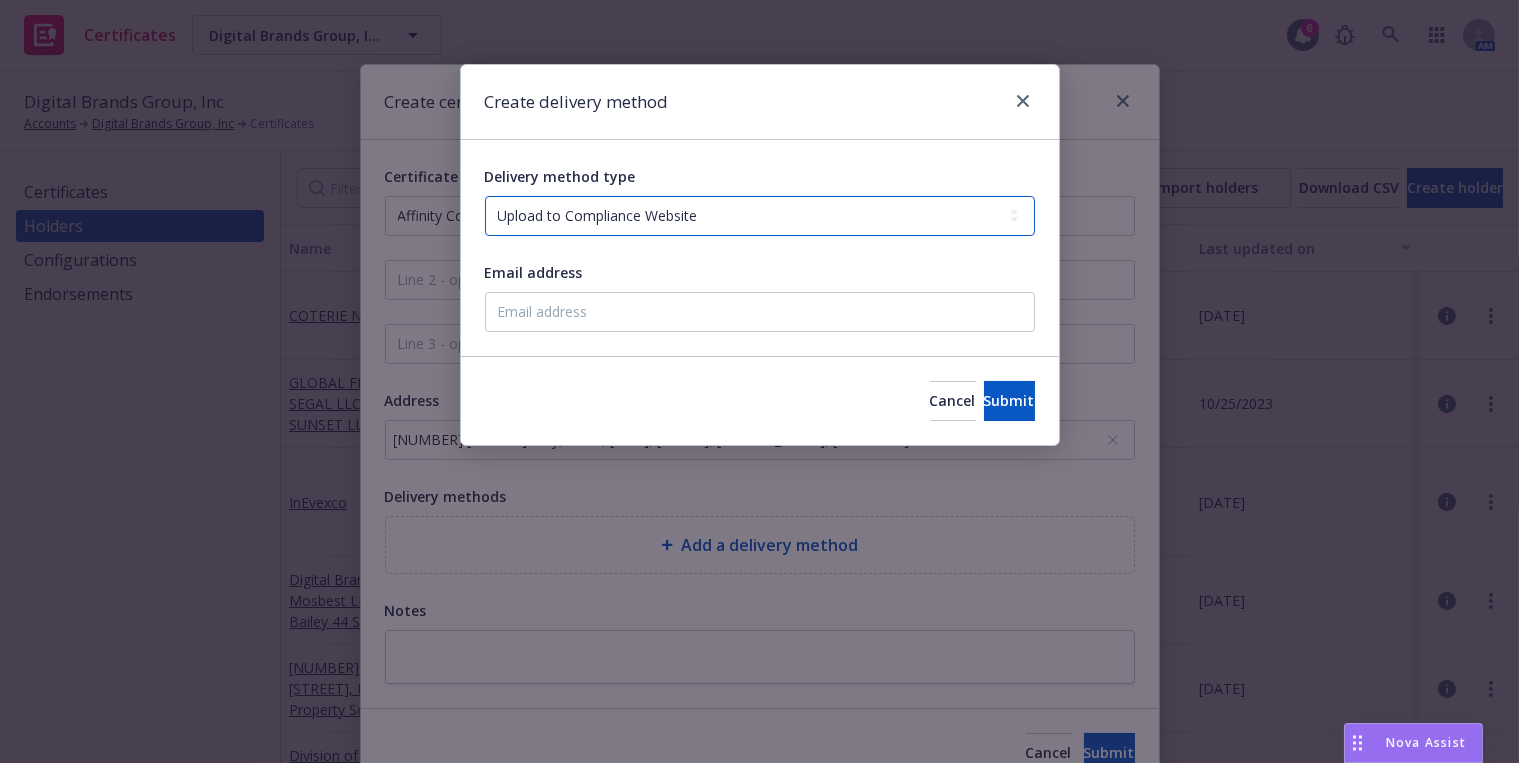click on "Select delivery method type Email Mail Fax Upload to Compliance Website" at bounding box center (760, 216) 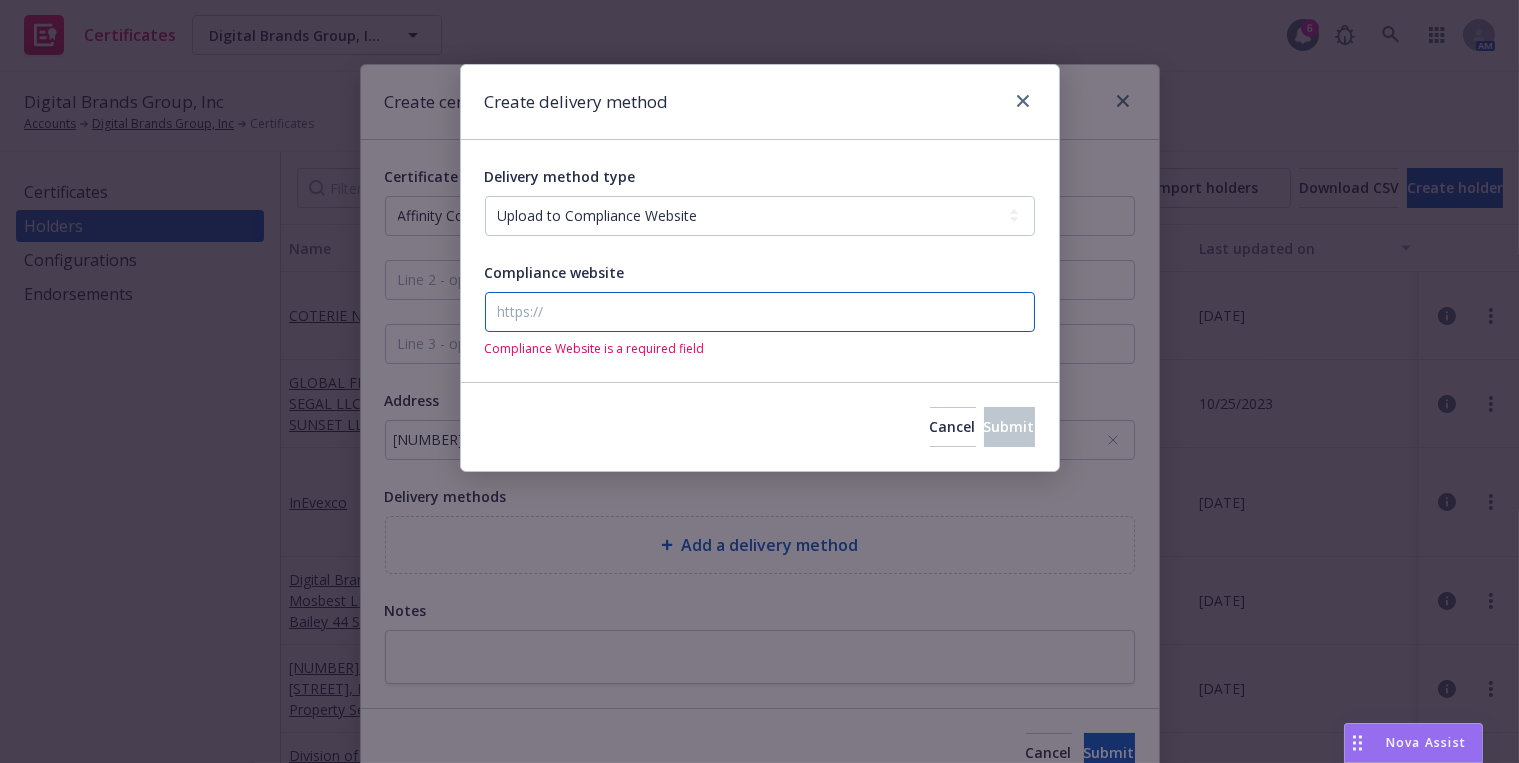 click on "Compliance website" at bounding box center (760, 312) 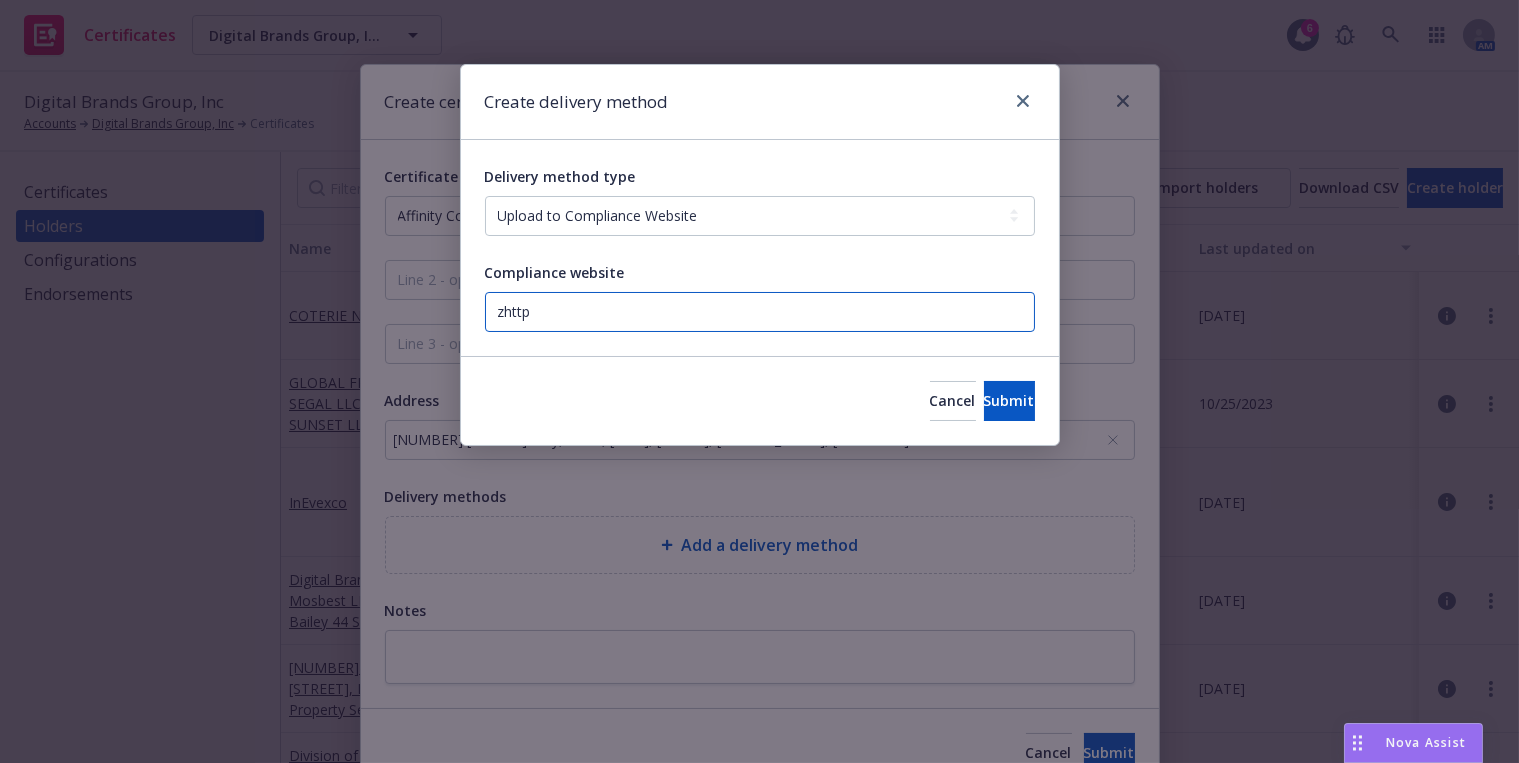 paste on "https://www.newfront.com" 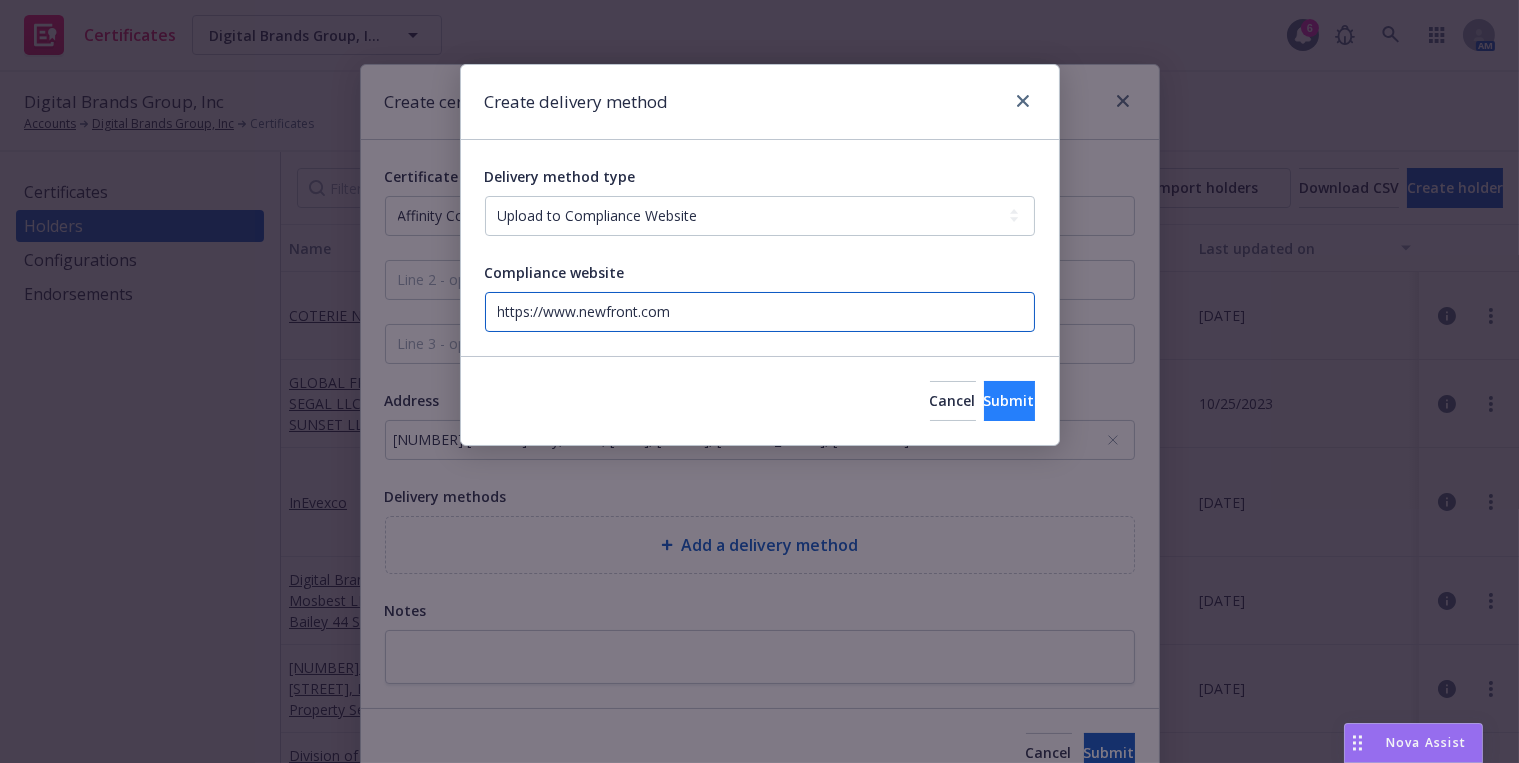 type on "https://www.newfront.com" 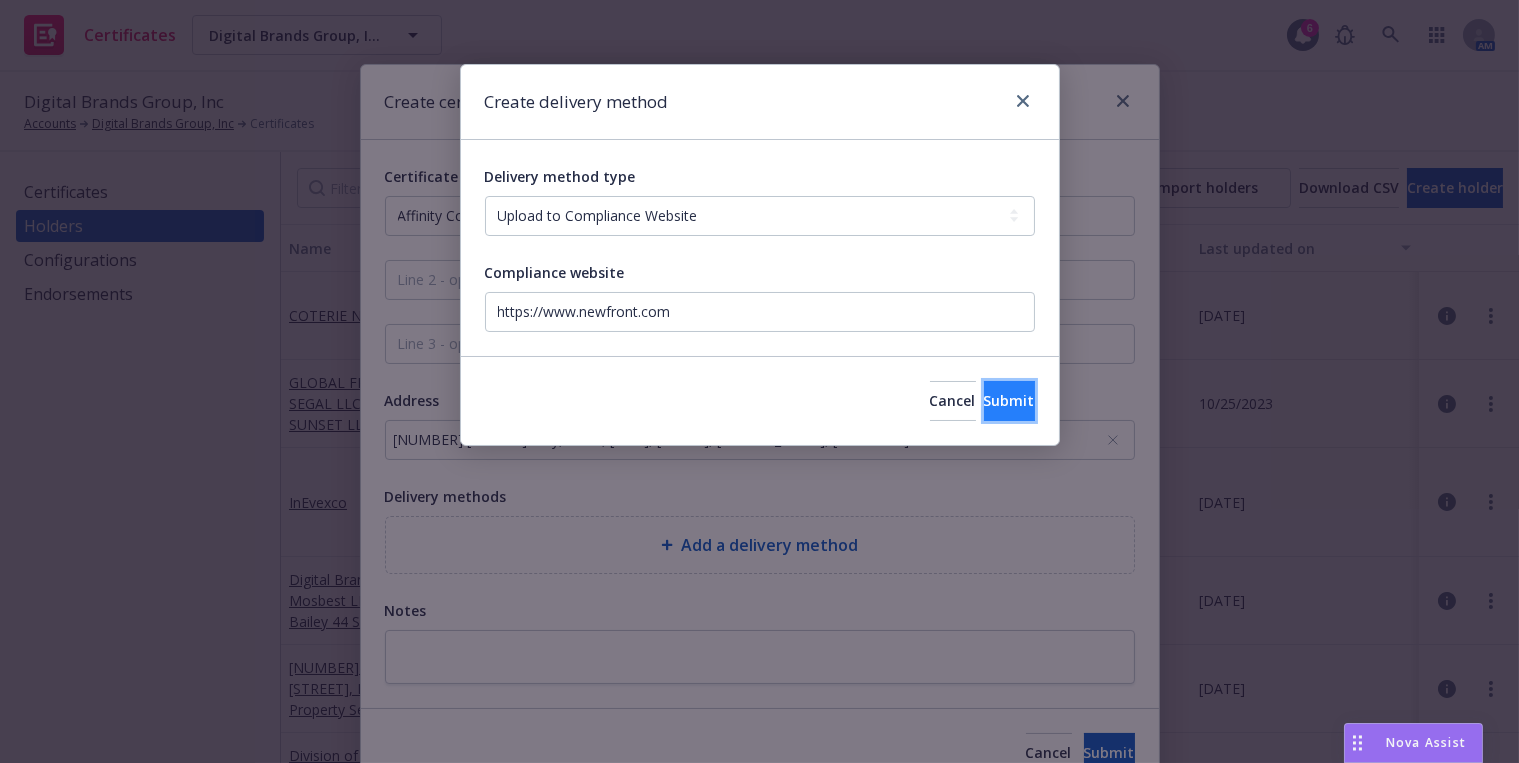 click on "Submit" at bounding box center [1009, 401] 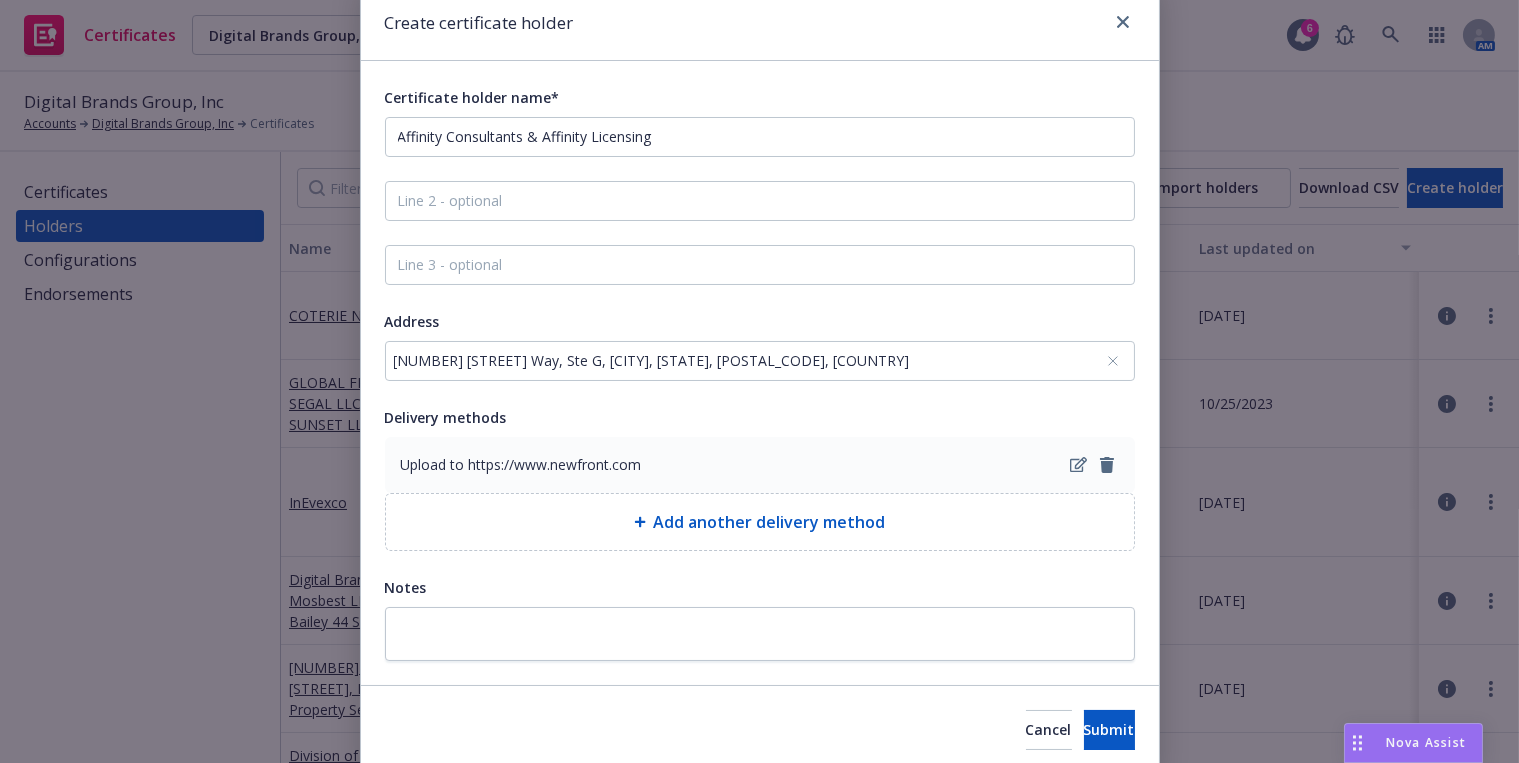 scroll, scrollTop: 154, scrollLeft: 0, axis: vertical 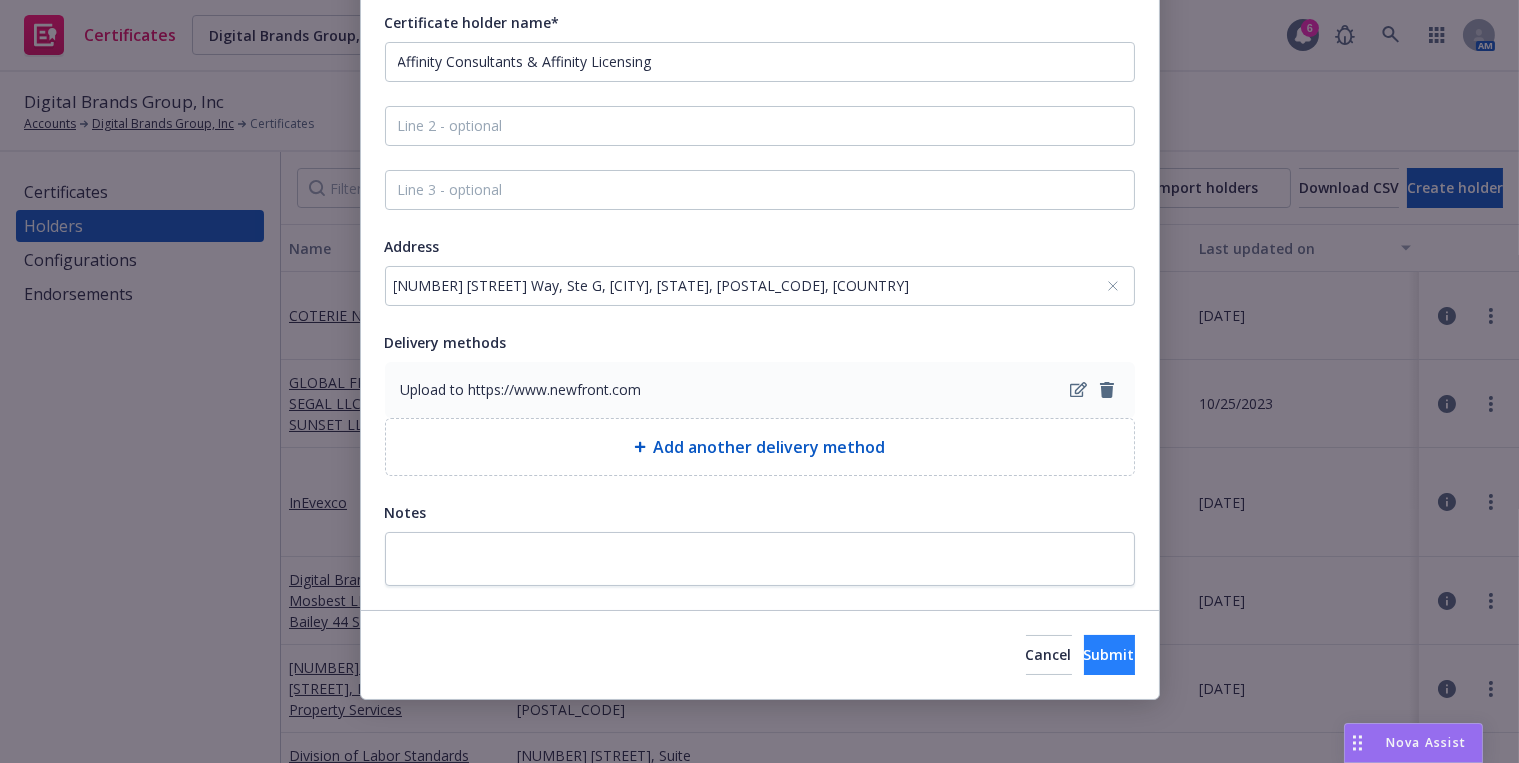 drag, startPoint x: 1069, startPoint y: 630, endPoint x: 1069, endPoint y: 667, distance: 37 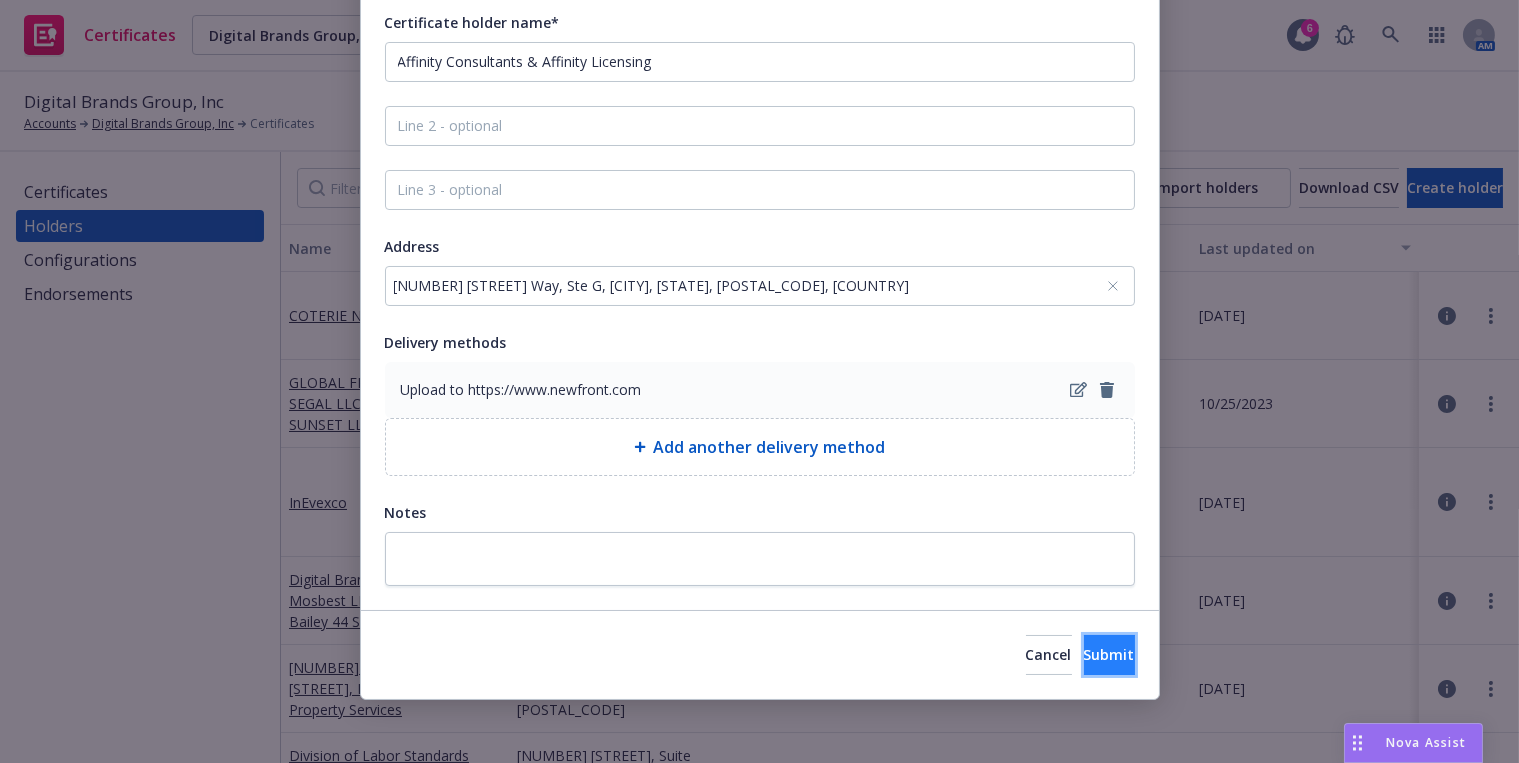 click on "Submit" at bounding box center [1109, 655] 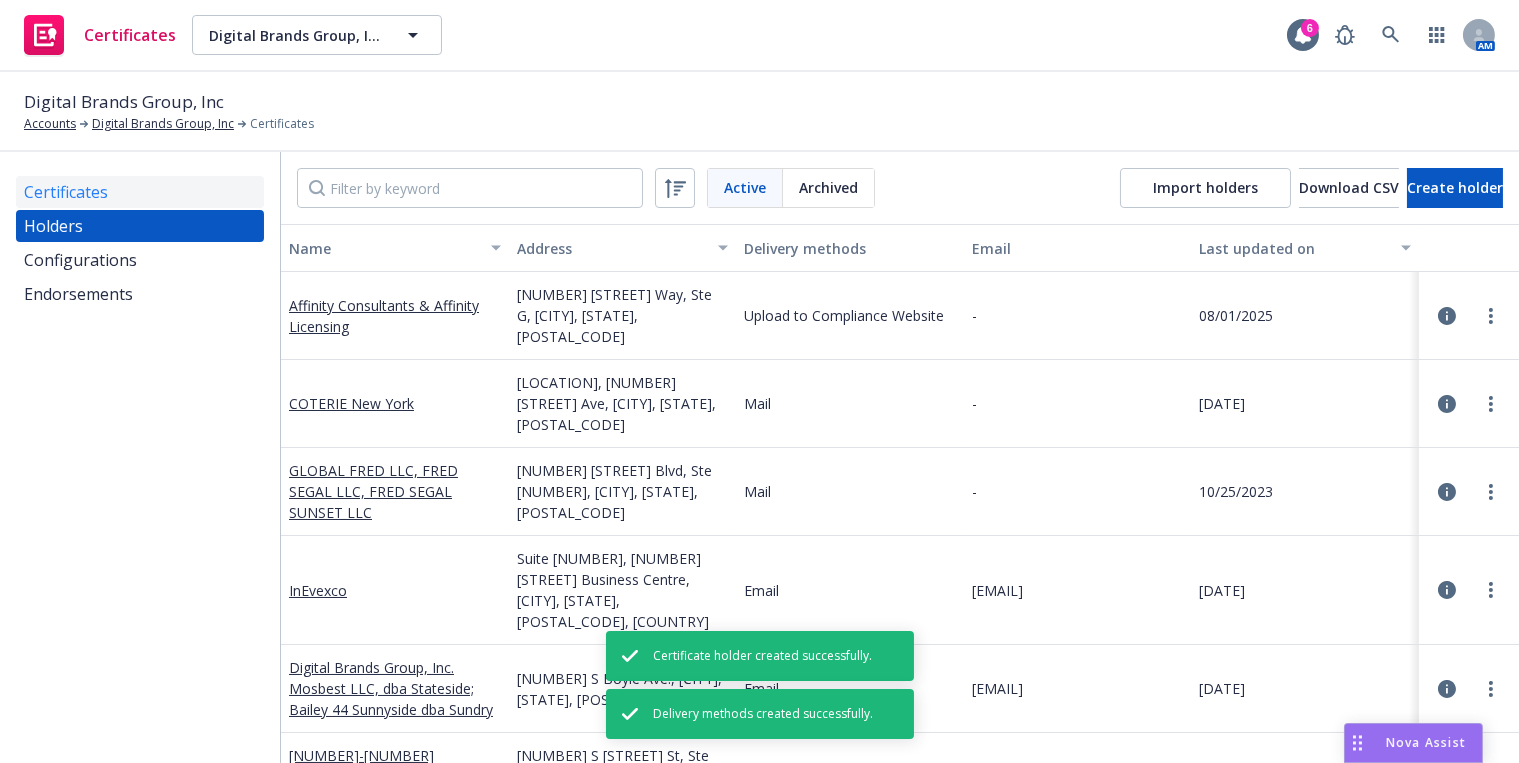 click on "Certificates" at bounding box center [140, 192] 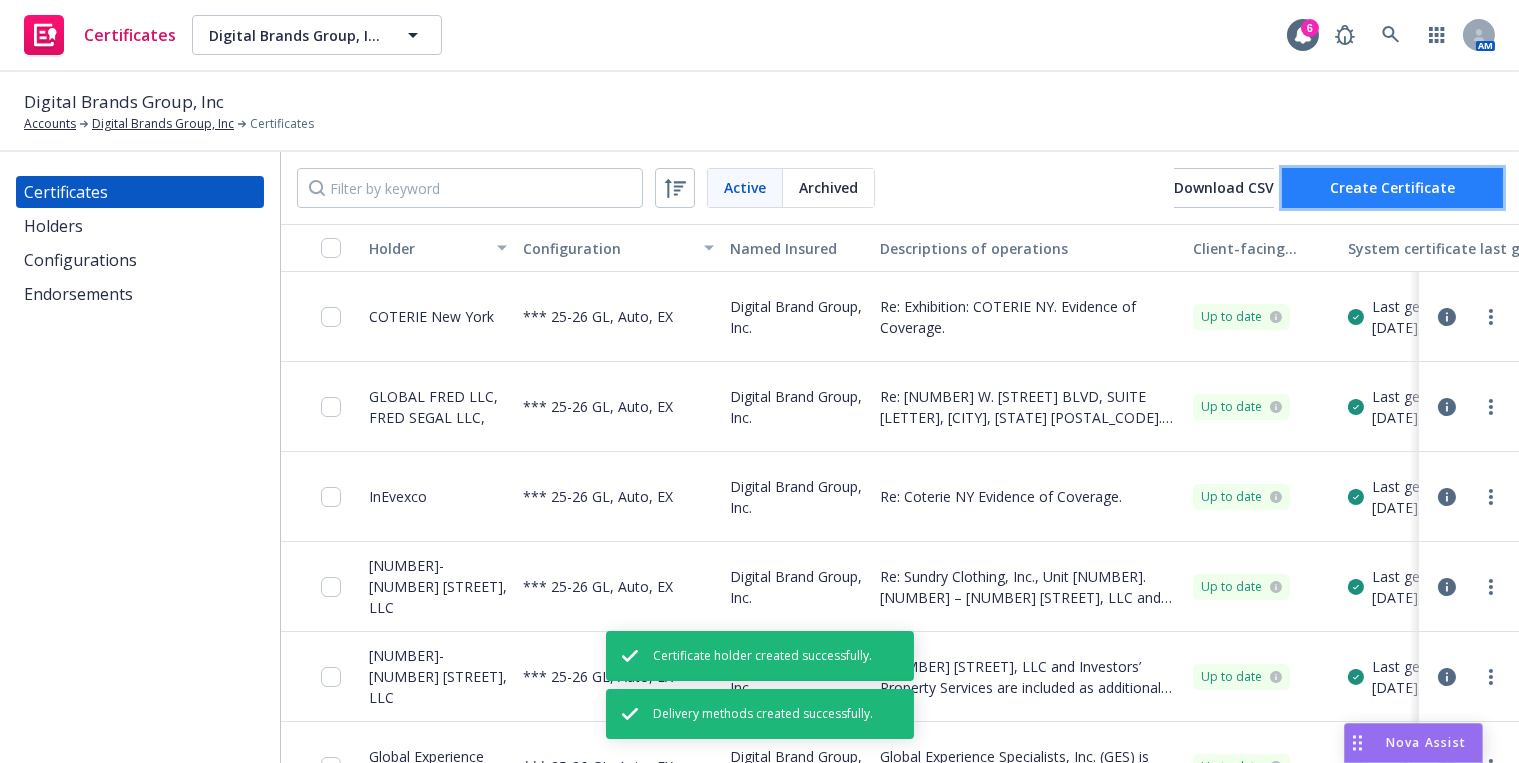 click on "Create Certificate" at bounding box center (1392, 188) 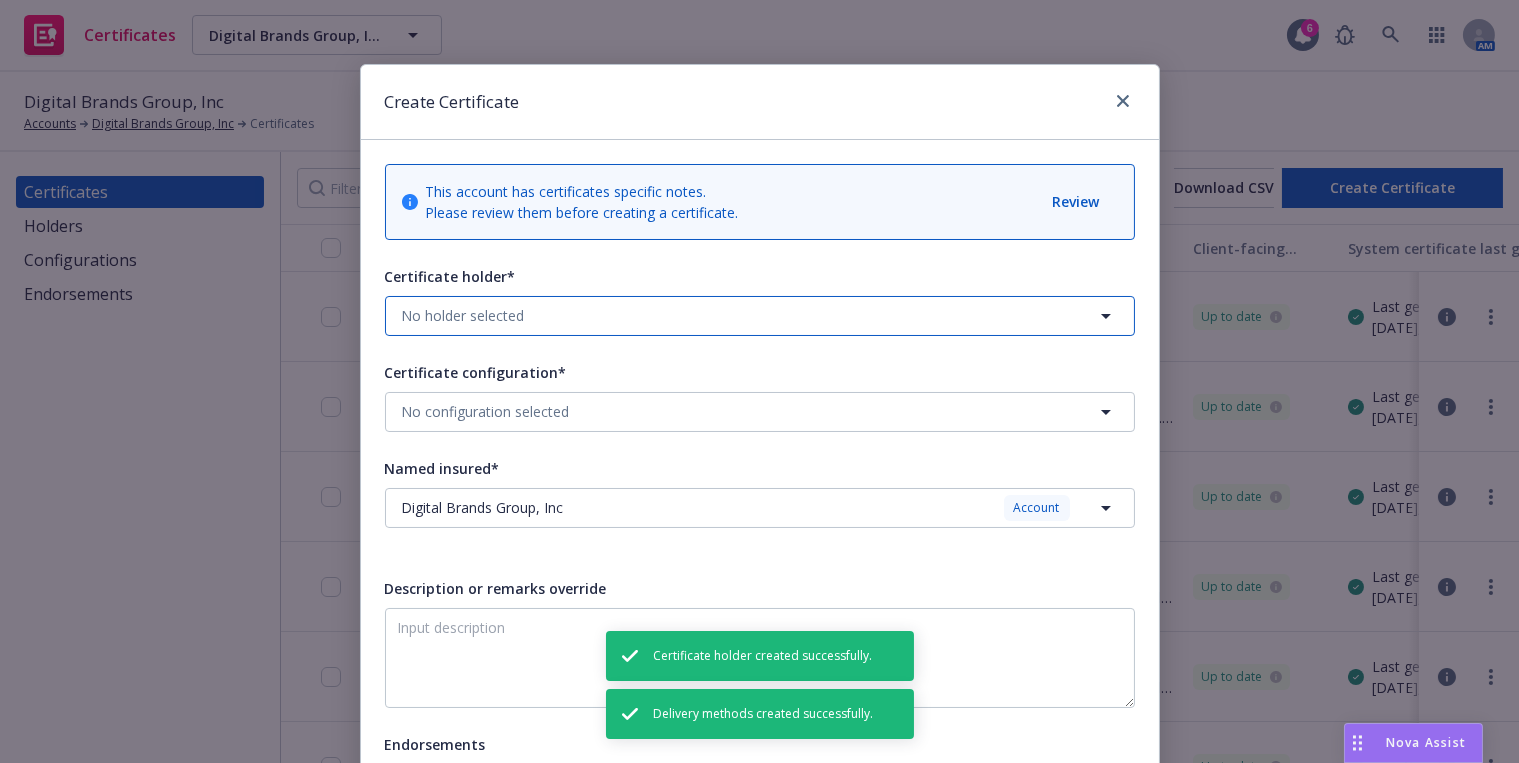 click on "No holder selected" at bounding box center (463, 315) 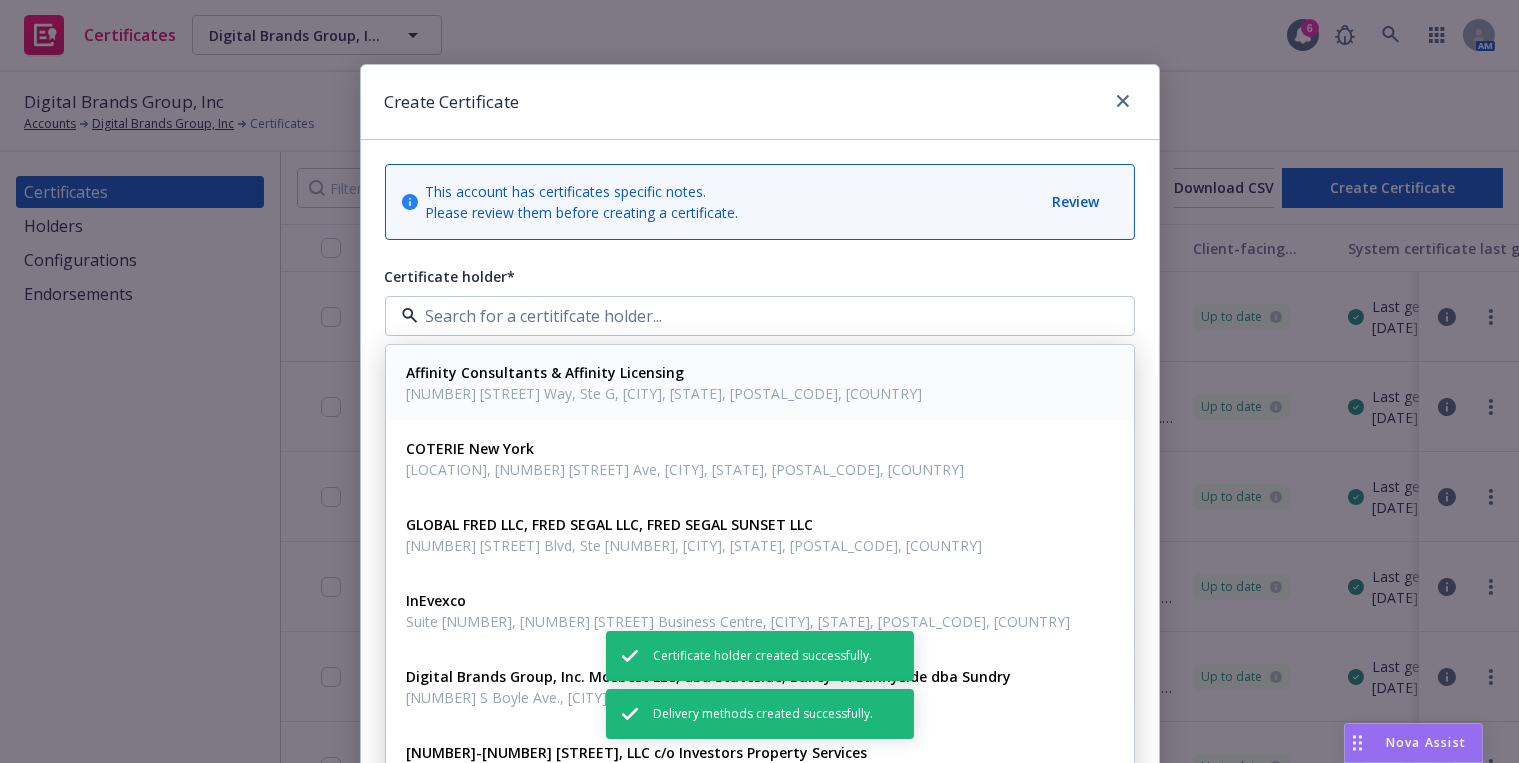 click on "5751 Palmer Way, Ste G, Carlsbad, CA, 92010, USA" at bounding box center [665, 393] 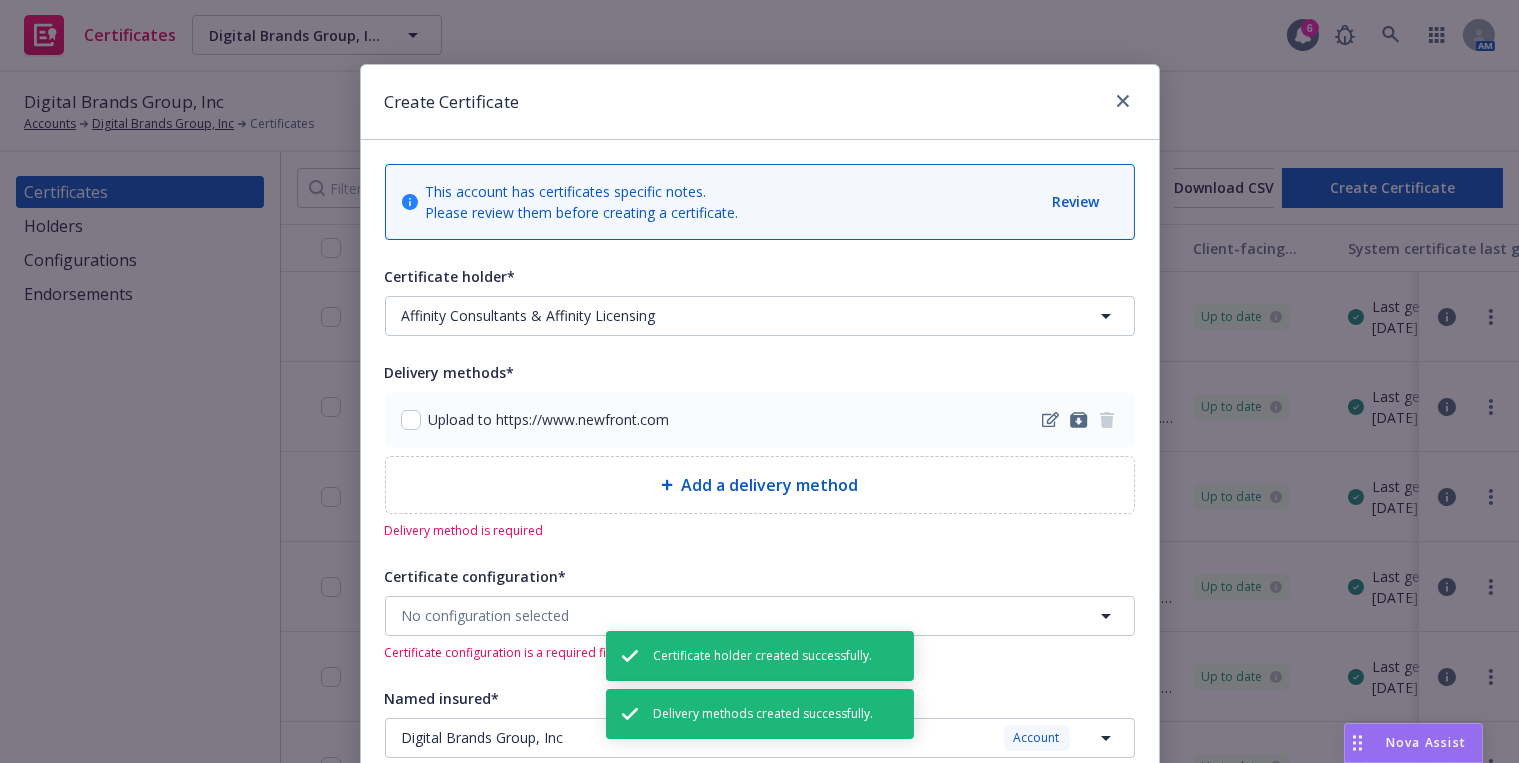 click on "Upload to https://www.newfront.com" at bounding box center [760, 420] 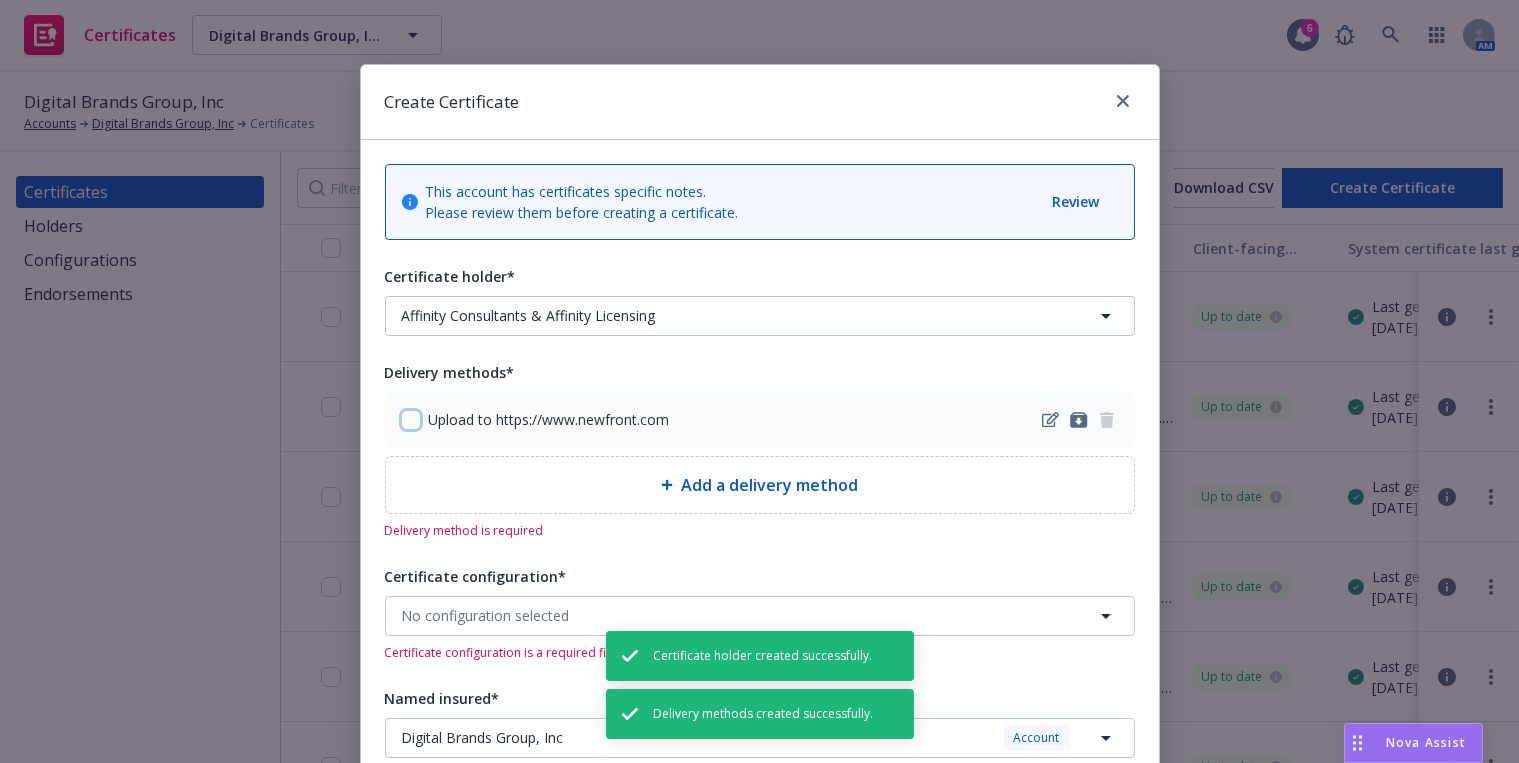click at bounding box center (411, 420) 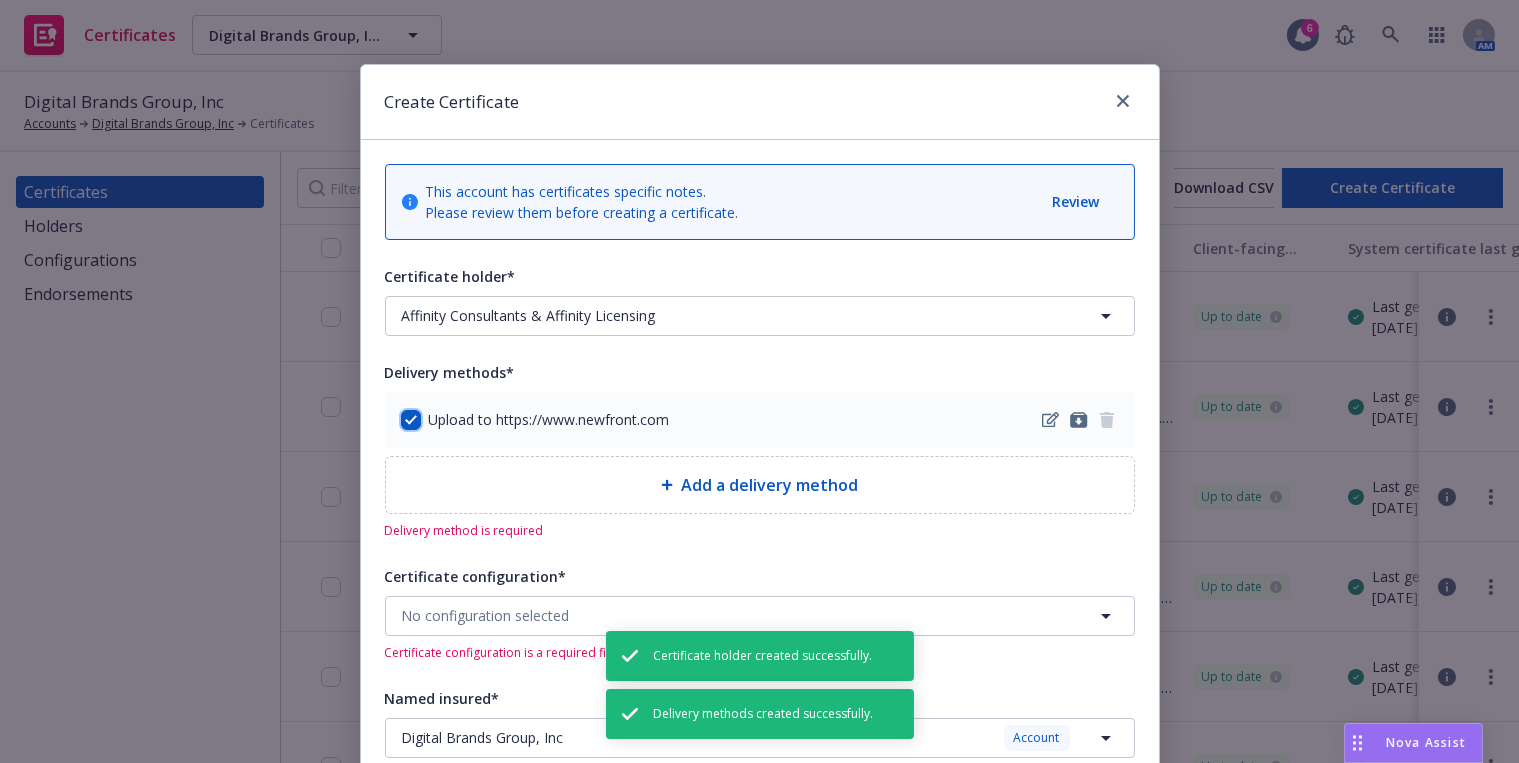 checkbox on "true" 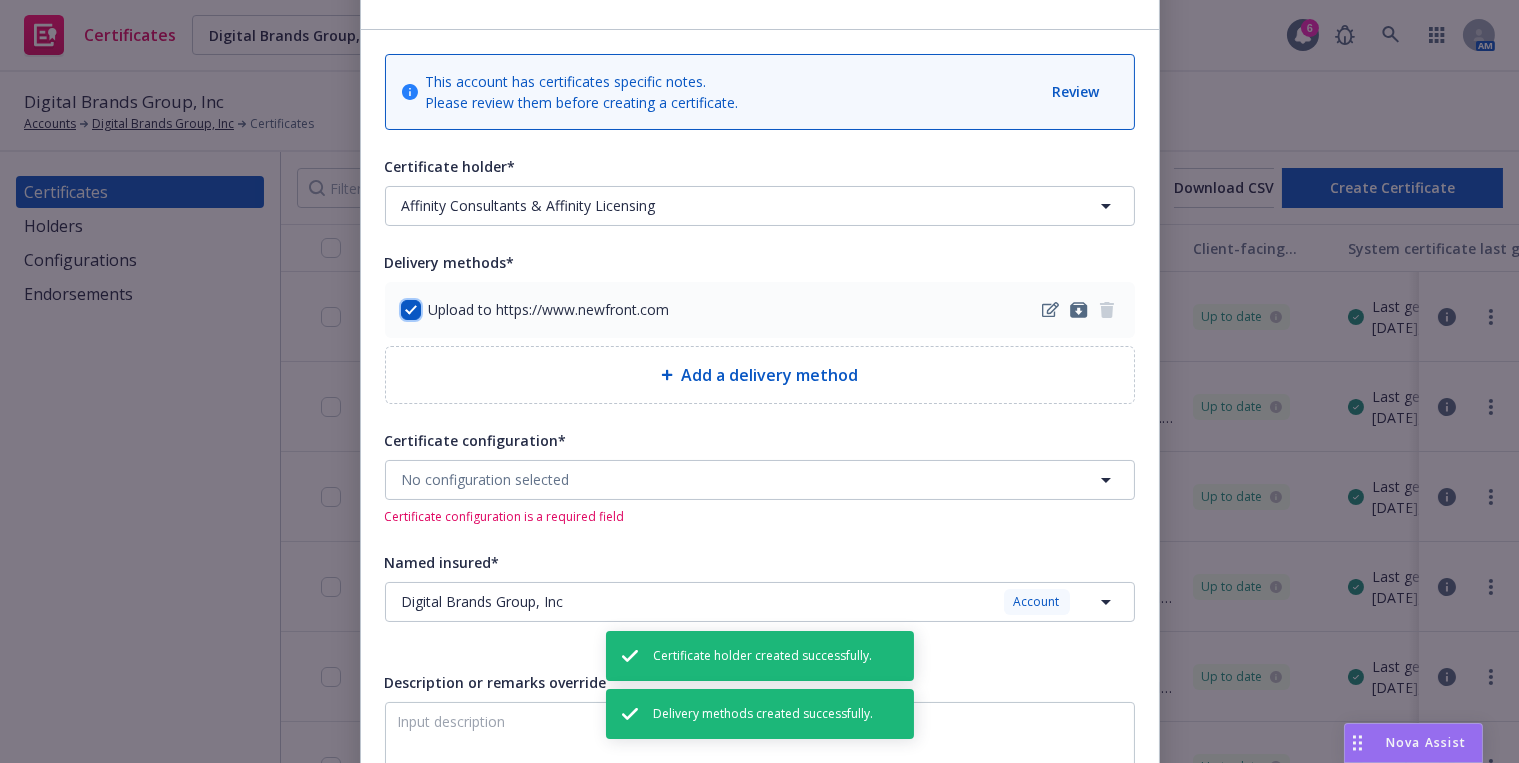 scroll, scrollTop: 272, scrollLeft: 0, axis: vertical 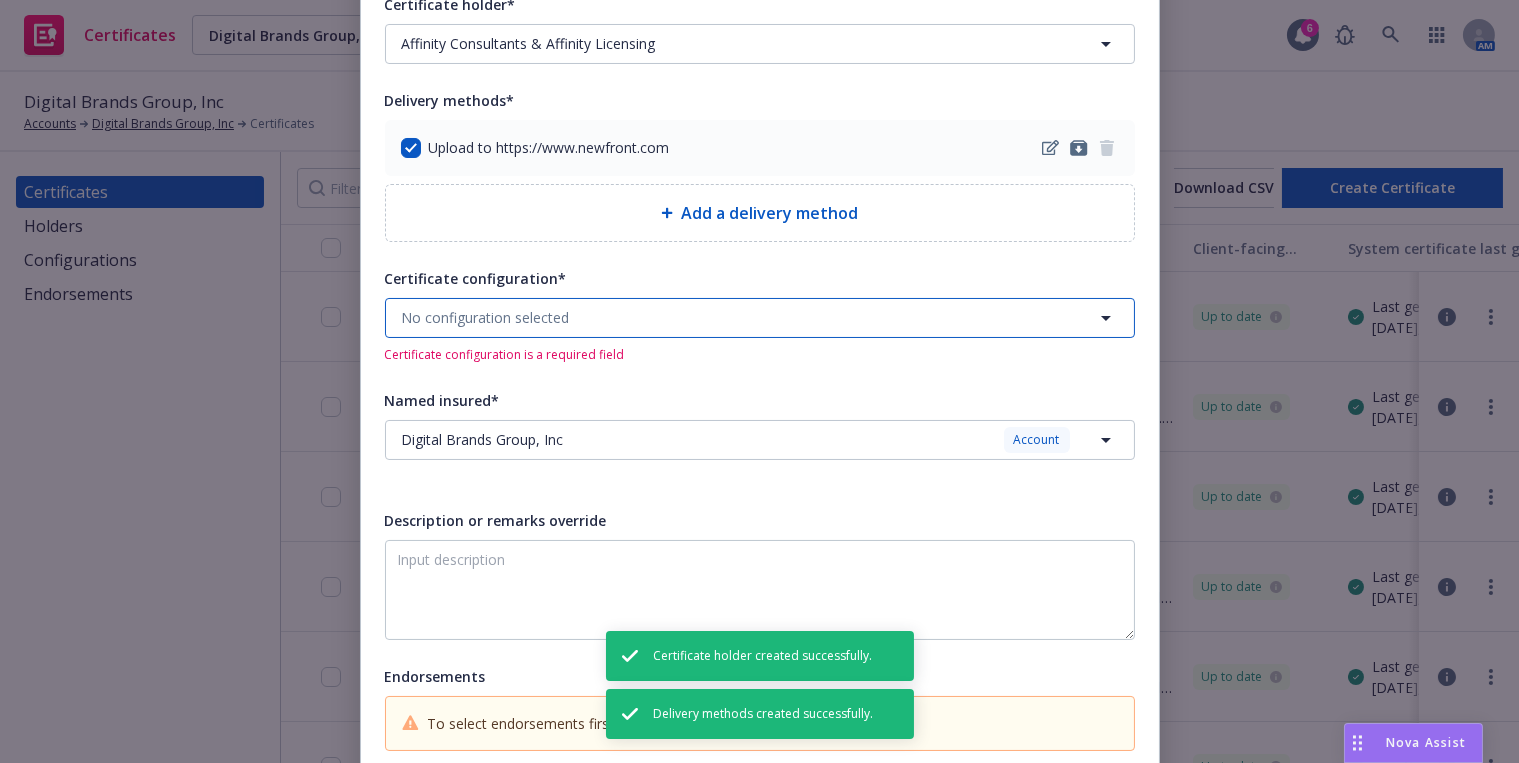 click on "No configuration selected" at bounding box center [486, 317] 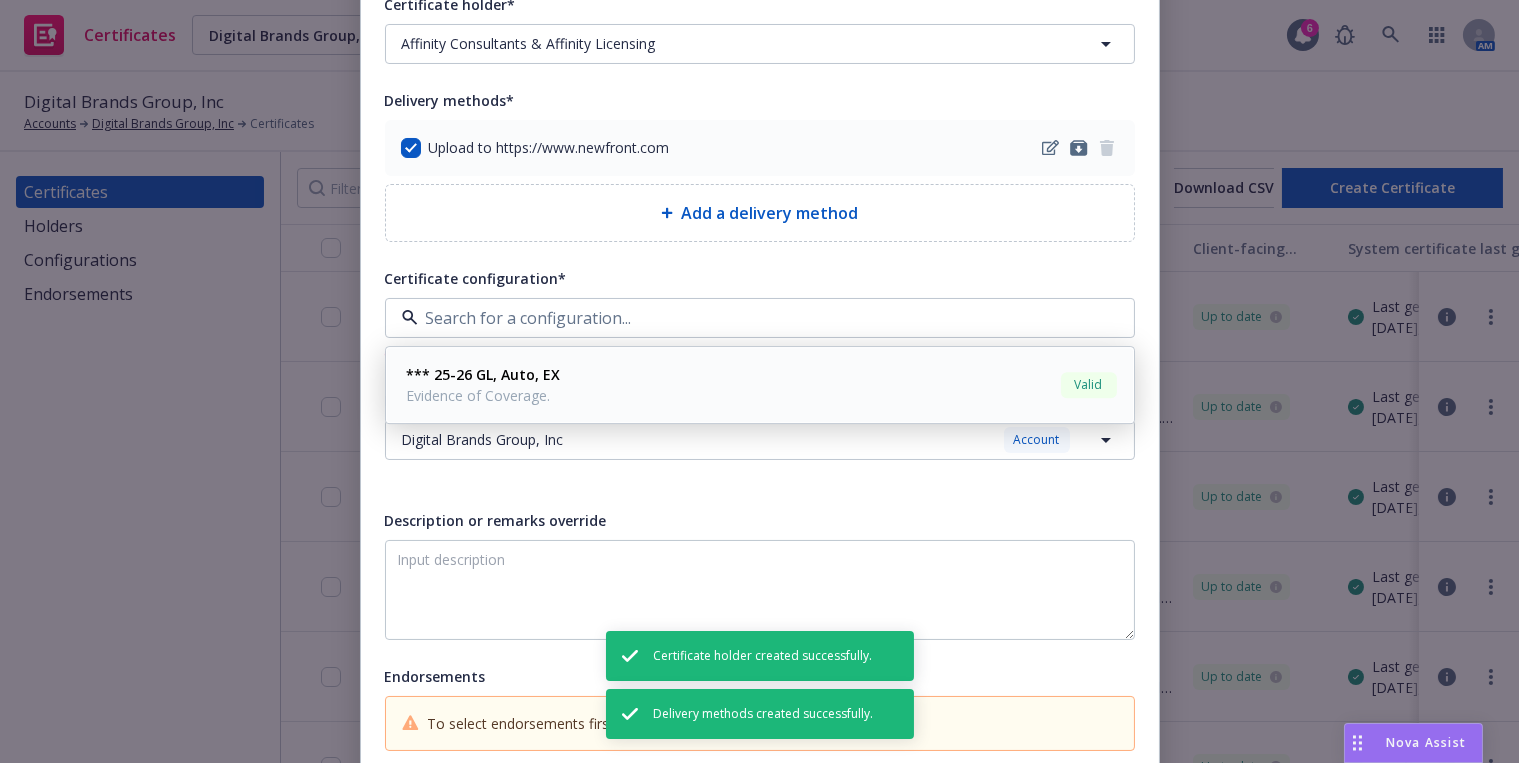 click on "*** 25-26 GL, Auto, EX" at bounding box center [484, 374] 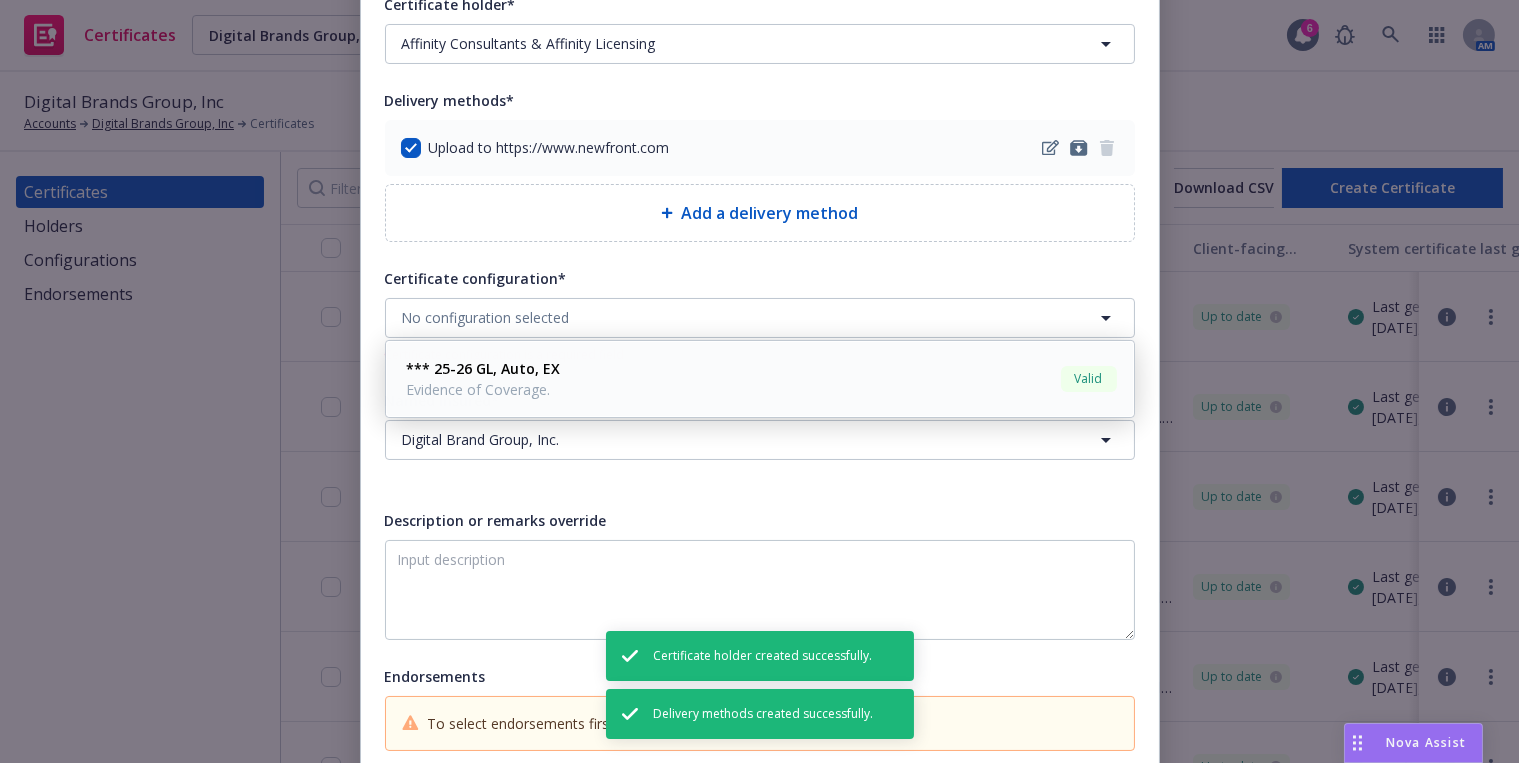 scroll, scrollTop: 0, scrollLeft: 0, axis: both 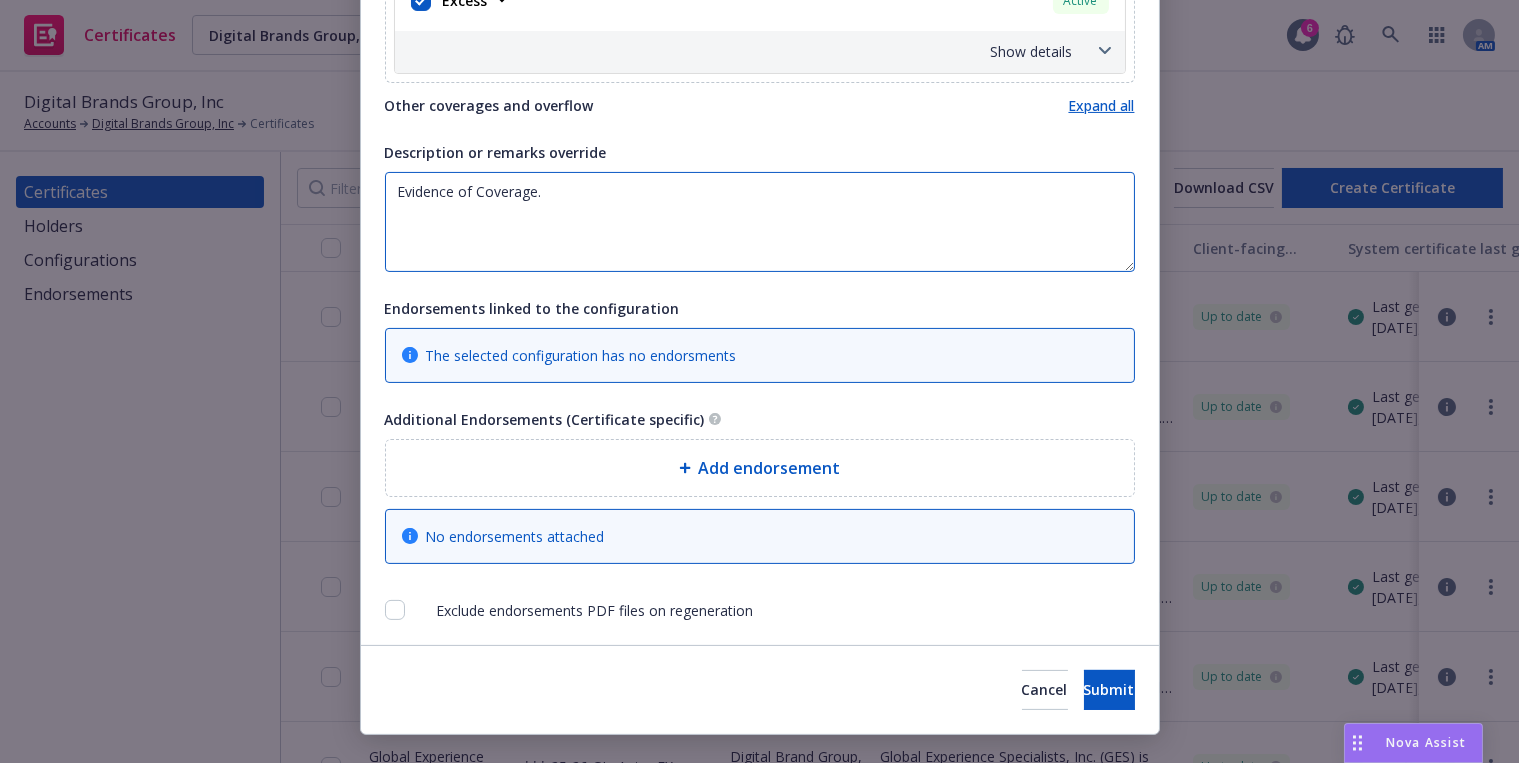 click on "Evidence of Coverage." at bounding box center [760, 222] 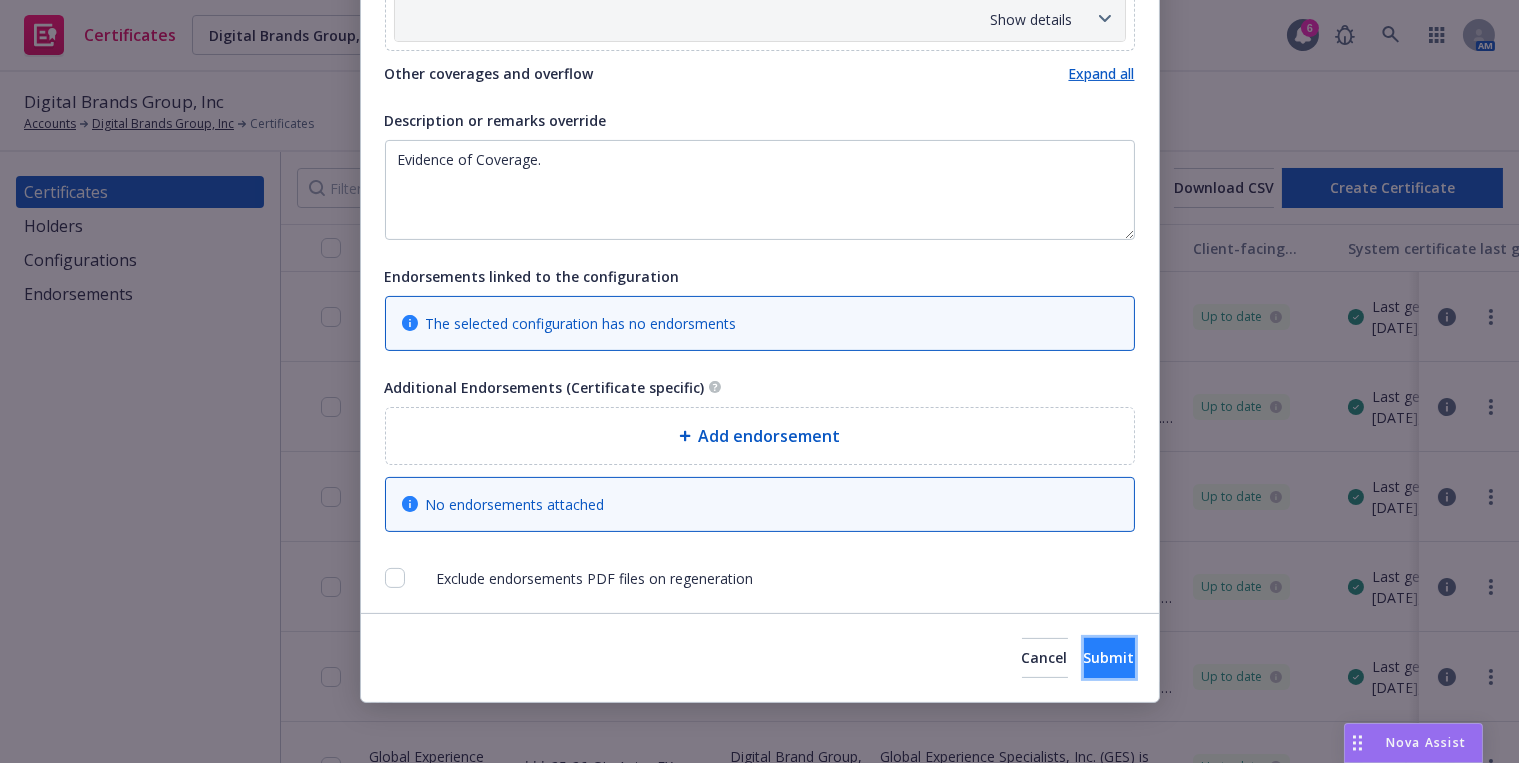 click on "Submit" at bounding box center [1109, 658] 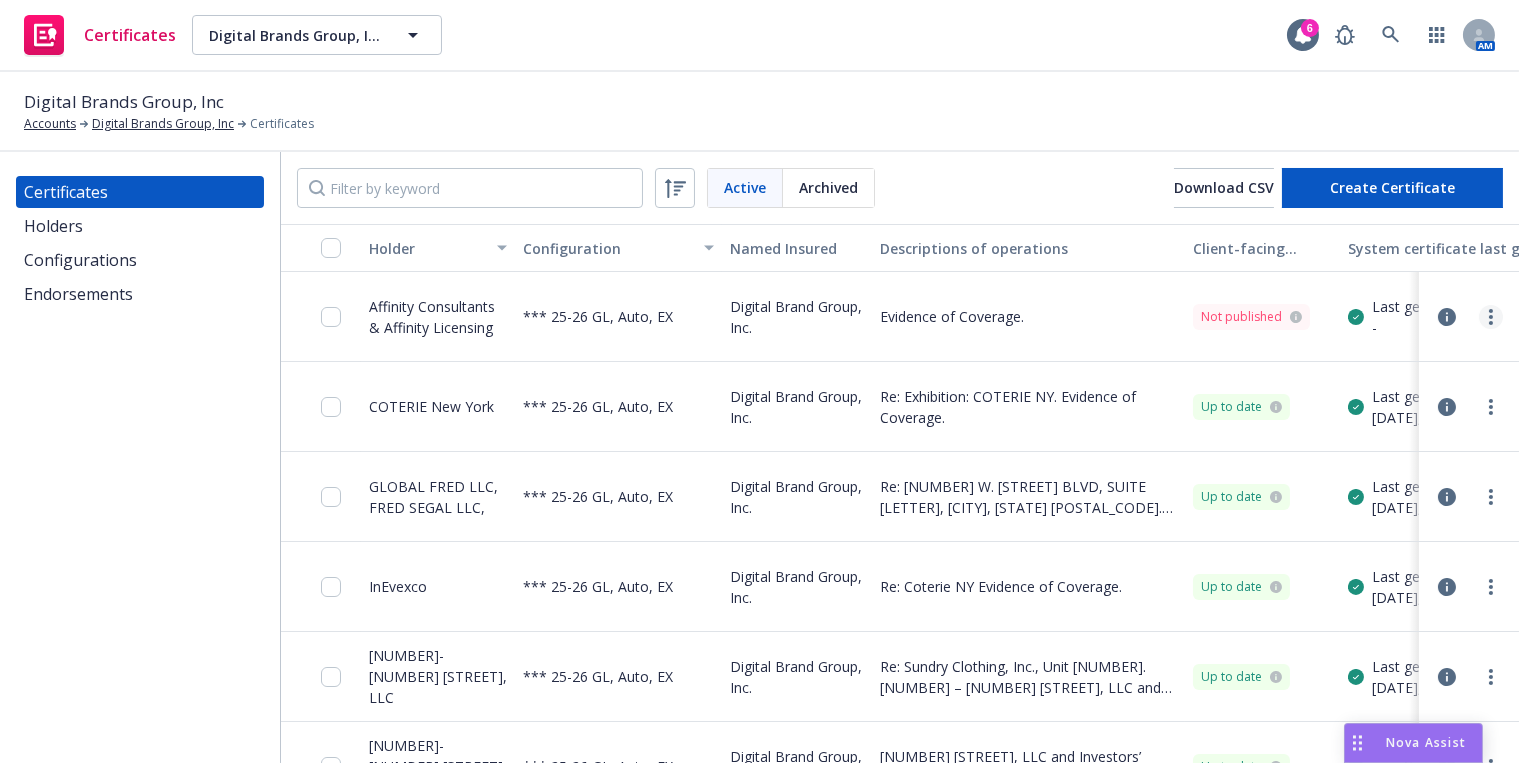 click at bounding box center [1491, 317] 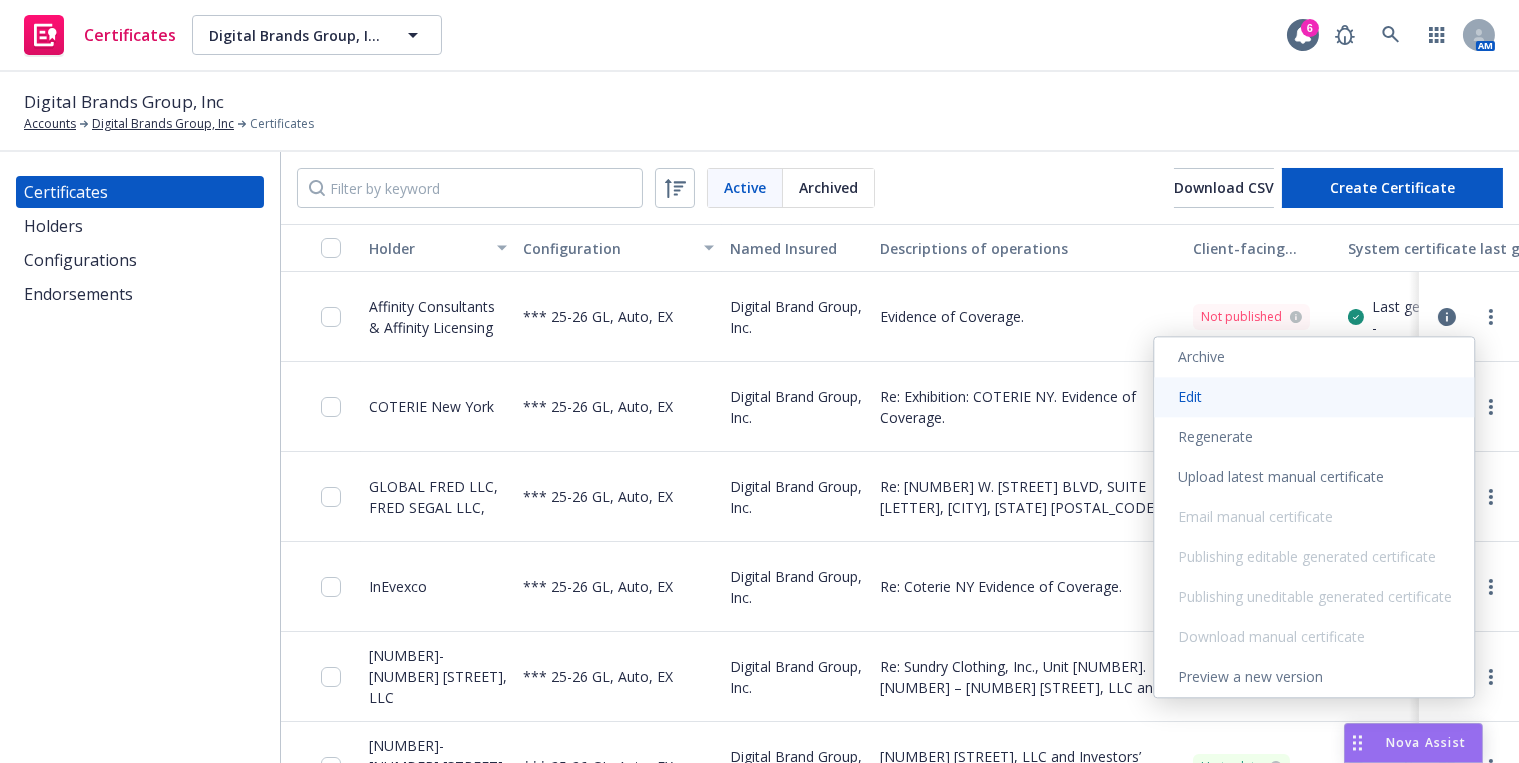 click on "Edit" at bounding box center (1314, 397) 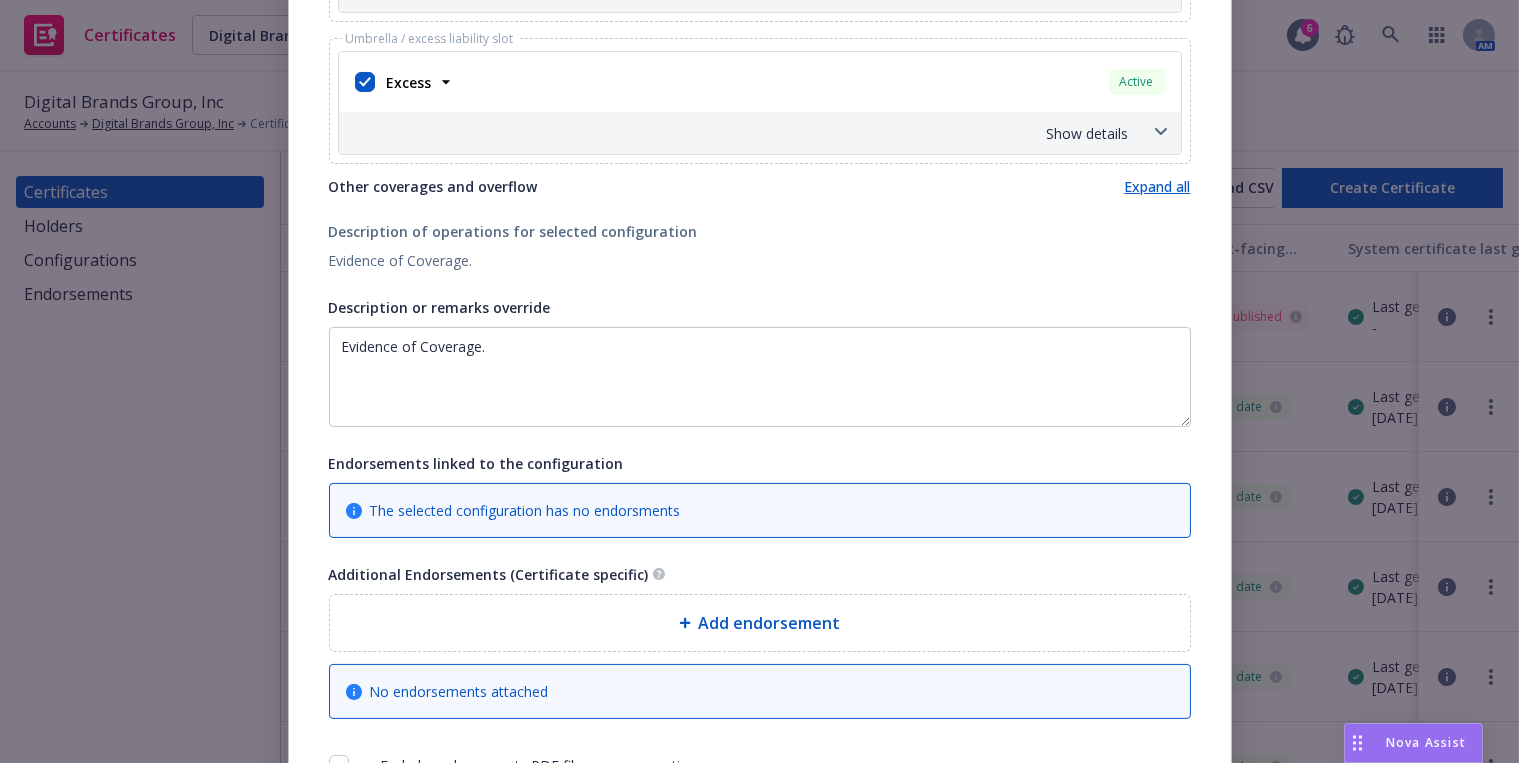 scroll, scrollTop: 710, scrollLeft: 0, axis: vertical 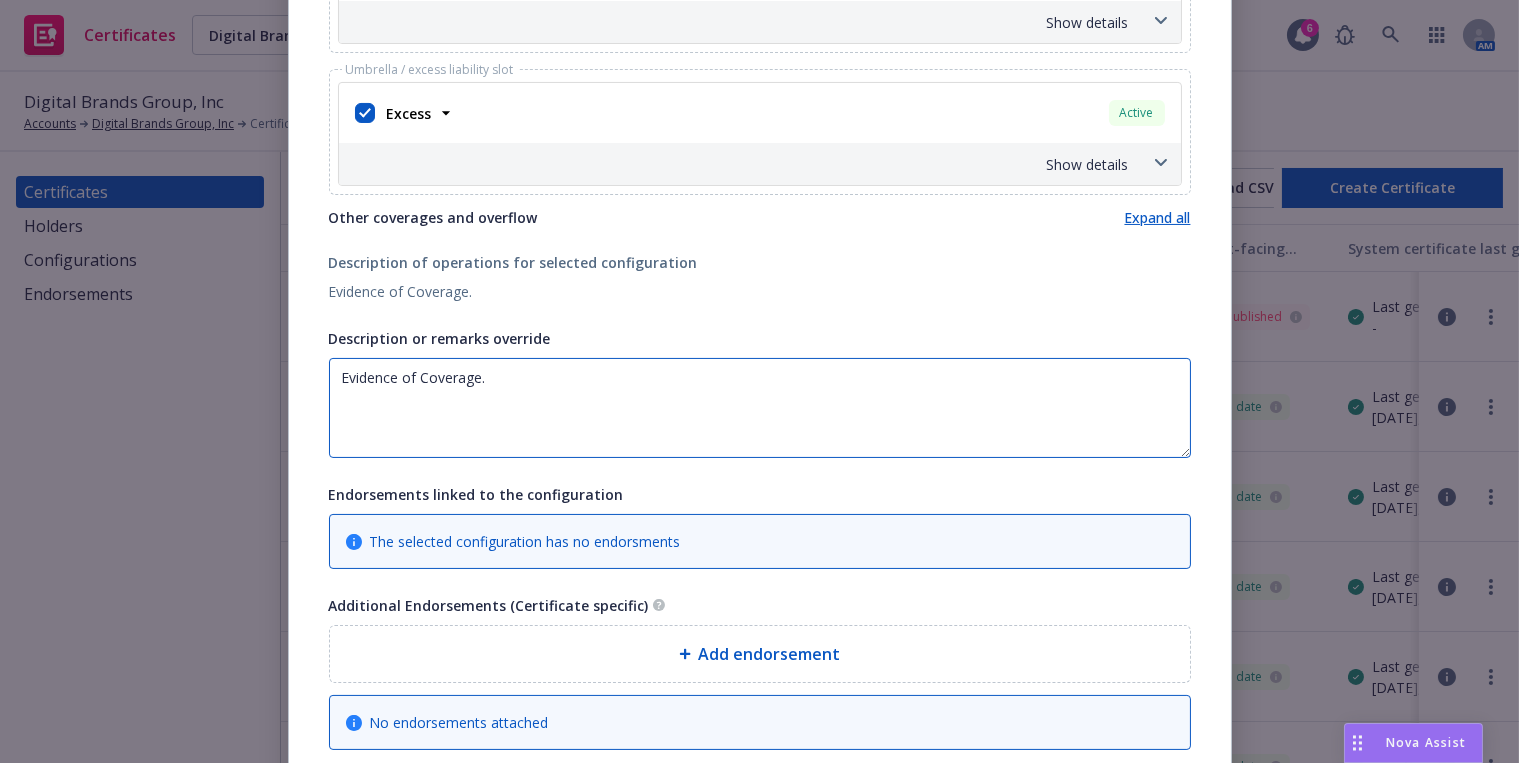 drag, startPoint x: -200, startPoint y: 325, endPoint x: -200, endPoint y: 264, distance: 61 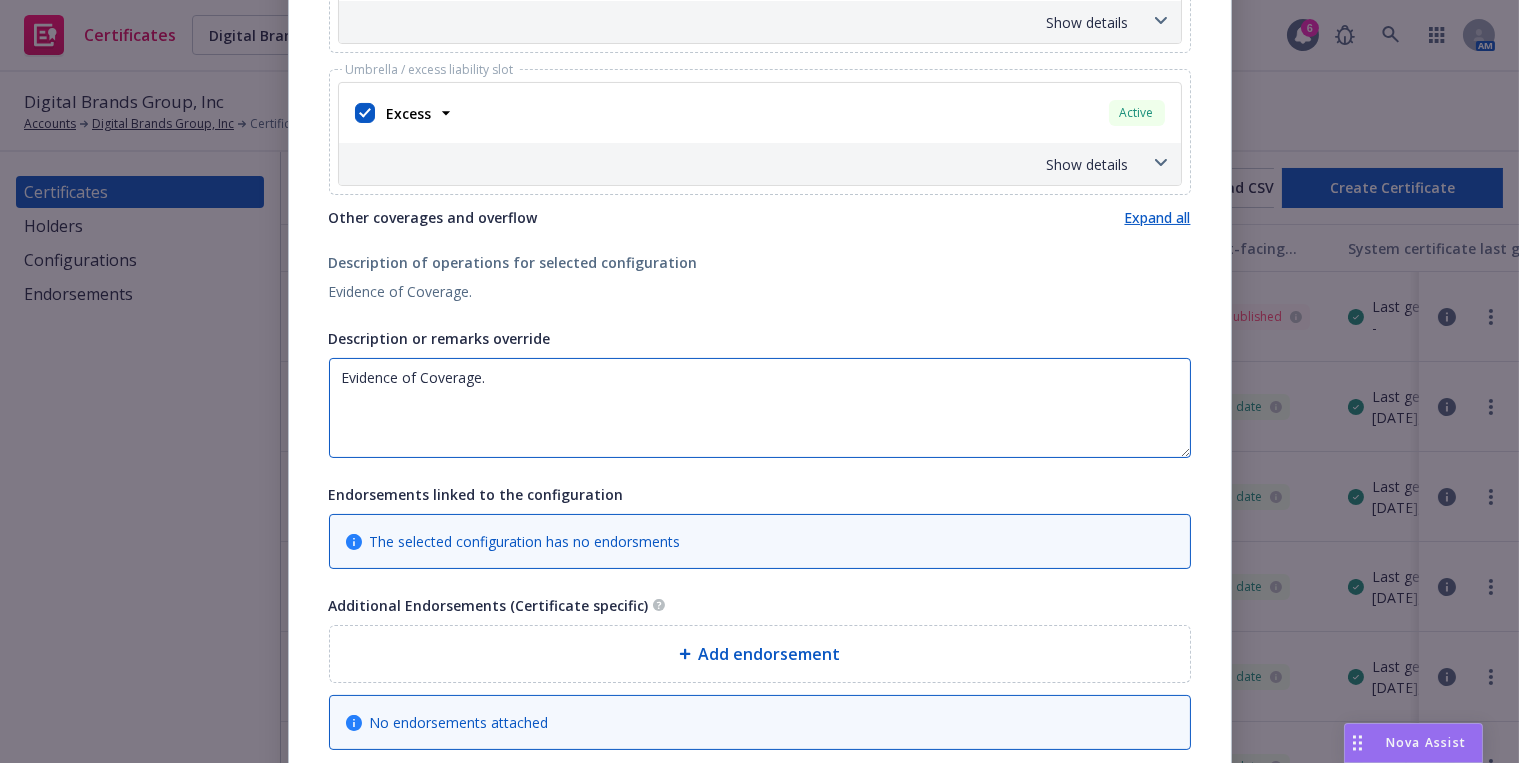 click on "Certificates Digital Brands Group, Inc Digital Brands Group, Inc 6 AM Digital Brands Group, Inc Accounts Digital Brands Group, Inc Certificates Certificates Holders Configurations Endorsements Active Archived Download CSV Create Certificate Holder Configuration Named Insured Descriptions of operations Client-facing status System certificate last generated Manual certificate last generated Affinity Consultants & Affinity Licensing *** 25-26 GL, Auto, EX Digital Brand Group, Inc. Evidence of Coverage. Not published Last generated on - - COTERIE New York  *** 25-26 GL, Auto, EX Digital Brand Group, Inc. Re: Exhibition: COTERIE NY.
Evidence of Coverage. Up to date Last generated on 04/17/2025, 2:20 PM 01/30/2024, 5:09 PM GLOBAL FRED LLC, FRED SEGAL LLC, *** 25-26 GL, Auto, EX Digital Brand Group, Inc. Up to date Last generated on 04/17/2025, 2:15 PM 10/24/2023, 7:45 PM InEvexco  *** 25-26 GL, Auto, EX Digital Brand Group, Inc. Re:  Coterie NY
Evidence of Coverage. Up to date Last generated on 04/17/2025, 2:15 PM" at bounding box center (759, 381) 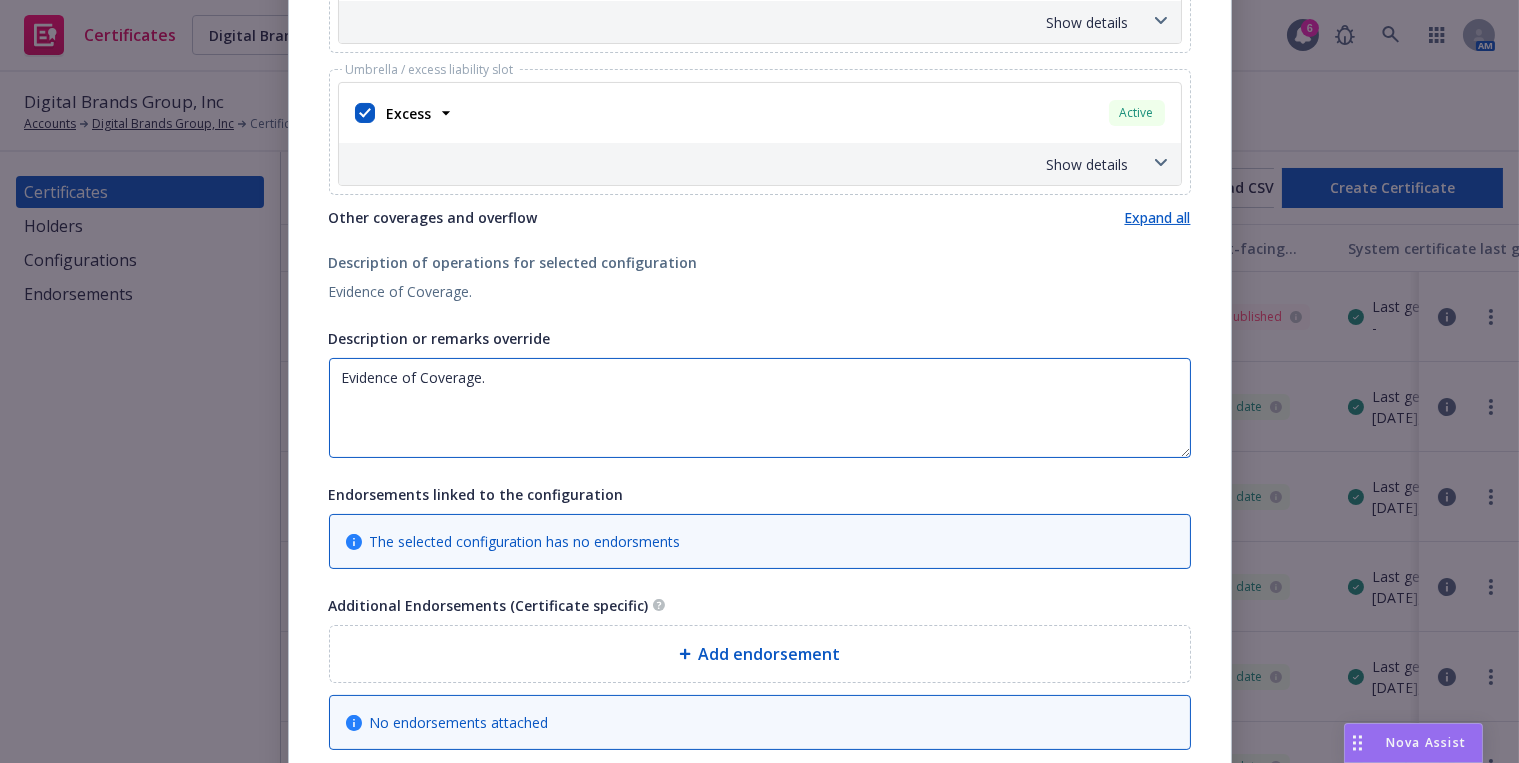 paste on "Affinity (Affinity
Marketing Consultants, Inc. and Affinity Licensing, LLC) and each of their clients under license with
[LICENSEE name]" 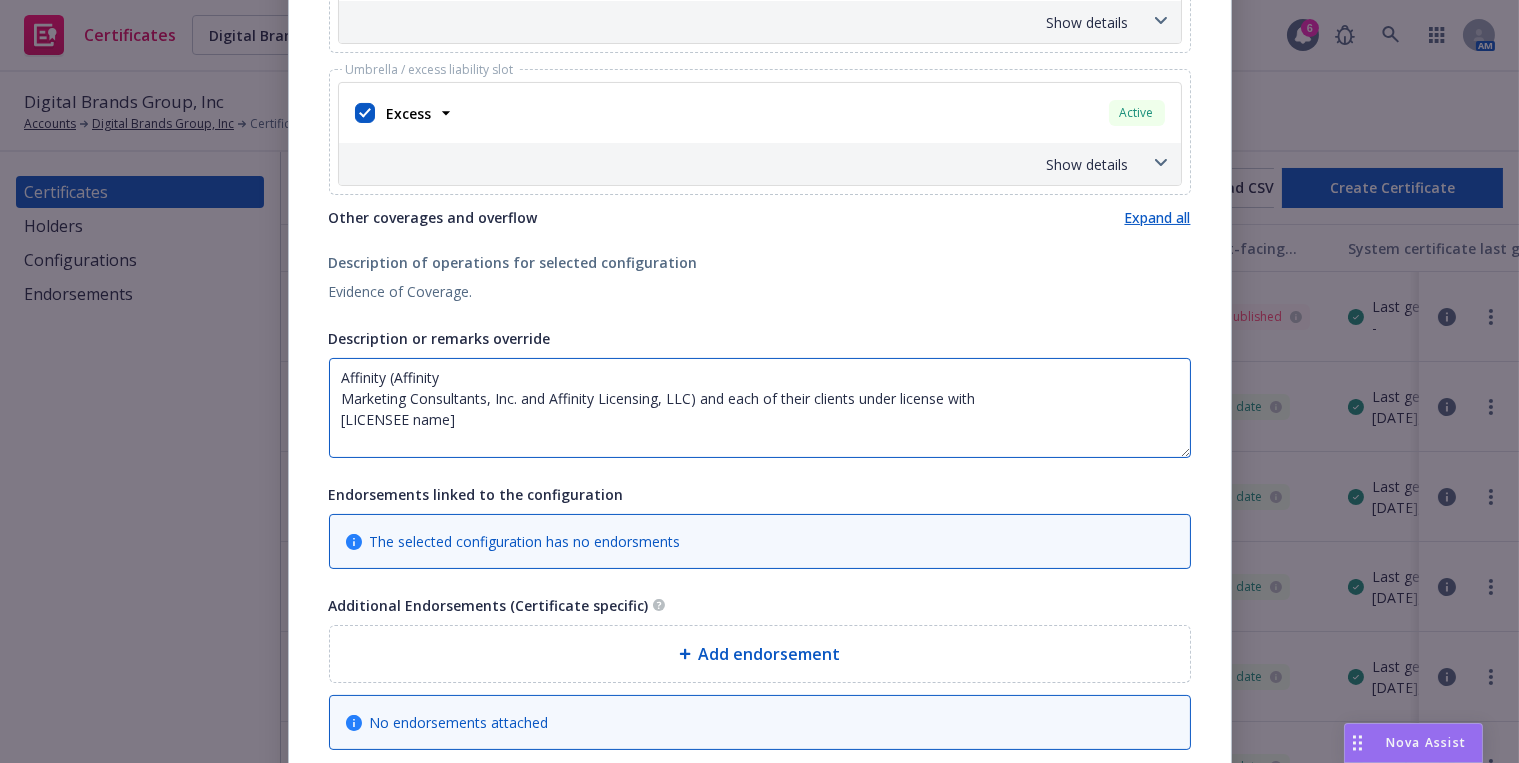 click on "Affinity (Affinity
Marketing Consultants, Inc. and Affinity Licensing, LLC) and each of their clients under license with
[LICENSEE name]" at bounding box center (760, 408) 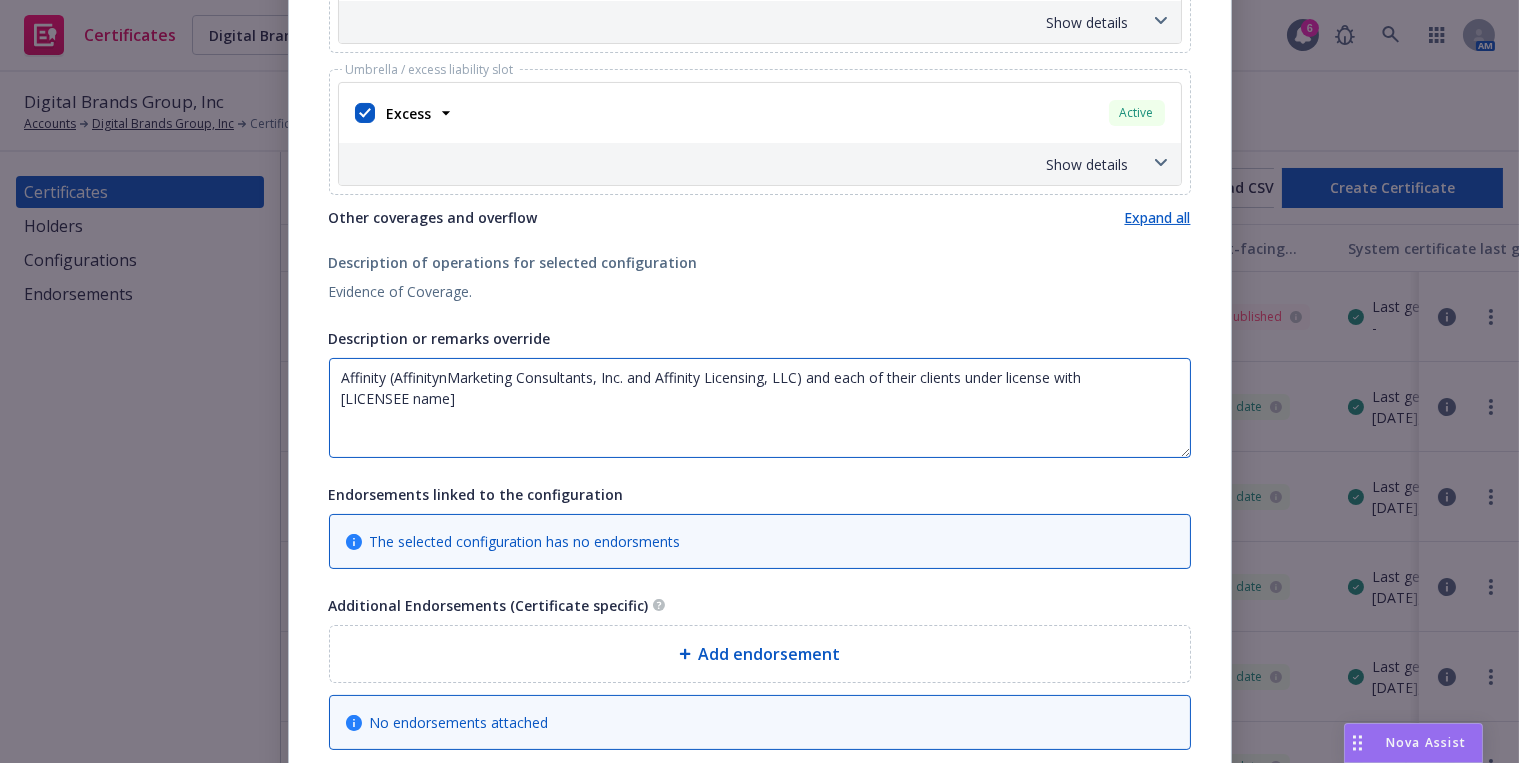 click on "Affinity (AffinitynMarketing Consultants, Inc. and Affinity Licensing, LLC) and each of their clients under license with
[LICENSEE name]" at bounding box center [760, 408] 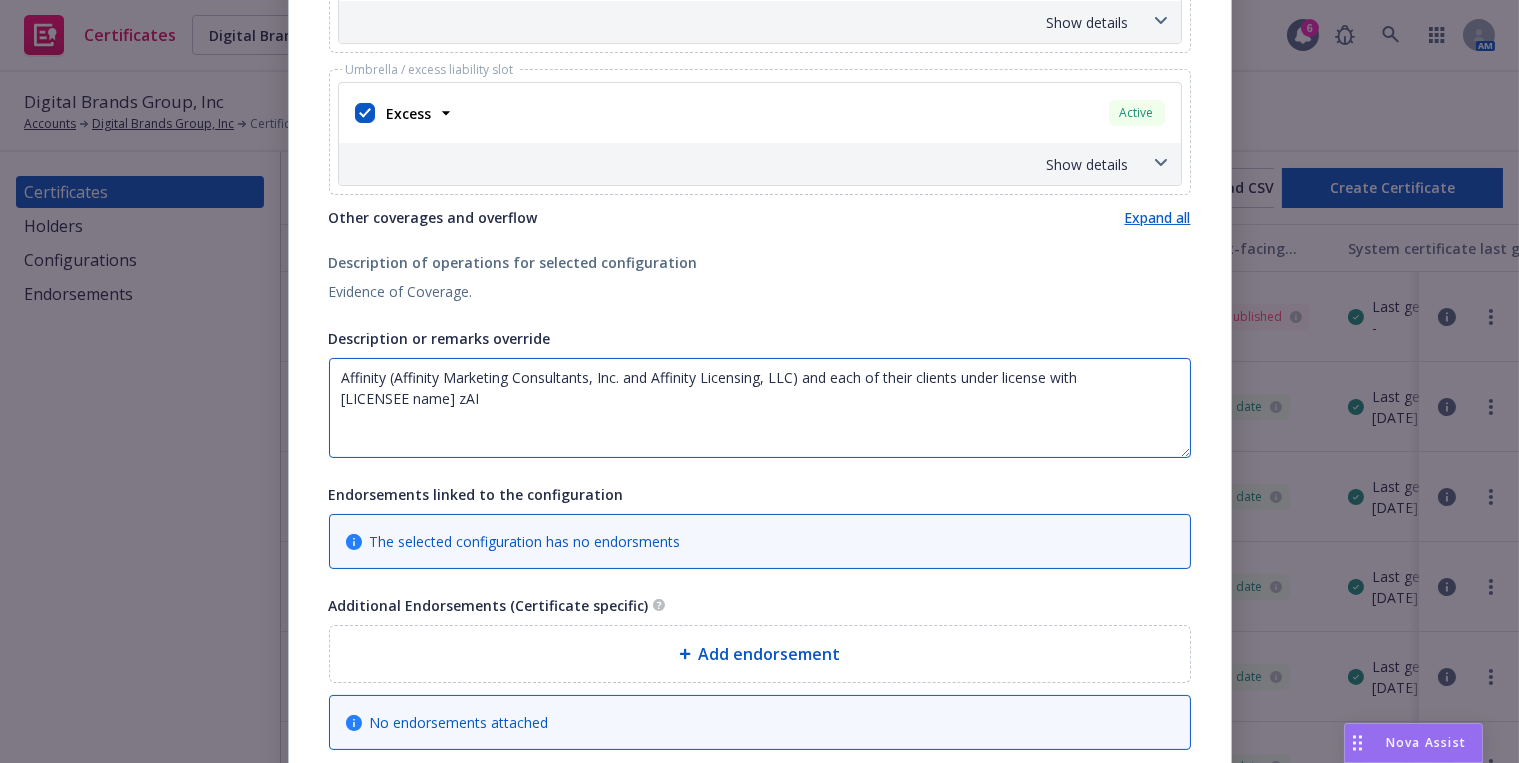 paste on "The Certificate Holder is included as an additional insured as required by a written contract with respect to General Liability and Auto Liability." 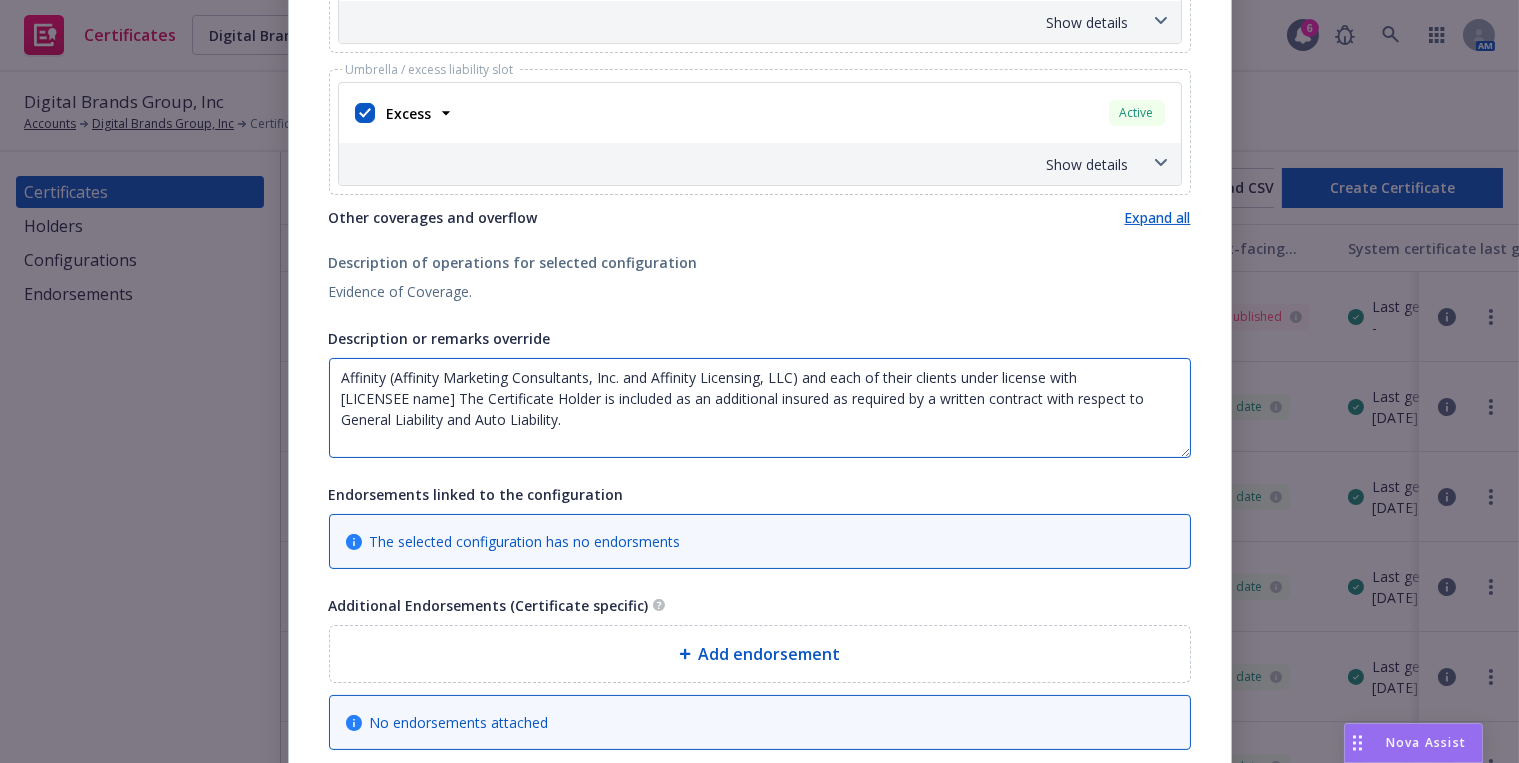 drag, startPoint x: 557, startPoint y: 428, endPoint x: 436, endPoint y: 433, distance: 121.103264 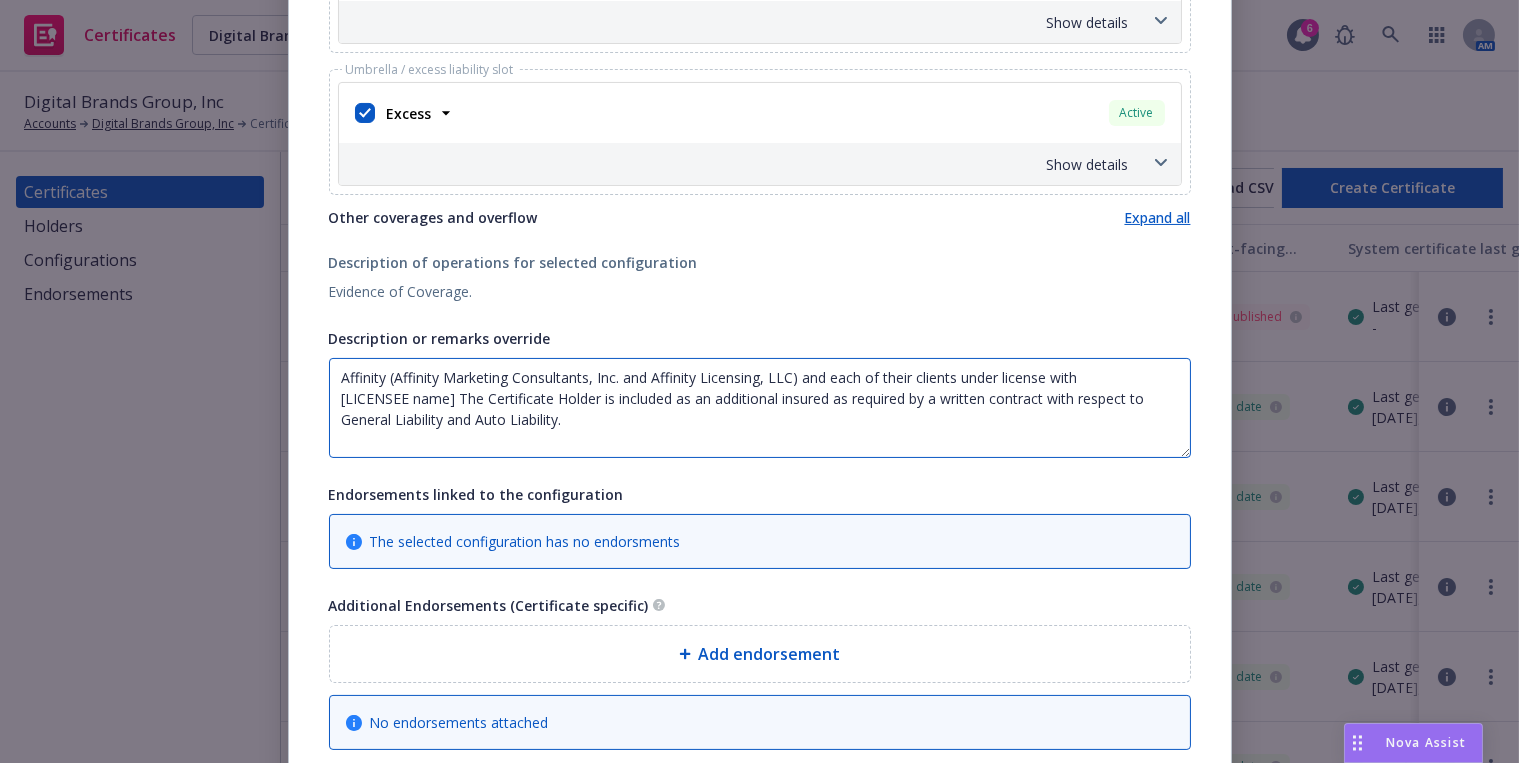 click on "Affinity (Affinity Marketing Consultants, Inc. and Affinity Licensing, LLC) and each of their clients under license with
[LICENSEE name] The Certificate Holder is included as an additional insured as required by a written contract with respect to General Liability and Auto Liability." at bounding box center (760, 408) 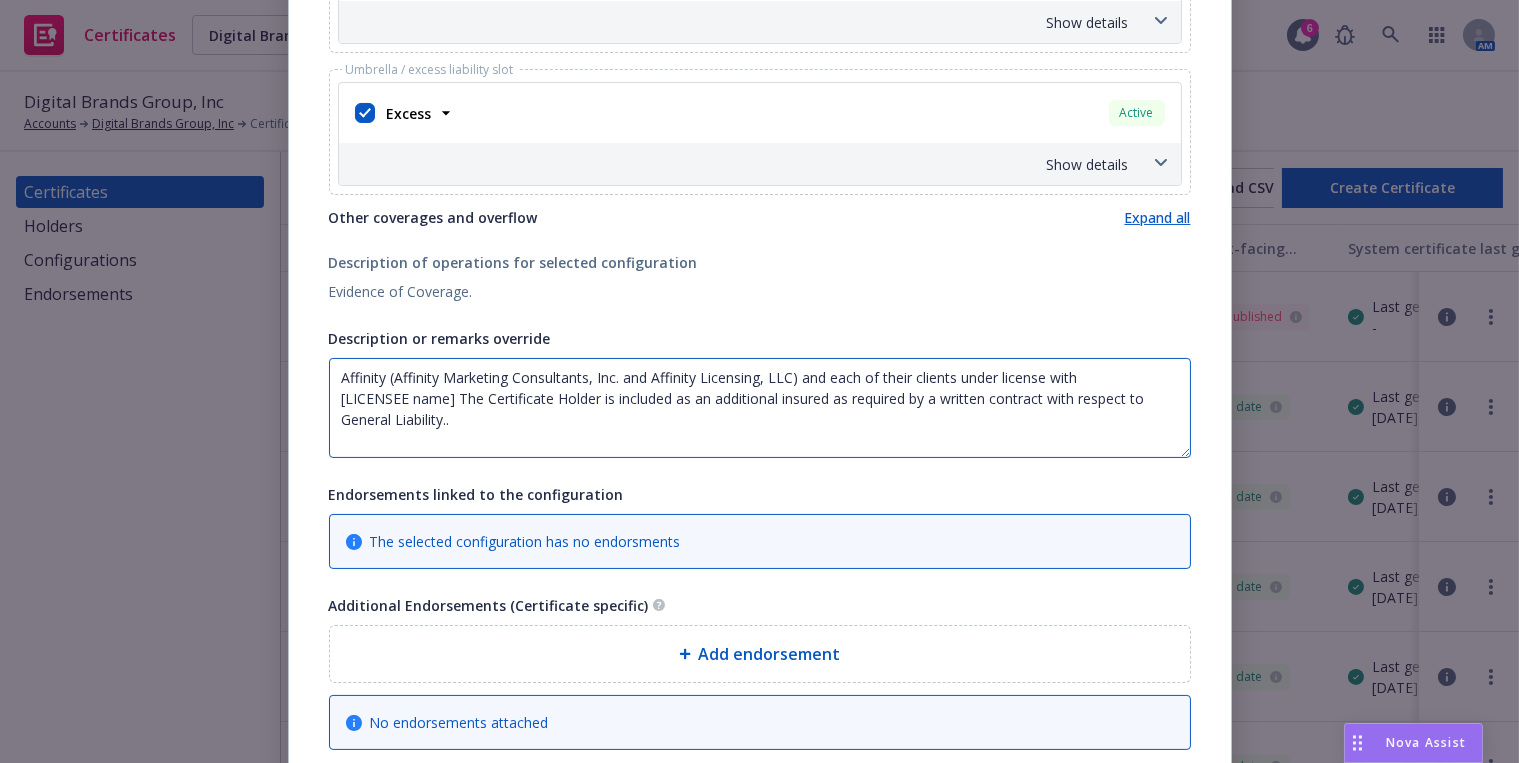 drag, startPoint x: 596, startPoint y: 393, endPoint x: 451, endPoint y: 401, distance: 145.22052 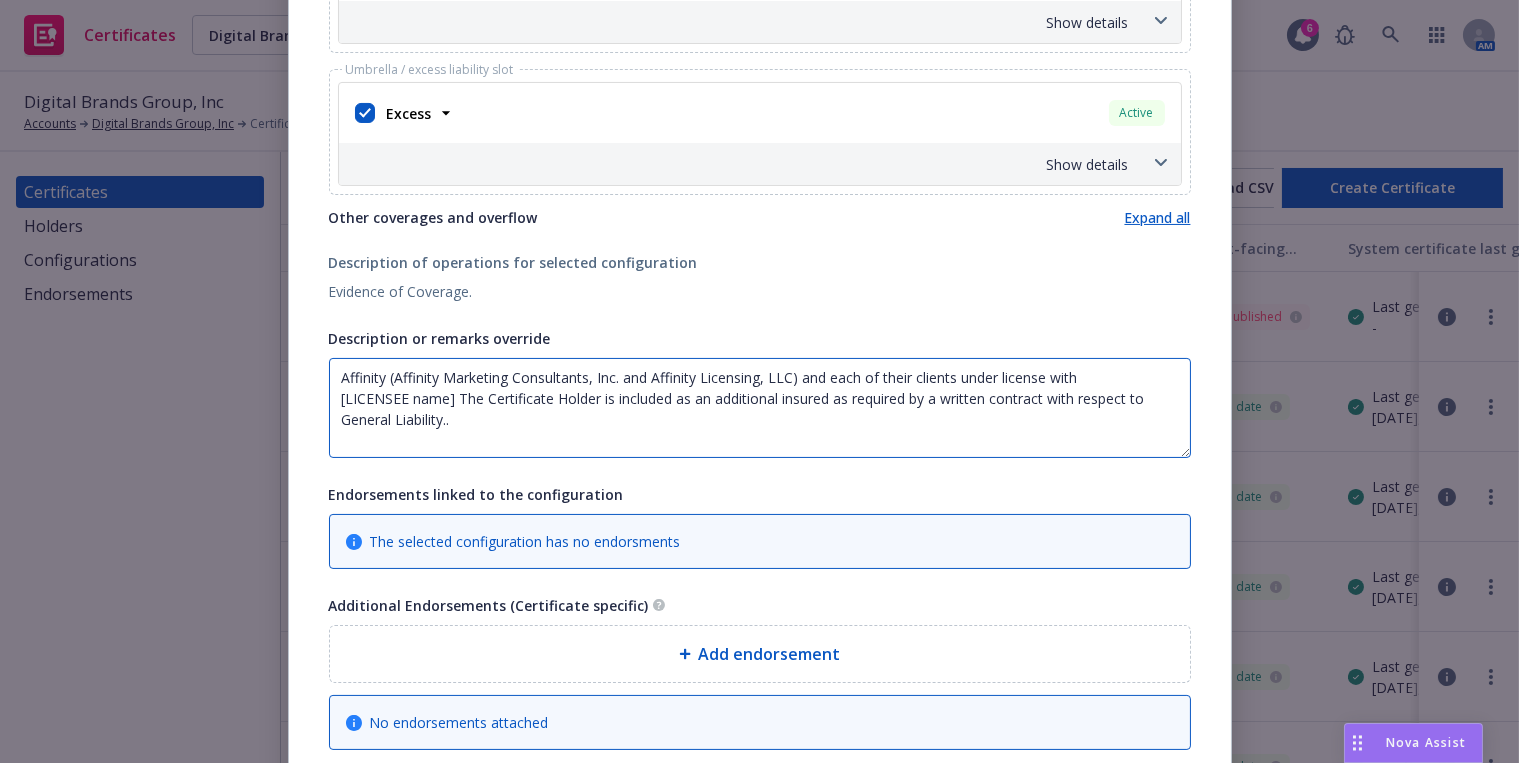 click on "Affinity (Affinity Marketing Consultants, Inc. and Affinity Licensing, LLC) and each of their clients under license with
[LICENSEE name] The Certificate Holder is included as an additional insured as required by a written contract with respect to General Liability.." at bounding box center (760, 408) 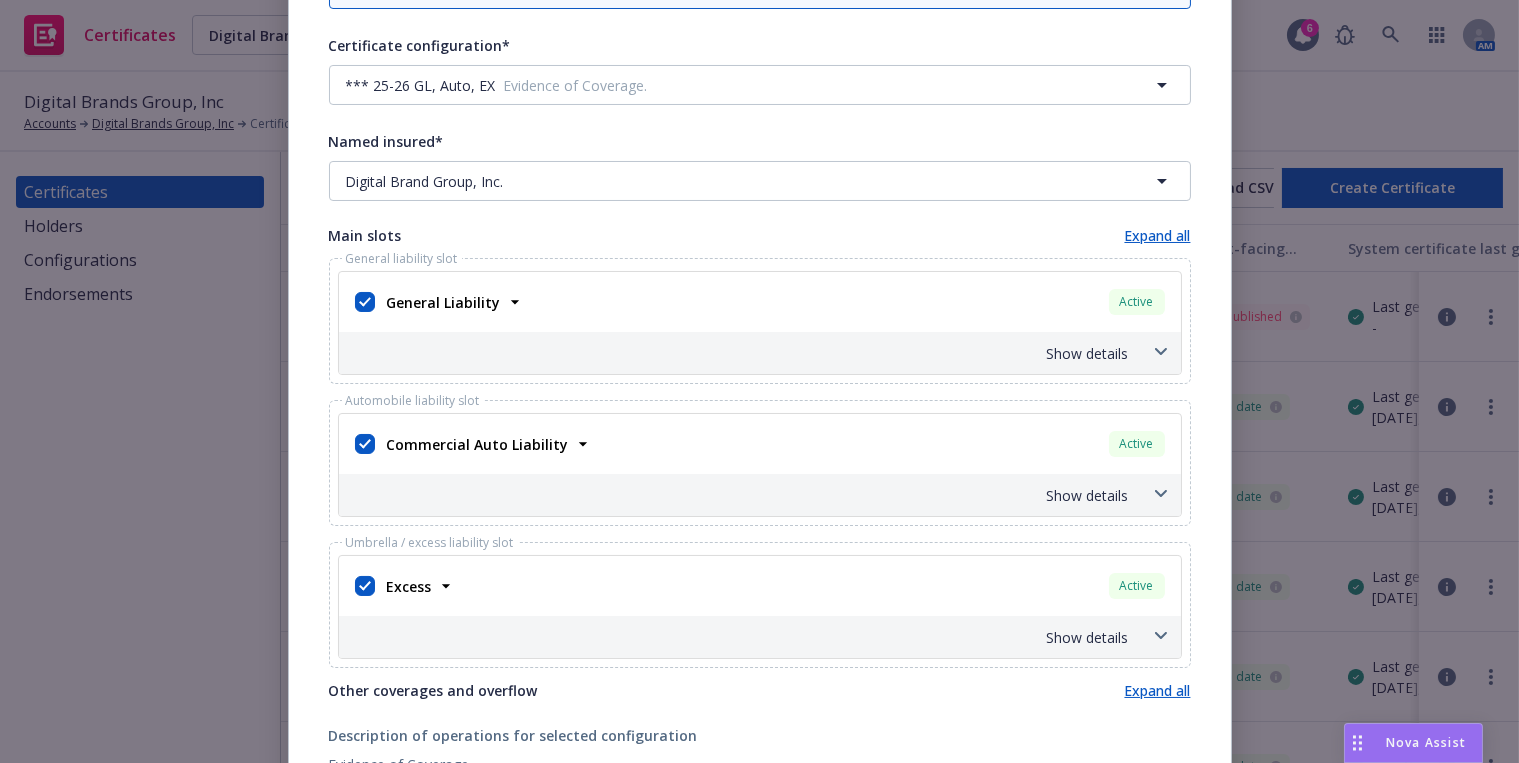 scroll, scrollTop: 363, scrollLeft: 0, axis: vertical 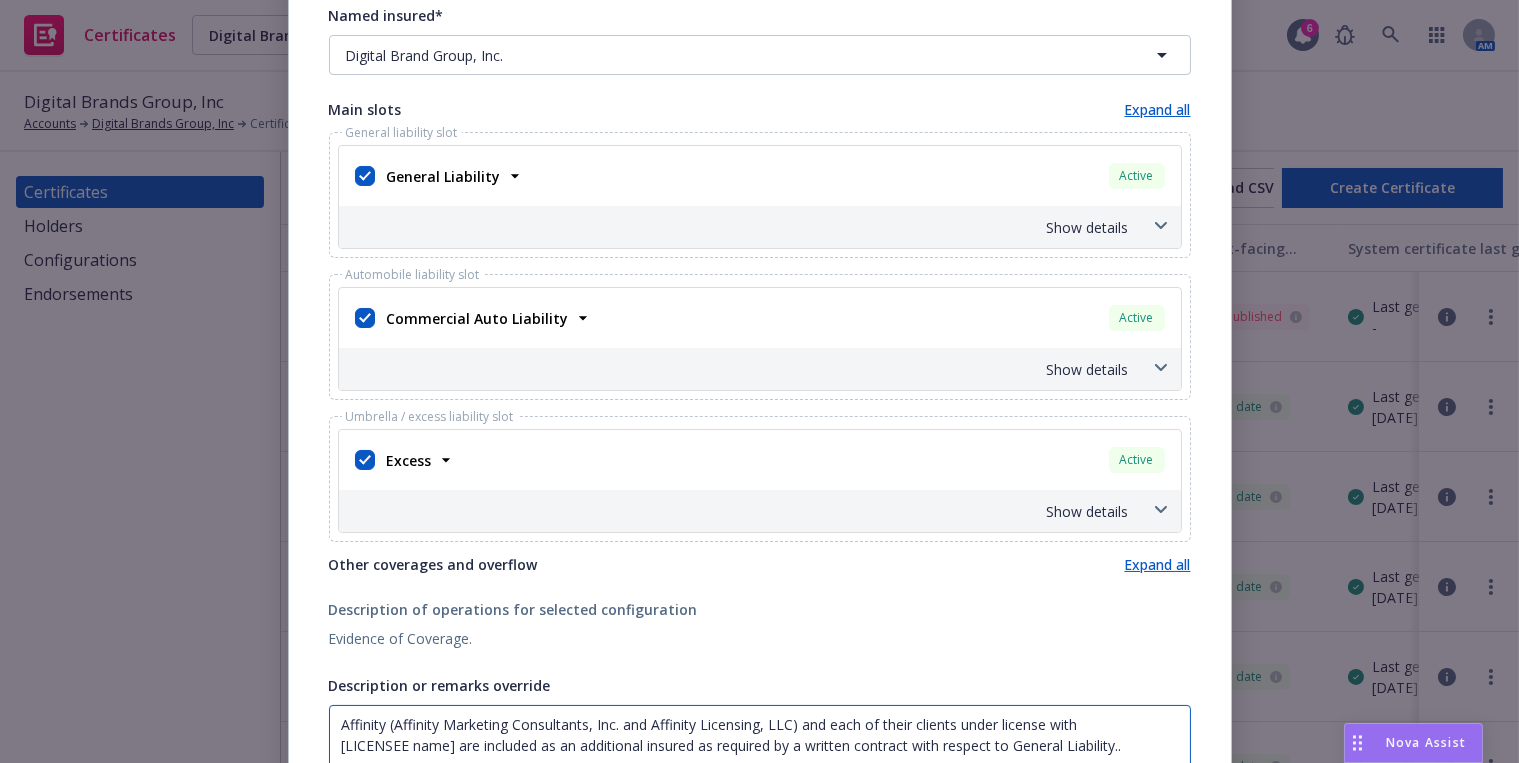 type on "Affinity (Affinity Marketing Consultants, Inc. and Affinity Licensing, LLC) and each of their clients under license with
[LICENSEE name] are included as an additional insured as required by a written contract with respect to General Liability.." 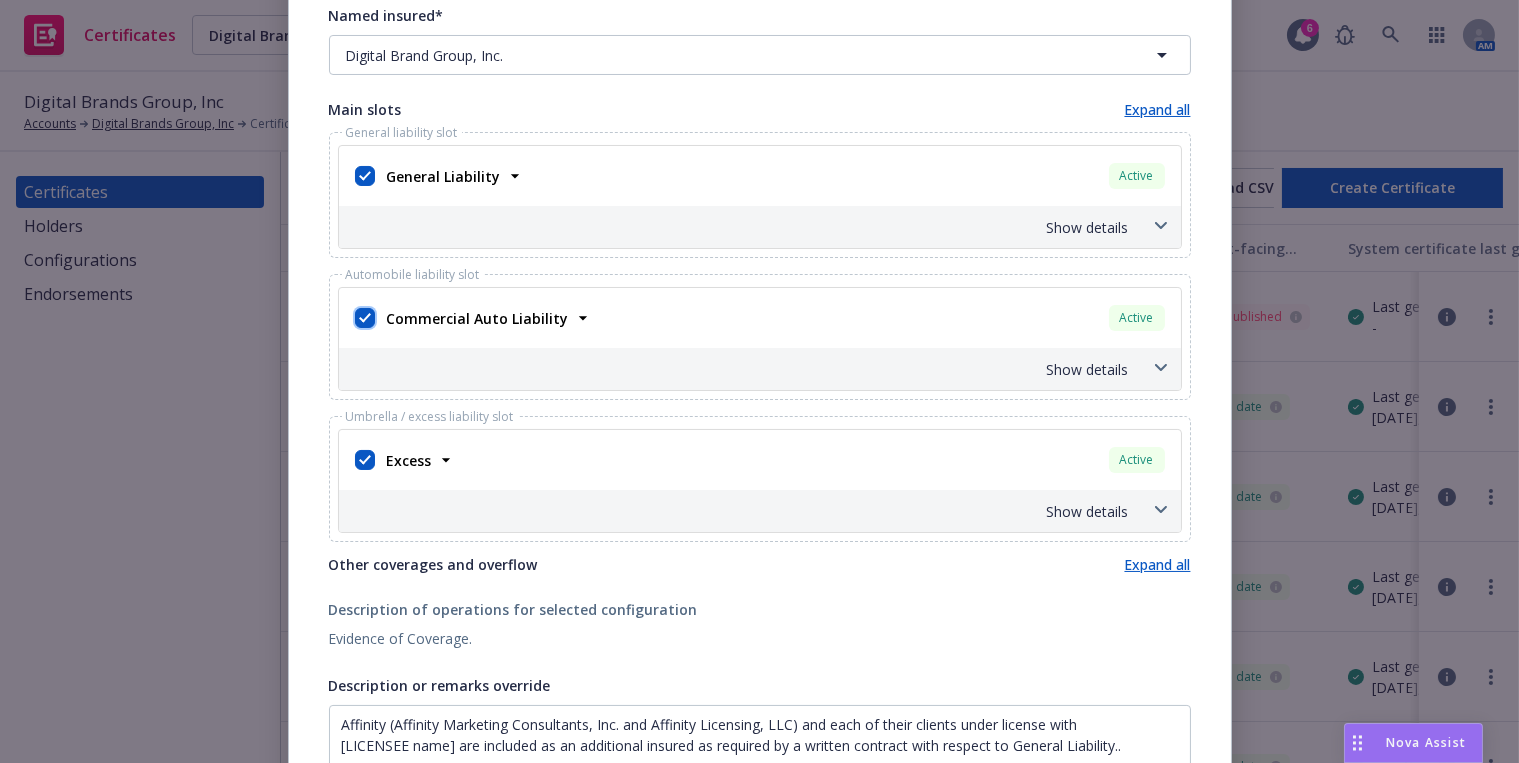 click at bounding box center (365, 318) 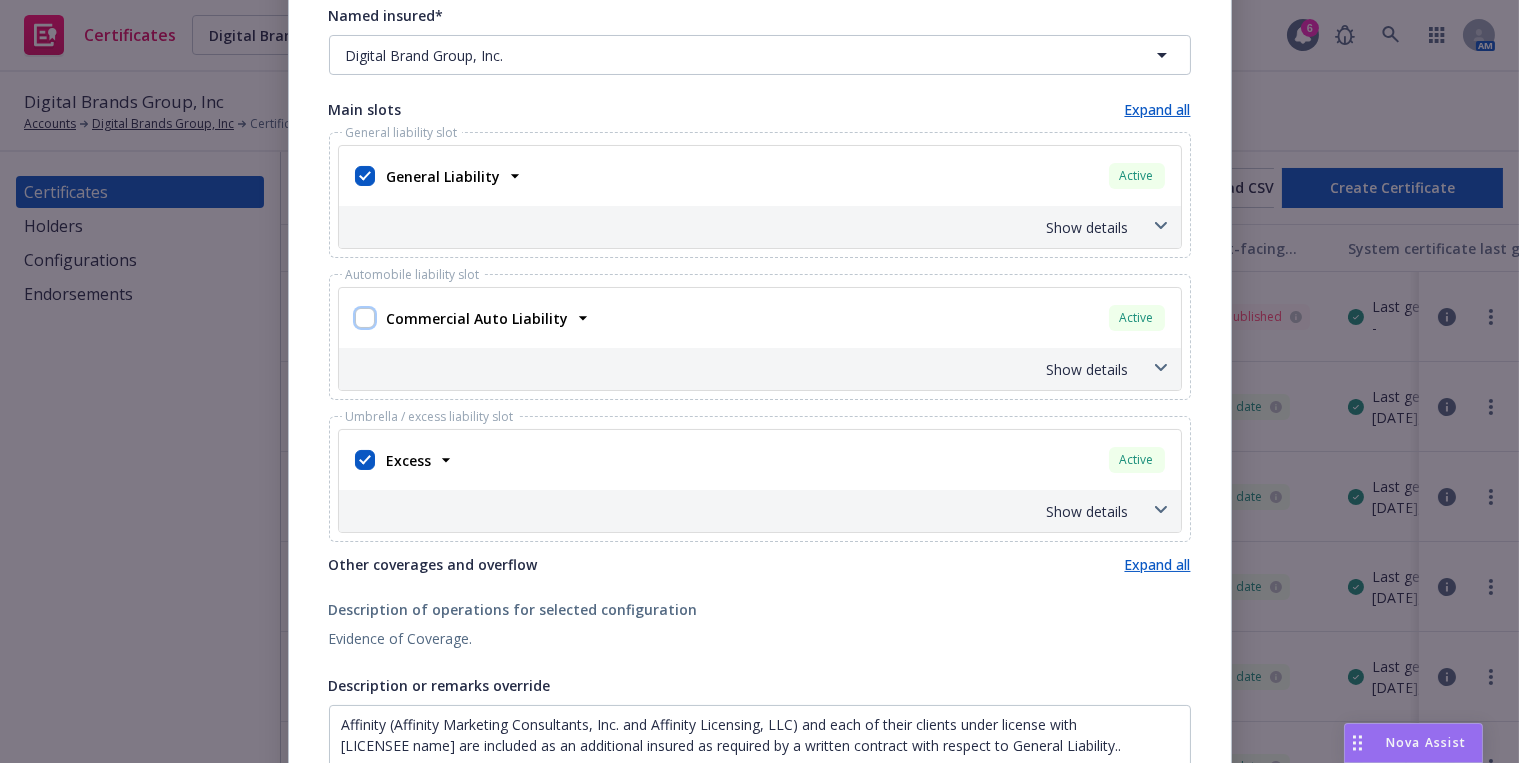 checkbox on "false" 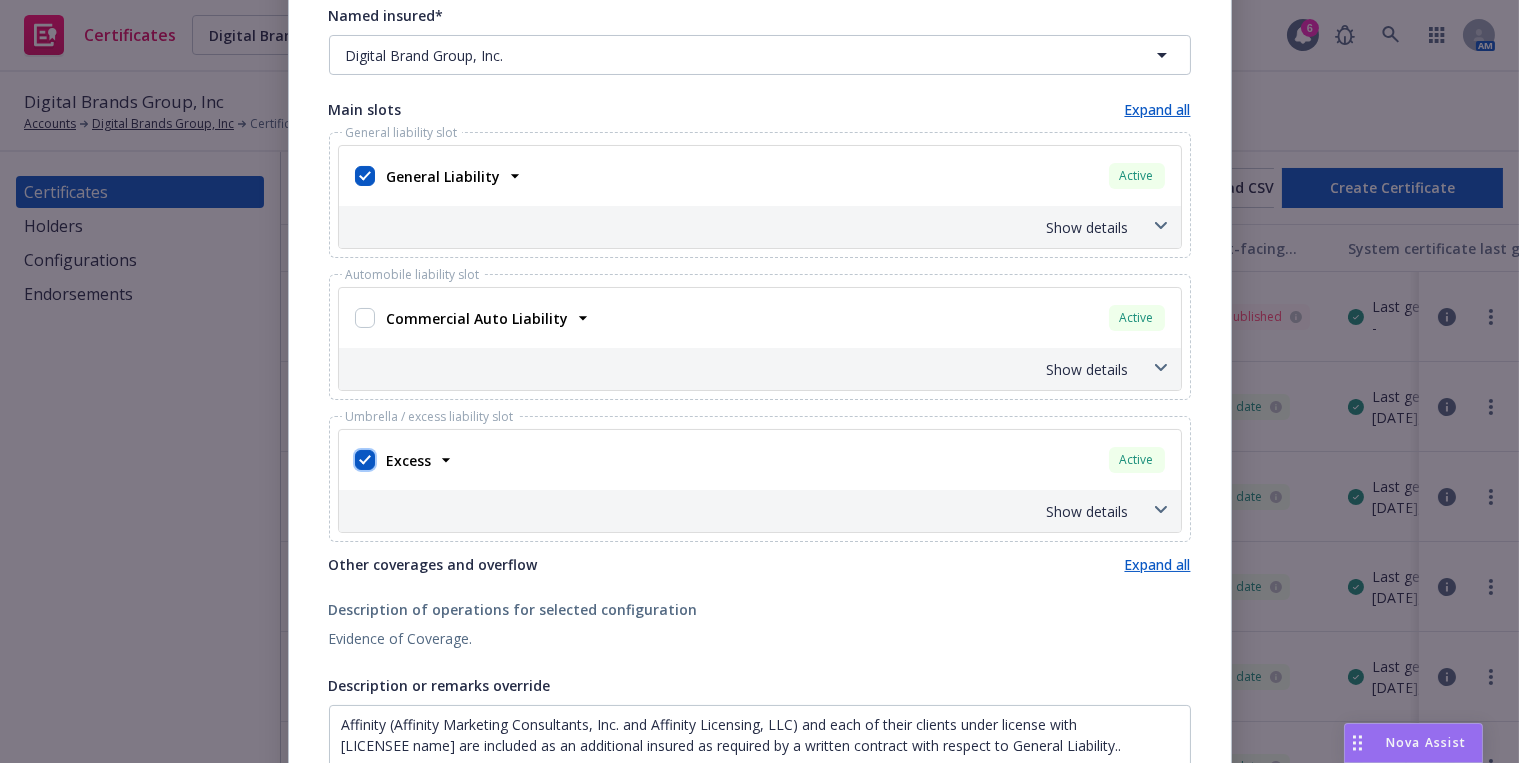 click at bounding box center [365, 460] 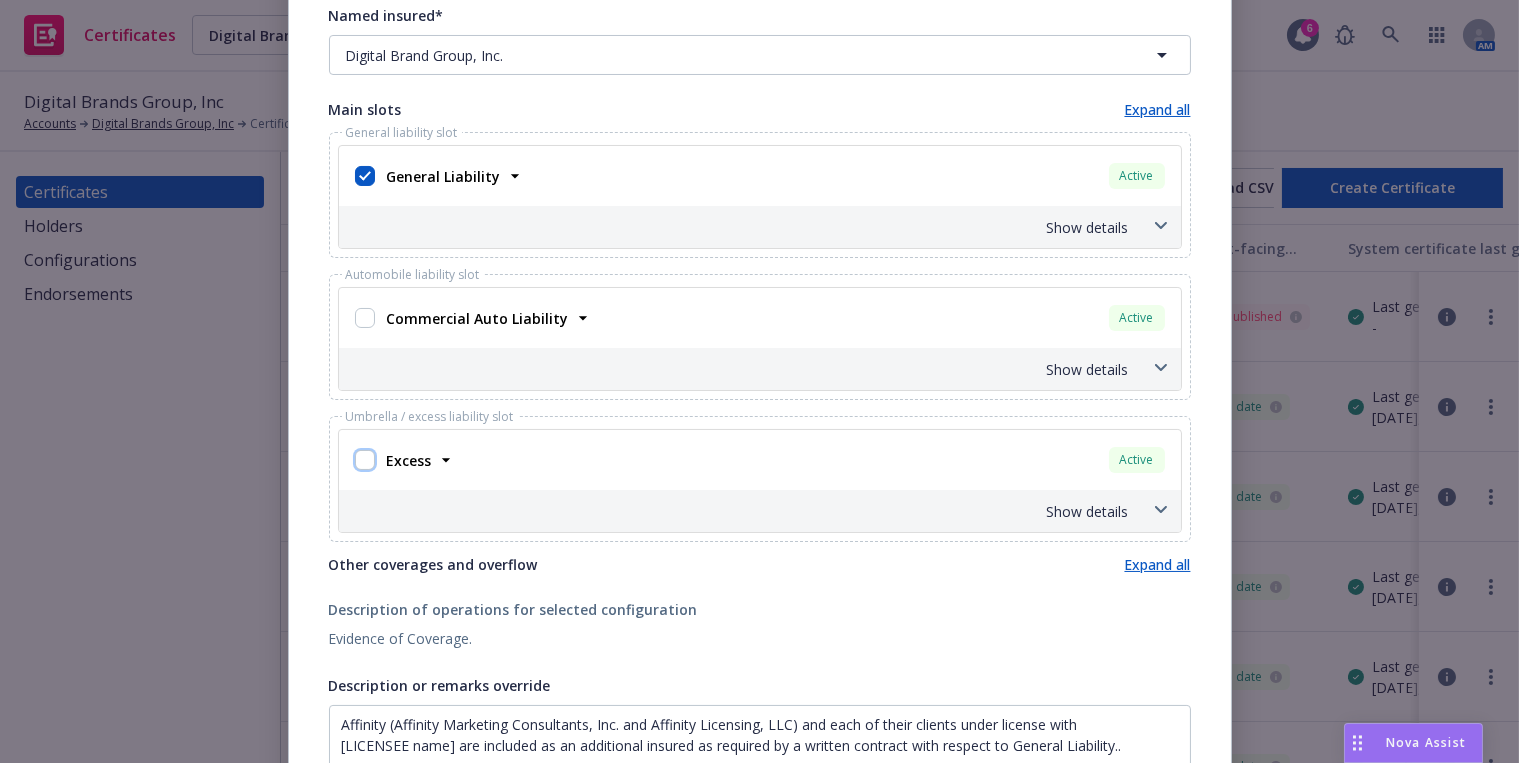 checkbox on "false" 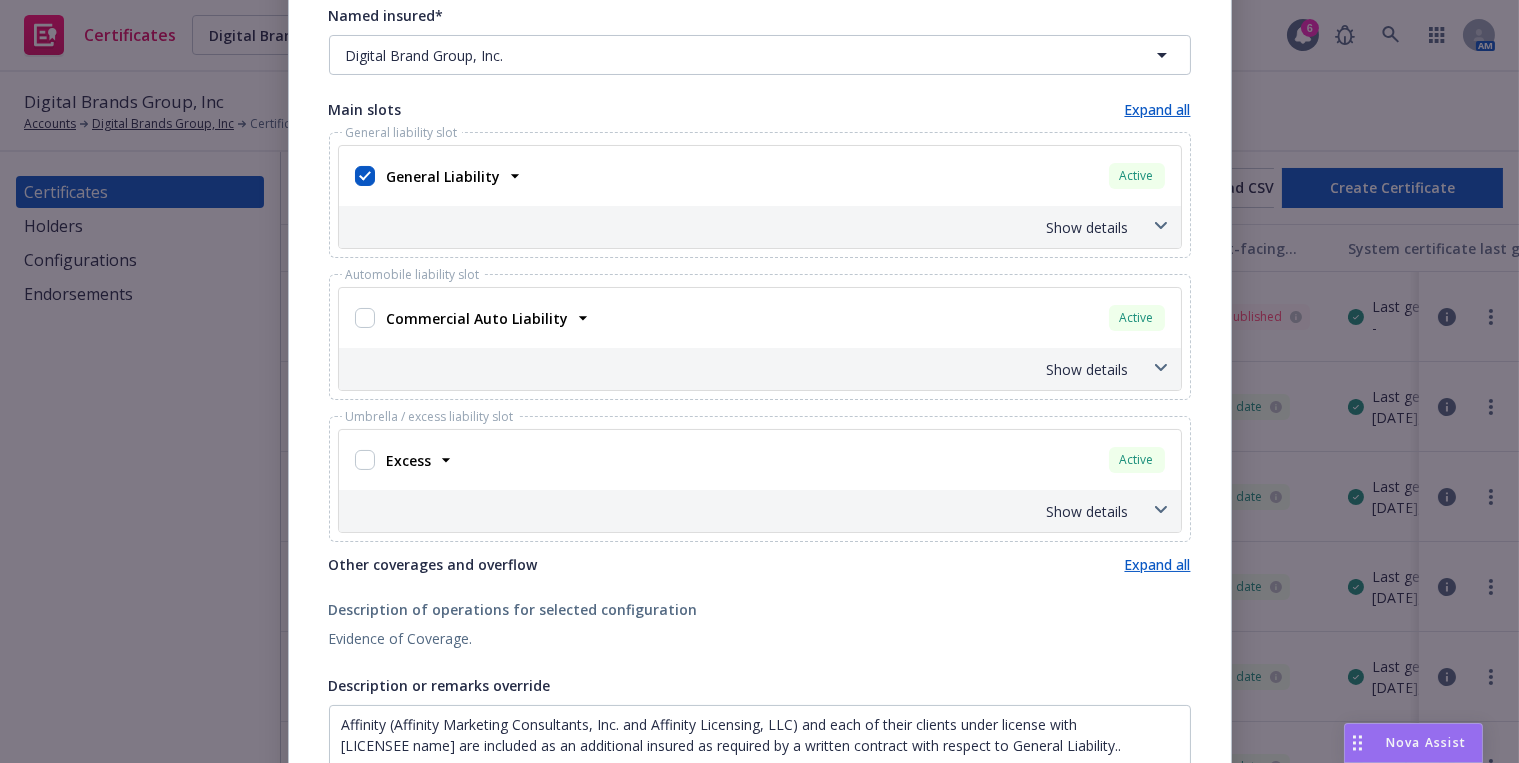 click on "Show details" at bounding box center [760, 227] 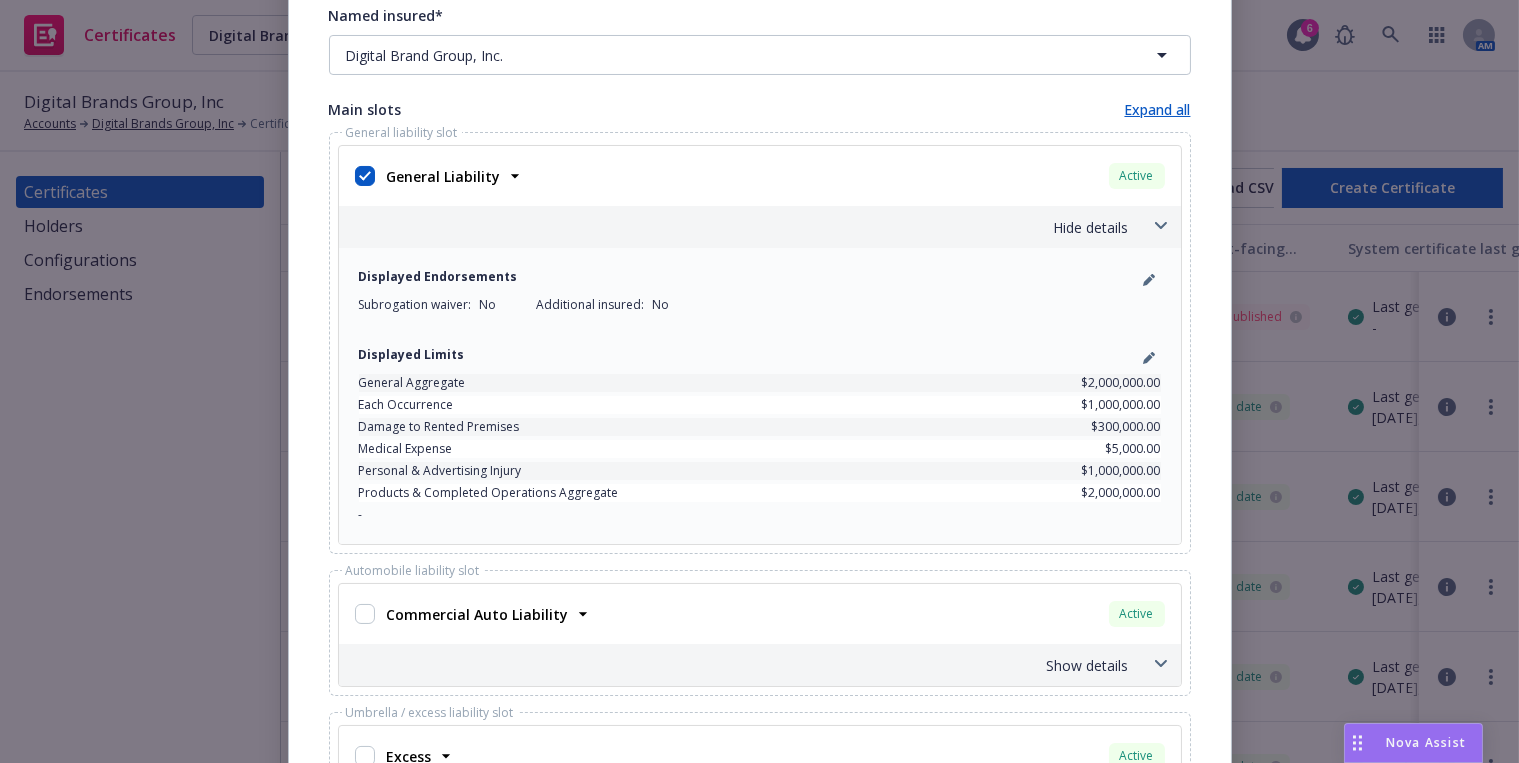 click on "Subrogation waiver : No Additional insured : No" at bounding box center (760, 305) 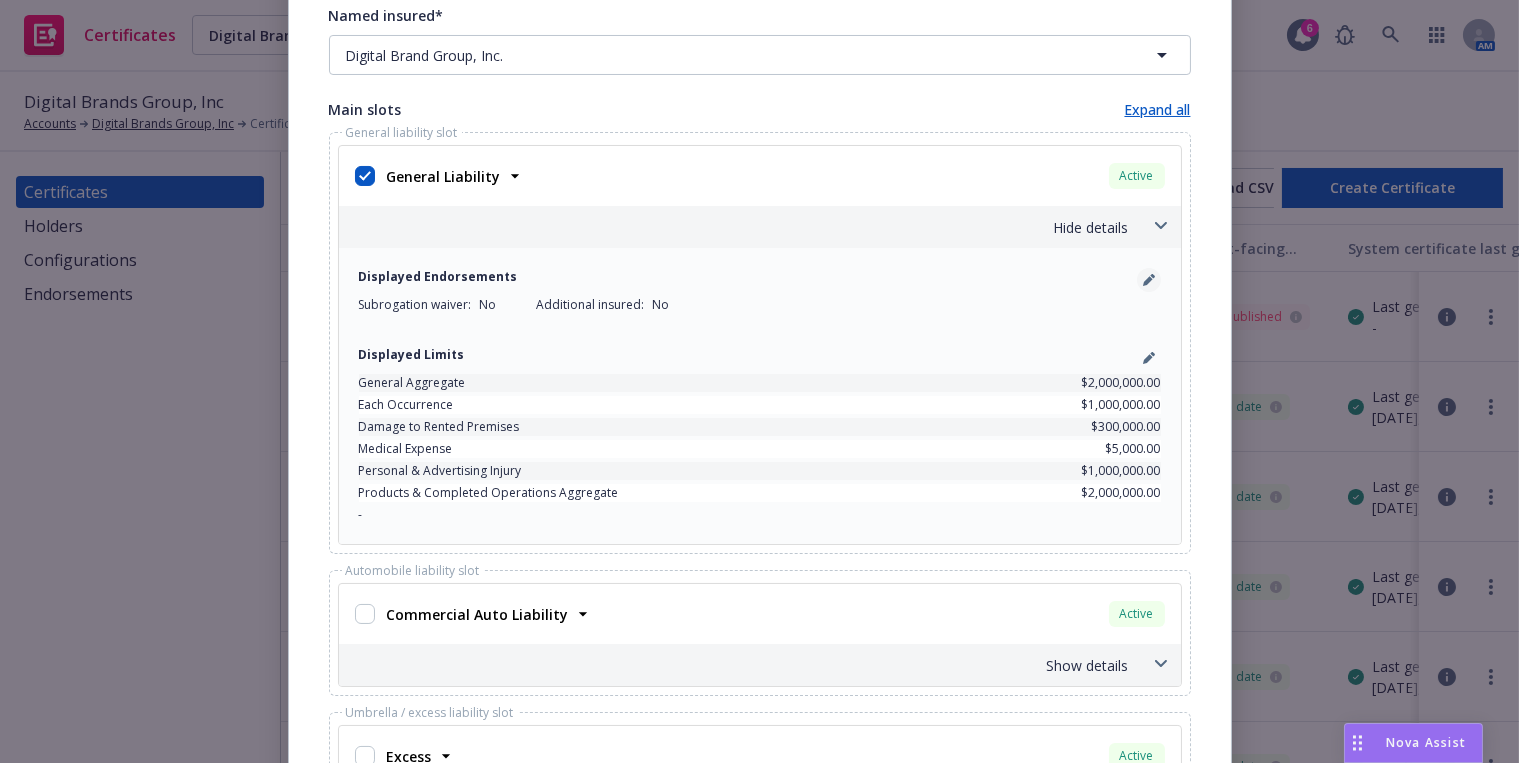 click 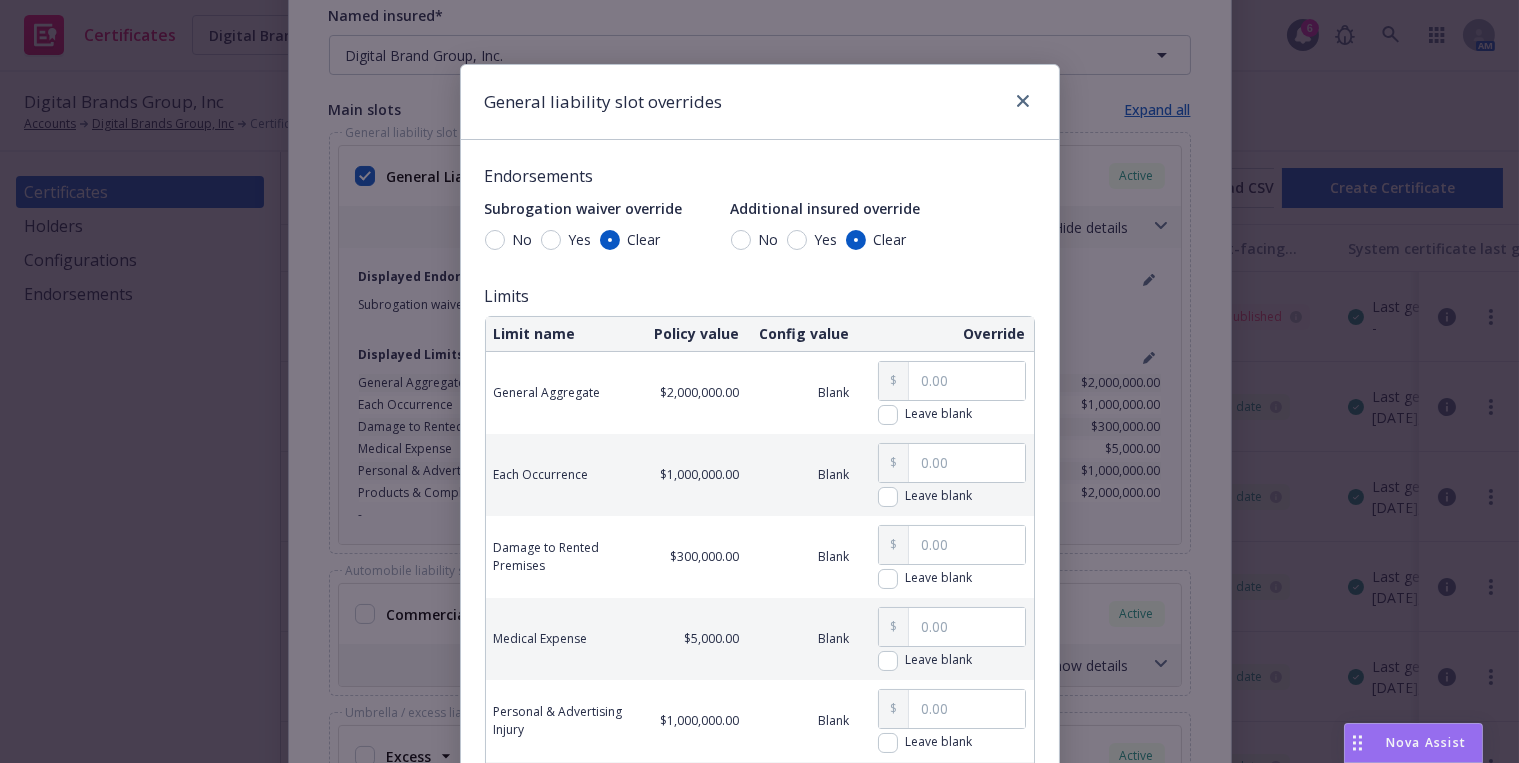 click on "Yes" at bounding box center (826, 240) 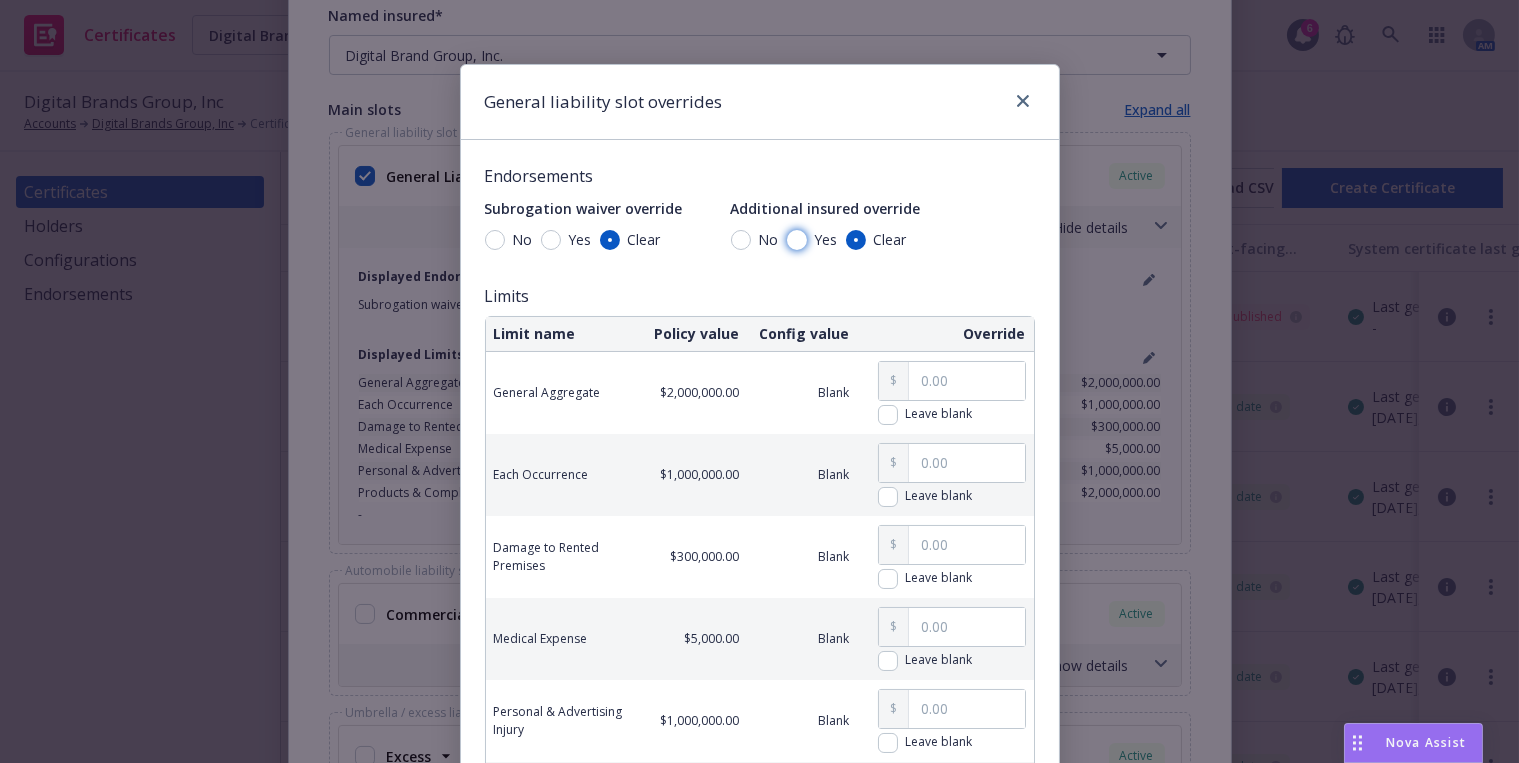 click on "Yes" at bounding box center [797, 240] 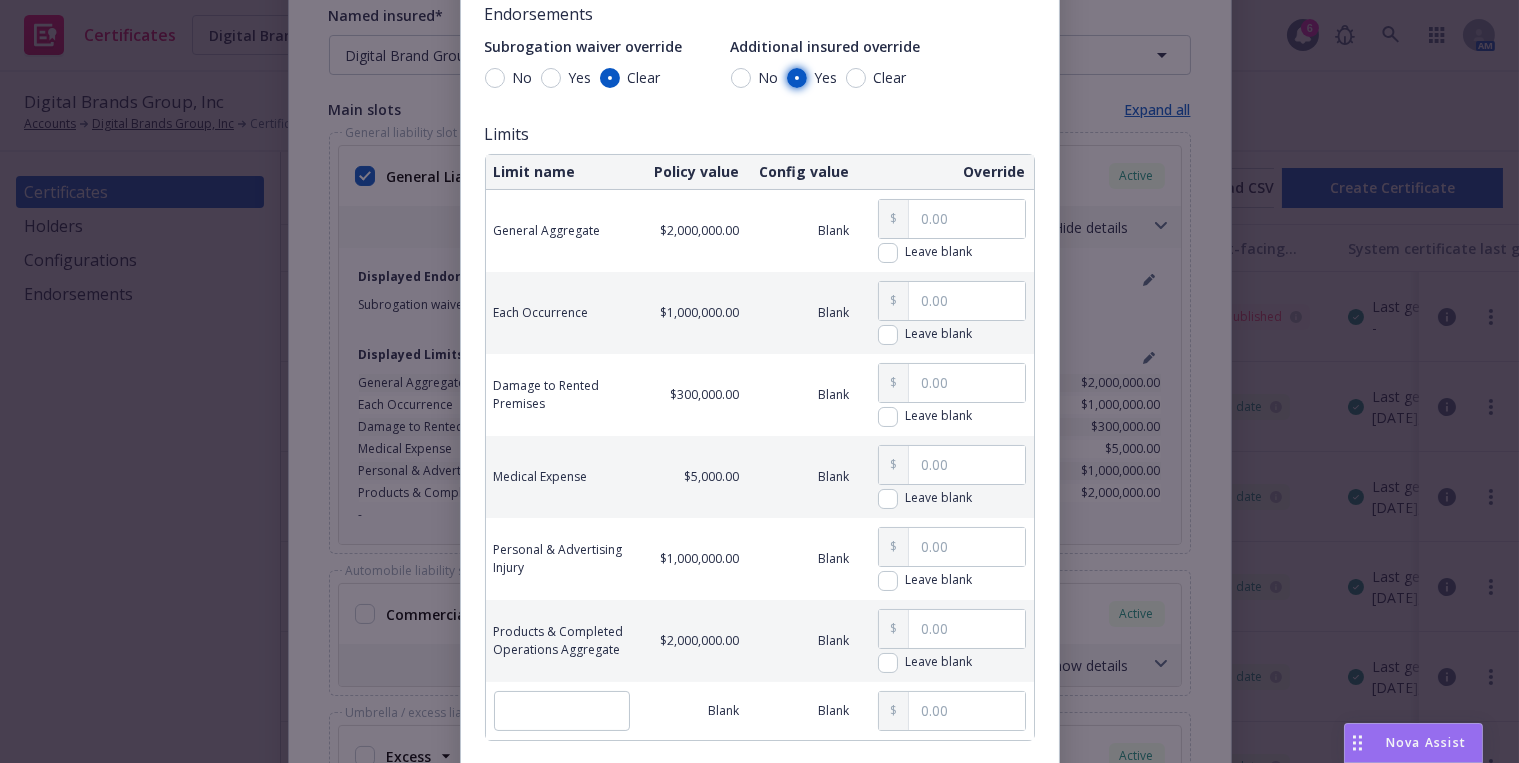 scroll, scrollTop: 315, scrollLeft: 0, axis: vertical 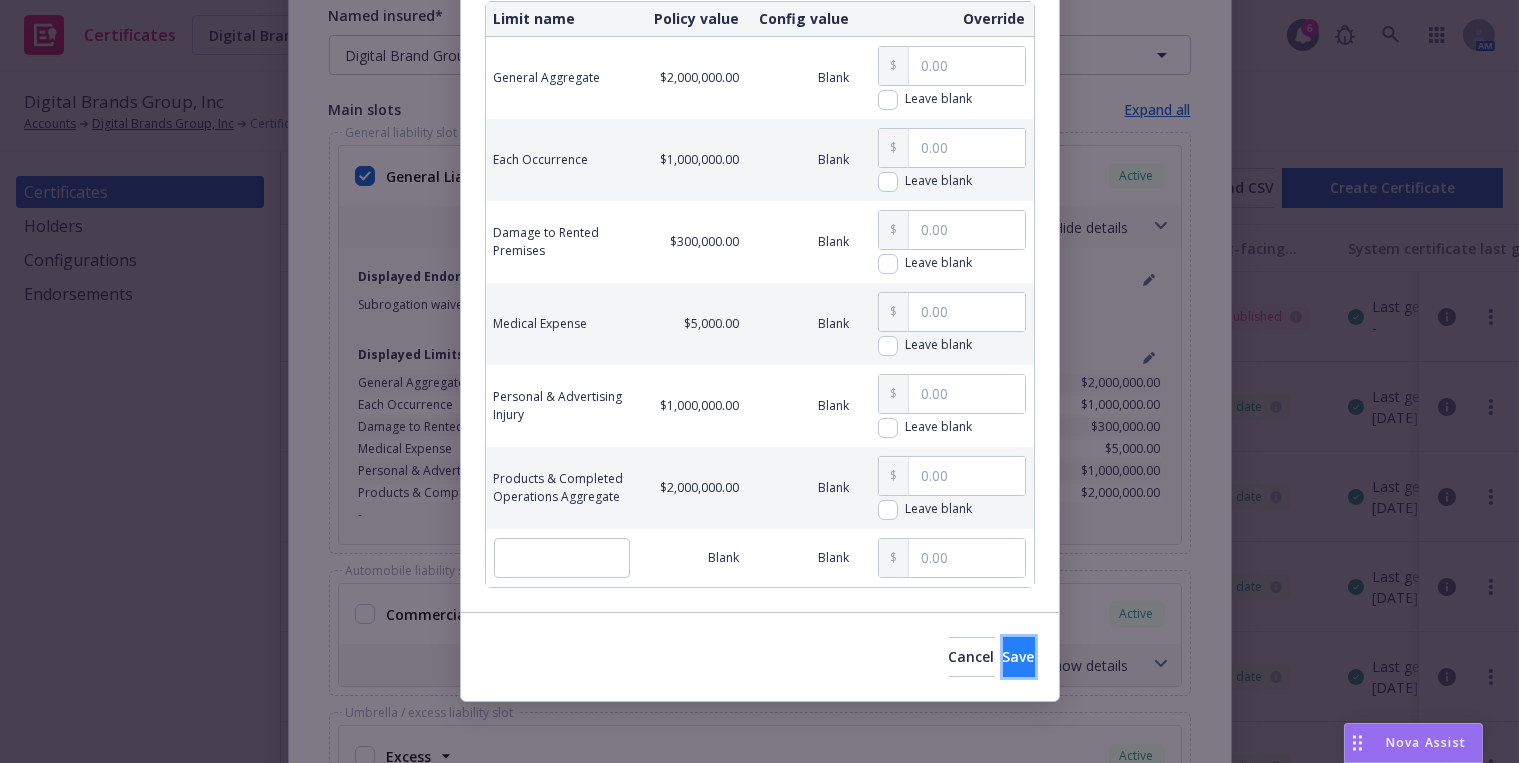 click on "Save" at bounding box center [1019, 656] 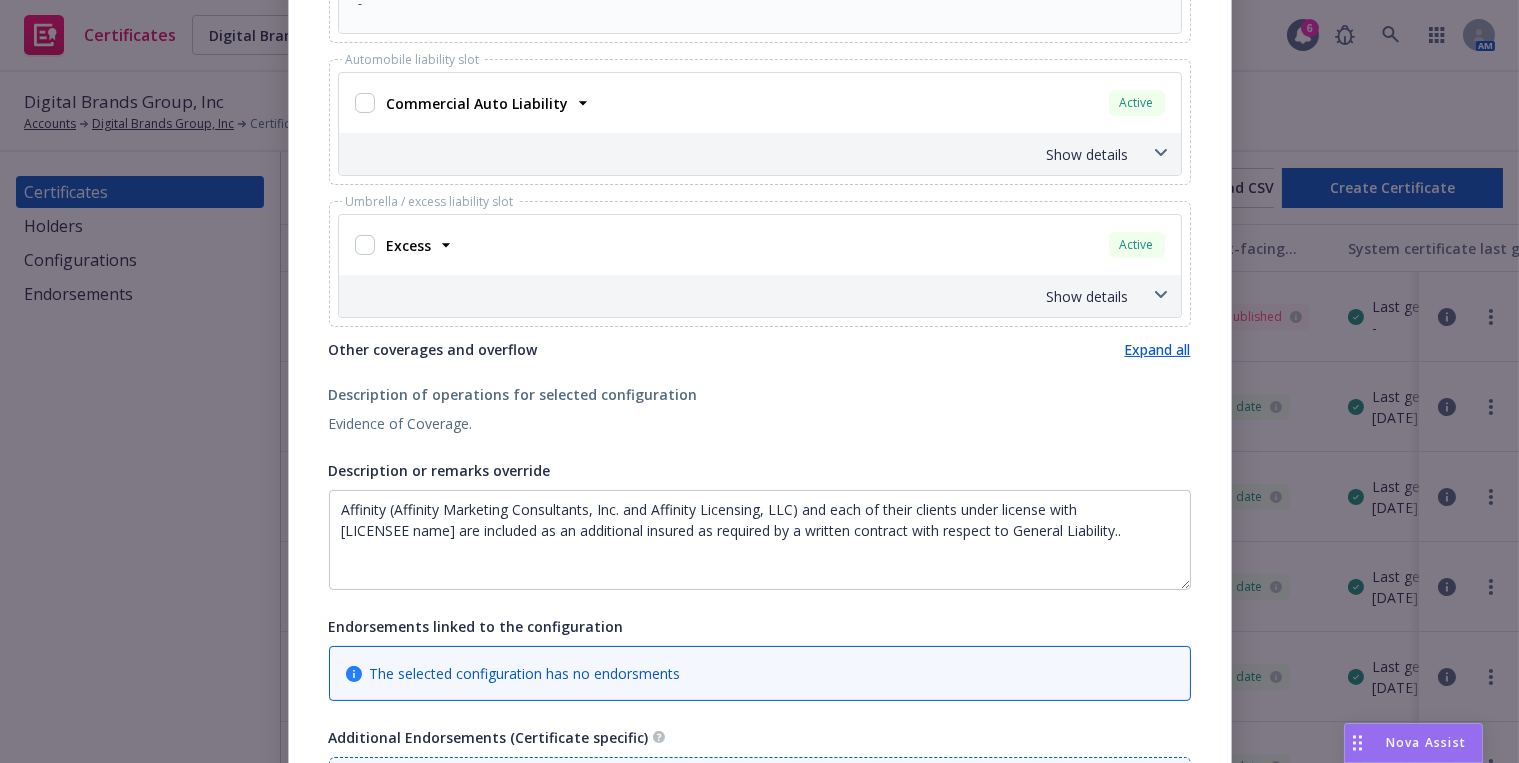 scroll, scrollTop: 1096, scrollLeft: 0, axis: vertical 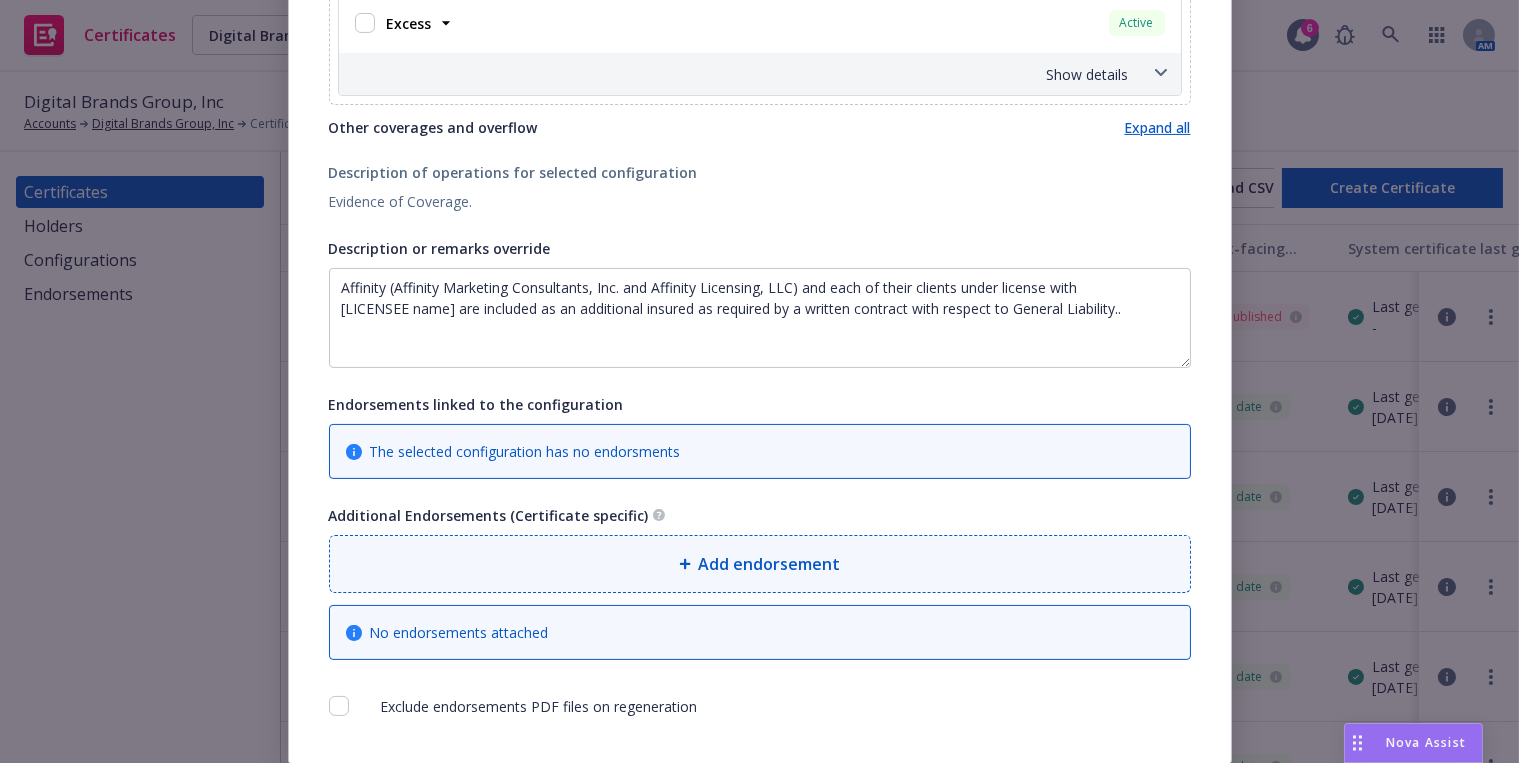 click 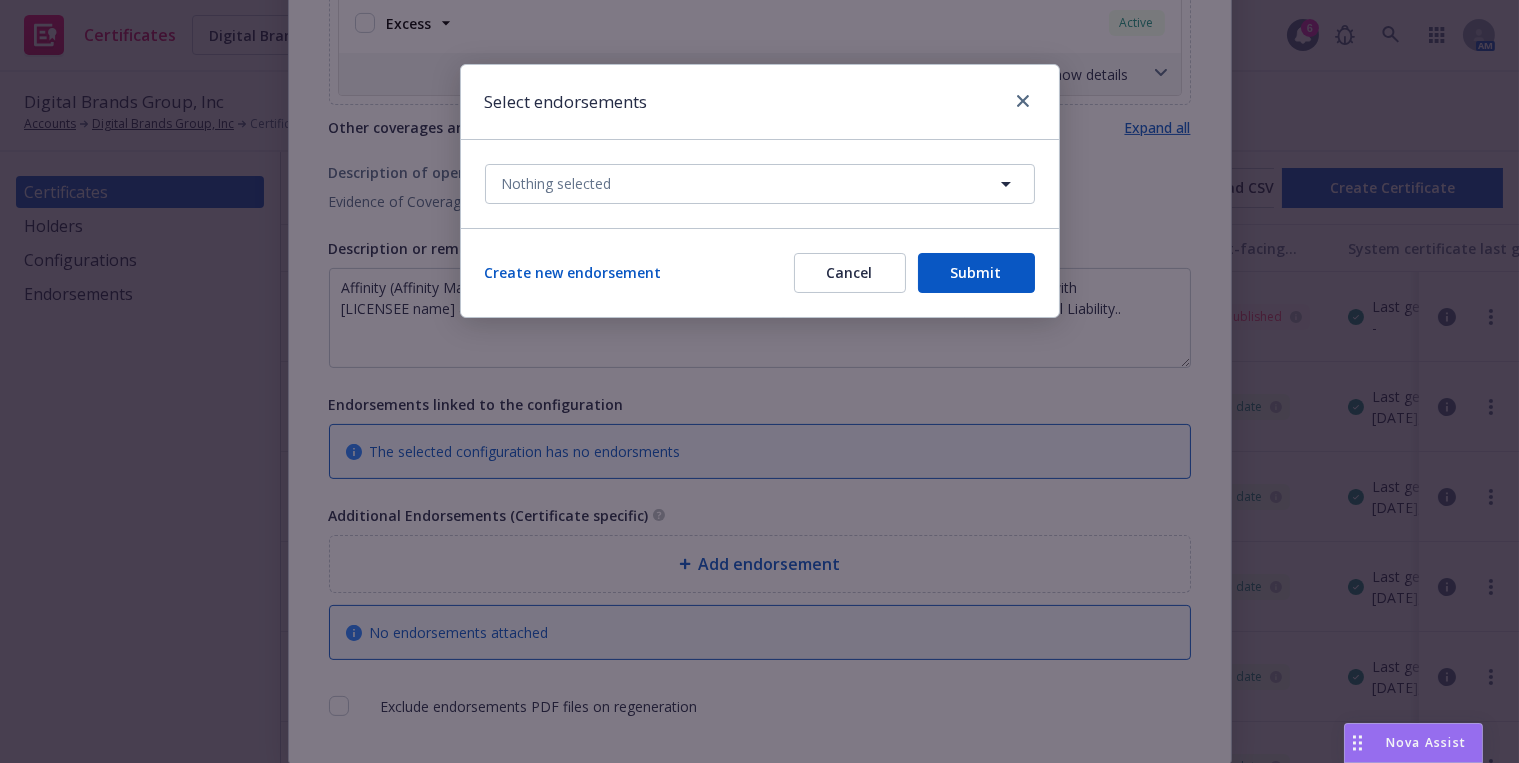 drag, startPoint x: 646, startPoint y: 157, endPoint x: 650, endPoint y: 167, distance: 10.770329 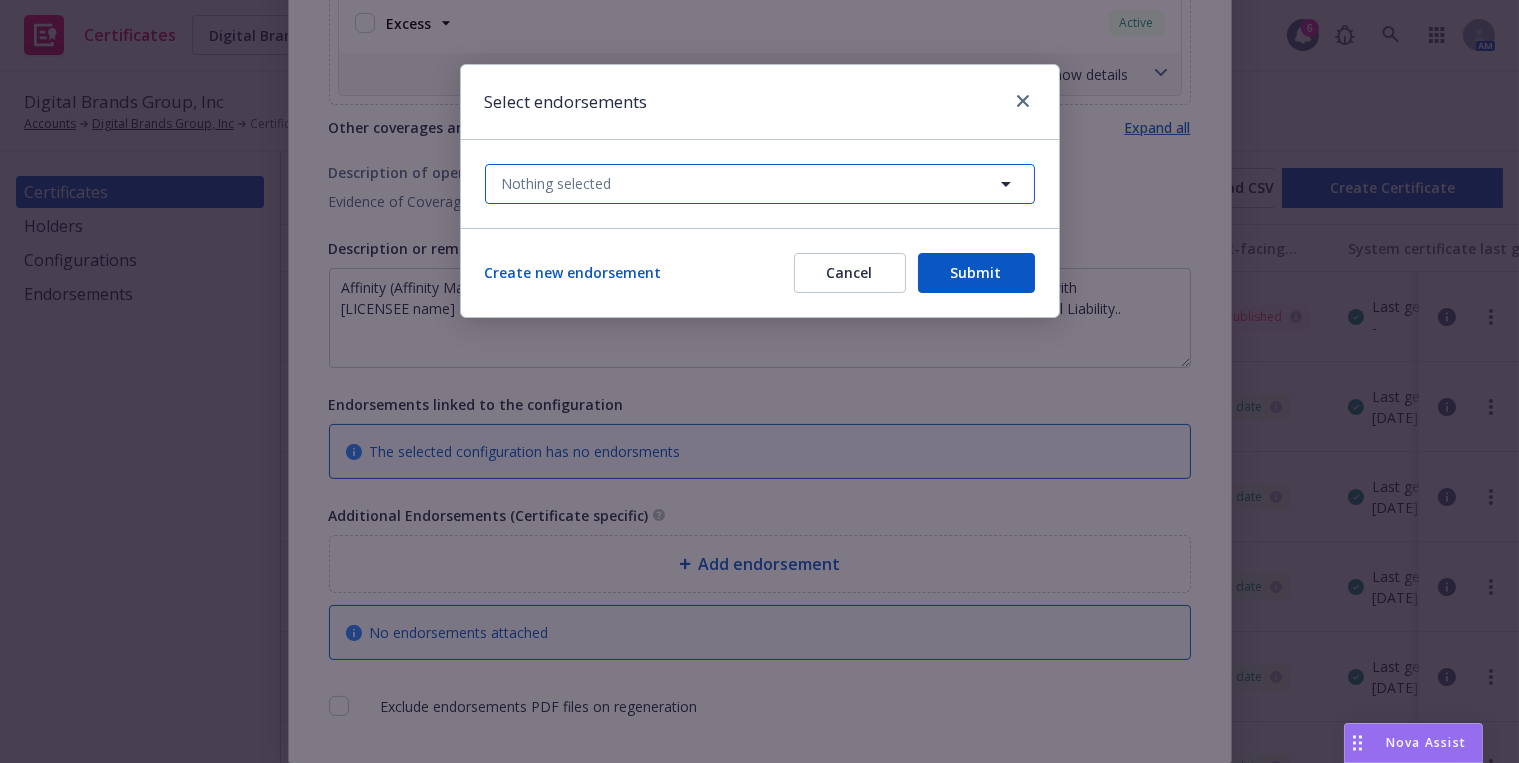 click on "Nothing selected" at bounding box center [760, 184] 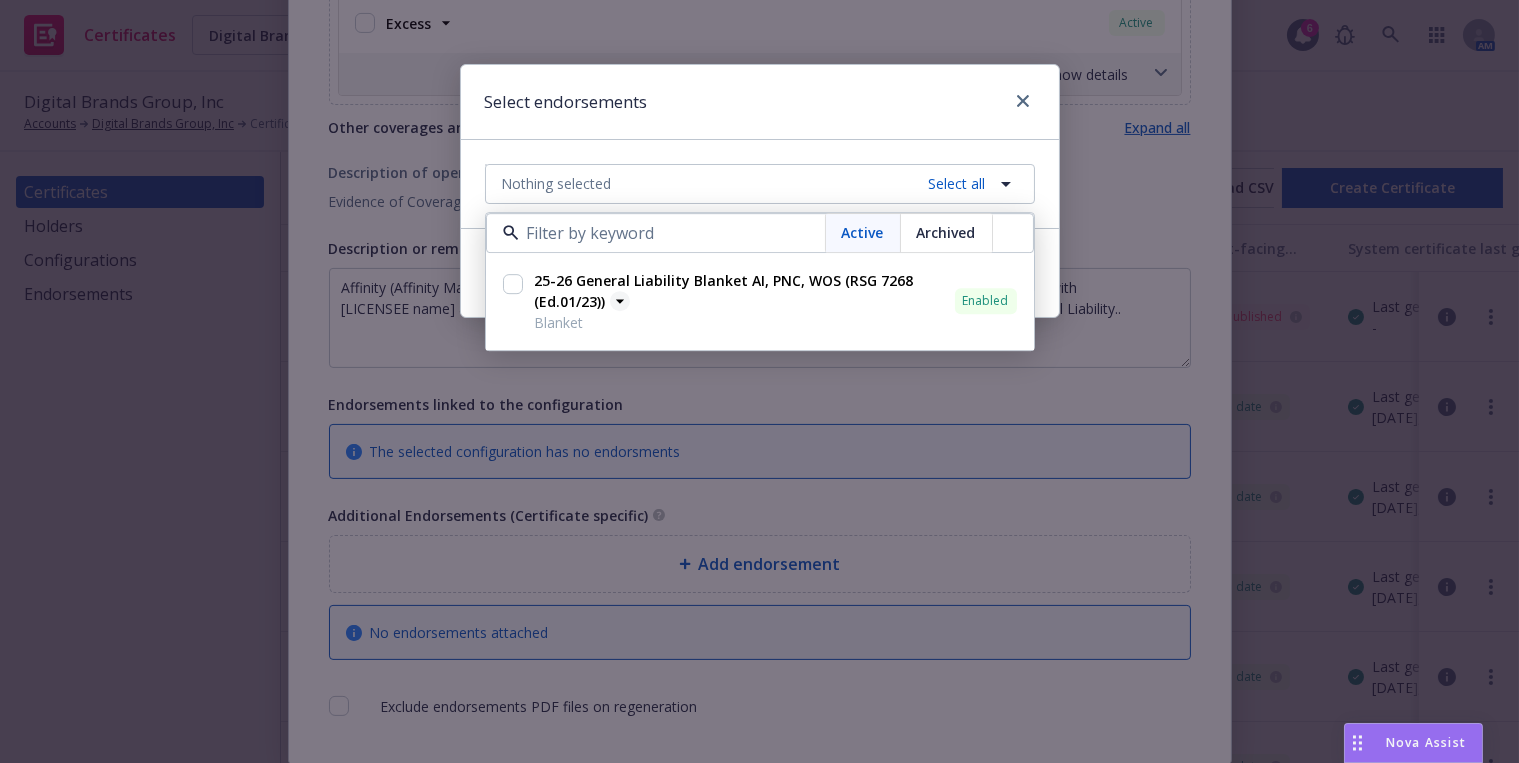 click on "25-26 General Liability Blanket AI, PNC, WOS (RSG 7268 (Ed.01/23))" at bounding box center [741, 291] 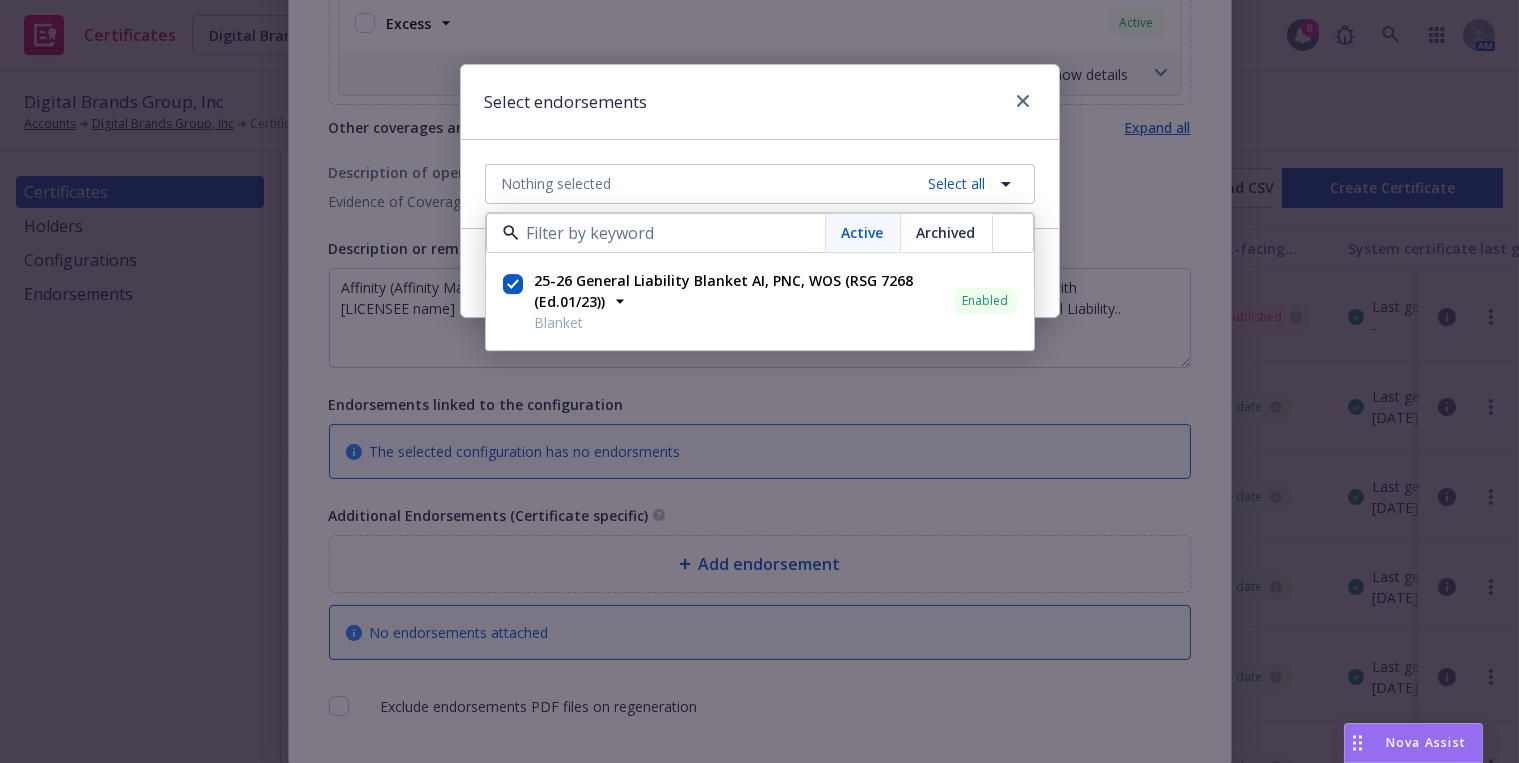 checkbox on "true" 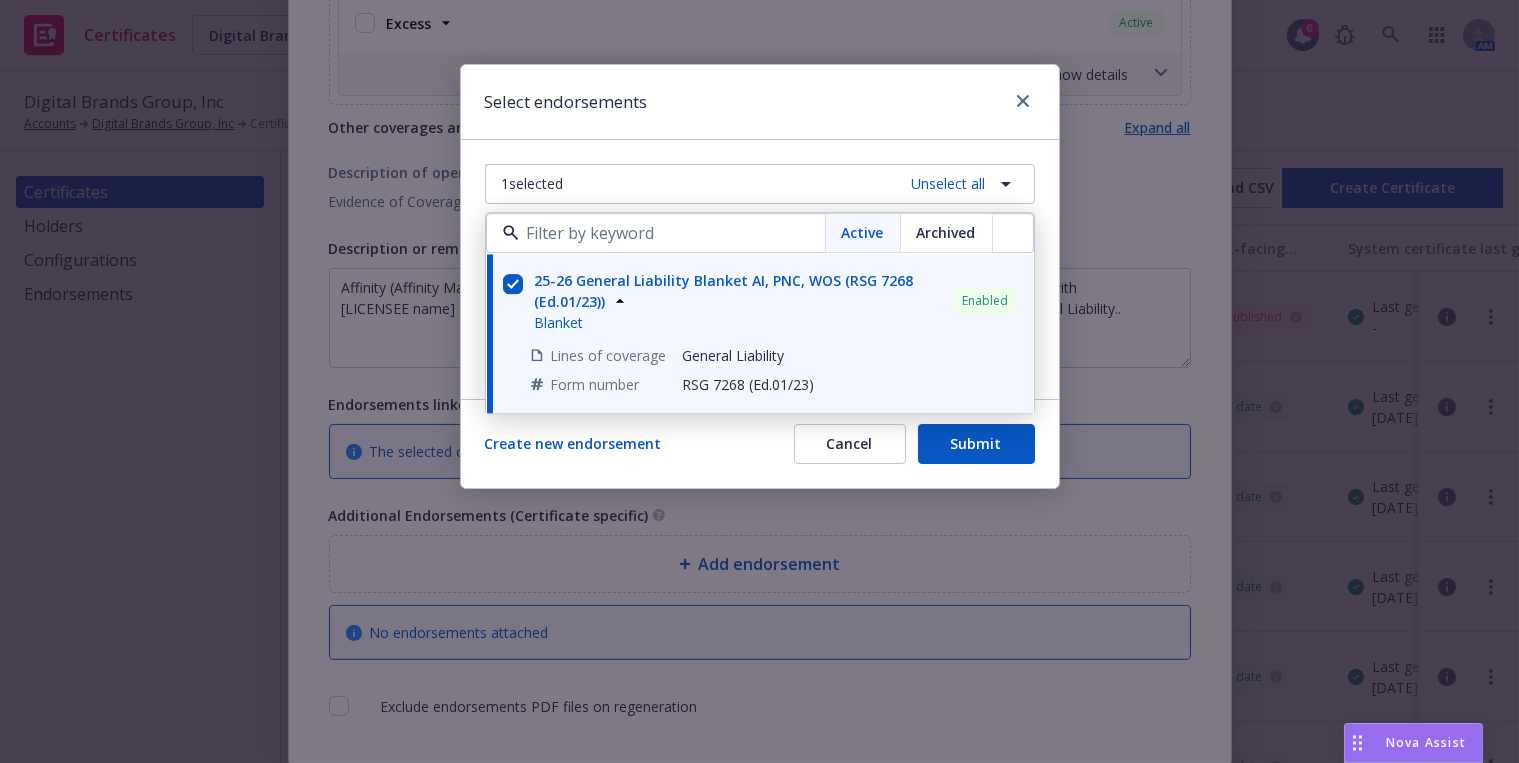 click on "Select endorsements" at bounding box center [760, 102] 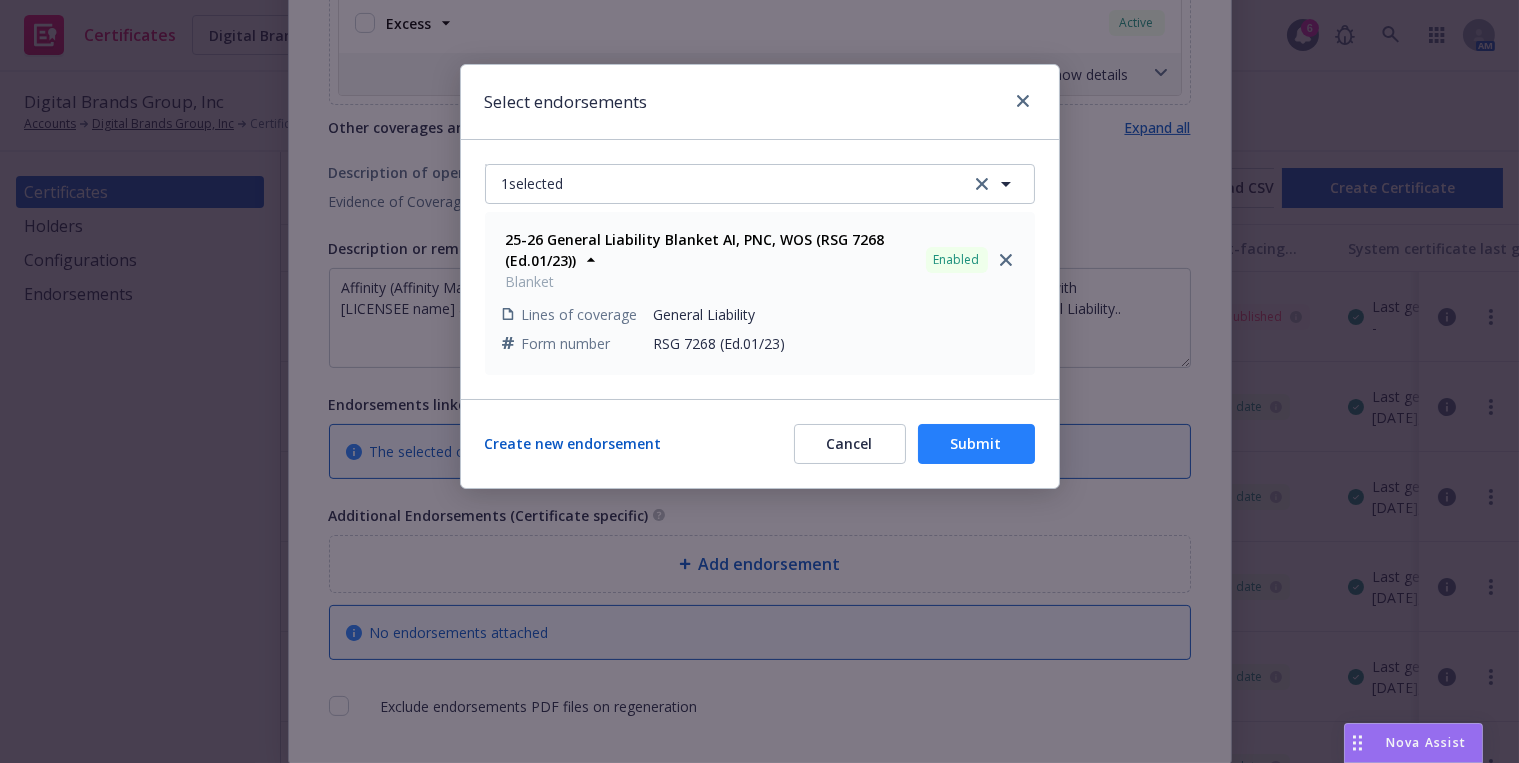 click on "Submit" at bounding box center (976, 444) 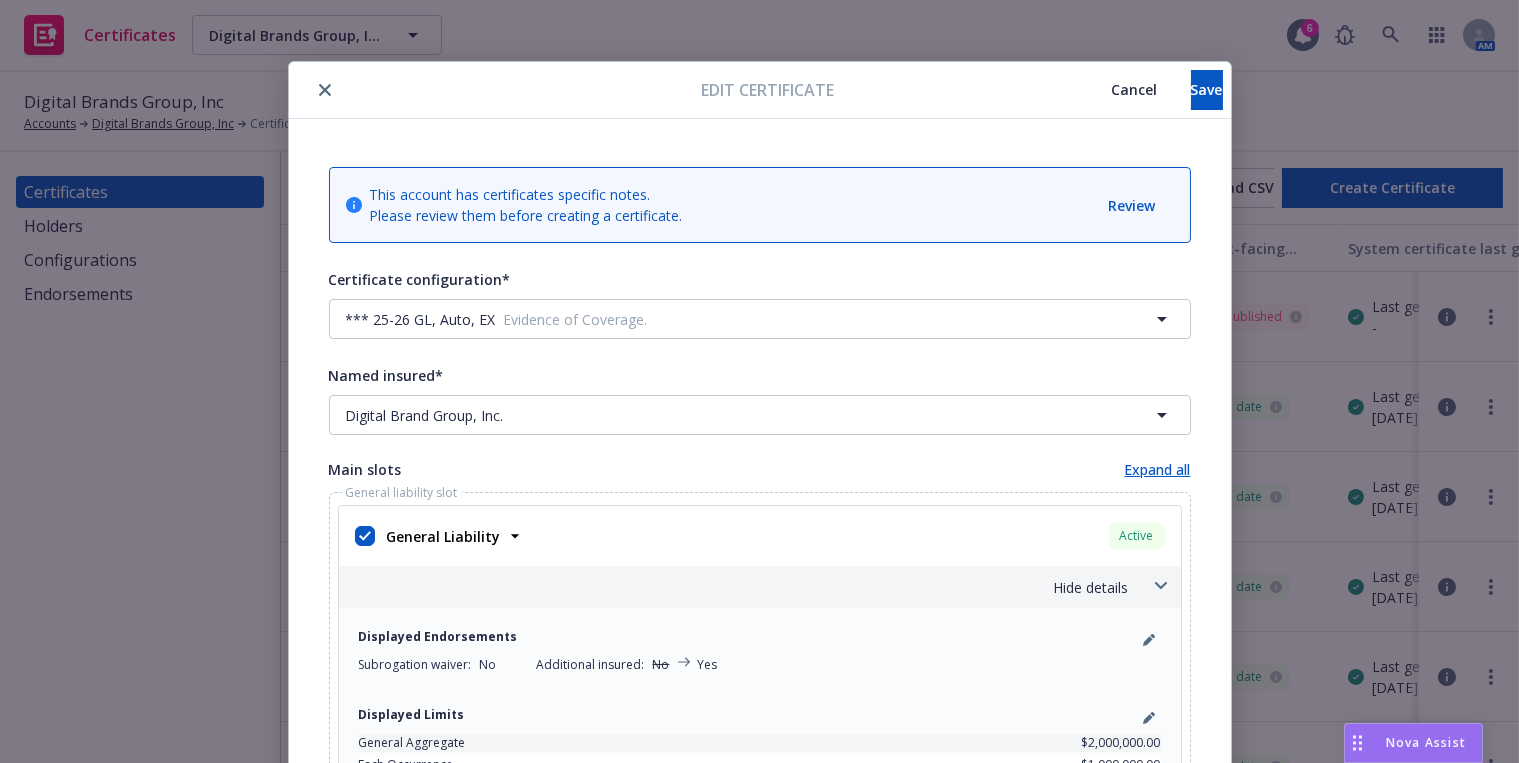 scroll, scrollTop: 0, scrollLeft: 0, axis: both 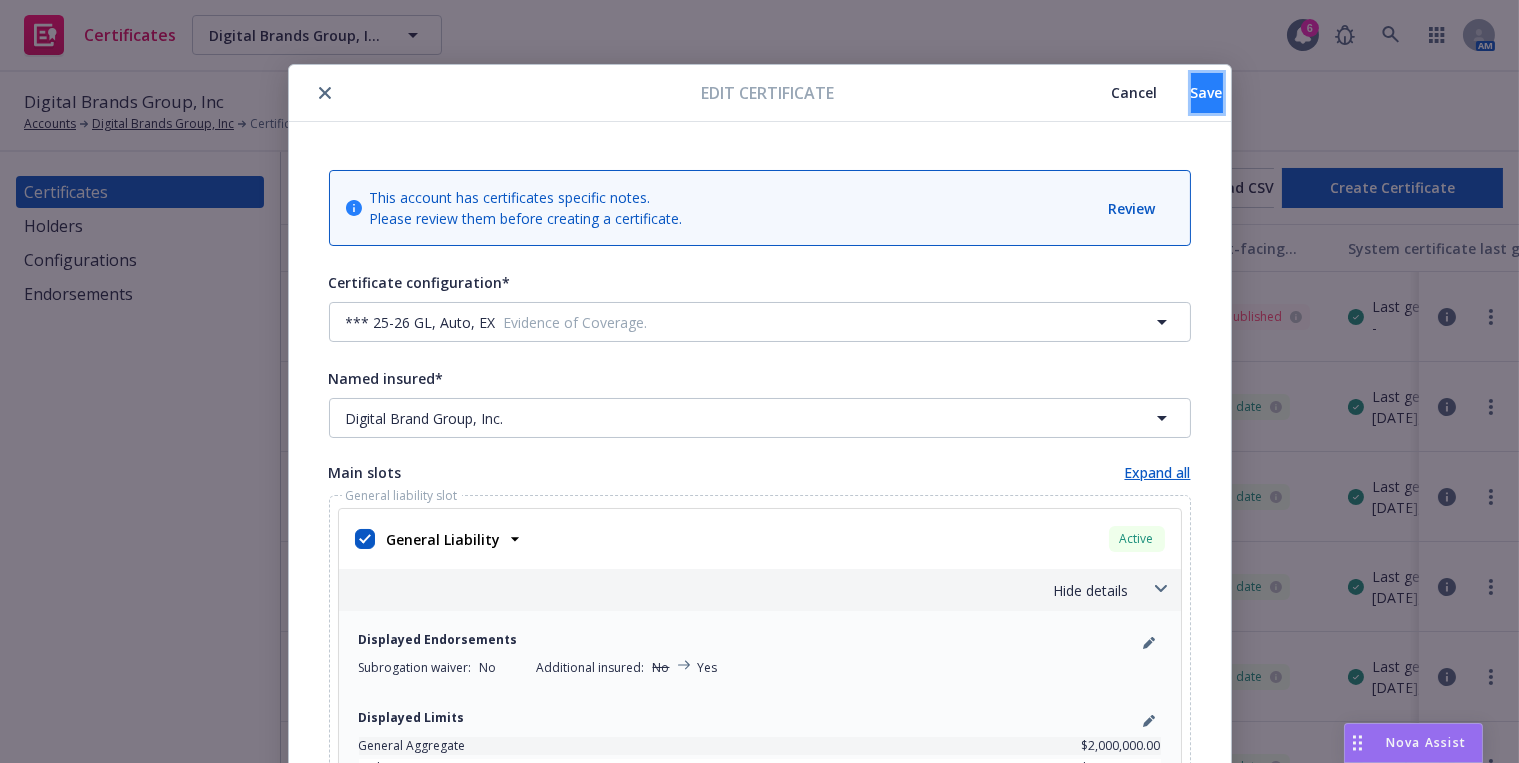 click on "Save" at bounding box center [1207, 93] 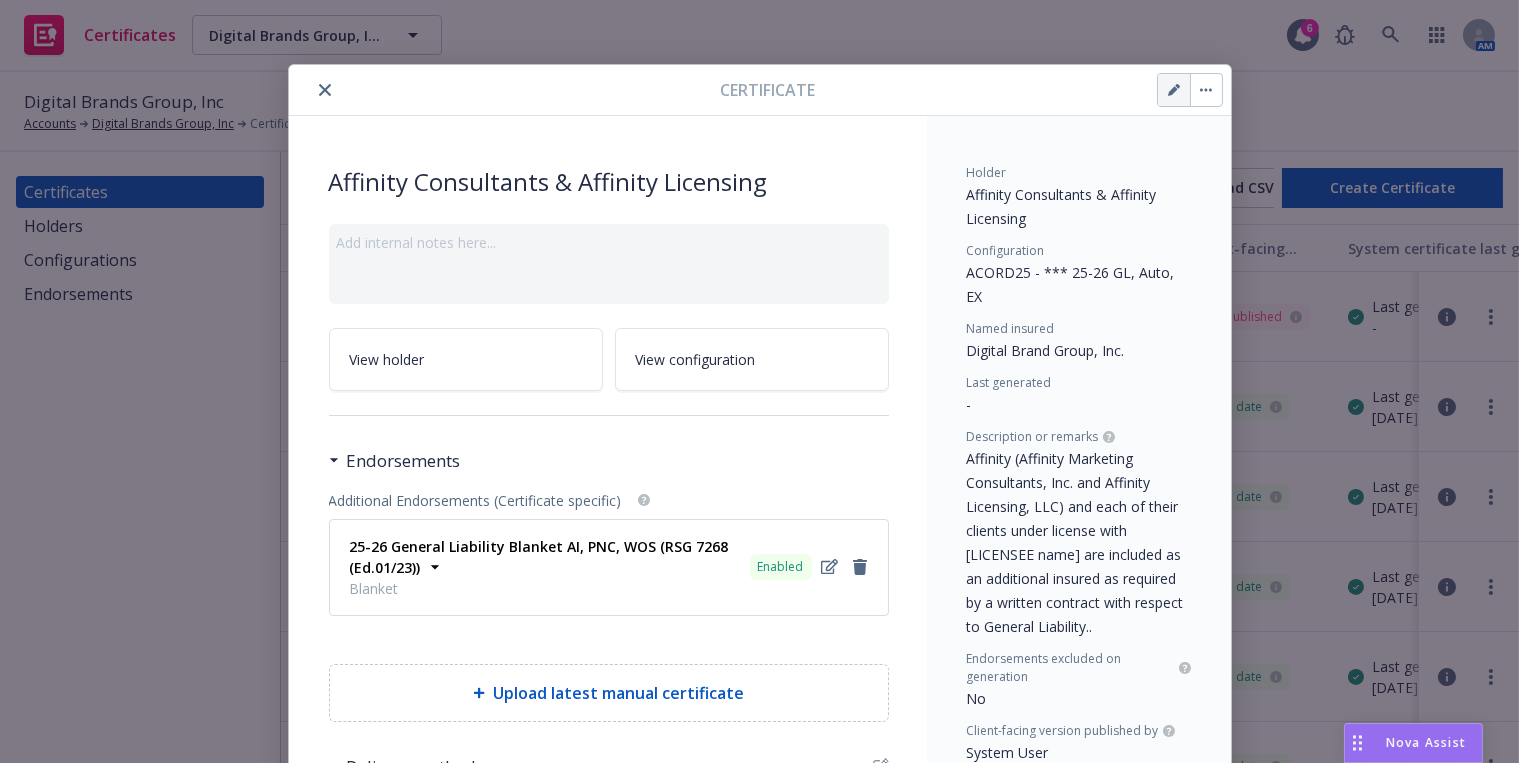 click 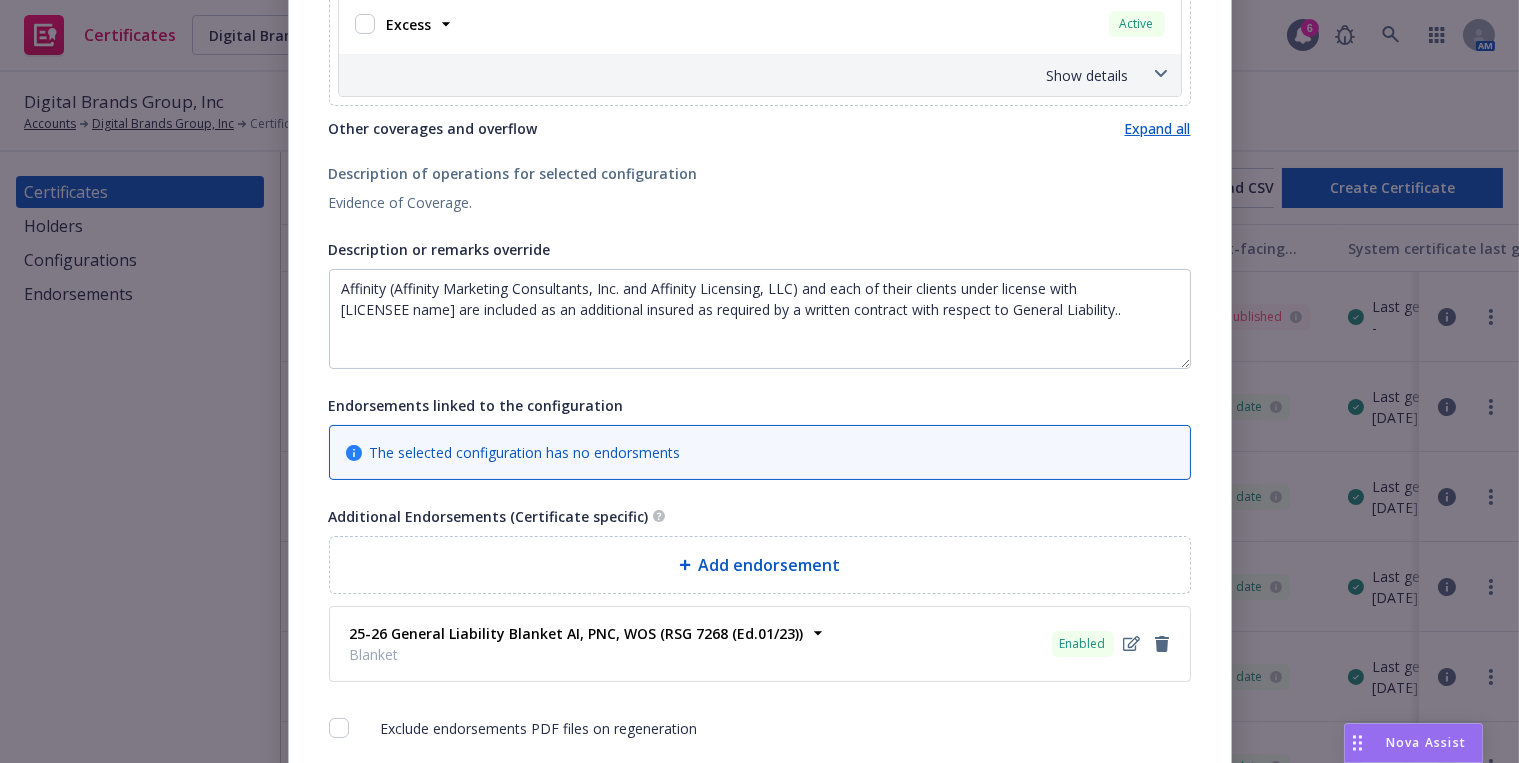 scroll, scrollTop: 821, scrollLeft: 0, axis: vertical 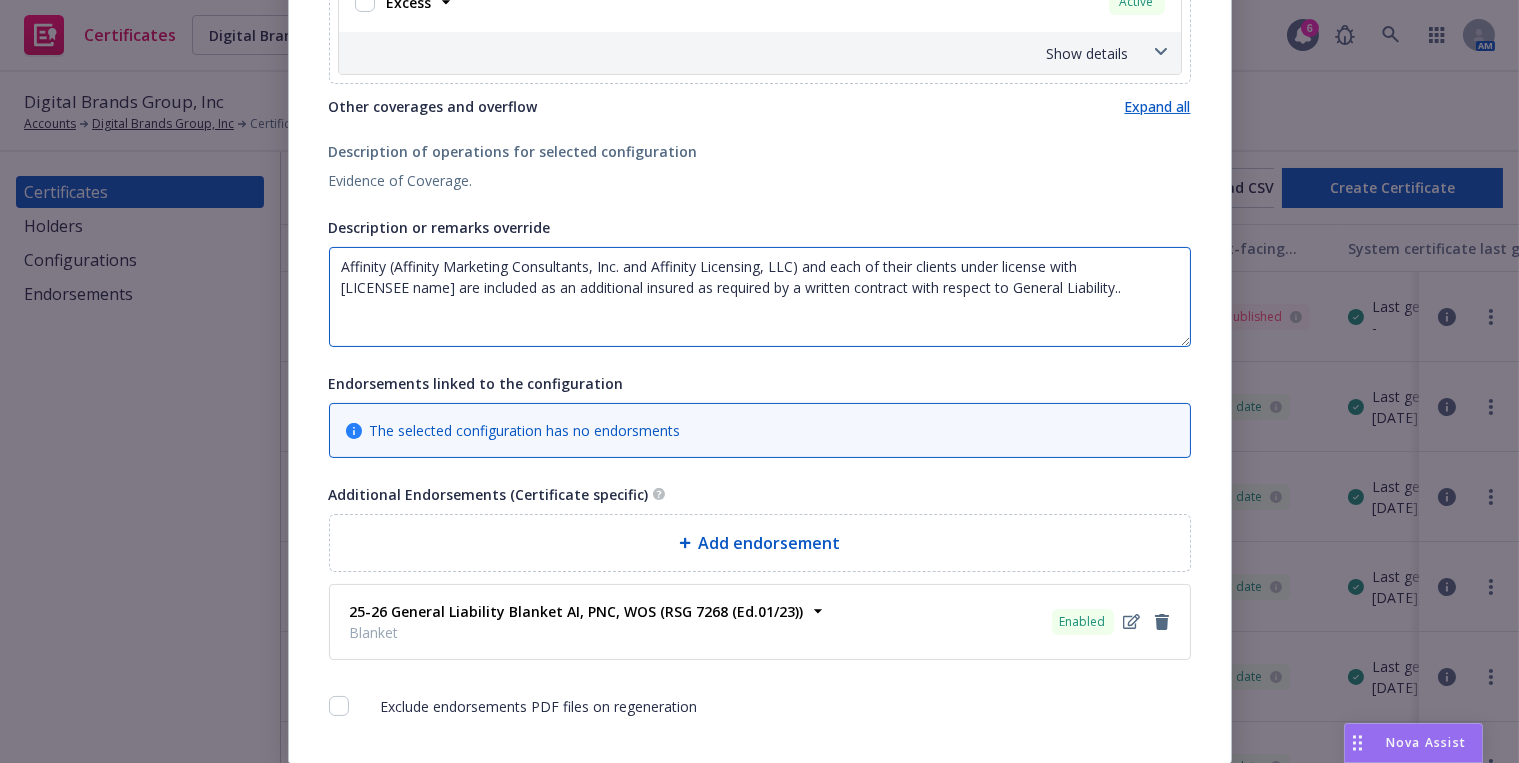 click on "Affinity (Affinity Marketing Consultants, Inc. and Affinity Licensing, LLC) and each of their clients under license with
[LICENSEE name] are included as an additional insured as required by a written contract with respect to General Liability.." at bounding box center (760, 297) 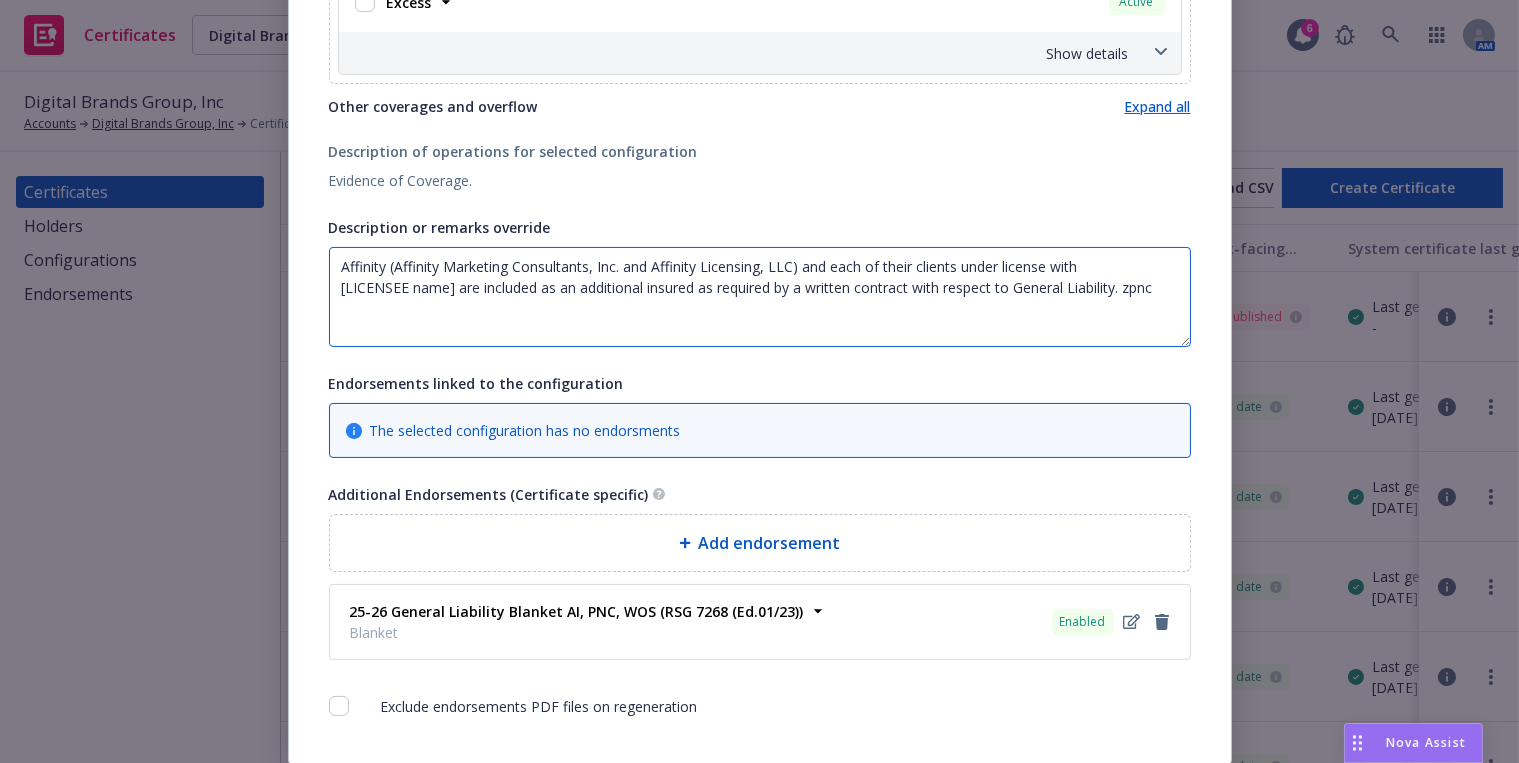 paste on "Coverage is Primary and Non-Contributory." 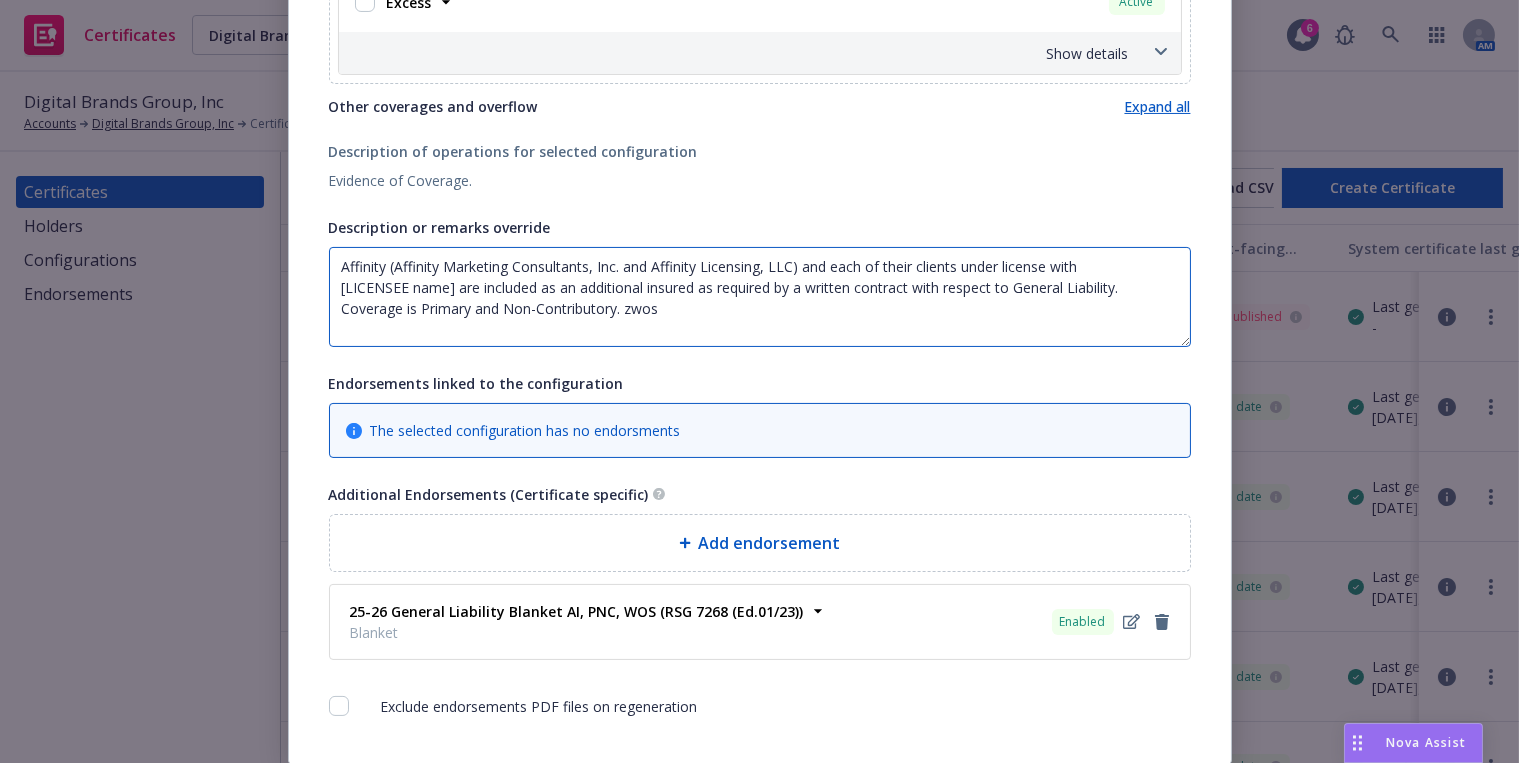 paste on "Waiver of subrogation applies with respect to General Liability, Auto Liability and Worker's Compensation as required by written contract." 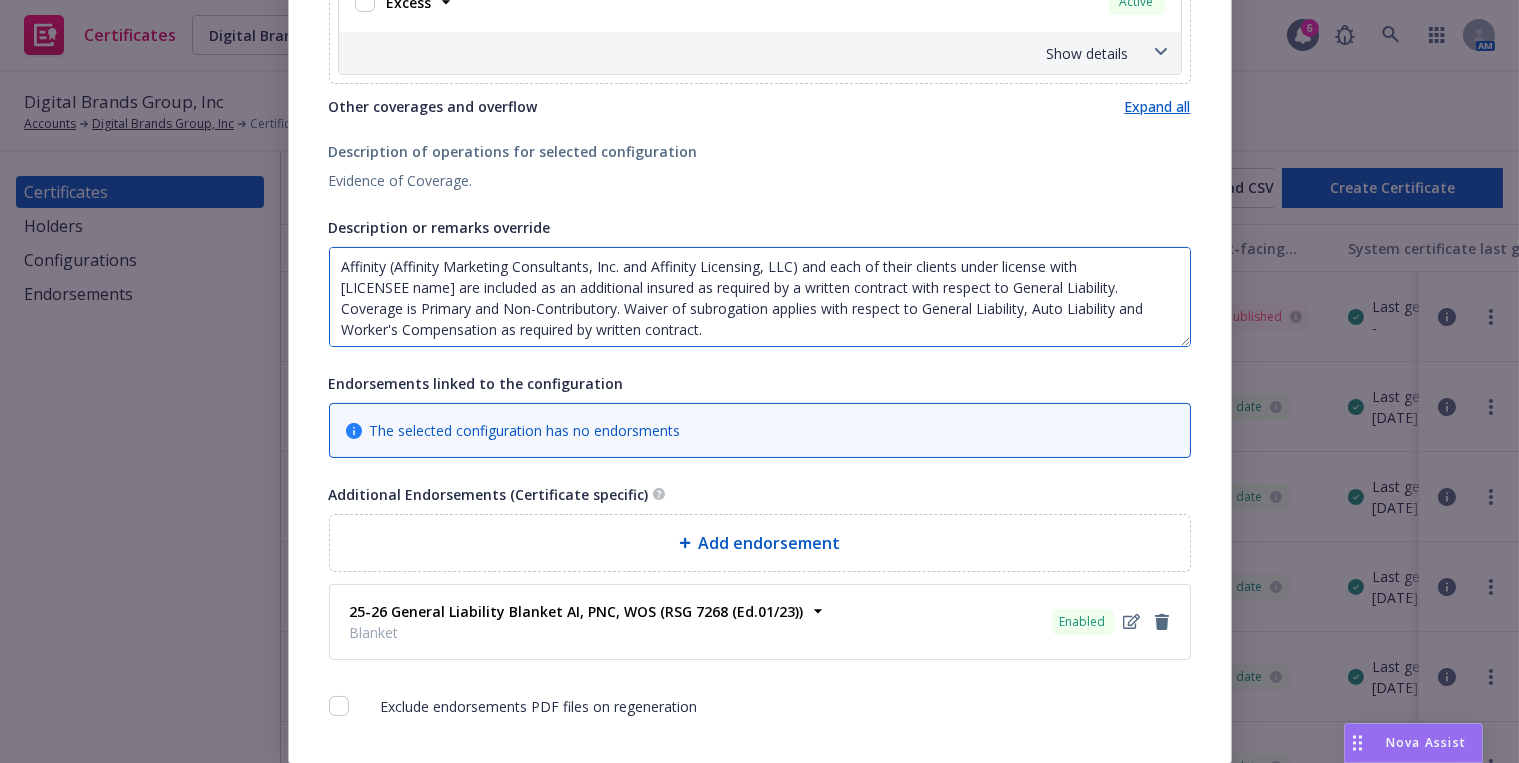 click on "Affinity (Affinity Marketing Consultants, Inc. and Affinity Licensing, LLC) and each of their clients under license with
[LICENSEE name] are included as an additional insured as required by a written contract with respect to General Liability. Coverage is Primary and Non-Contributory. Waiver of subrogation applies with respect to General Liability, Auto Liability and Worker's Compensation as required by written contract." at bounding box center [760, 297] 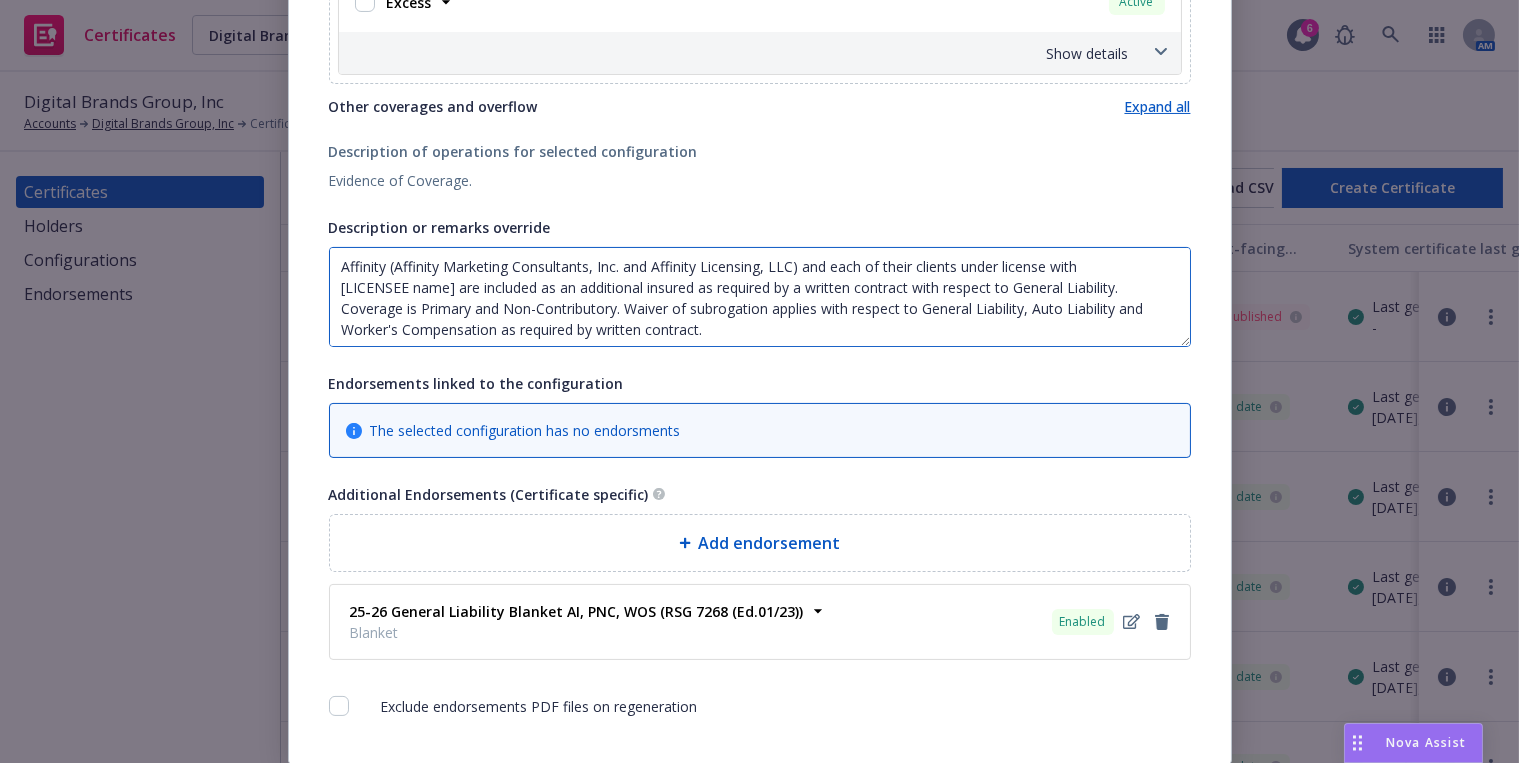click on "Affinity (Affinity Marketing Consultants, Inc. and Affinity Licensing, LLC) and each of their clients under license with
[LICENSEE name] are included as an additional insured as required by a written contract with respect to General Liability. Coverage is Primary and Non-Contributory. Waiver of subrogation applies with respect to General Liability, Auto Liability and Worker's Compensation as required by written contract." at bounding box center [760, 297] 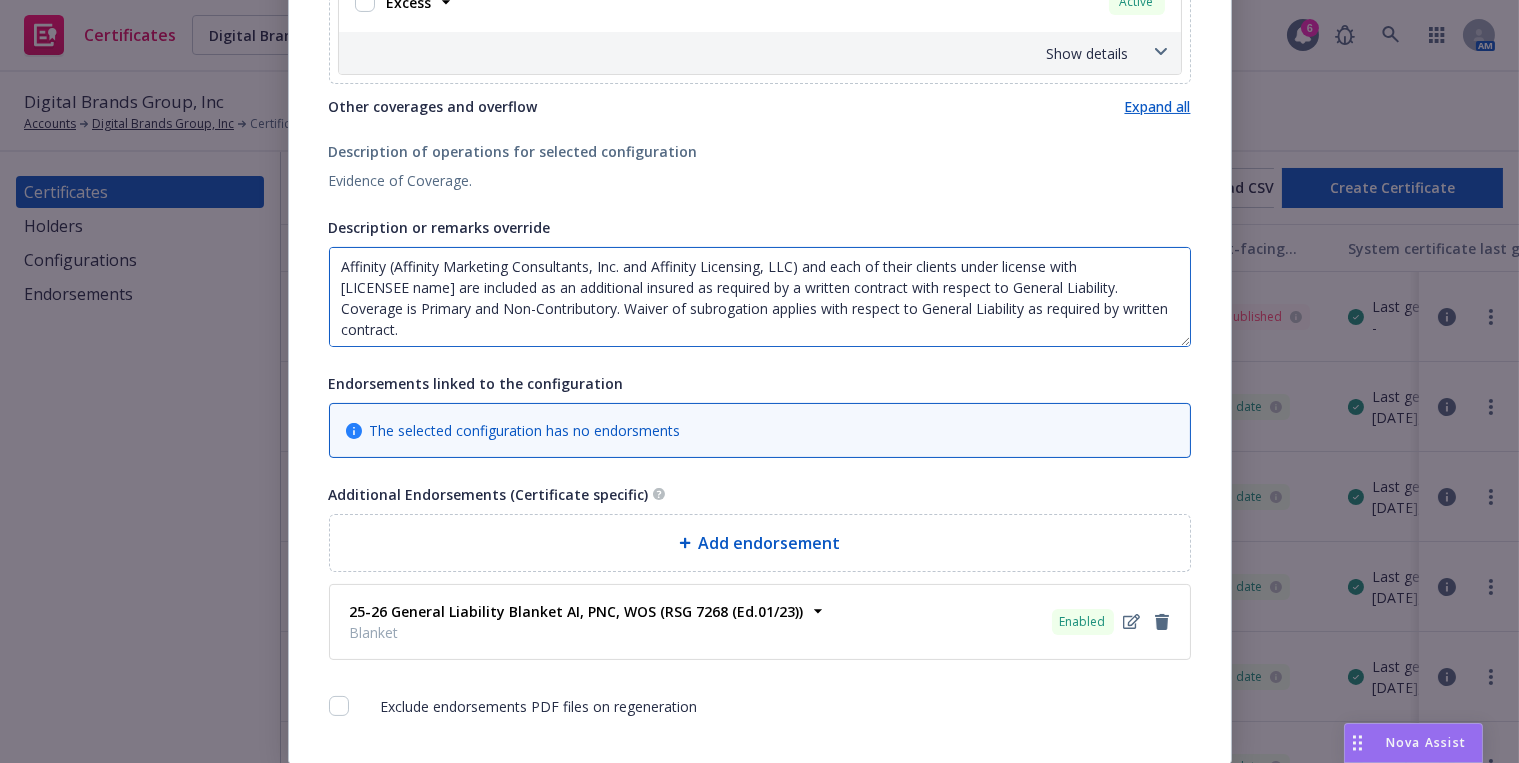 scroll, scrollTop: 94, scrollLeft: 0, axis: vertical 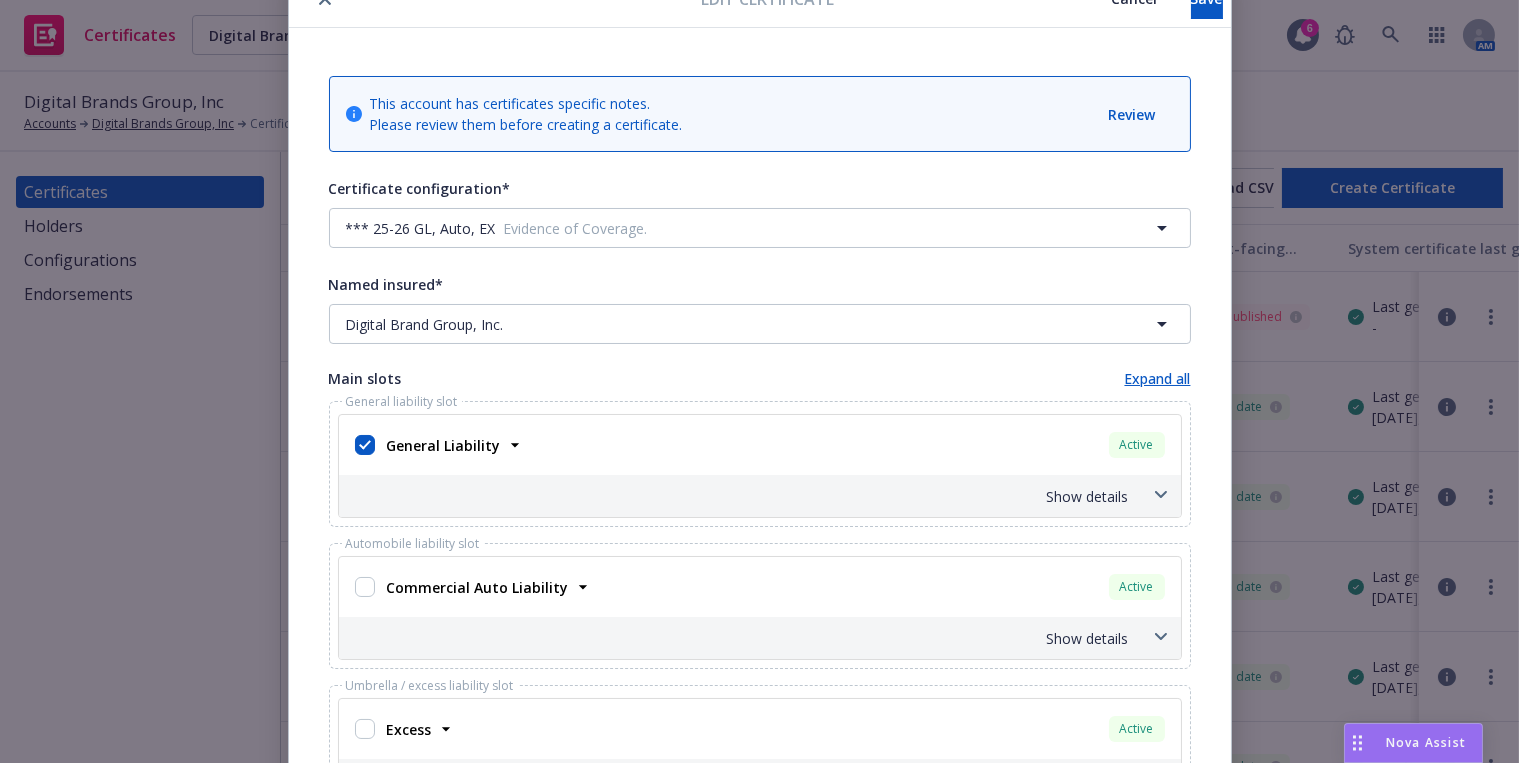 type on "Affinity (Affinity Marketing Consultants, Inc. and Affinity Licensing, LLC) and each of their clients under license with
[LICENSEE name] are included as an additional insured as required by a written contract with respect to General Liability. Coverage is Primary and Non-Contributory. Waiver of subrogation applies with respect to General Liability as required by written contract." 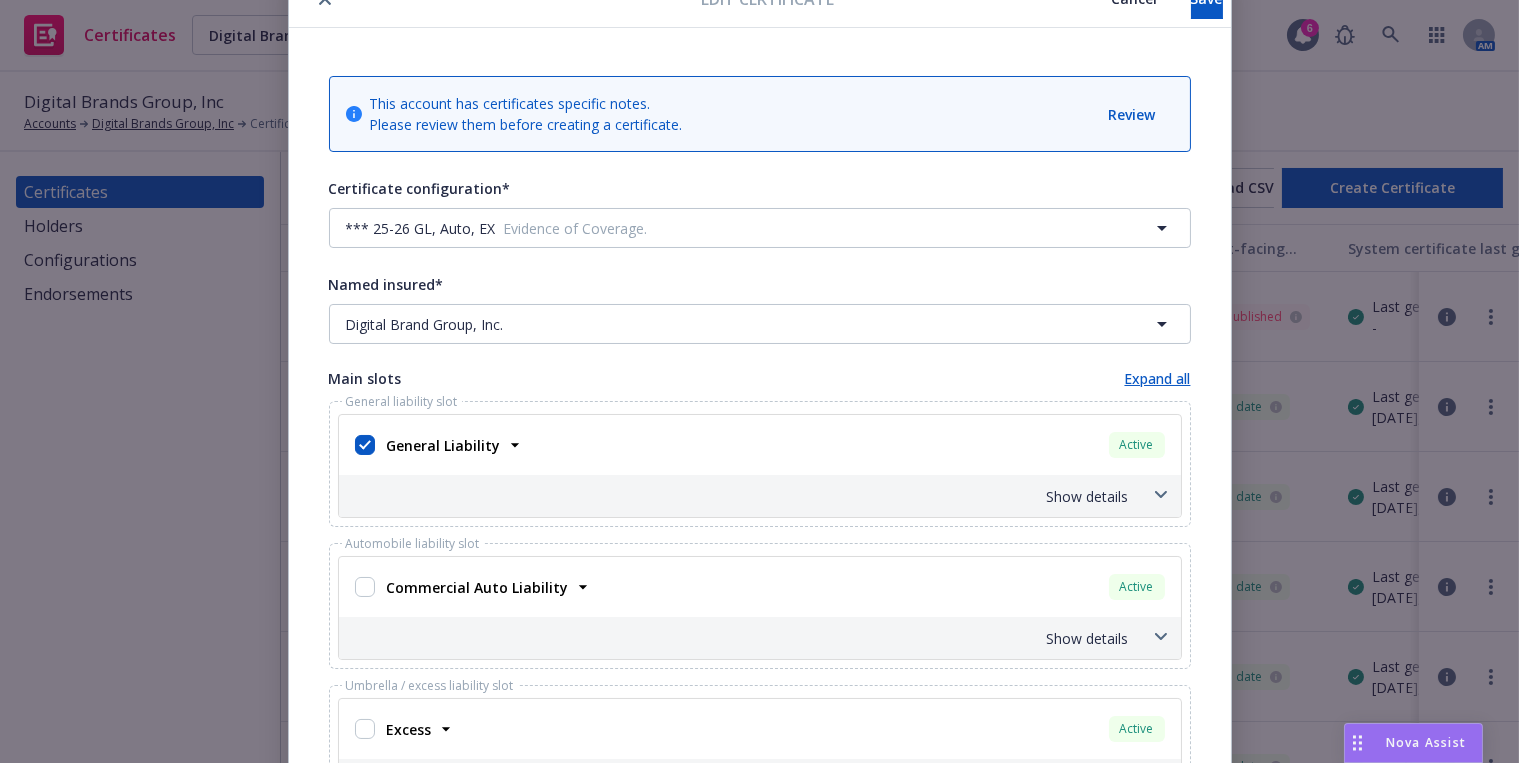 click on "Show details" at bounding box center (736, 496) 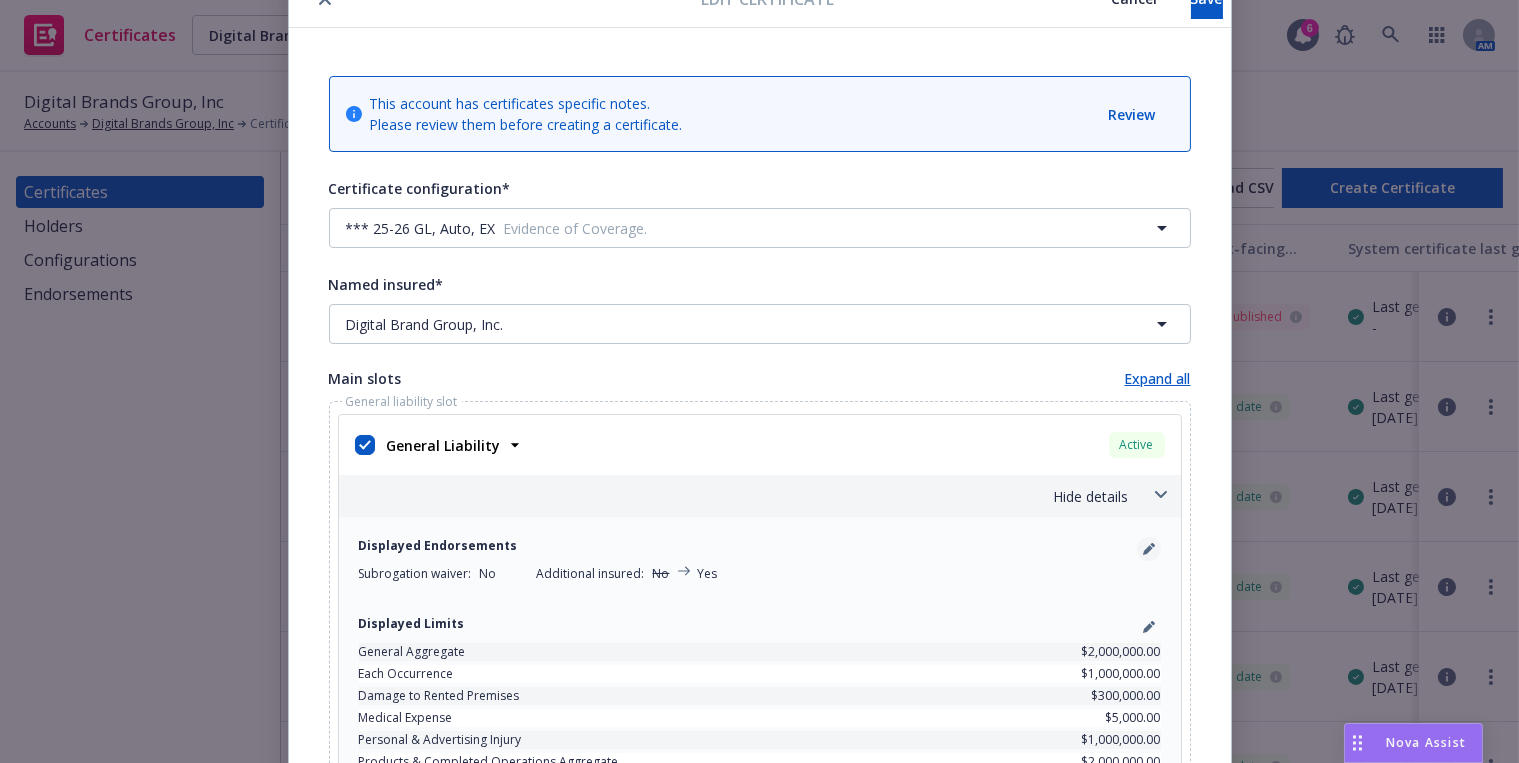 click at bounding box center [1149, 549] 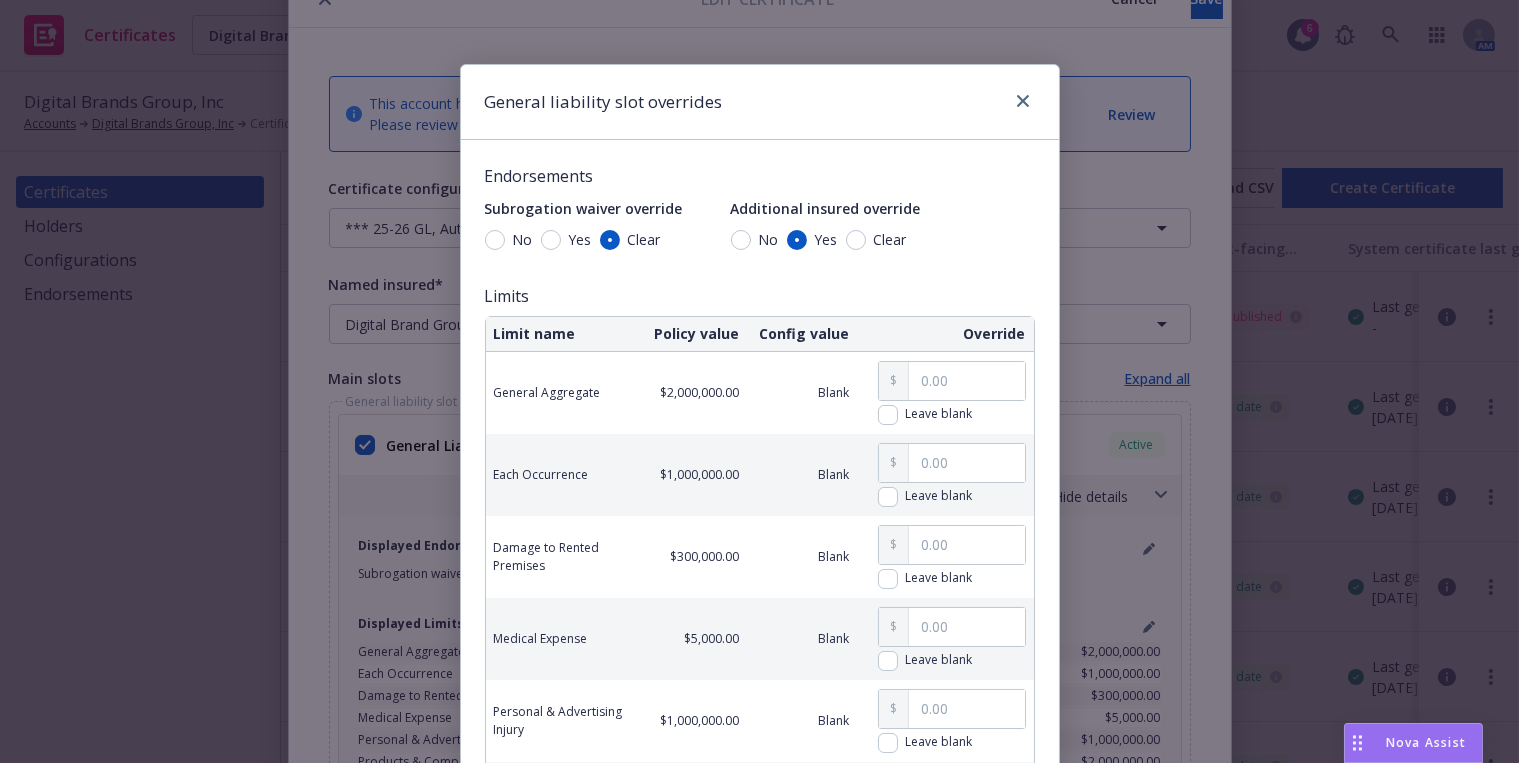 click on "Yes" at bounding box center (580, 240) 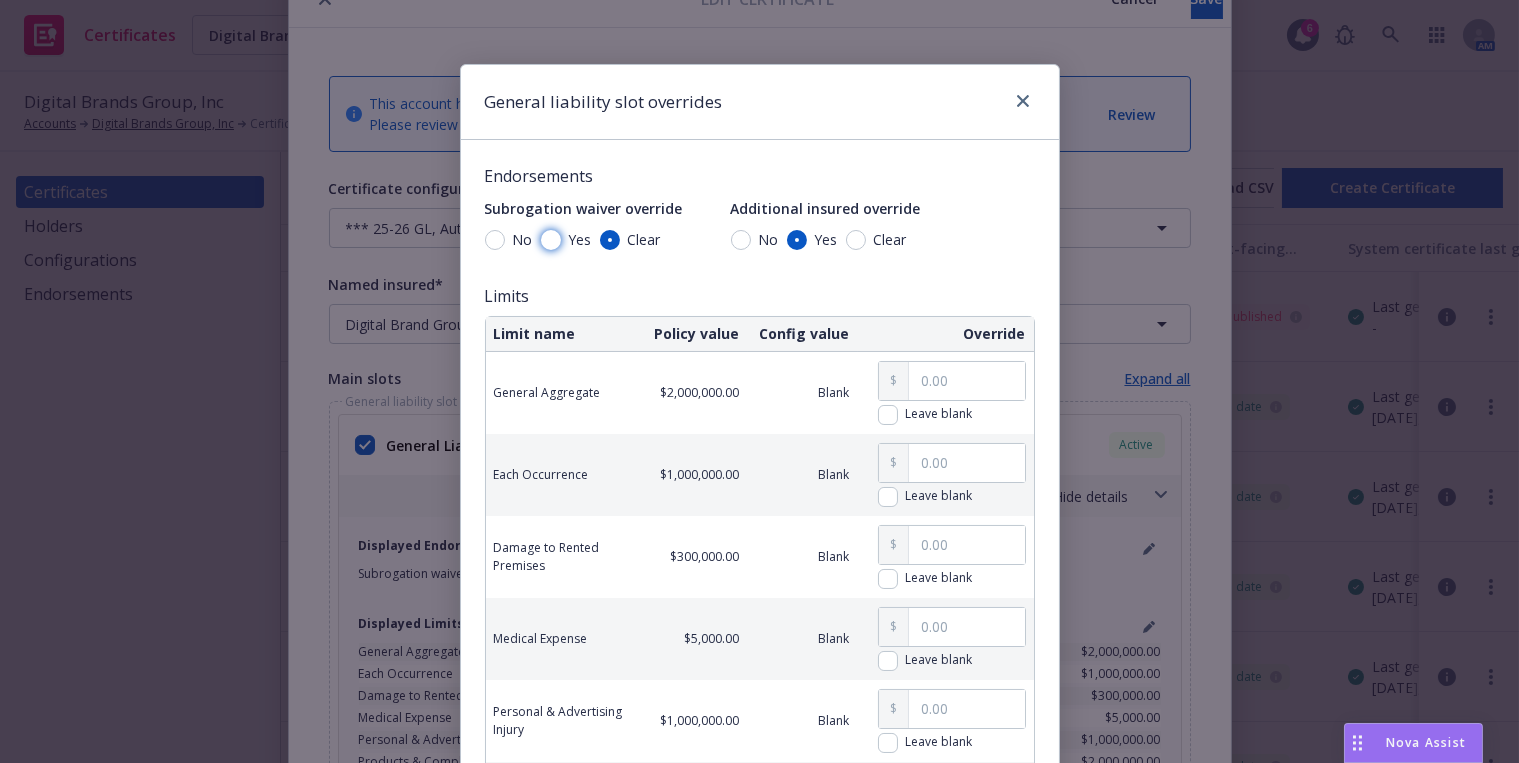 click on "Yes" at bounding box center [551, 240] 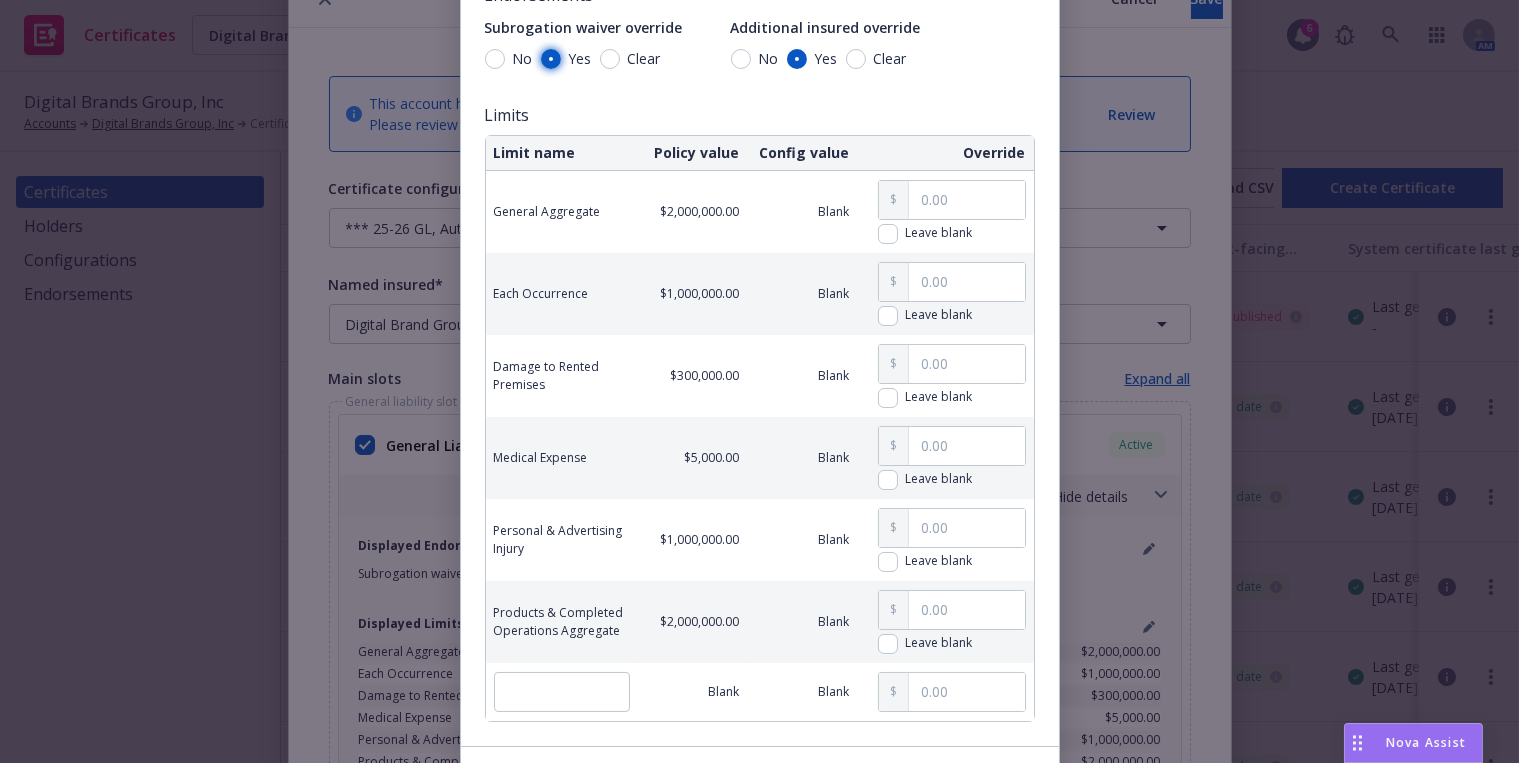 scroll, scrollTop: 315, scrollLeft: 0, axis: vertical 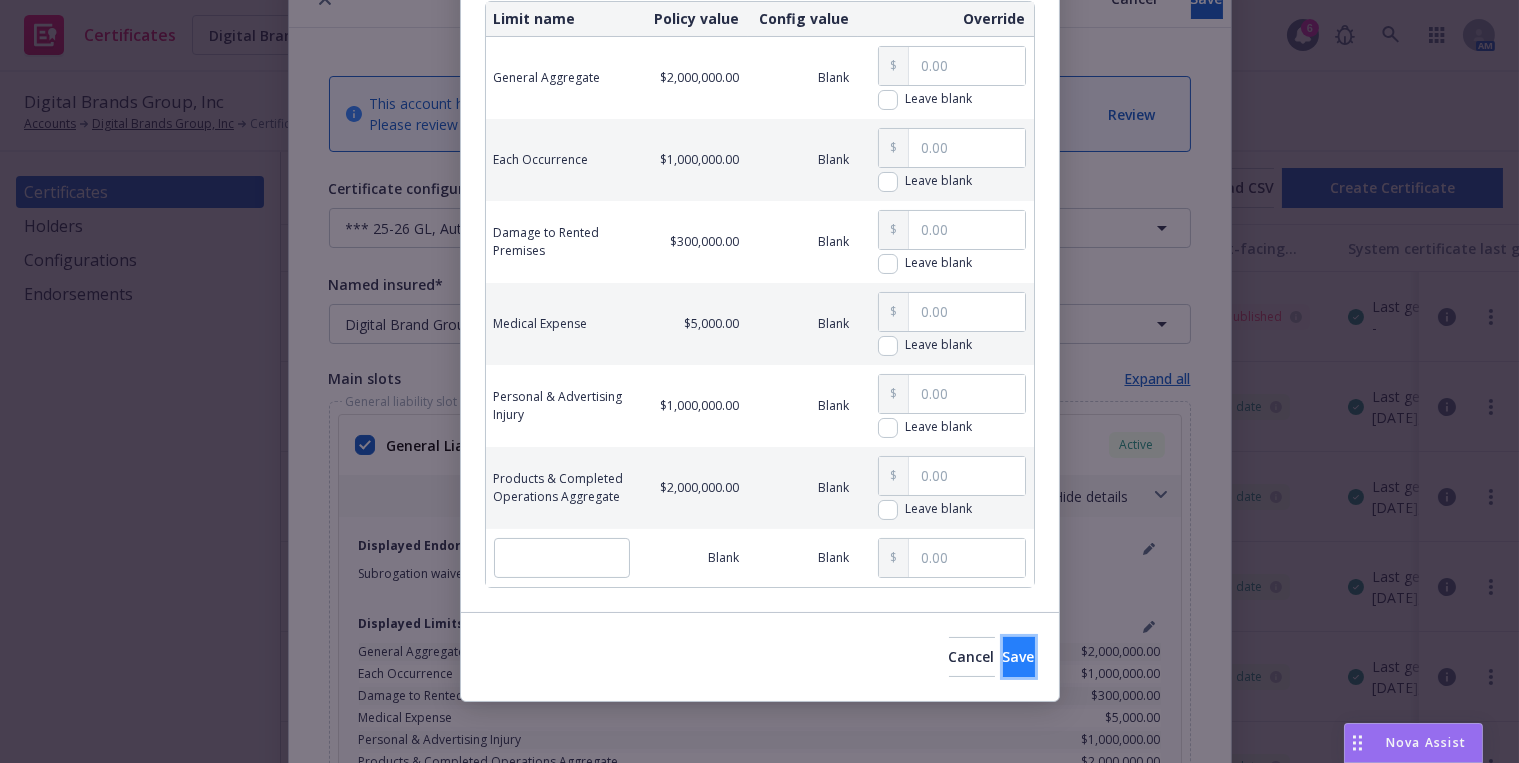 click on "Save" at bounding box center [1019, 657] 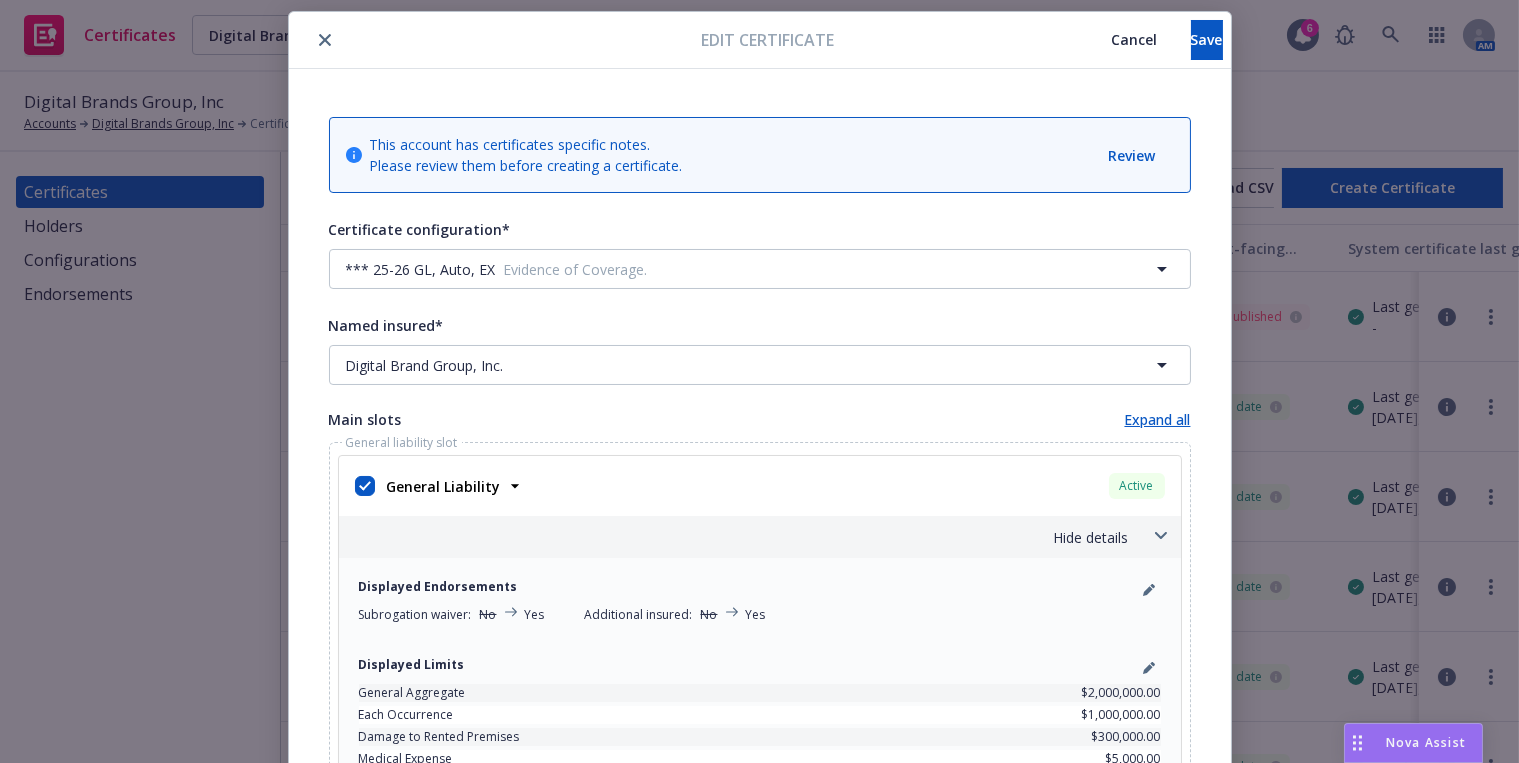scroll, scrollTop: 0, scrollLeft: 0, axis: both 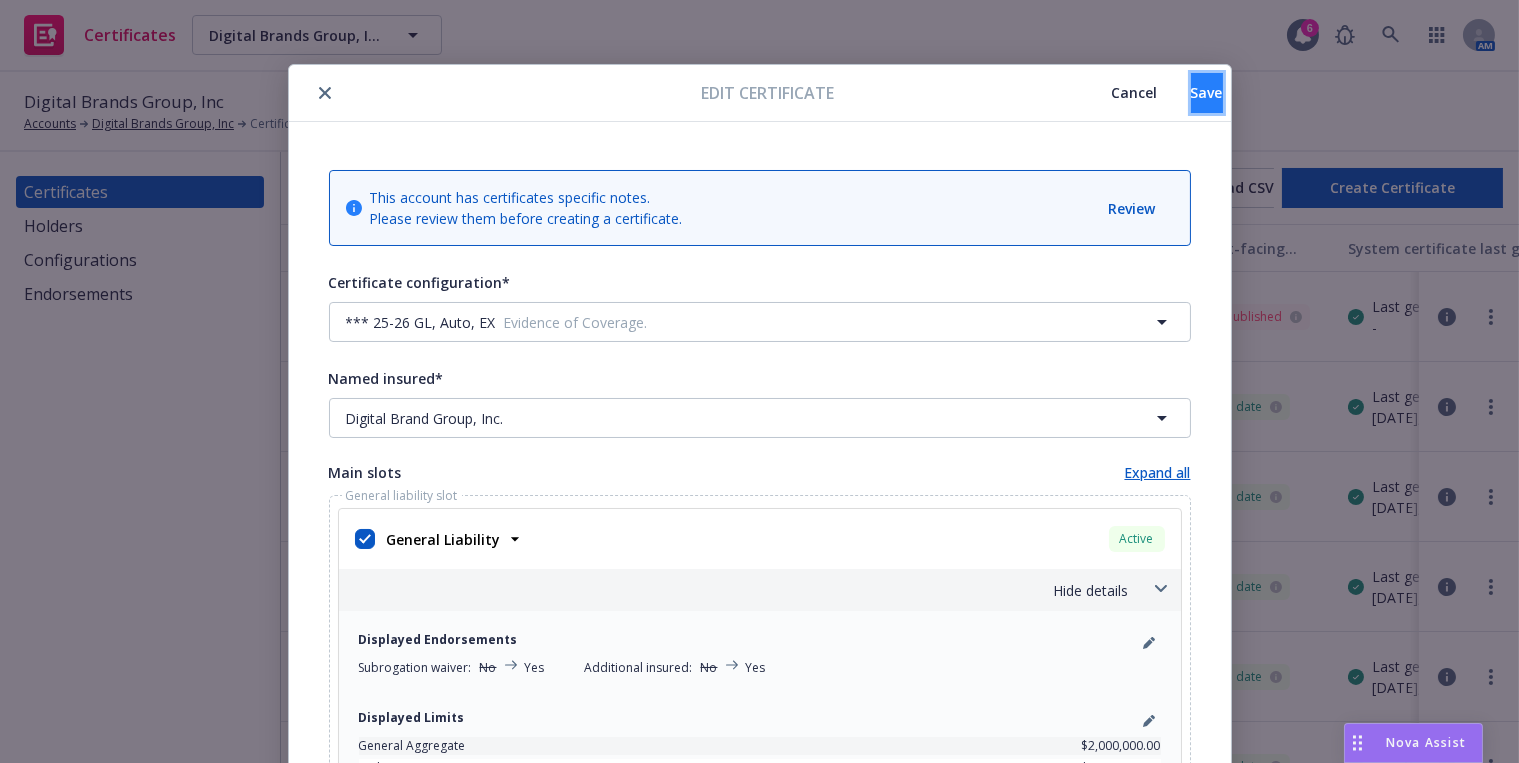 click on "Save" at bounding box center (1207, 93) 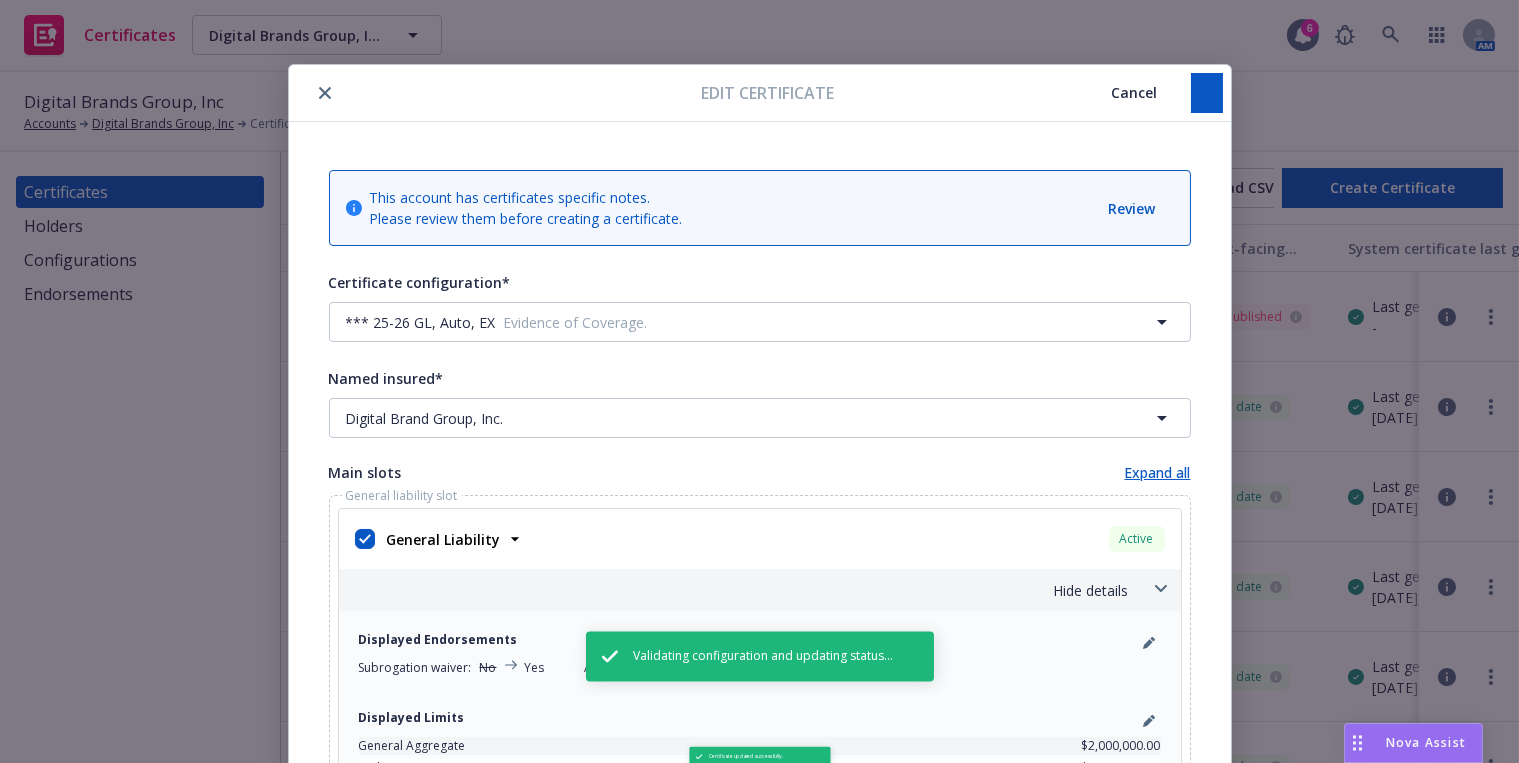 type on "Affinity (Affinity Marketing Consultants, Inc. and Affinity Licensing, LLC) and each of their clients under license with
[LICENSEE name] are included as an additional insured as required by a written contract with respect to General Liability. Coverage is Primary and Non-Contributory. Waiver of subrogation applies with respect to General Liability as required by written contract." 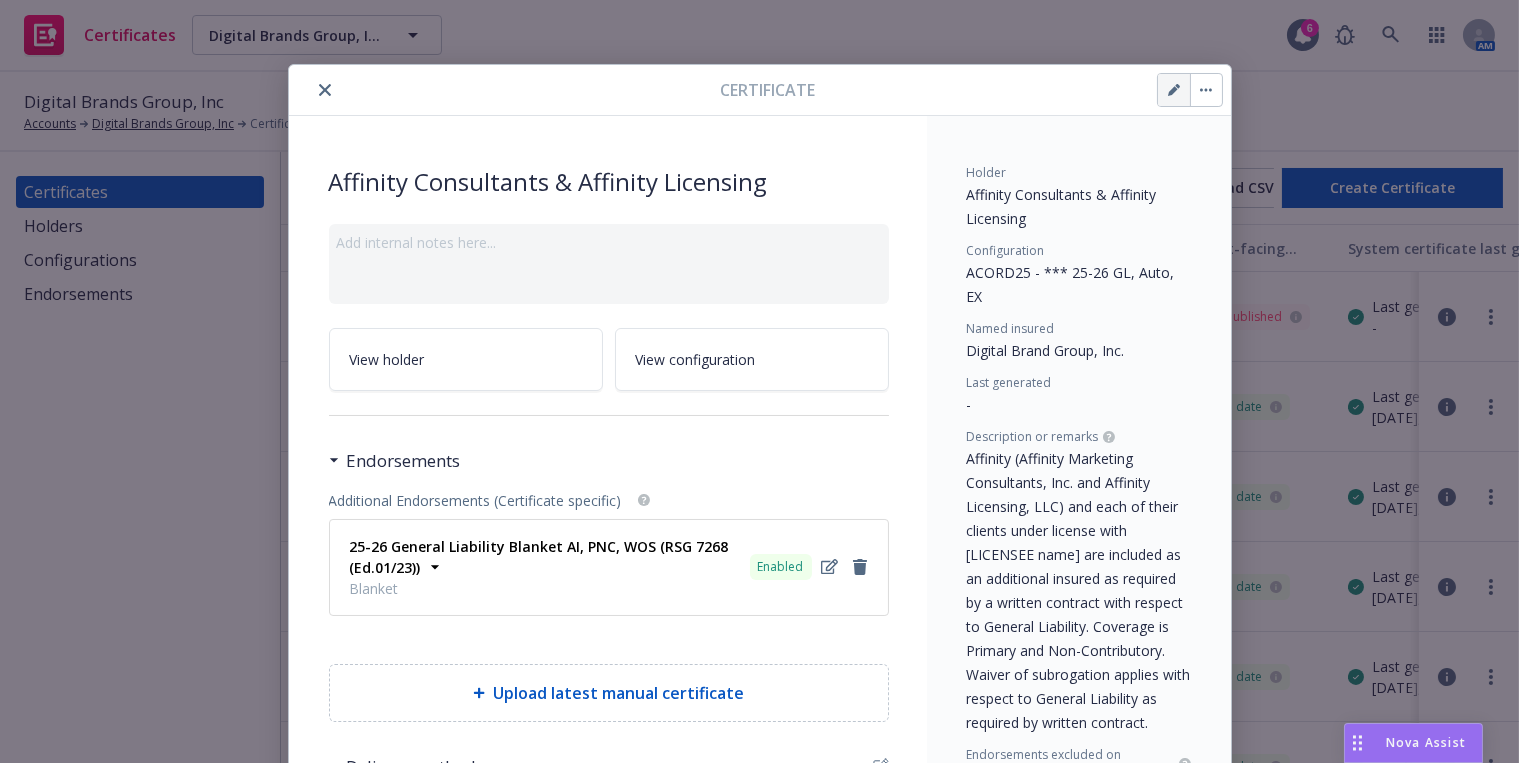 click at bounding box center (1174, 90) 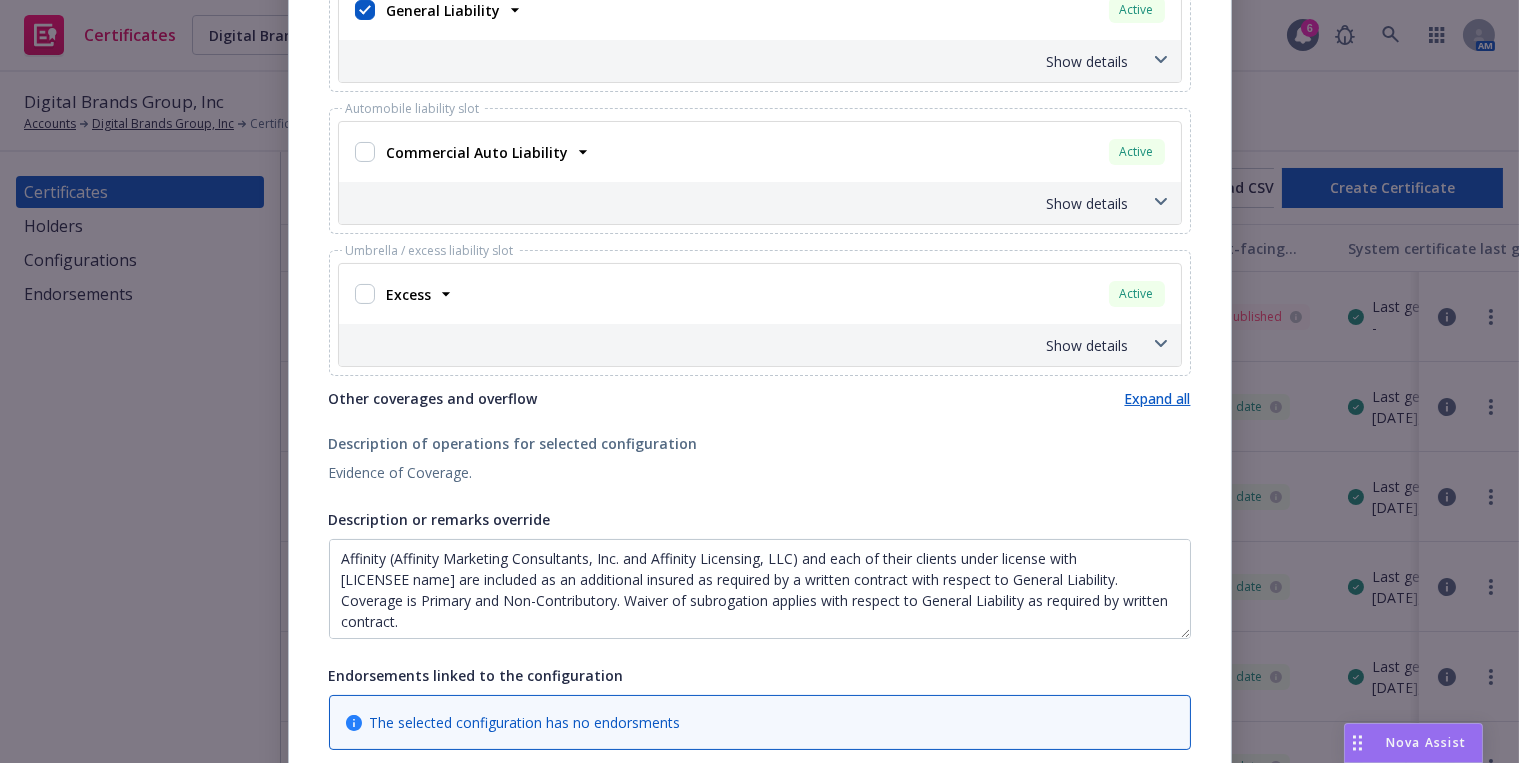 scroll, scrollTop: 727, scrollLeft: 0, axis: vertical 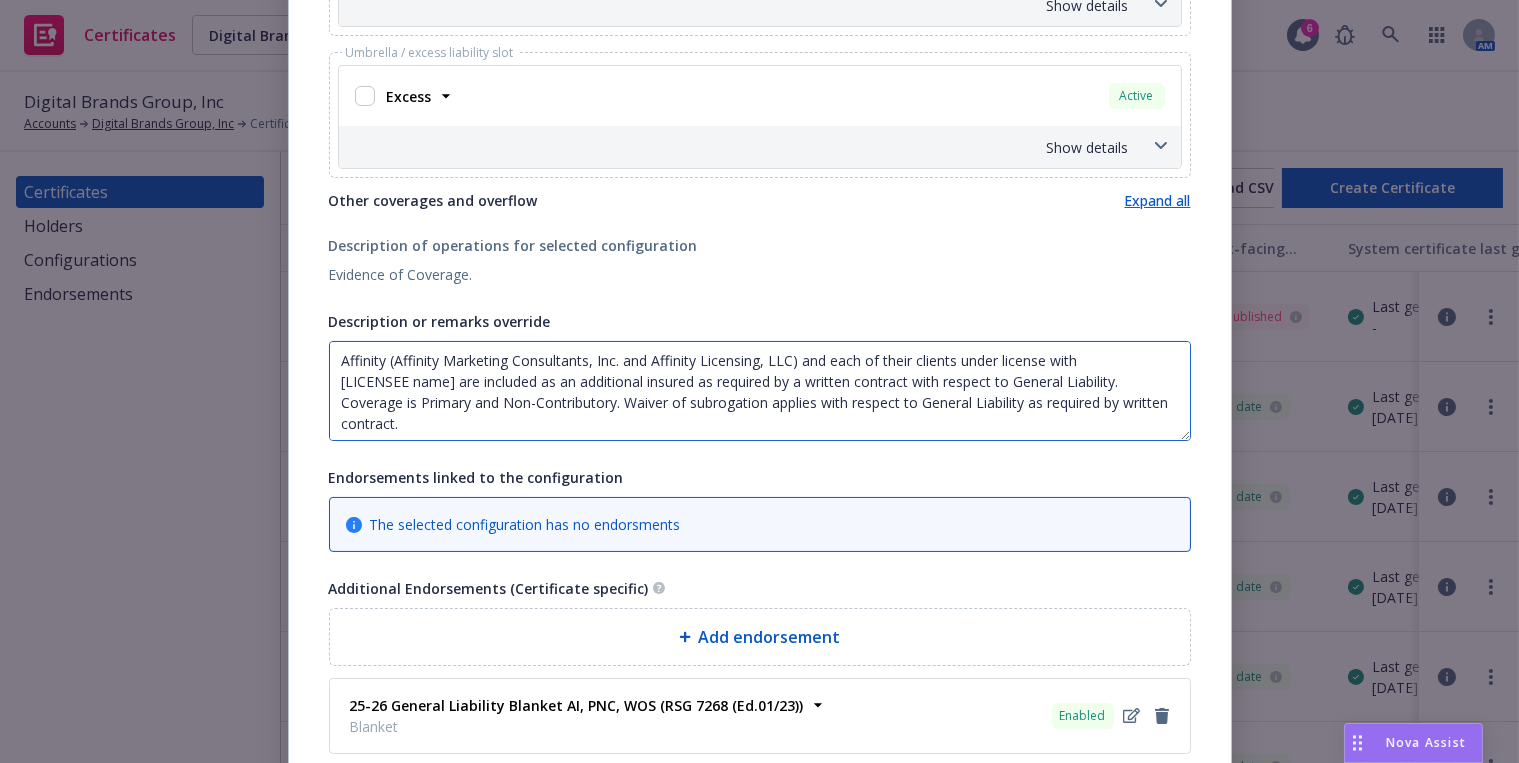 drag, startPoint x: 444, startPoint y: 382, endPoint x: 328, endPoint y: 375, distance: 116.21101 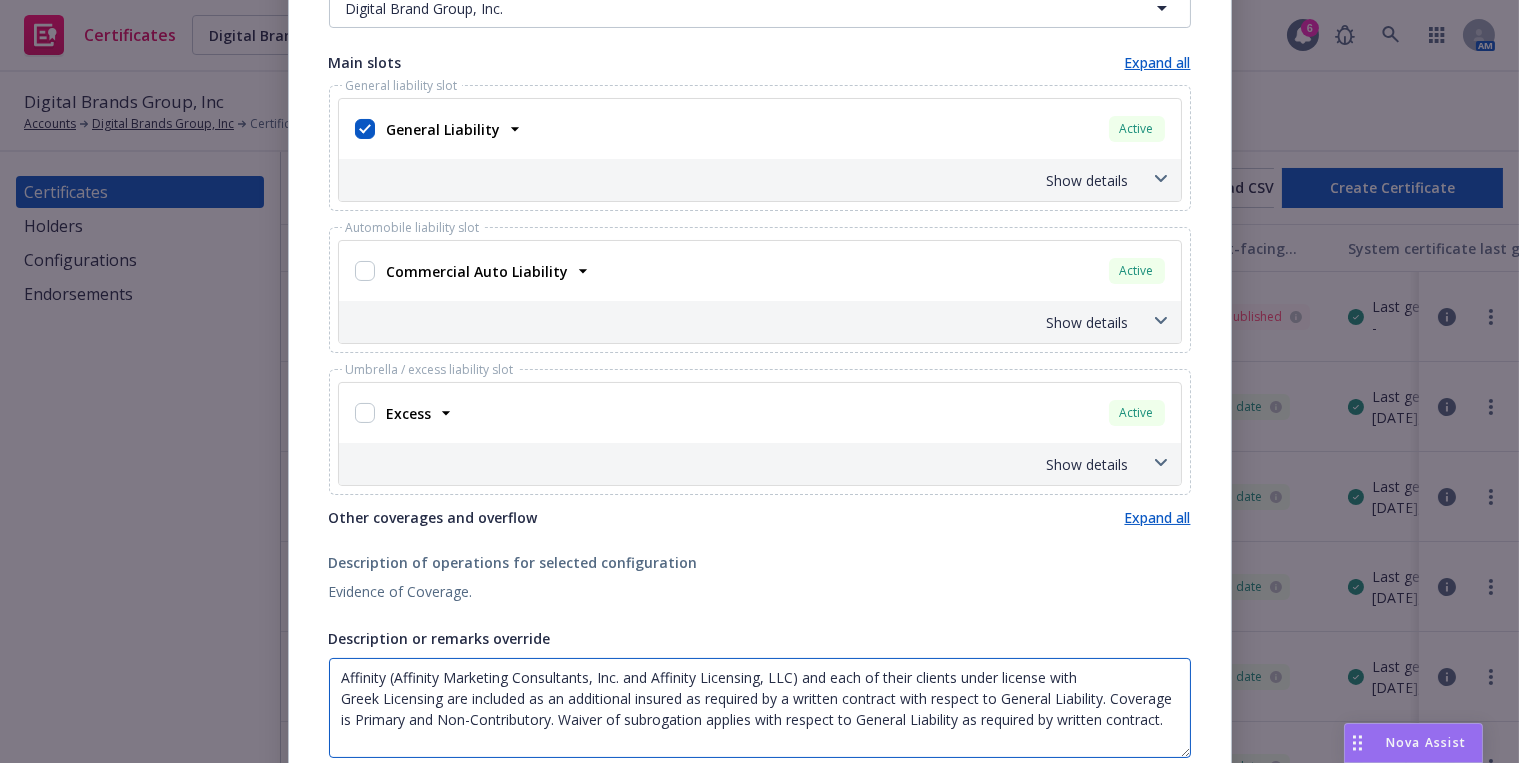 scroll, scrollTop: 0, scrollLeft: 0, axis: both 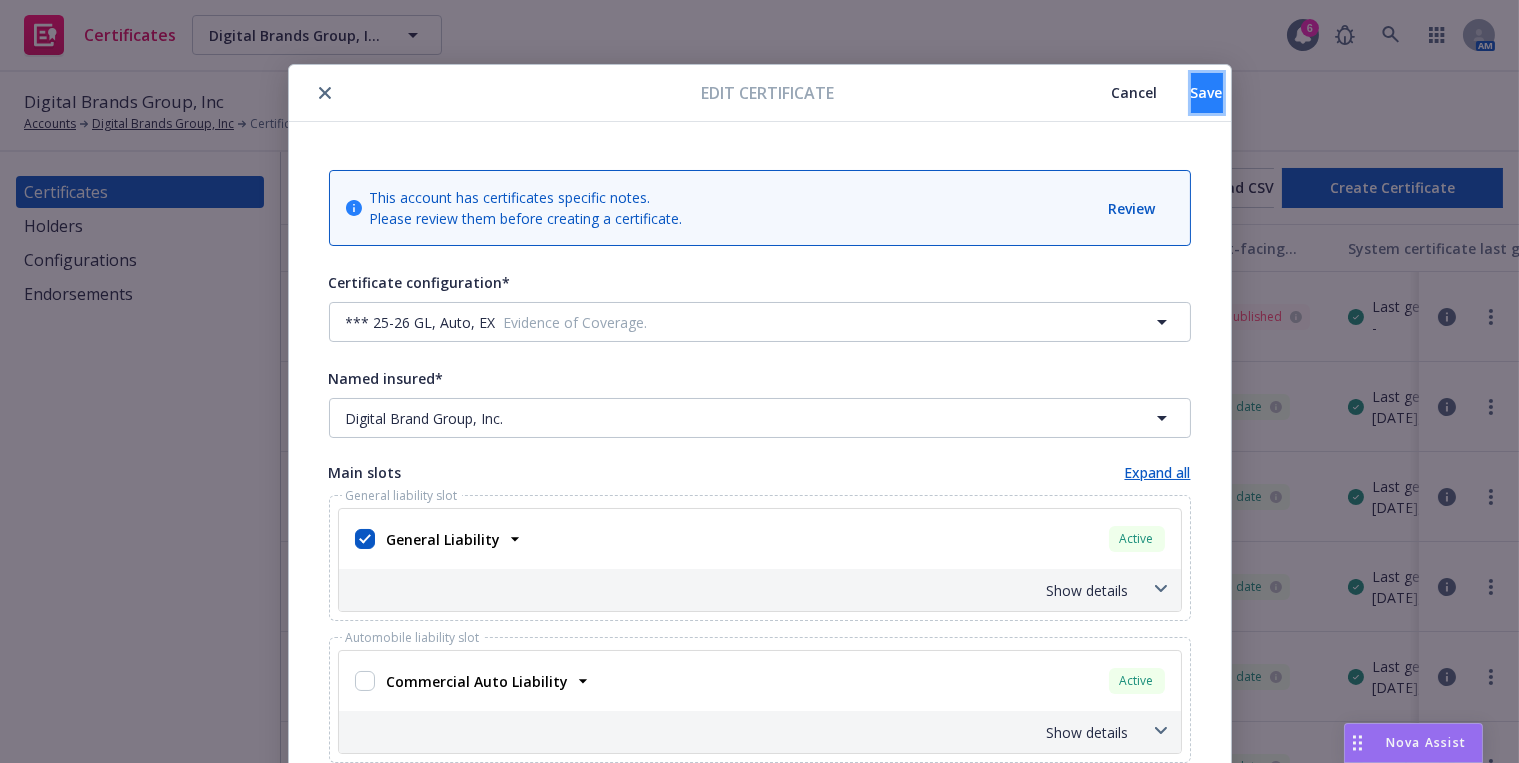 click on "Save" at bounding box center [1207, 93] 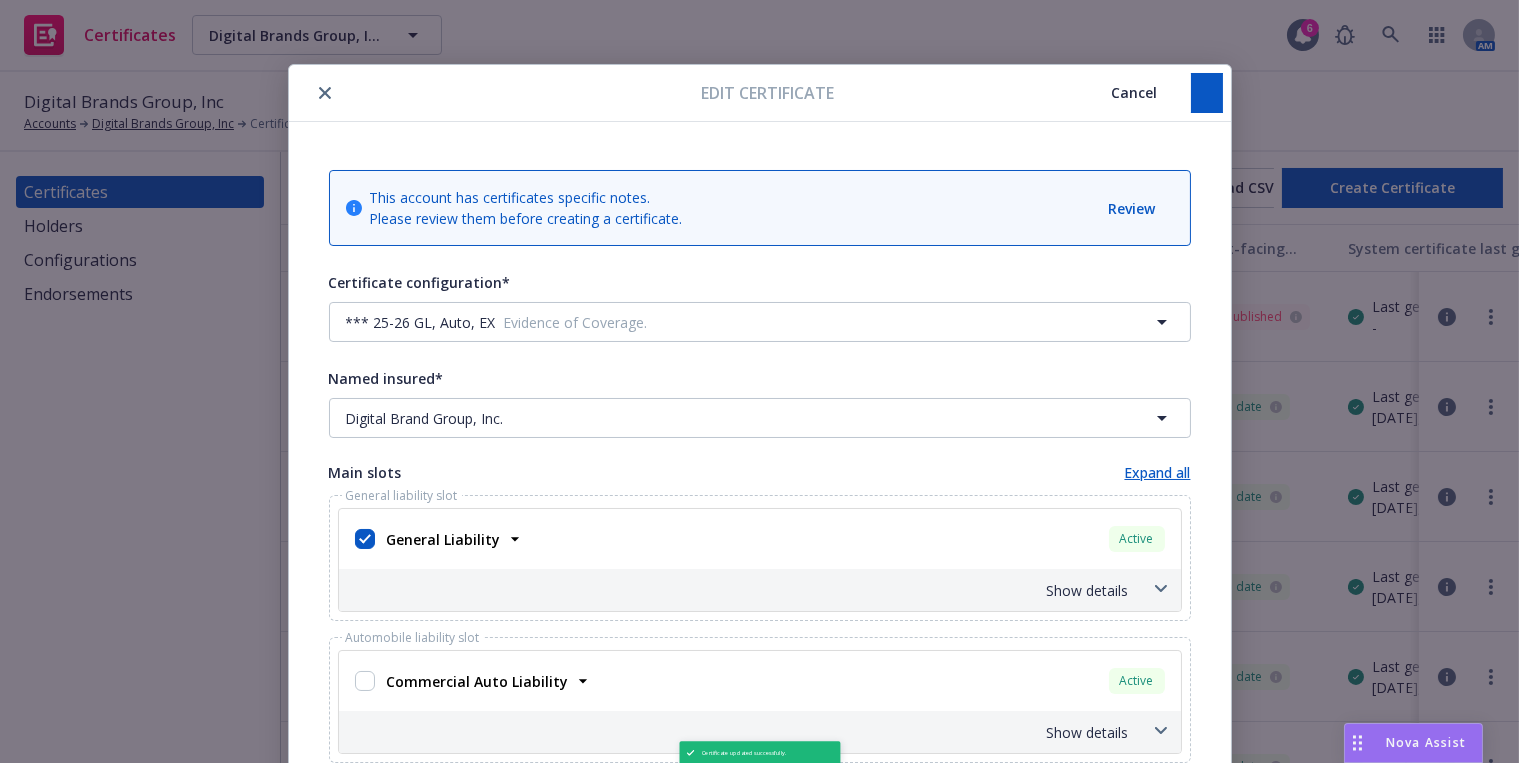 type on "Affinity (Affinity Marketing Consultants, Inc. and Affinity Licensing, LLC) and each of their clients under license with
Greek Licensing are included as an additional insured as required by a written contract with respect to General Liability. Coverage is Primary and Non-Contributory. Waiver of subrogation applies with respect to General Liability as required by written contract." 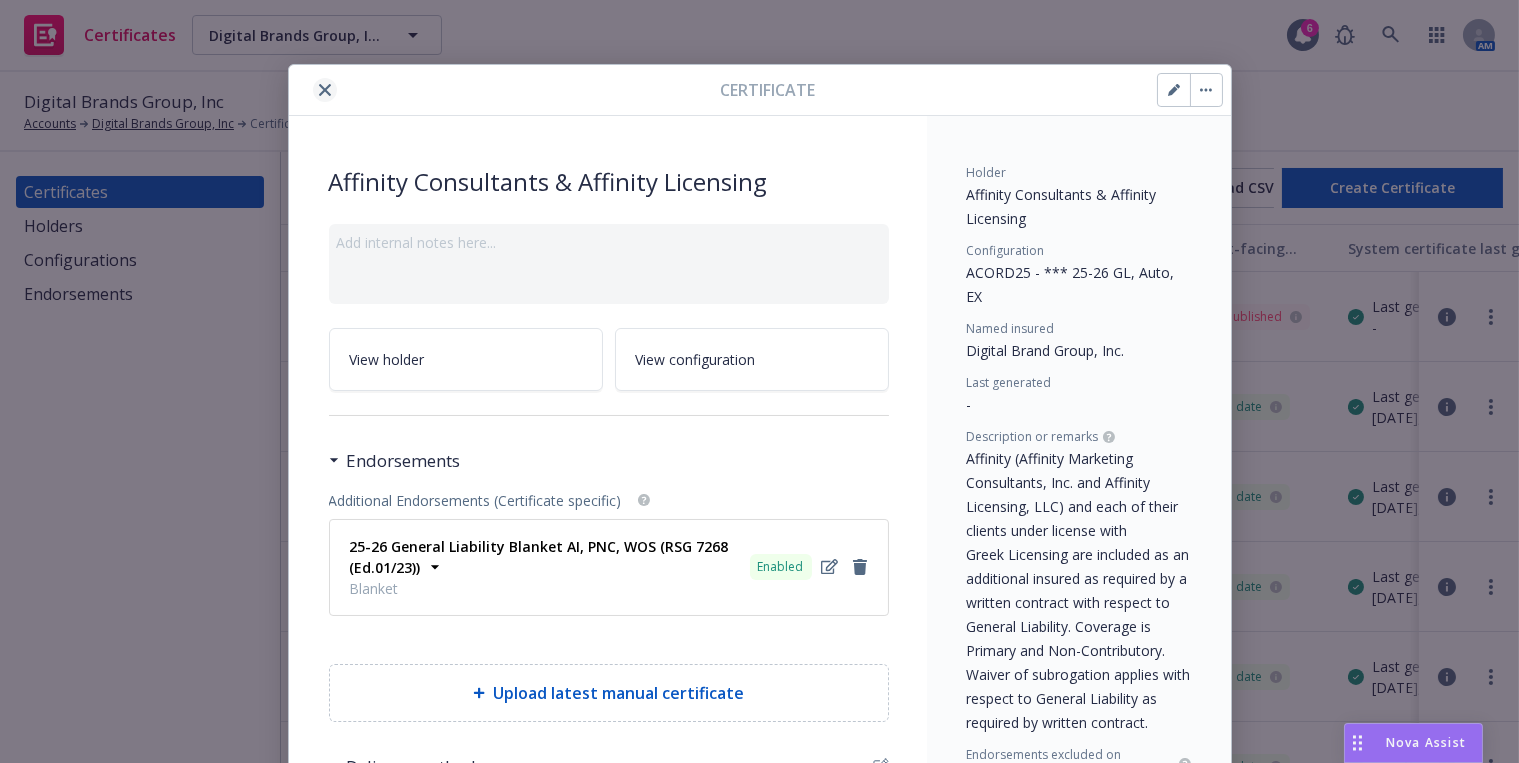 click at bounding box center (325, 90) 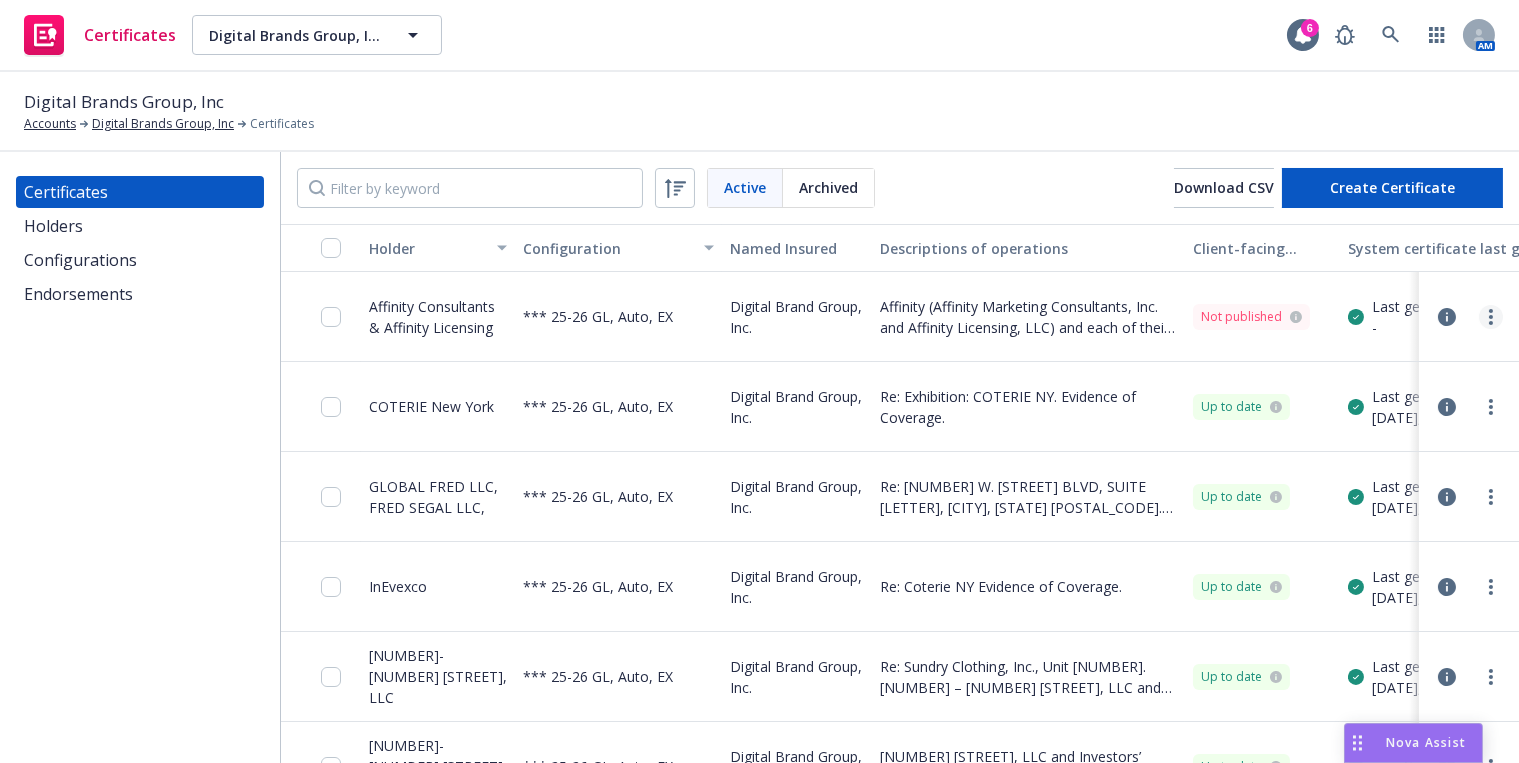 click at bounding box center (1491, 317) 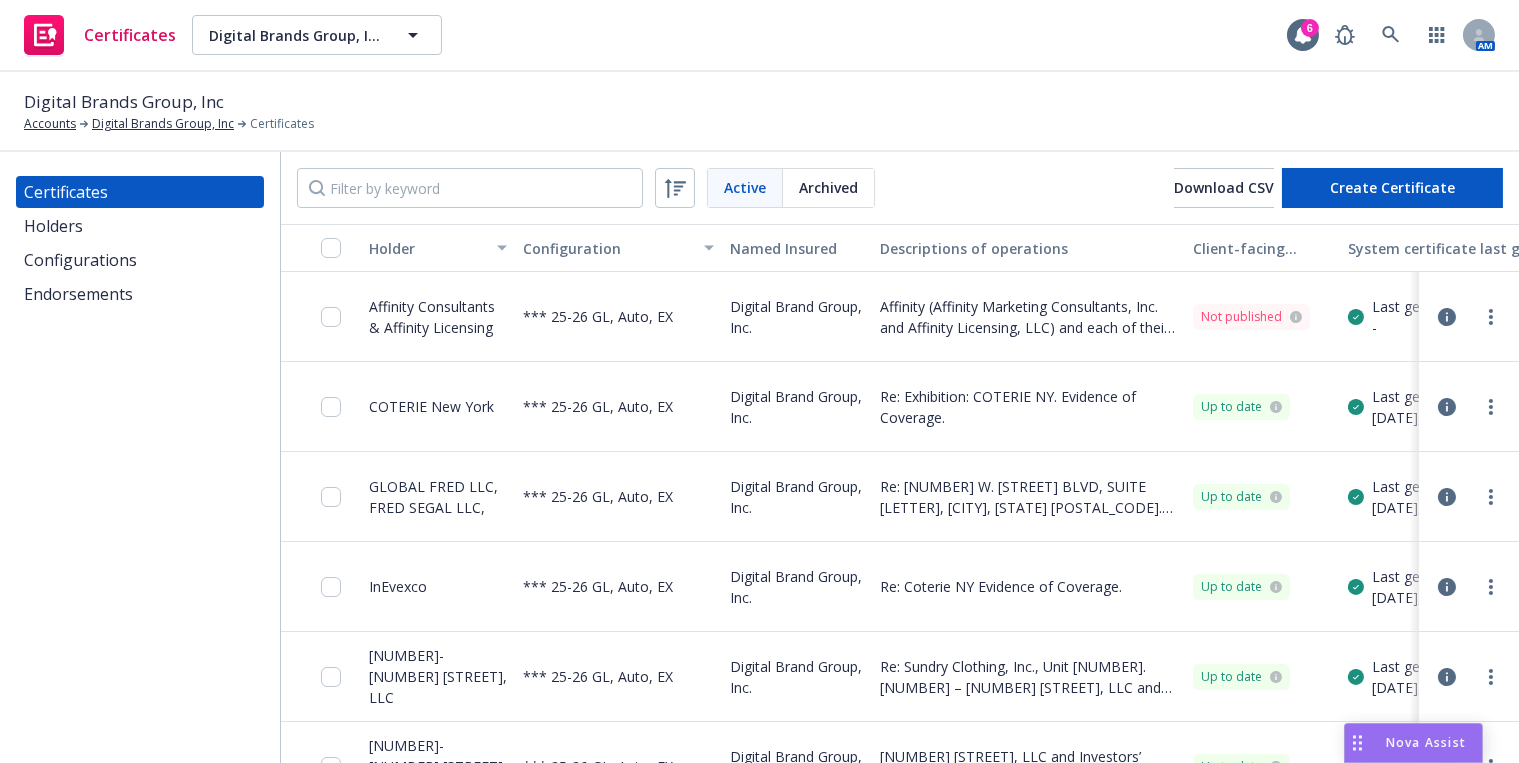 click on "Regenerate" at bounding box center [1314, 437] 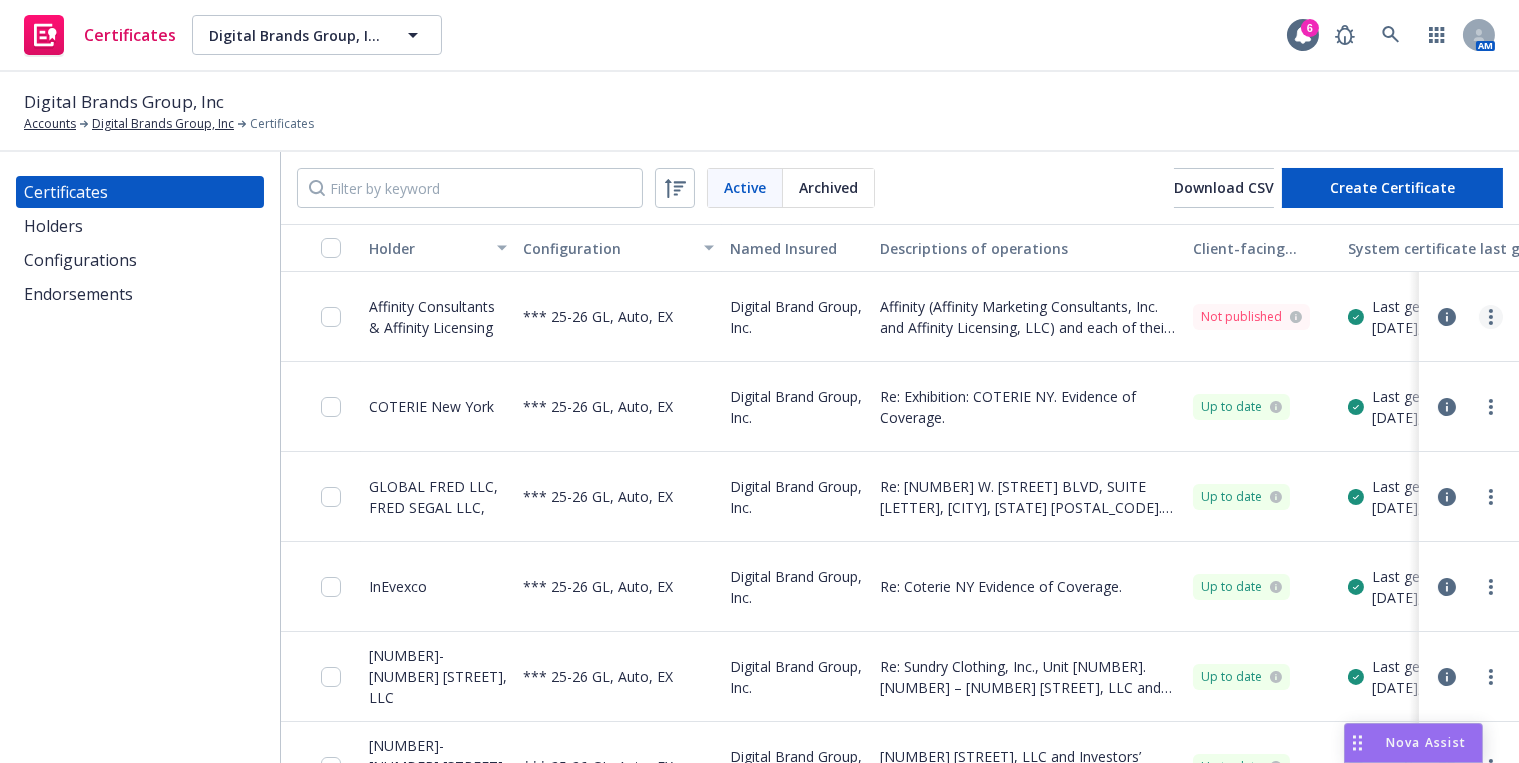 click 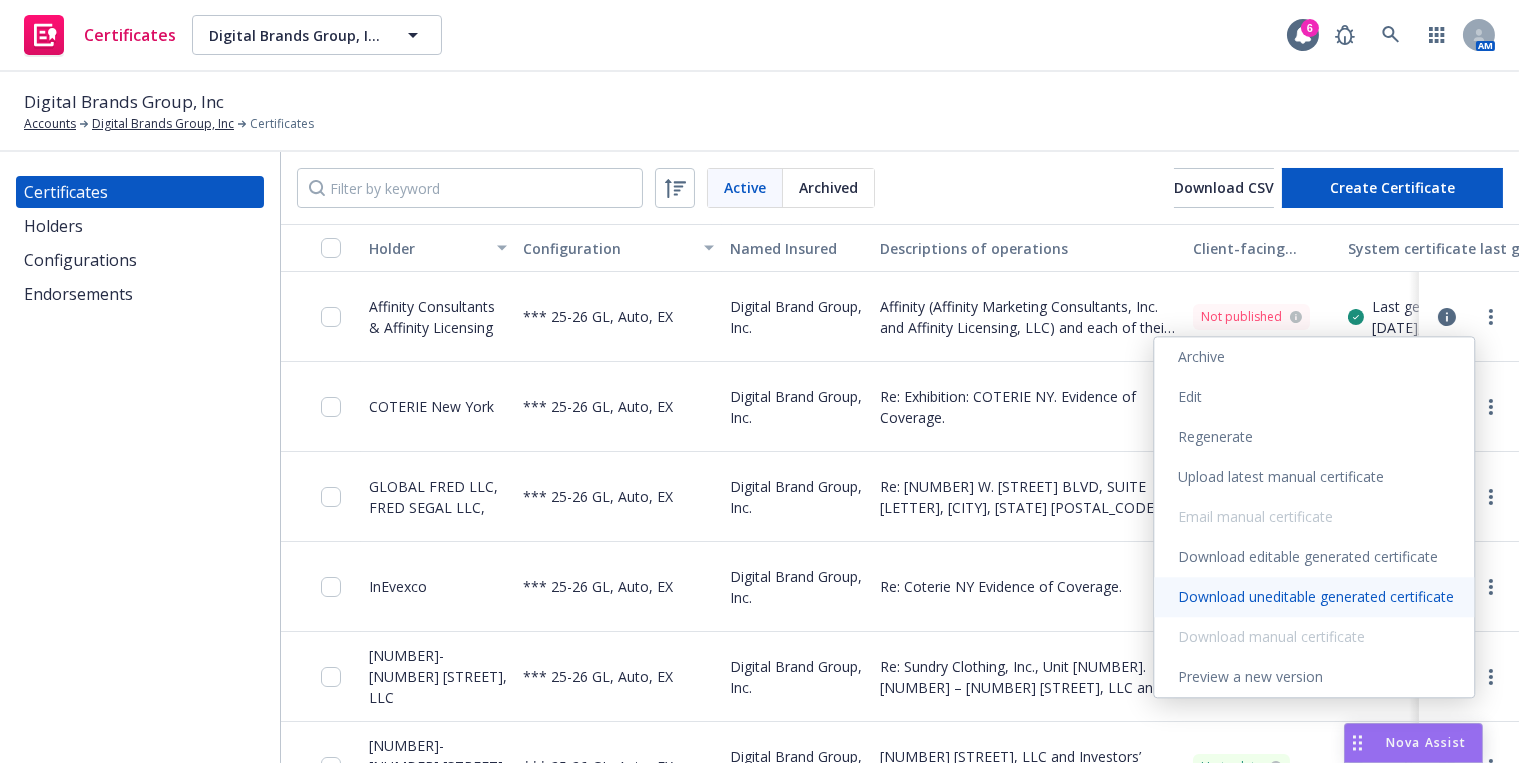 click on "Download uneditable generated certificate" at bounding box center [1314, 597] 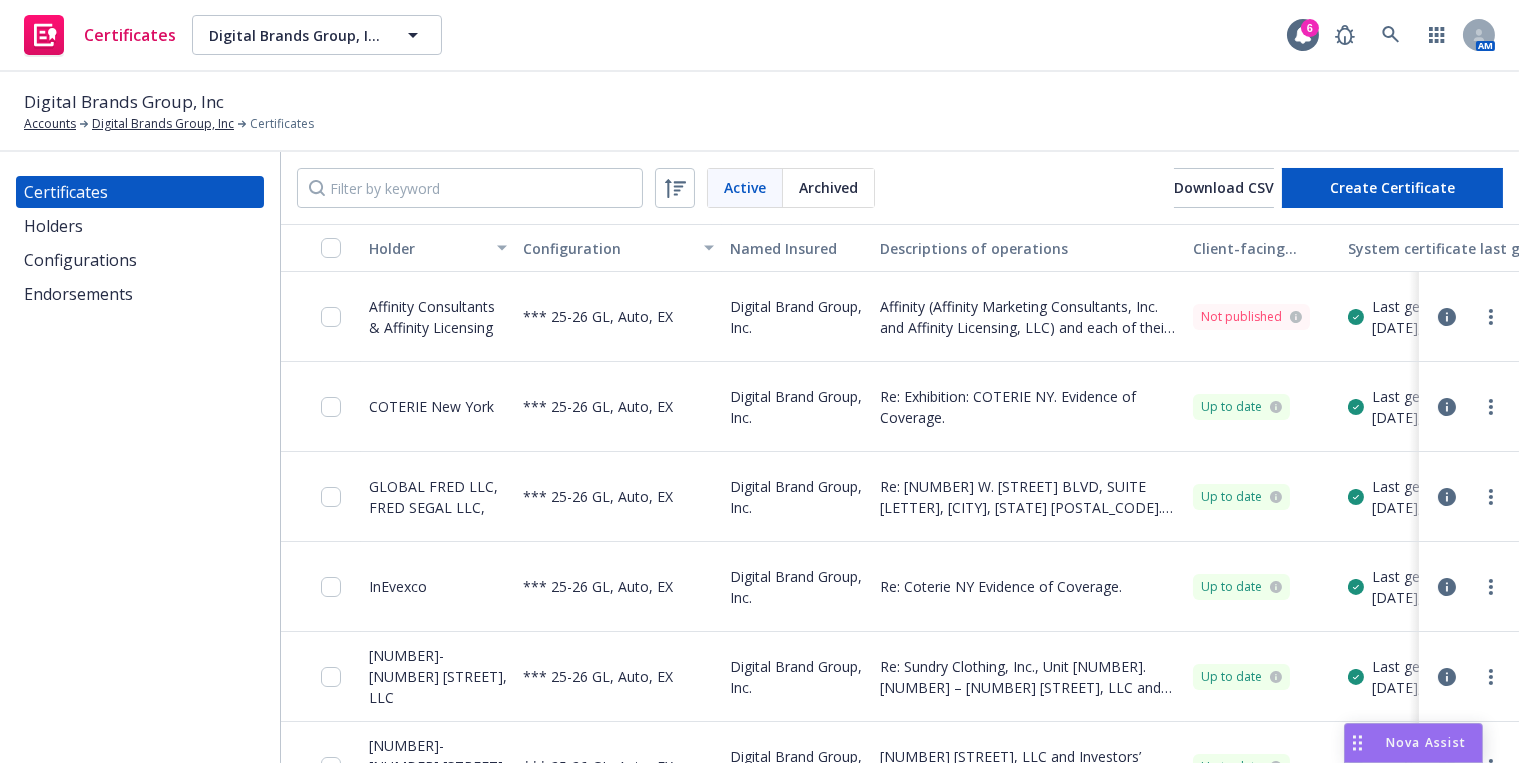 click on "Affinity Consultants & Affinity Licensing" at bounding box center (438, 317) 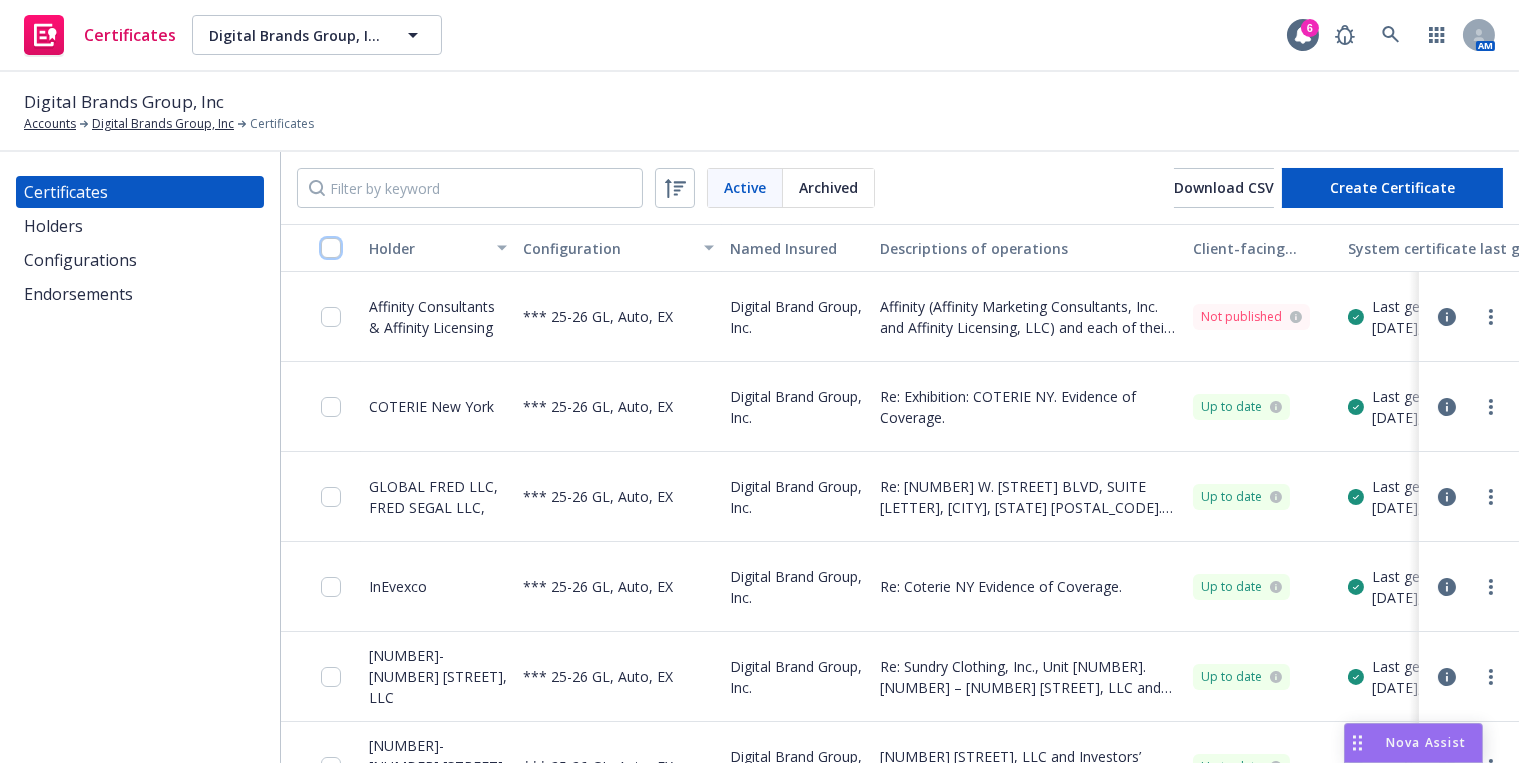 click at bounding box center [331, 248] 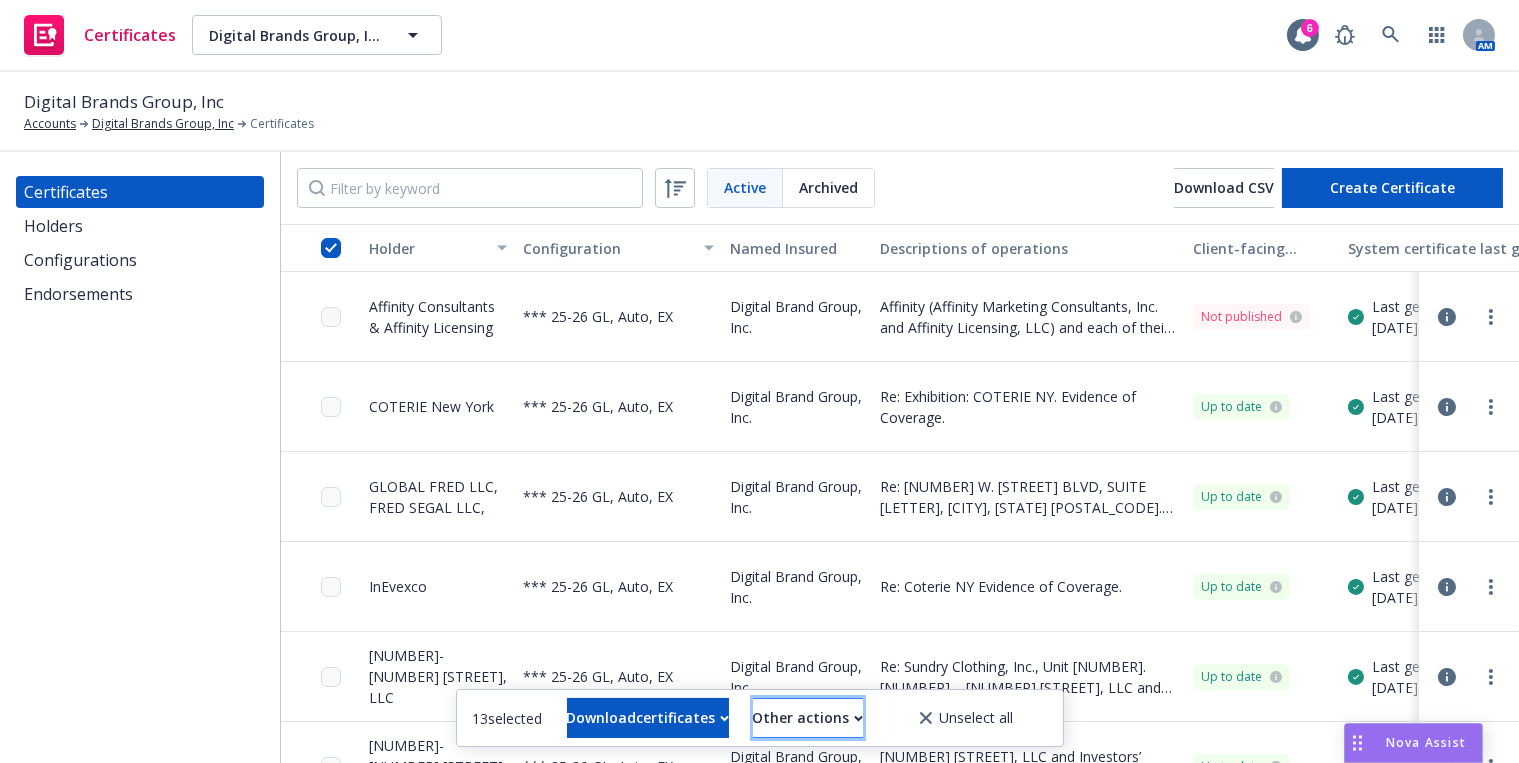 click on "Other actions" at bounding box center [808, 718] 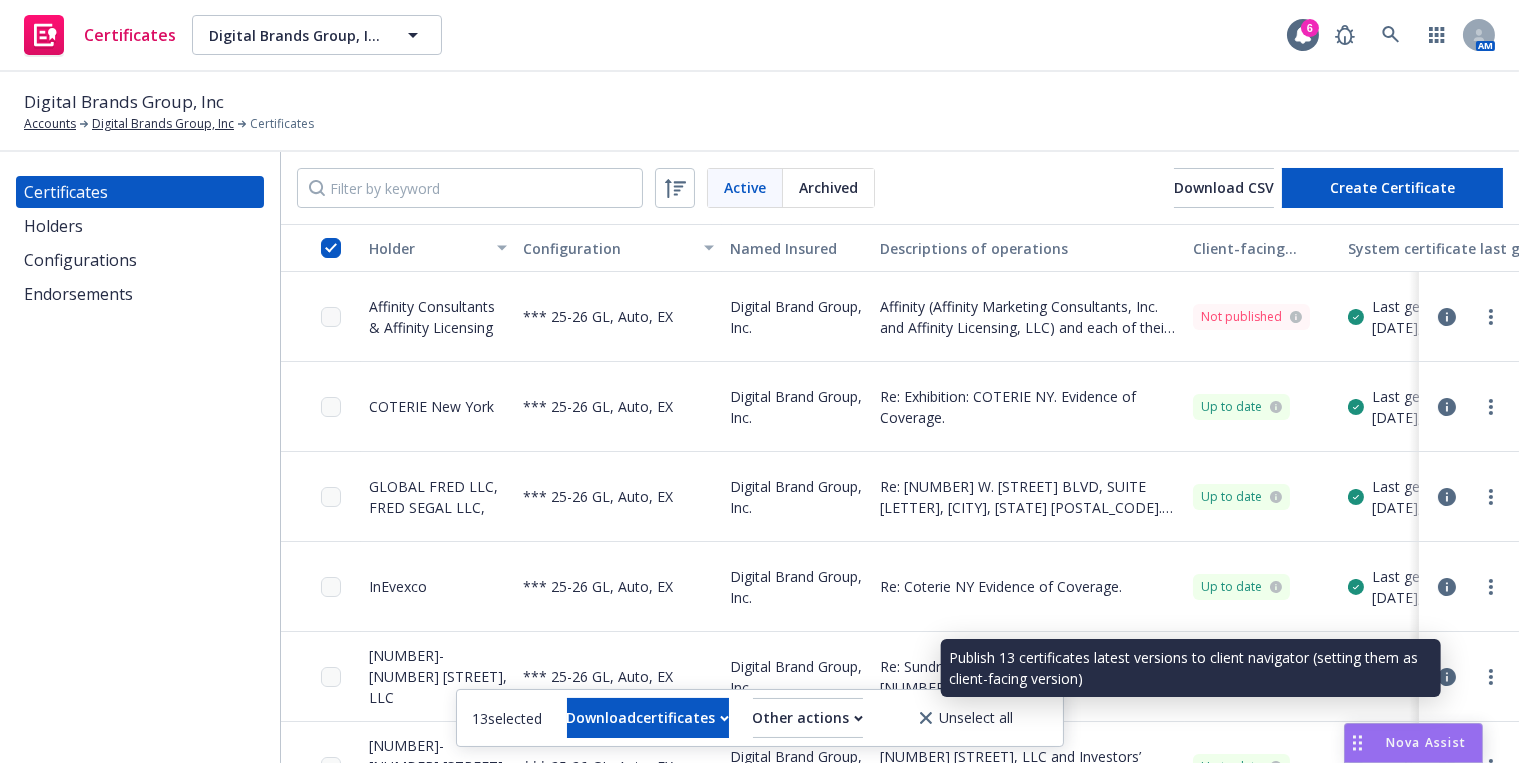 click on "Publish certificates" at bounding box center (768, 669) 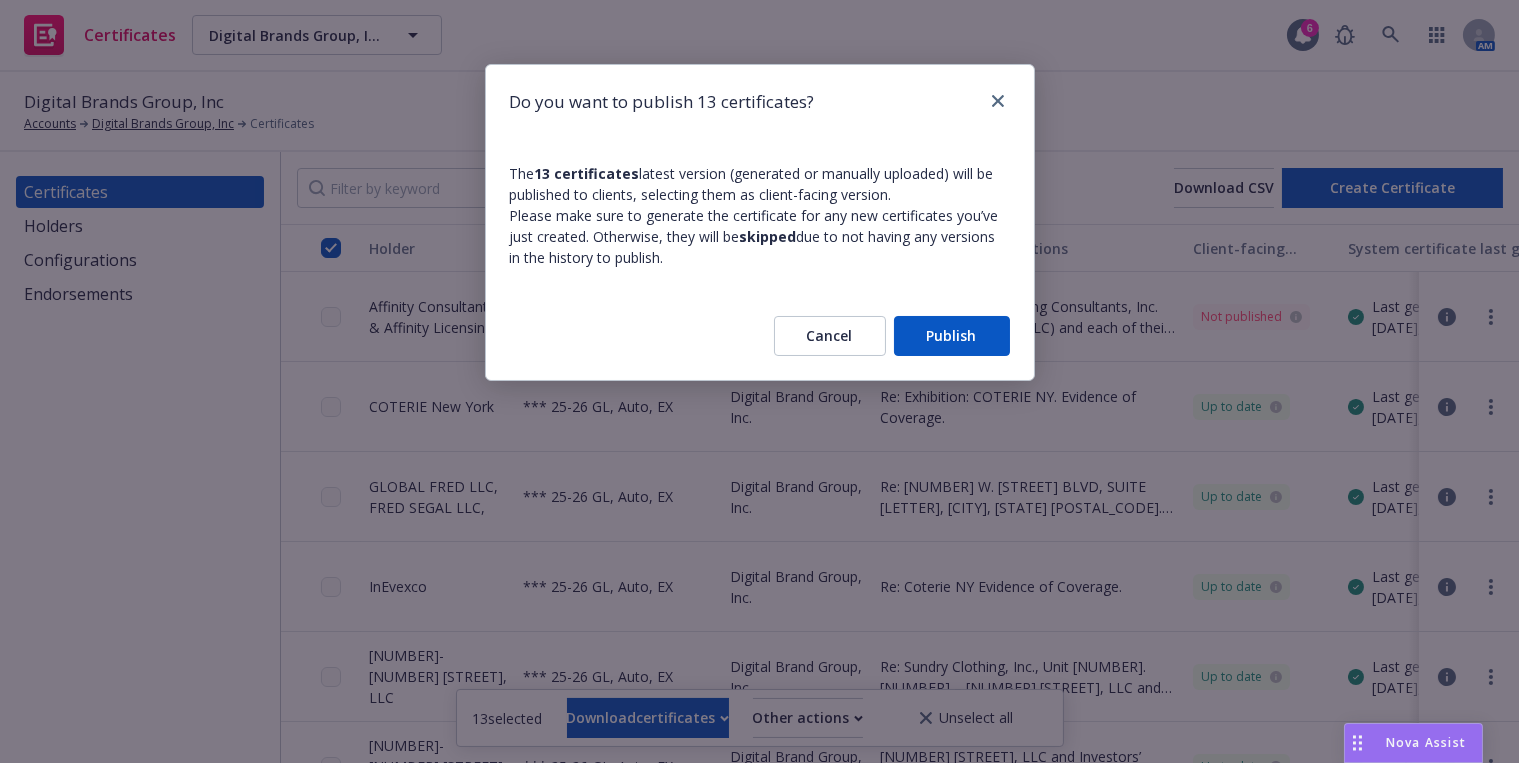 click on "Publish" at bounding box center (952, 336) 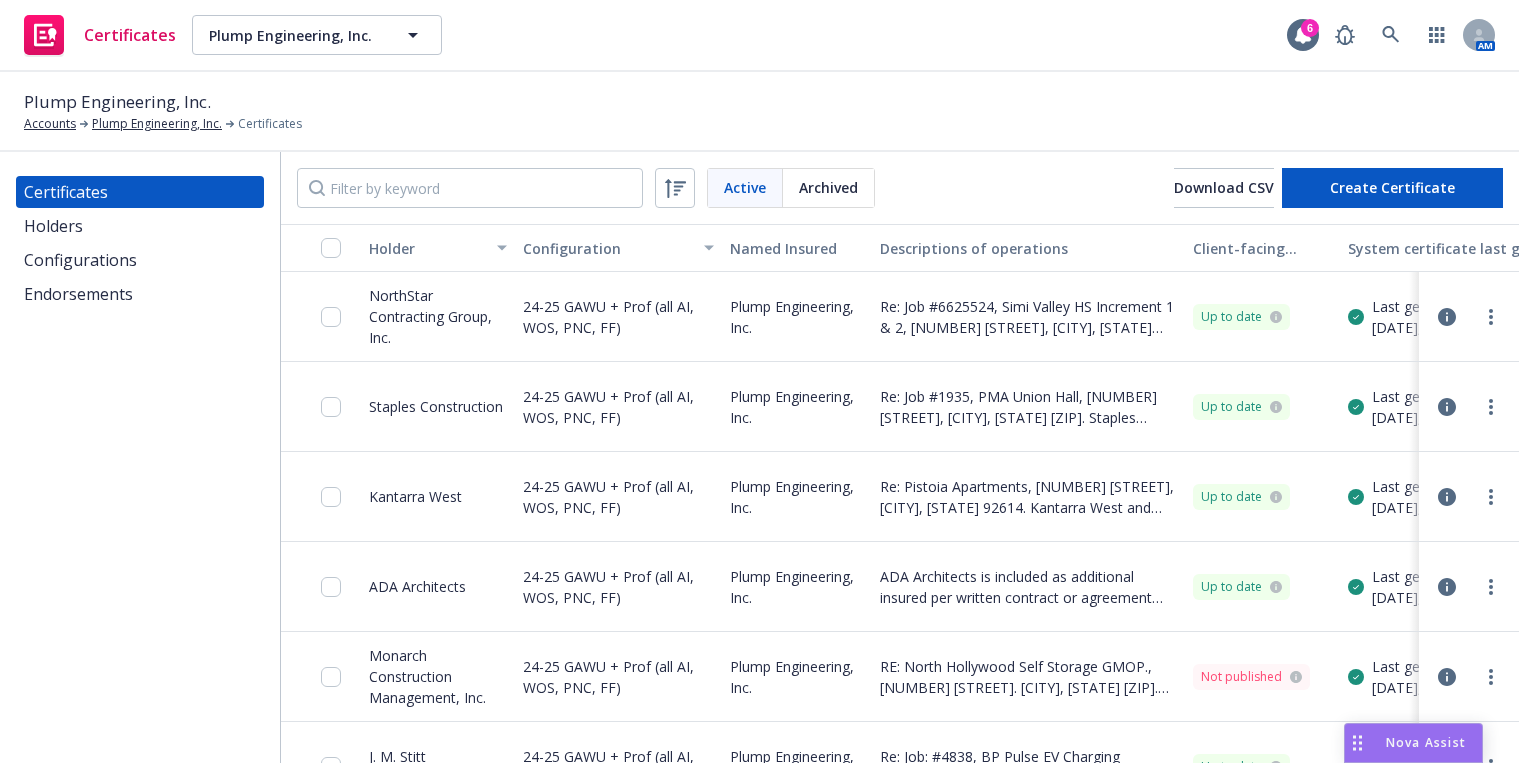 scroll, scrollTop: 0, scrollLeft: 0, axis: both 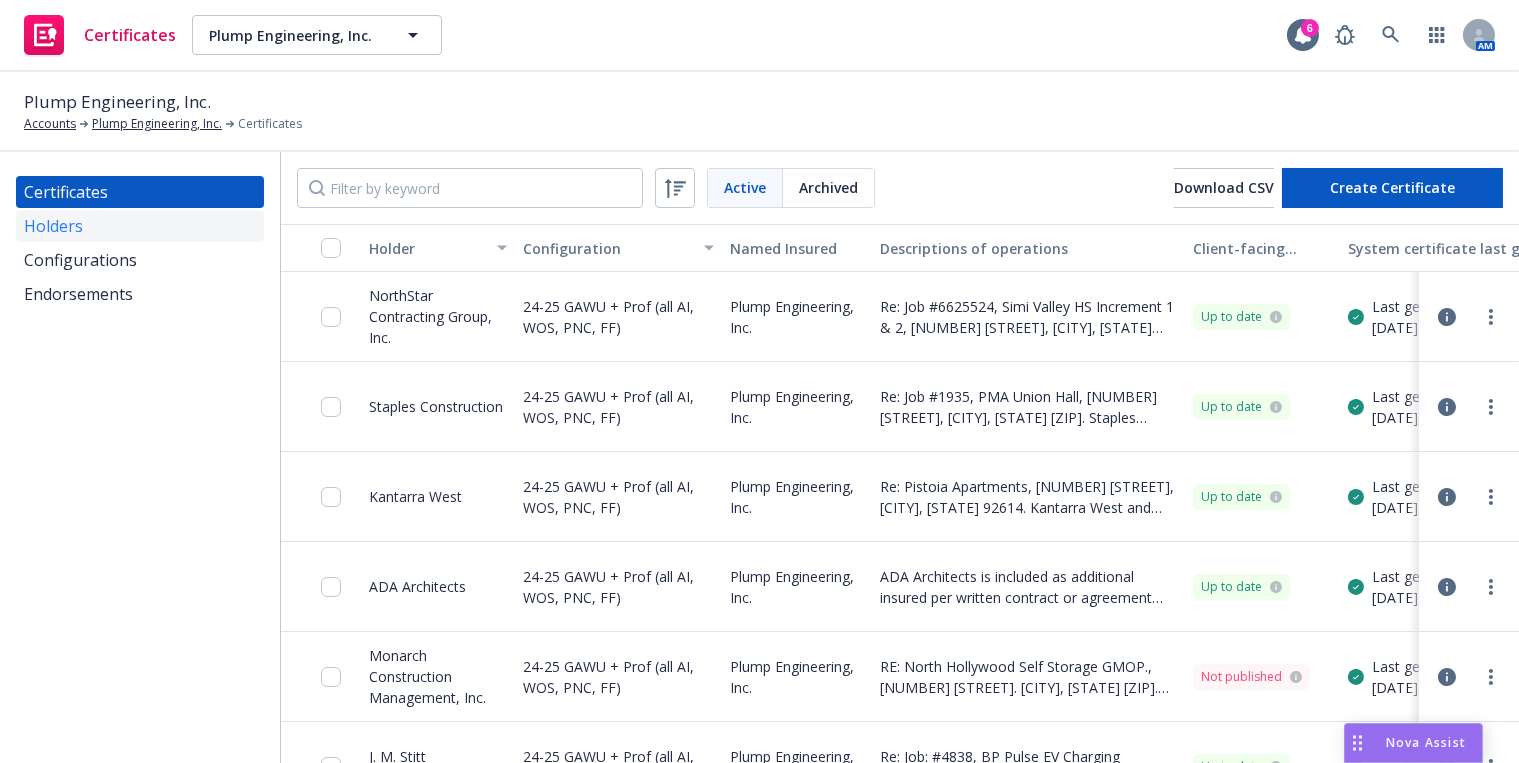 click on "Holders" at bounding box center [53, 226] 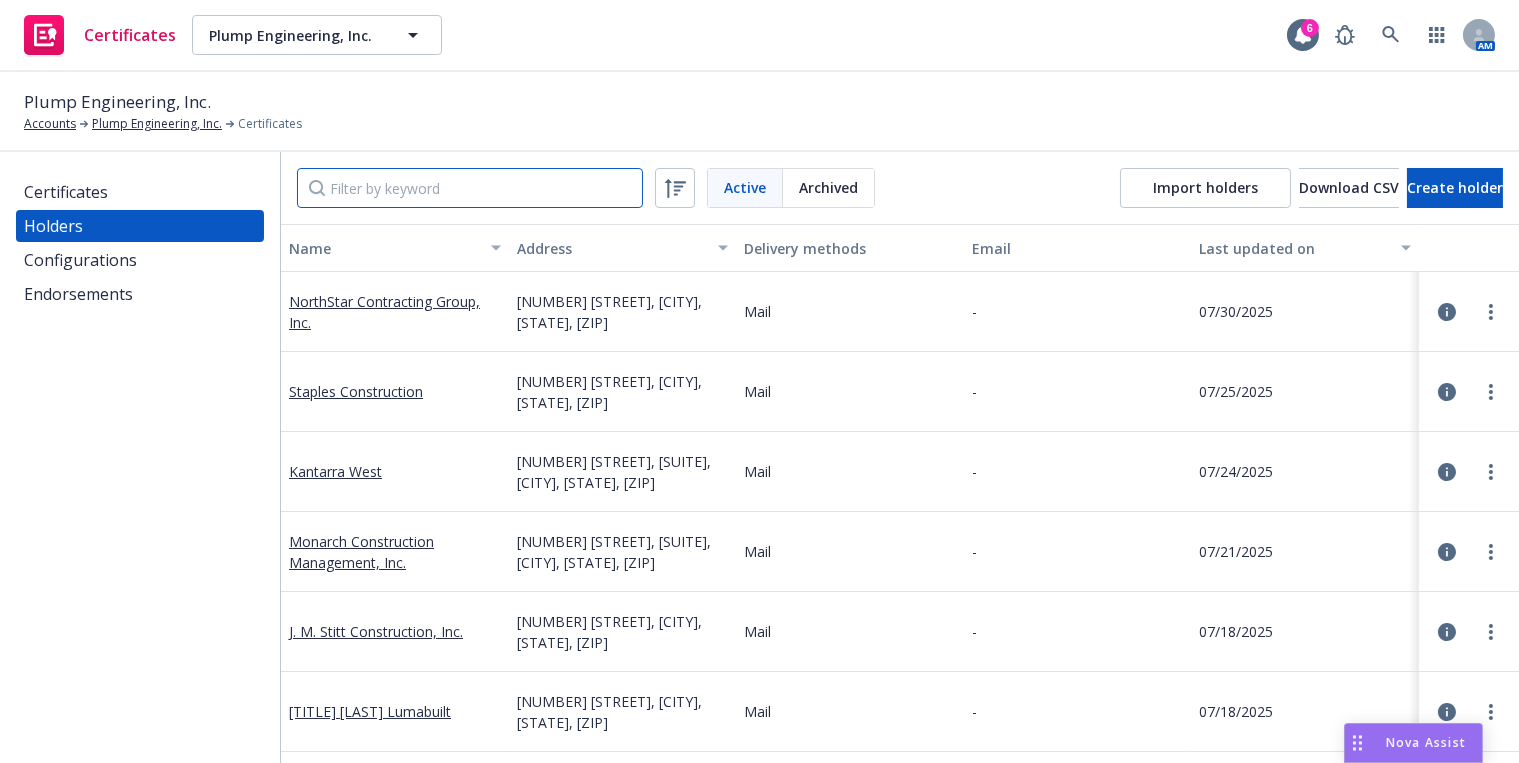 click at bounding box center (470, 188) 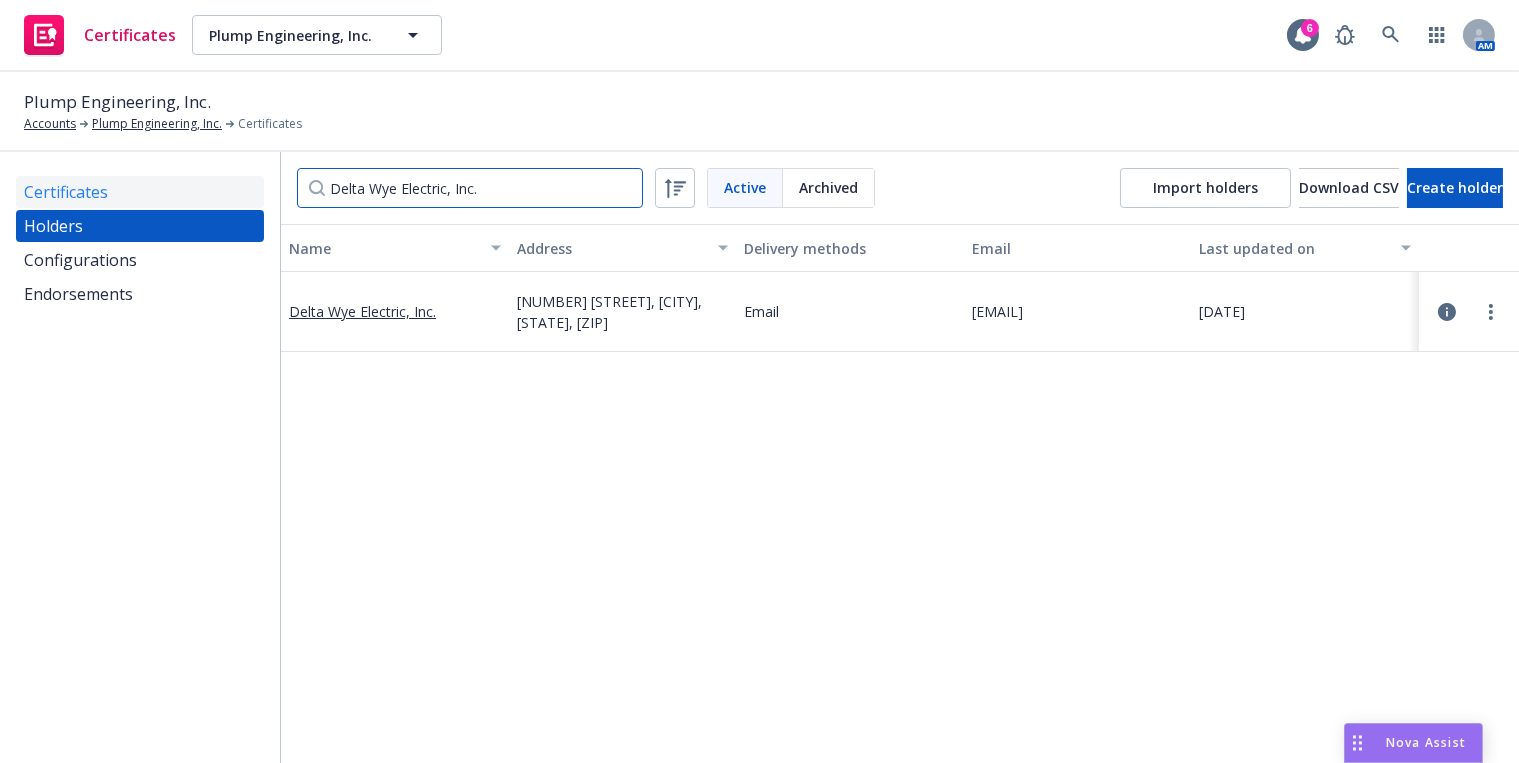 type on "Delta Wye Electric, Inc." 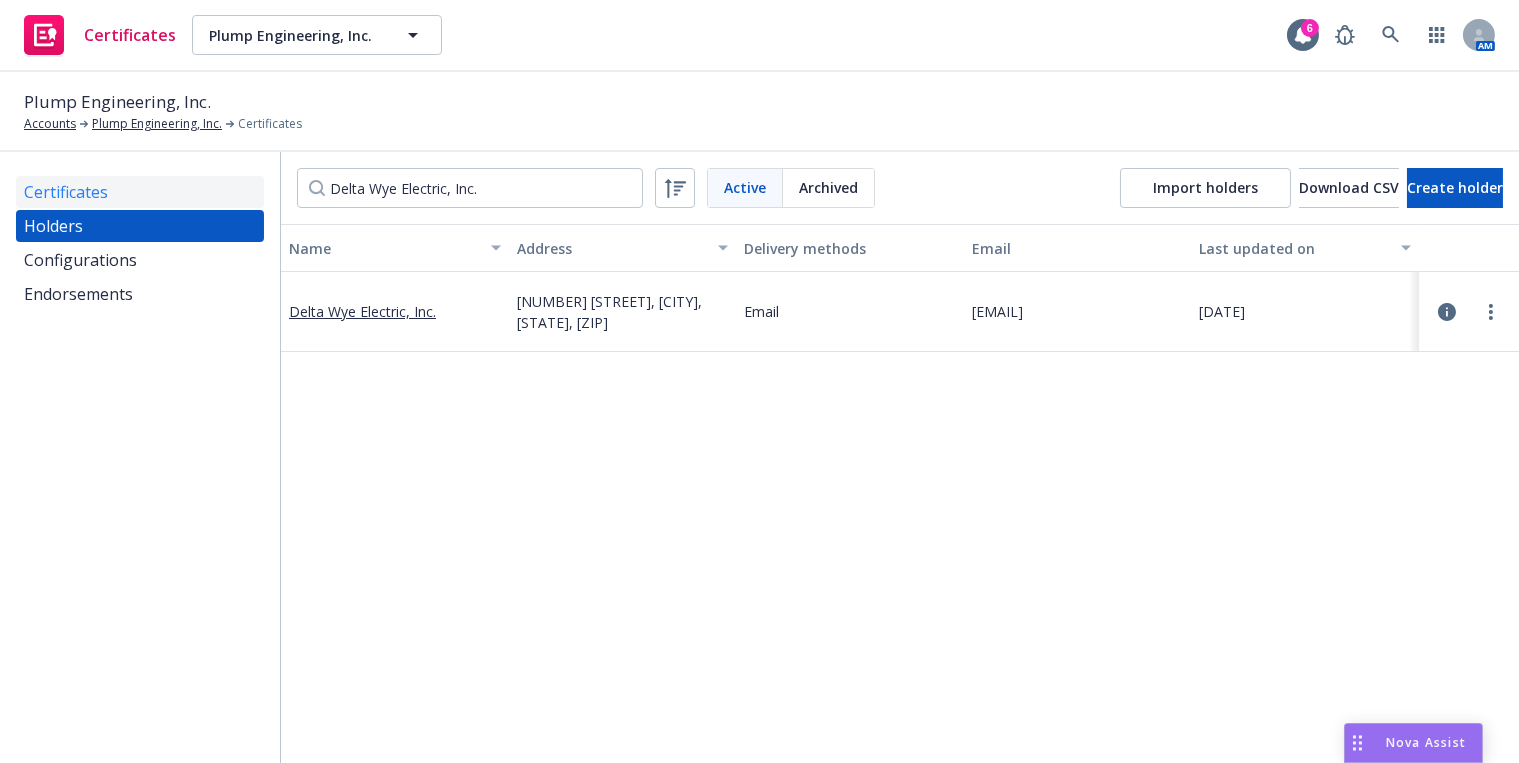 click on "Certificates" at bounding box center [140, 192] 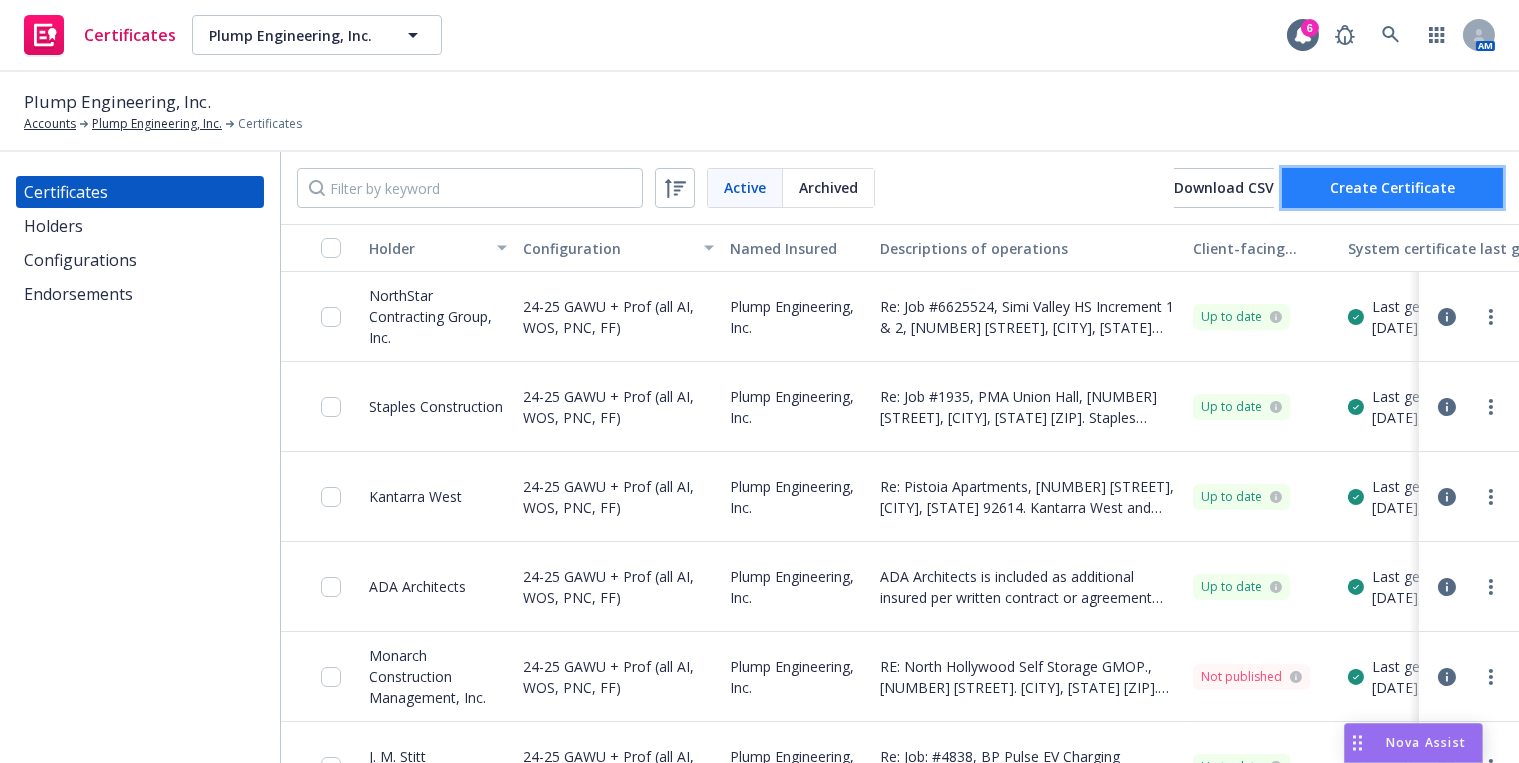click on "Create Certificate" at bounding box center [1392, 187] 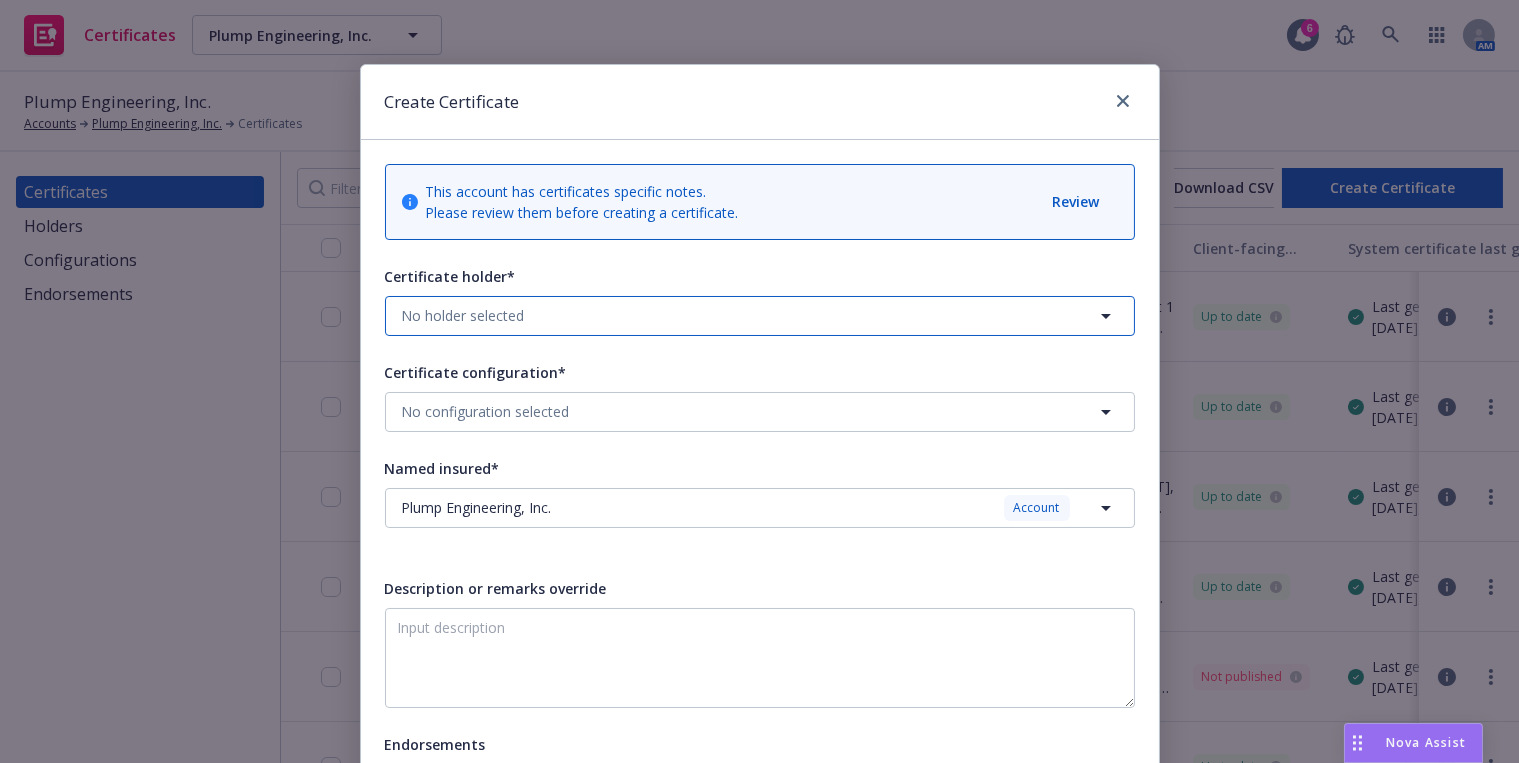 click on "No holder selected" at bounding box center (463, 315) 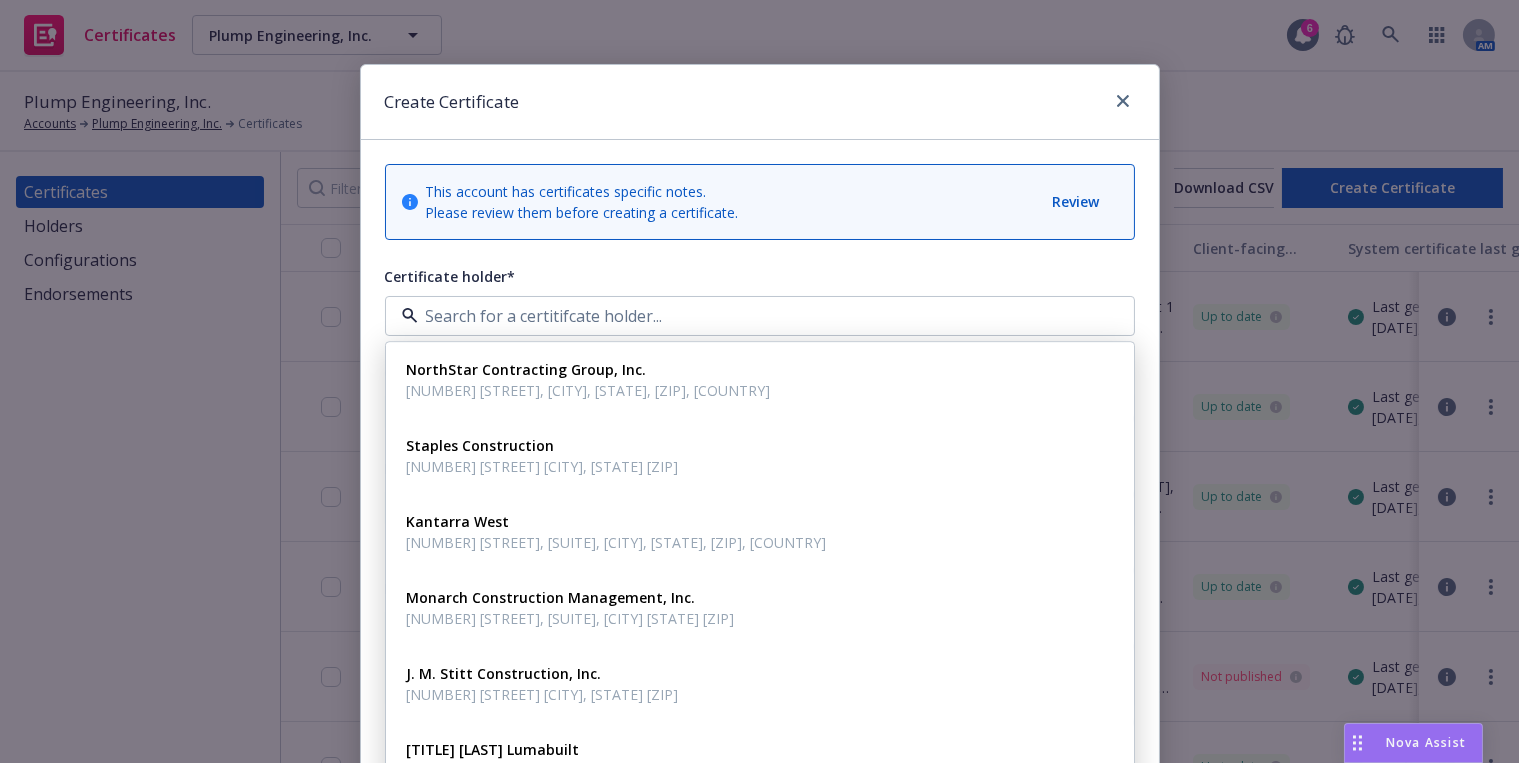paste on "Delta Wye Electric, Inc." 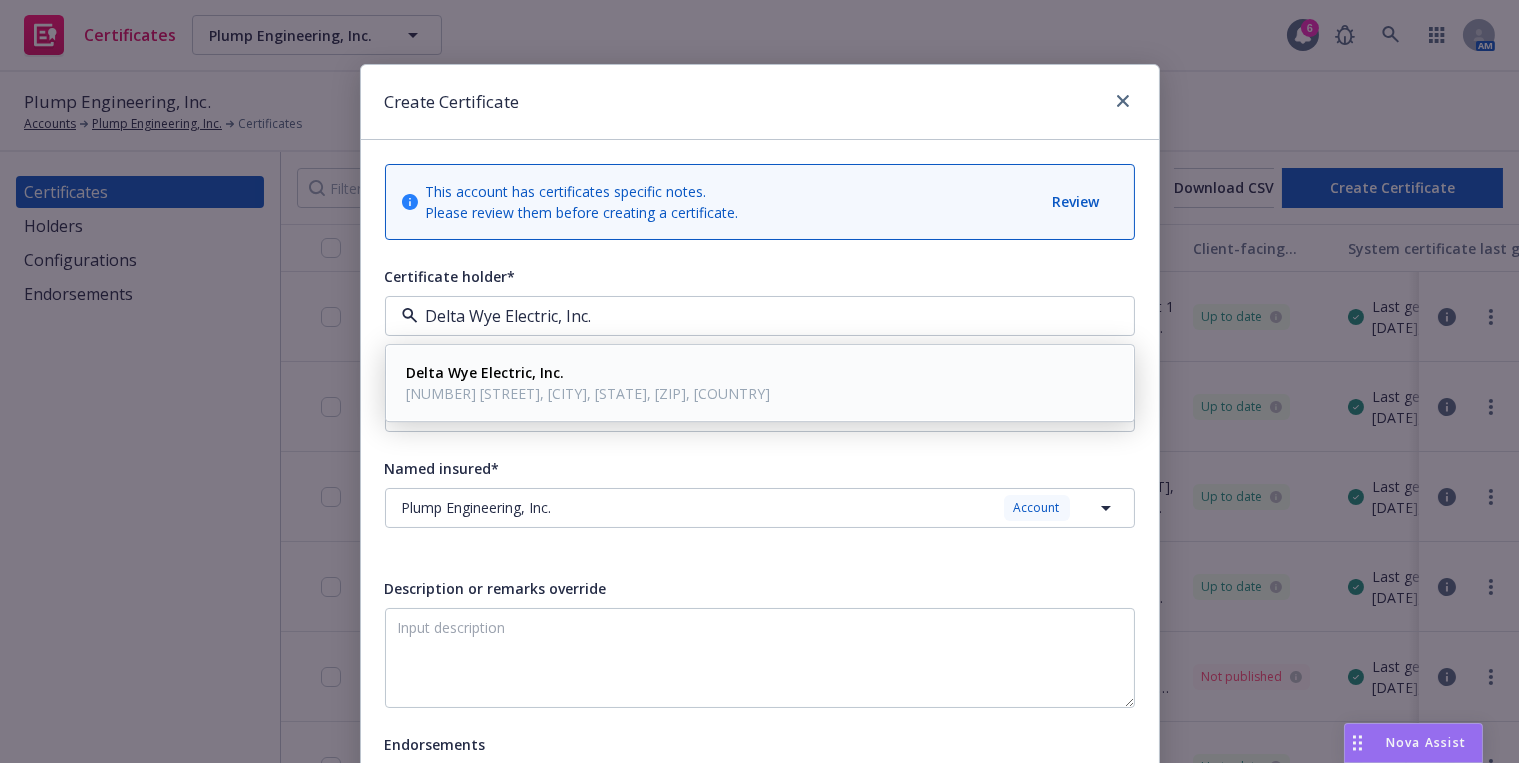 click on "1010 E Lacy Ave, Anaheim, CA, 92805, USA" at bounding box center (589, 393) 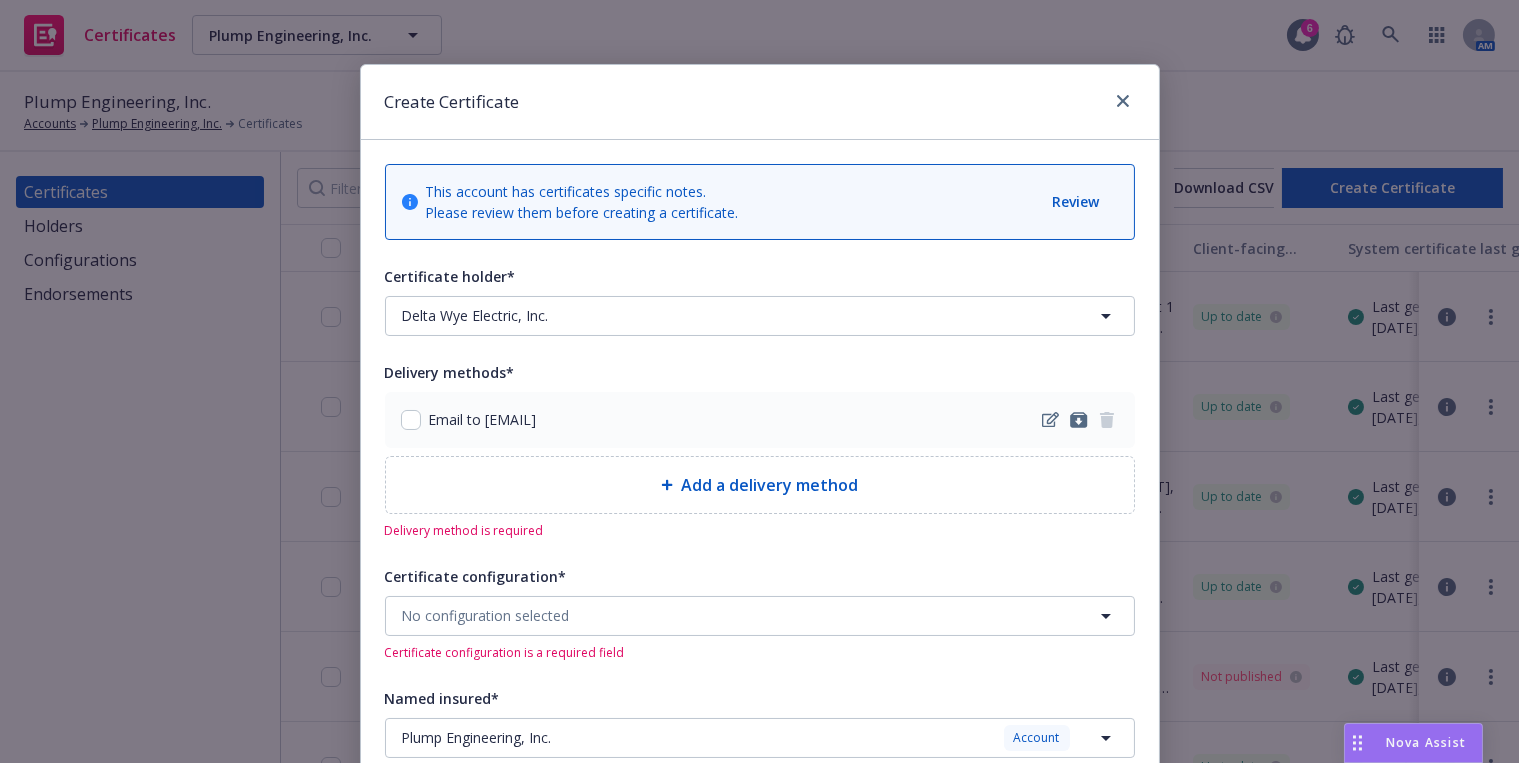 drag, startPoint x: 414, startPoint y: 413, endPoint x: 418, endPoint y: 402, distance: 11.7046995 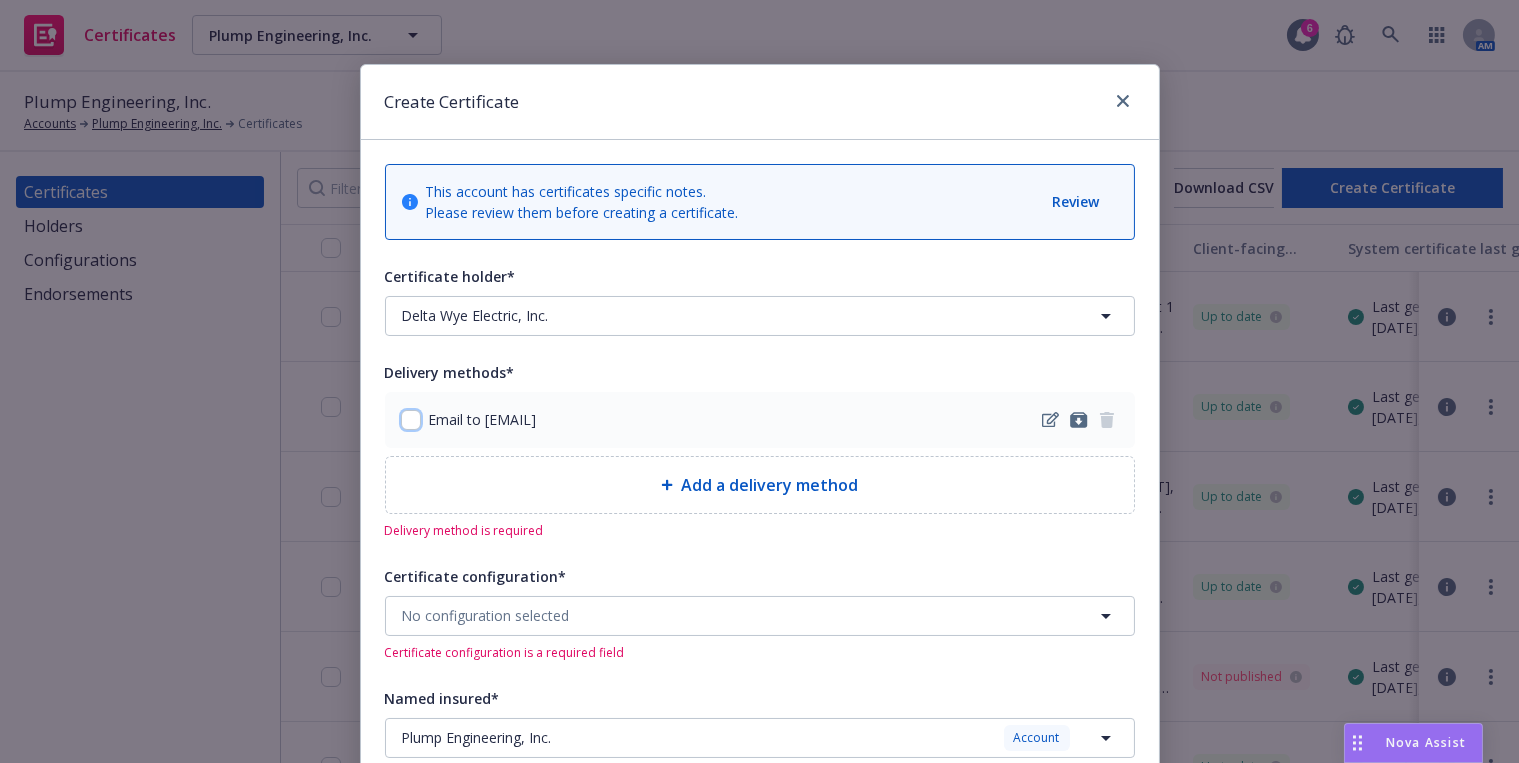 click at bounding box center [411, 420] 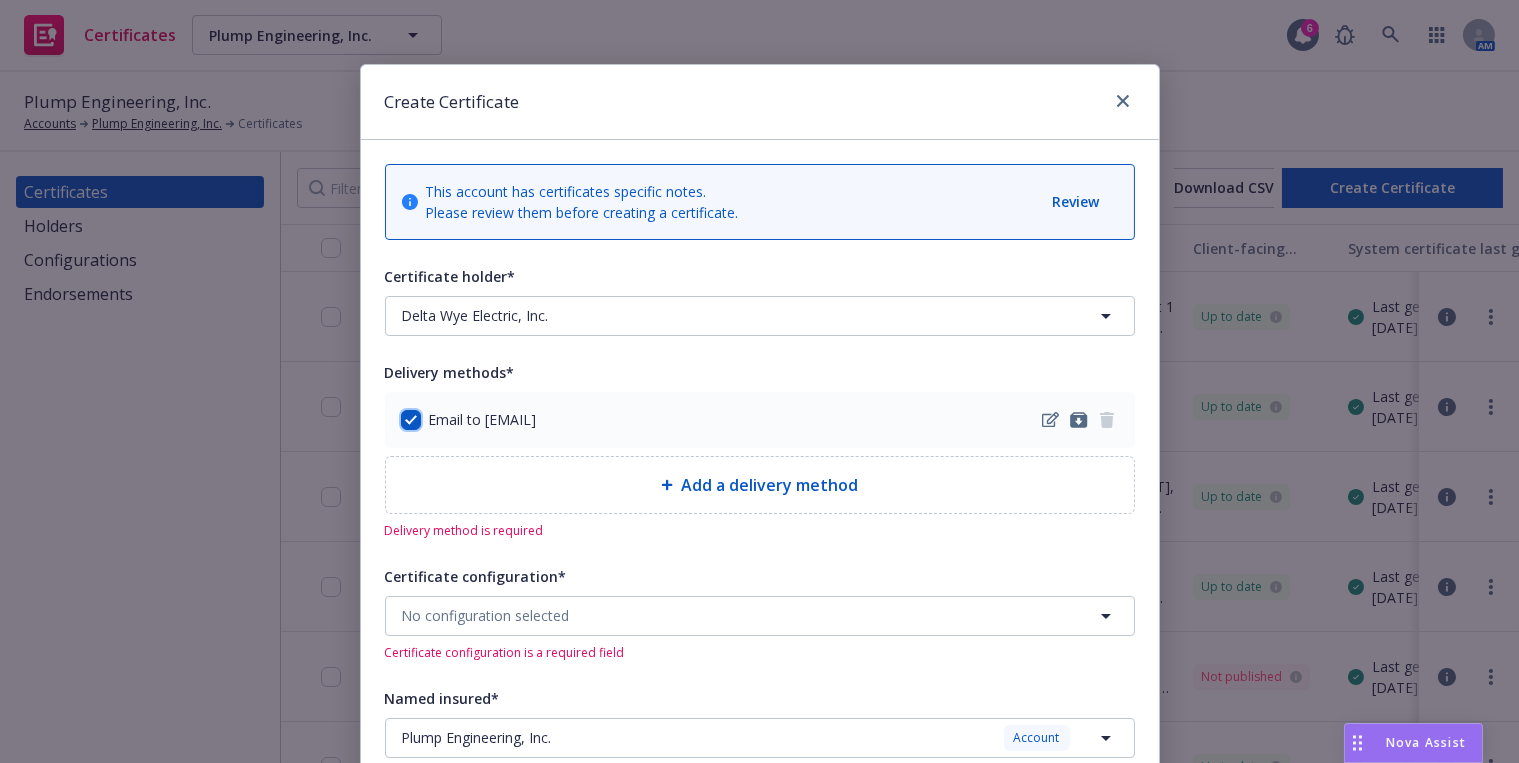 checkbox on "true" 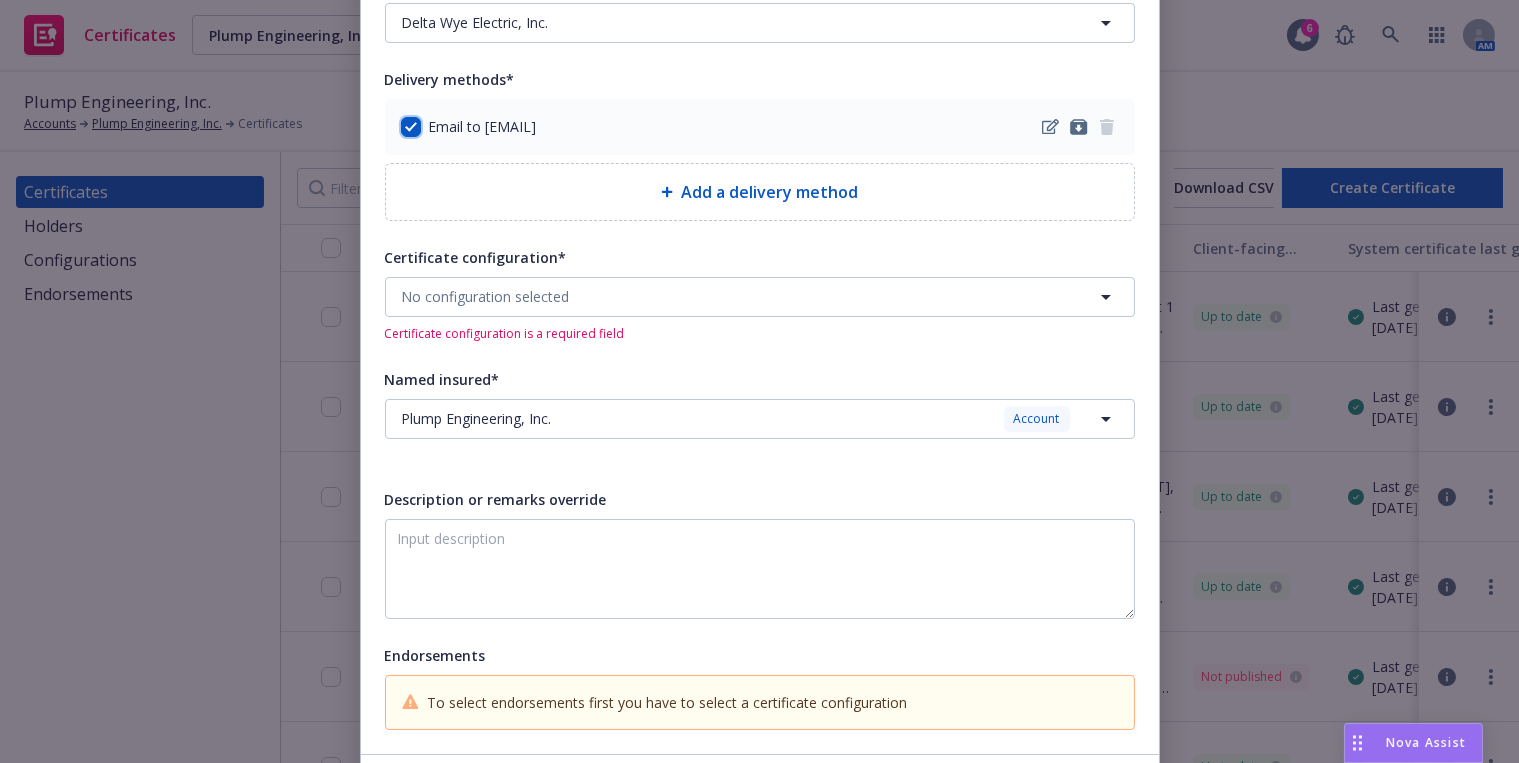 scroll, scrollTop: 363, scrollLeft: 0, axis: vertical 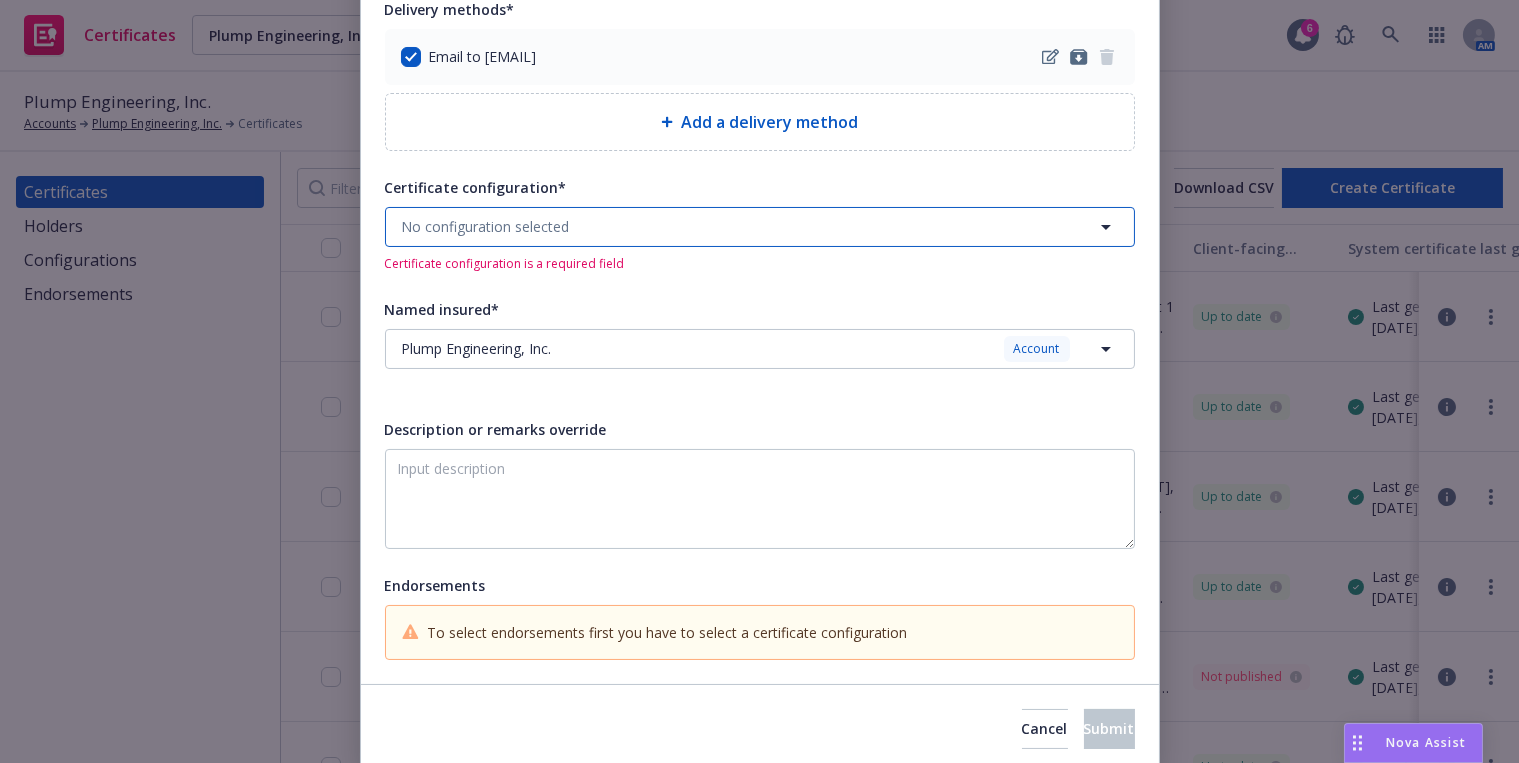 click on "No configuration selected" at bounding box center [760, 227] 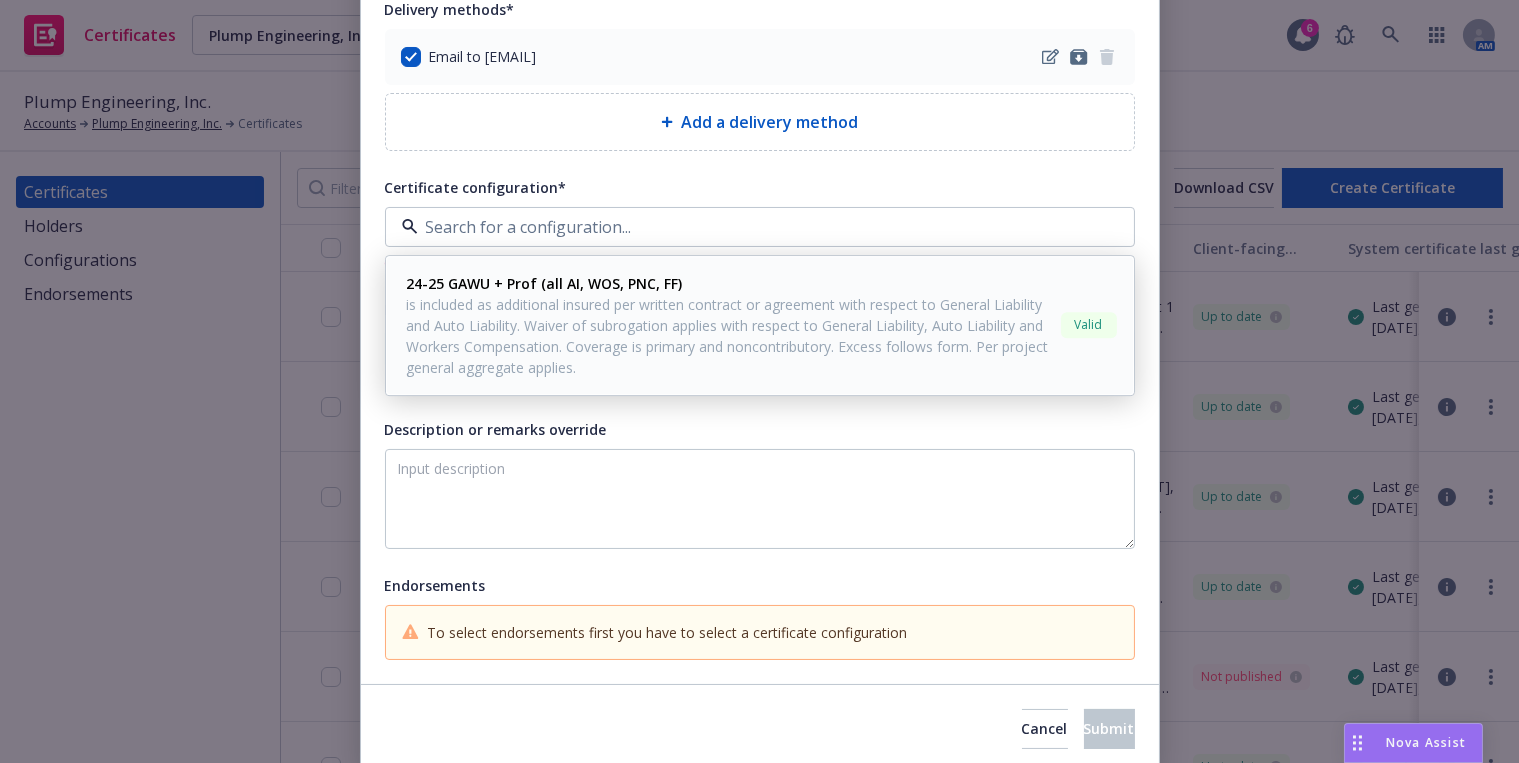 click on "is included as additional insured per written contract or agreement with respect to General Liability and Auto Liability. Waiver of subrogation applies with respect to General Liability, Auto Liability and Workers Compensation. Coverage is primary and noncontributory. Excess follows form. Per project general aggregate applies." at bounding box center [730, 336] 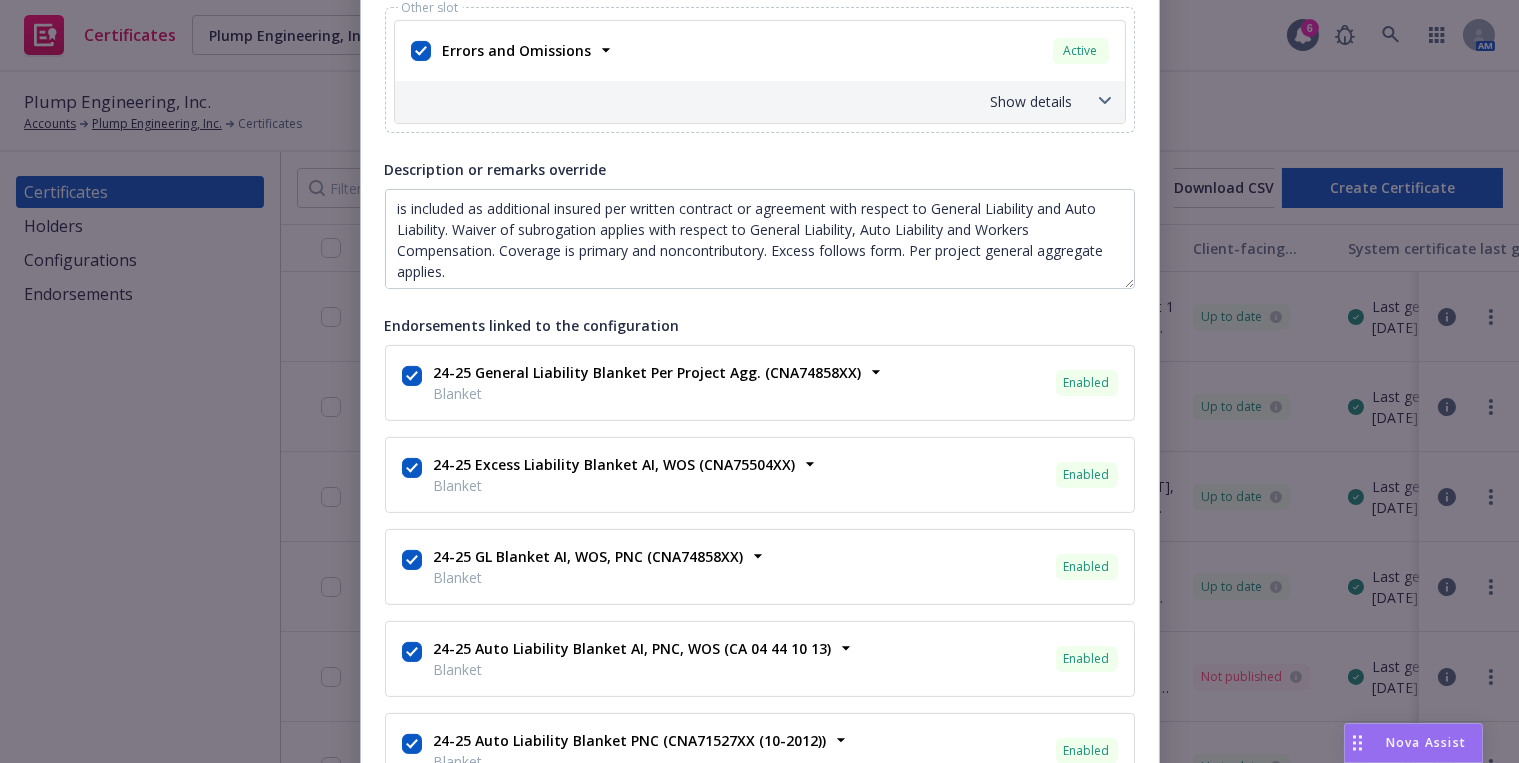 scroll, scrollTop: 1258, scrollLeft: 0, axis: vertical 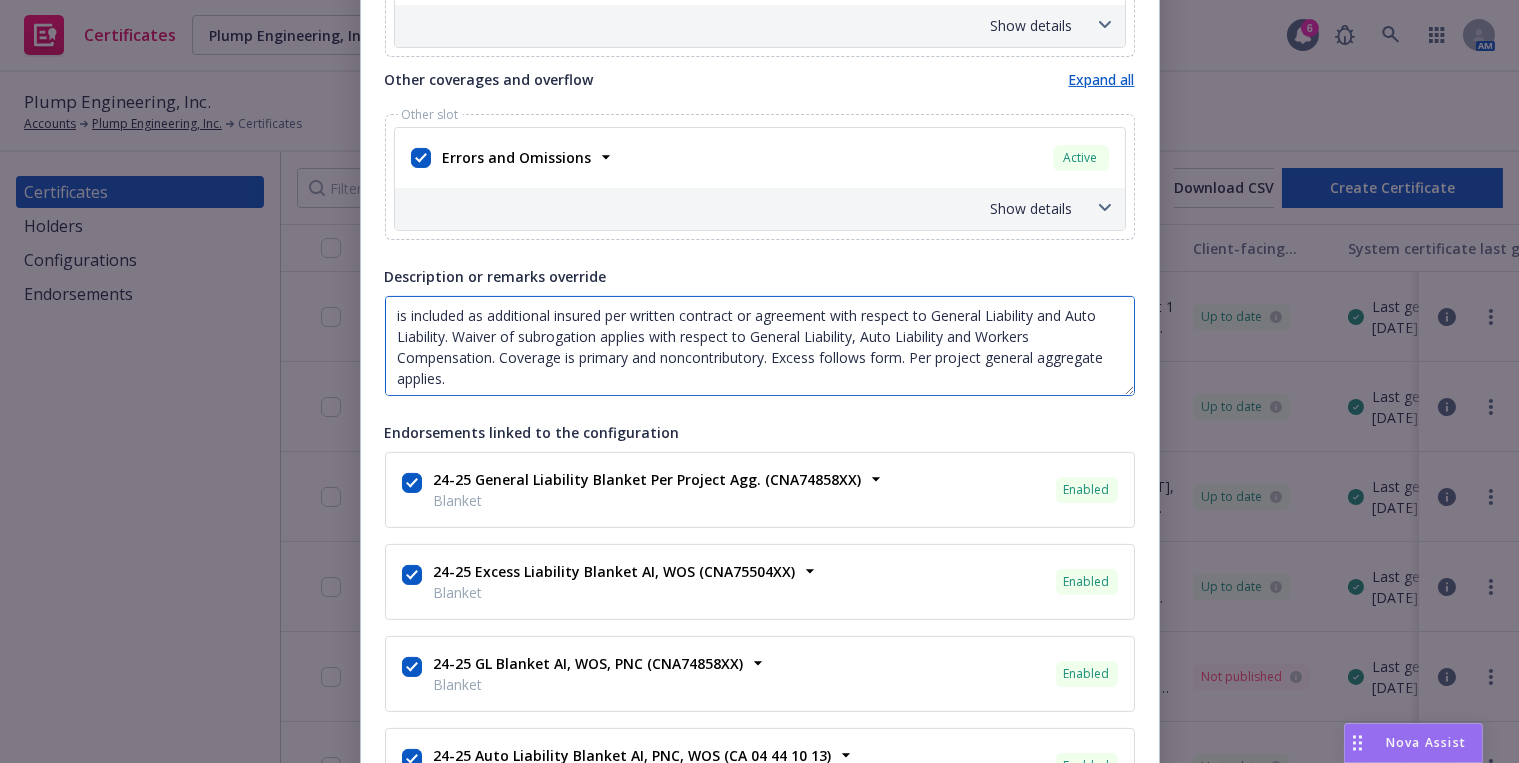 click on "is included as additional insured per written contract or agreement with respect to General Liability and Auto Liability. Waiver of subrogation applies with respect to General Liability, Auto Liability and Workers Compensation. Coverage is primary and noncontributory. Excess follows form. Per project general aggregate applies." at bounding box center [760, 346] 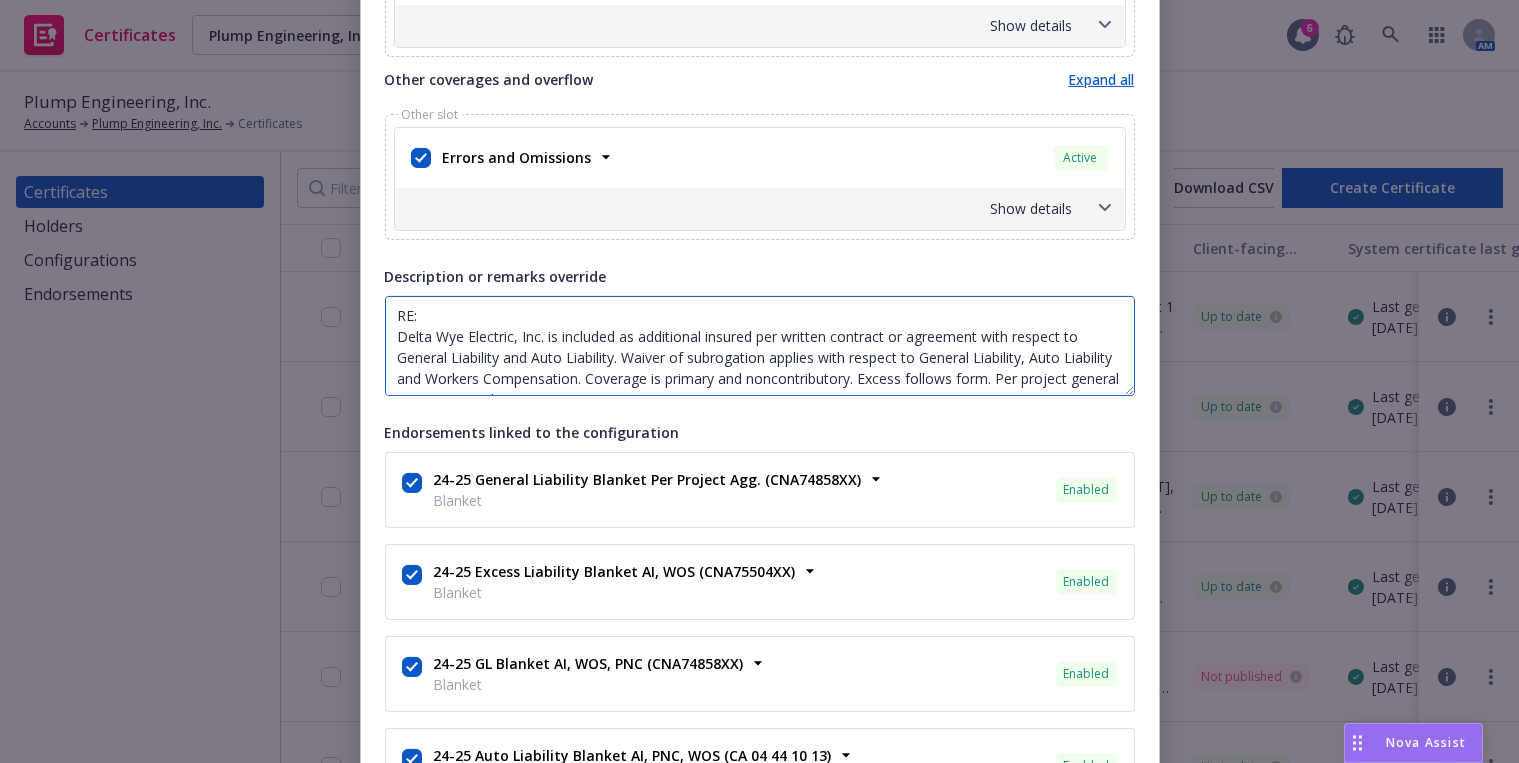 paste on "United Natural Foods
22150 Goldencrest Drive
Moreno Valley, CA  92553" 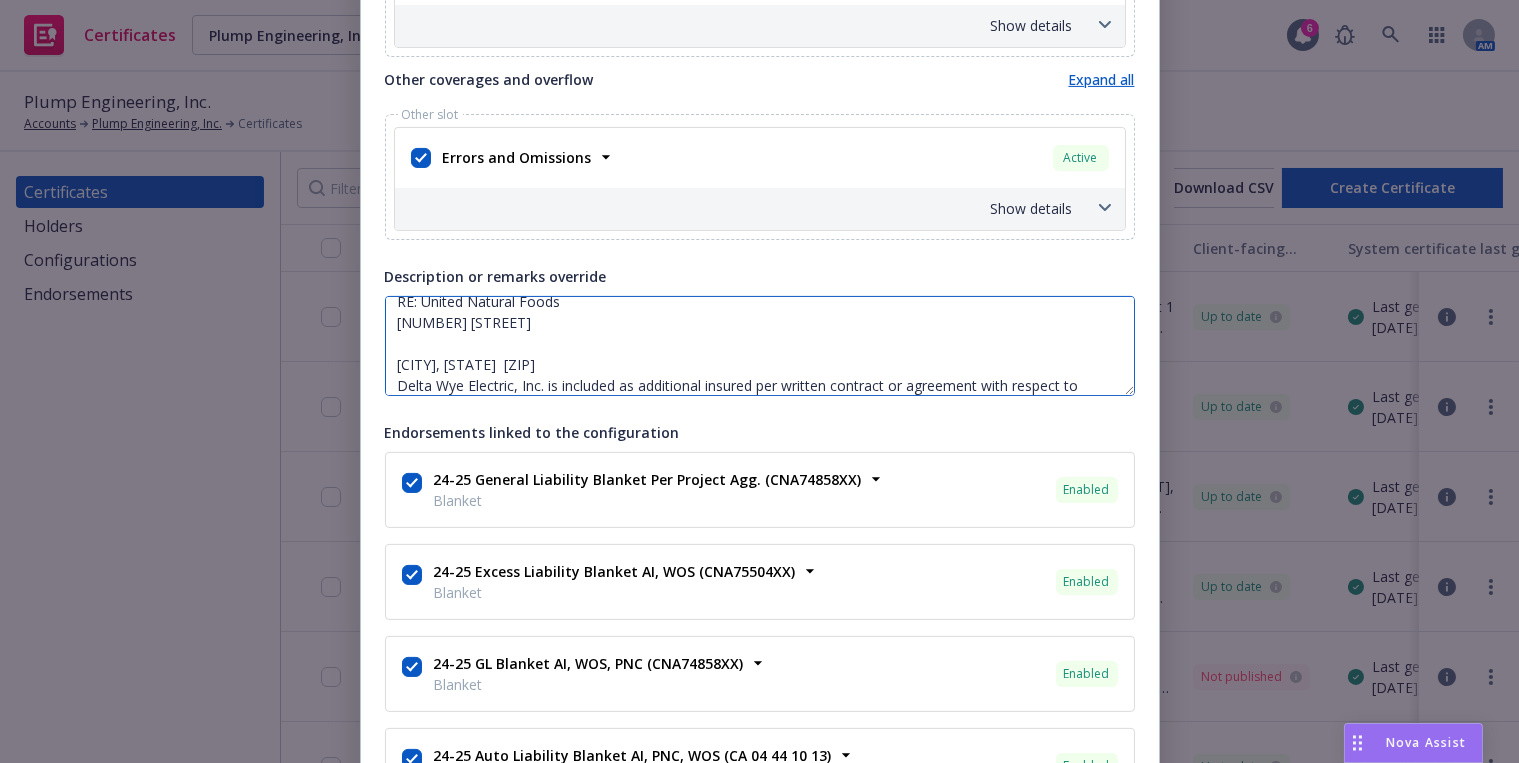 scroll, scrollTop: 0, scrollLeft: 0, axis: both 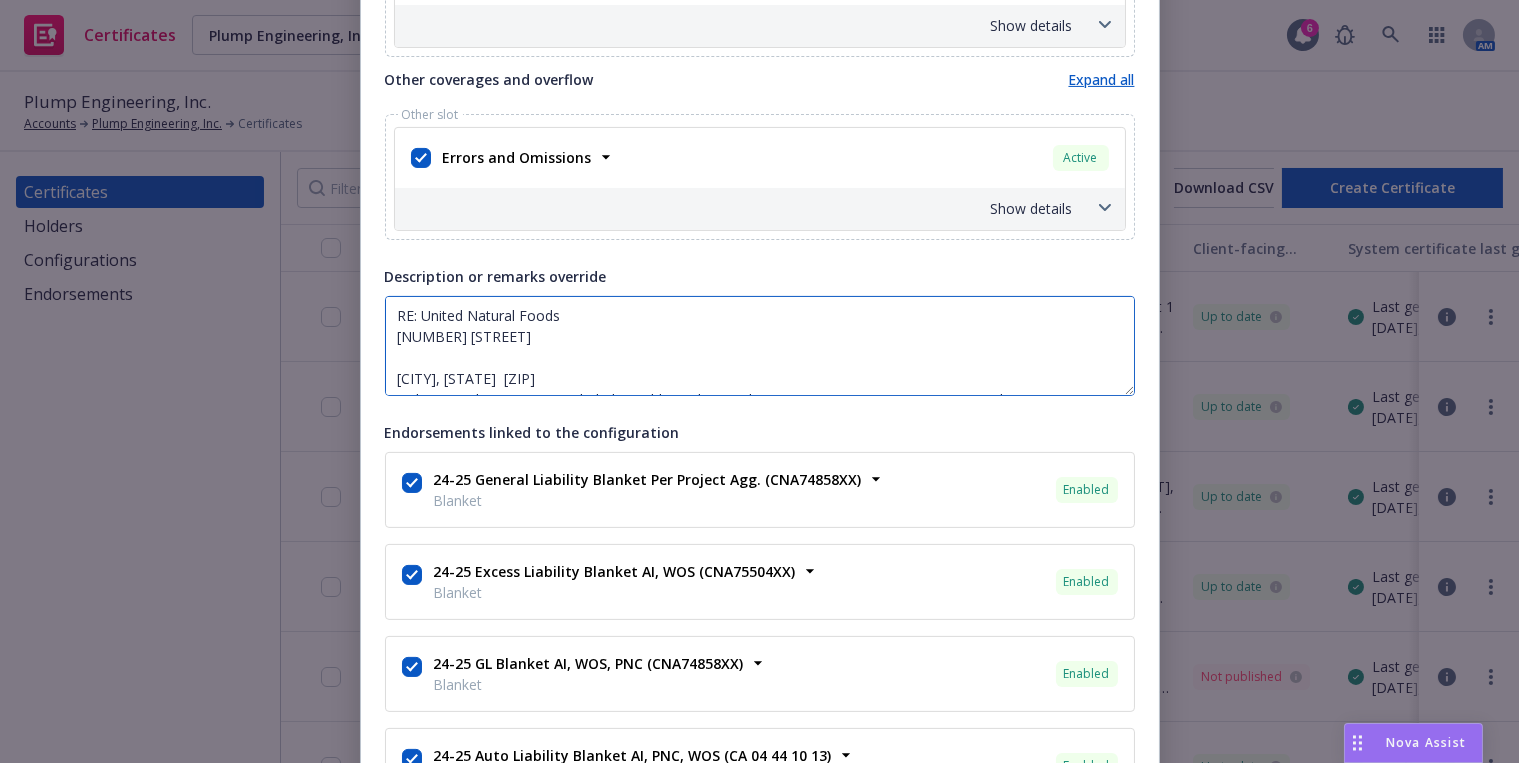 drag, startPoint x: 435, startPoint y: 320, endPoint x: 414, endPoint y: 351, distance: 37.44329 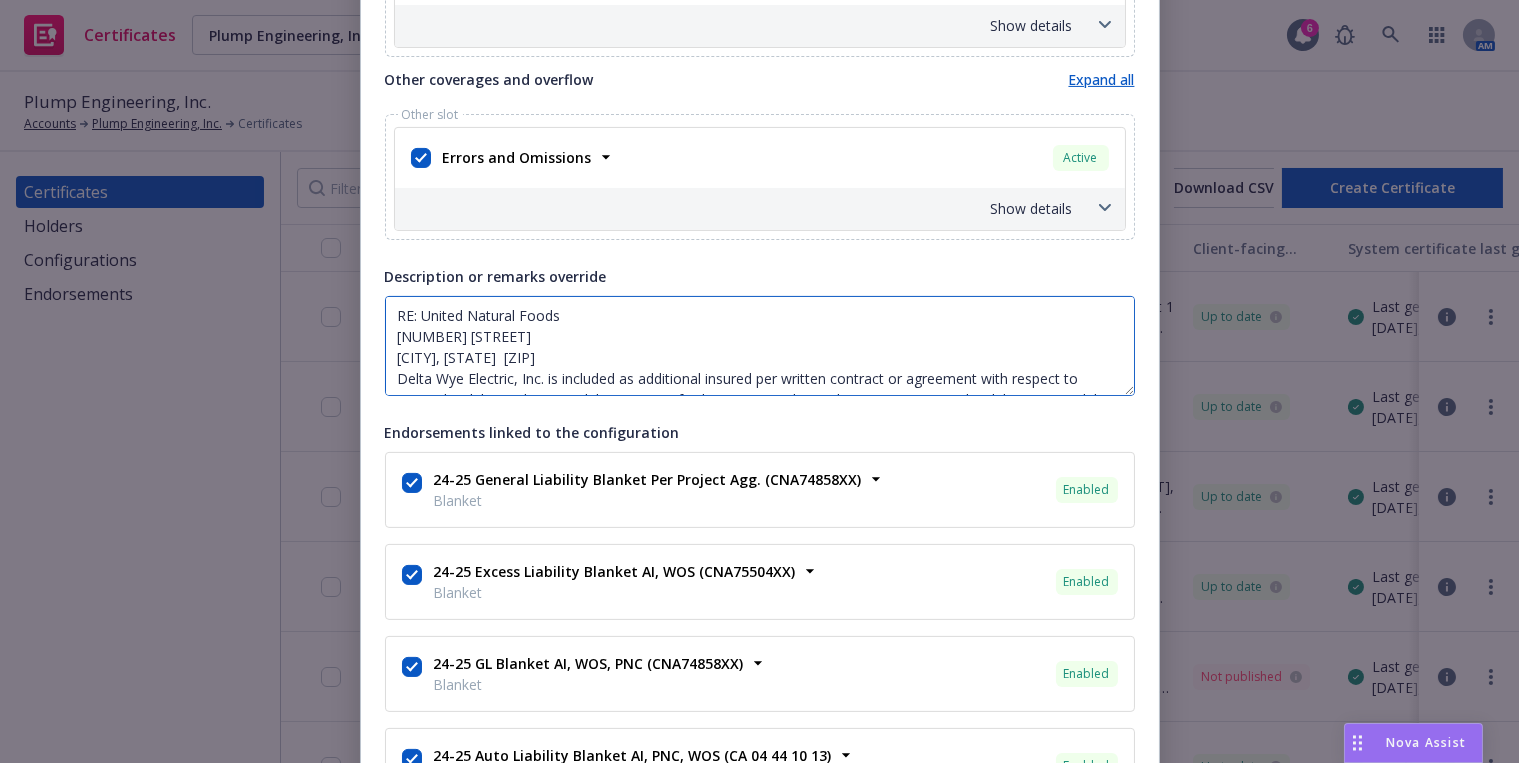 click on "RE: United Natural Foods
22150 Goldencrest Drive
Moreno Valley, CA  92553
Delta Wye Electric, Inc. is included as additional insured per written contract or agreement with respect to General Liability and Auto Liability. Waiver of subrogation applies with respect to General Liability, Auto Liability and Workers Compensation. Coverage is primary and noncontributory. Excess follows form. Per project general aggregate applies." at bounding box center [760, 346] 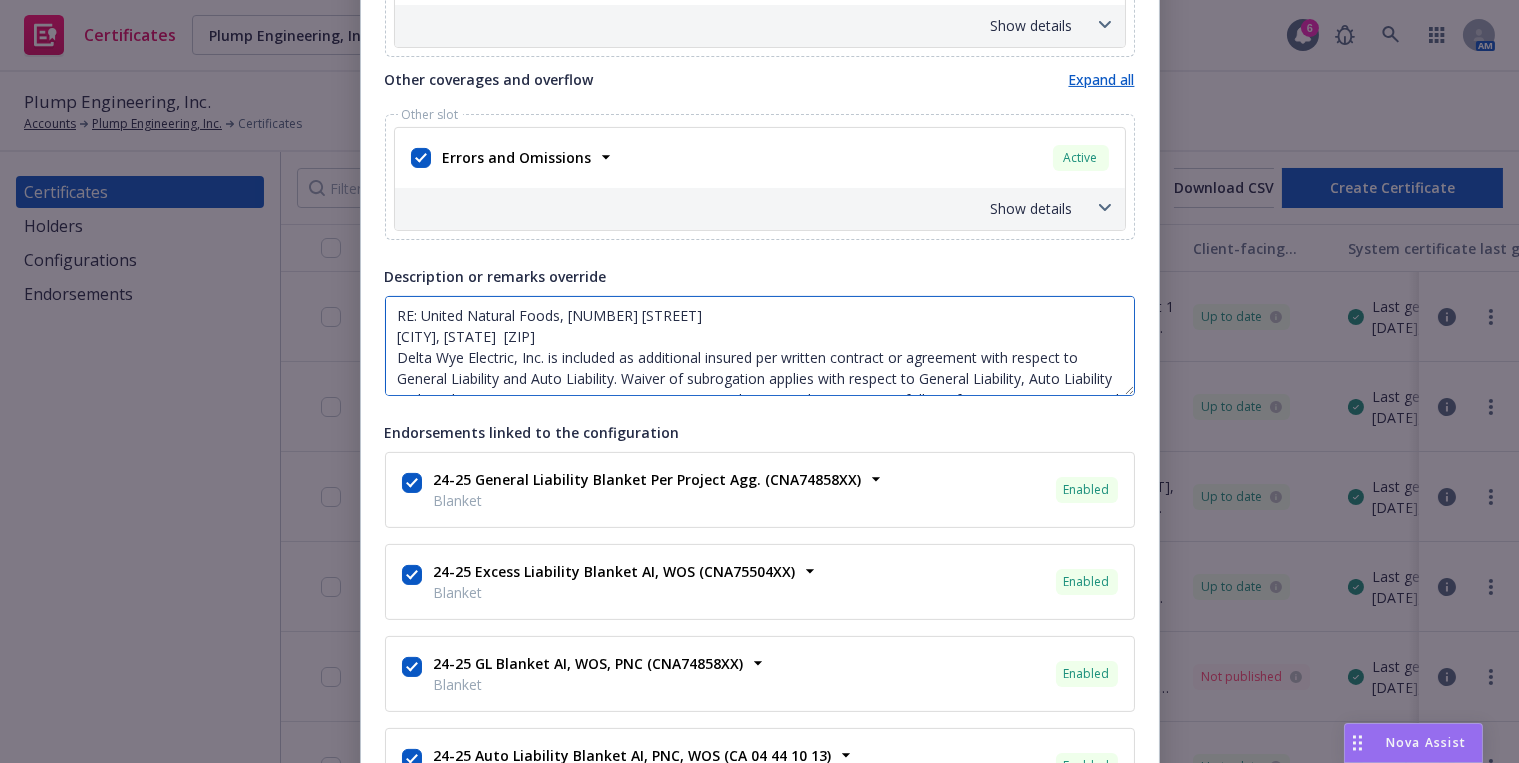click on "RE: United Natural Foods, 22150 Goldencrest Drive
Moreno Valley, CA  92553
Delta Wye Electric, Inc. is included as additional insured per written contract or agreement with respect to General Liability and Auto Liability. Waiver of subrogation applies with respect to General Liability, Auto Liability and Workers Compensation. Coverage is primary and noncontributory. Excess follows form. Per project general aggregate applies." at bounding box center (760, 346) 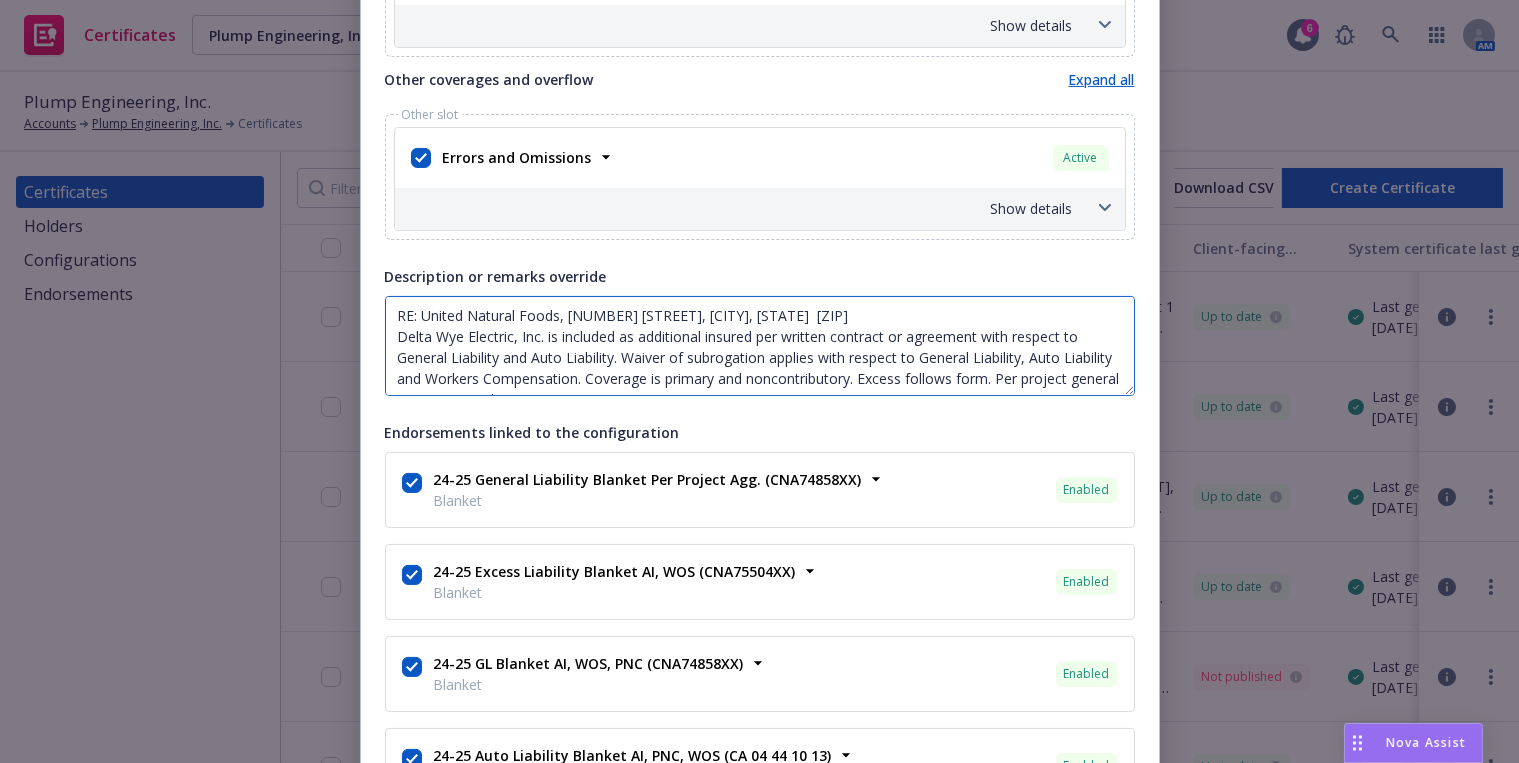 click on "RE: United Natural Foods, 22150 Goldencrest Drive, Moreno Valley, CA  92553
Delta Wye Electric, Inc. is included as additional insured per written contract or agreement with respect to General Liability and Auto Liability. Waiver of subrogation applies with respect to General Liability, Auto Liability and Workers Compensation. Coverage is primary and noncontributory. Excess follows form. Per project general aggregate applies." at bounding box center [760, 346] 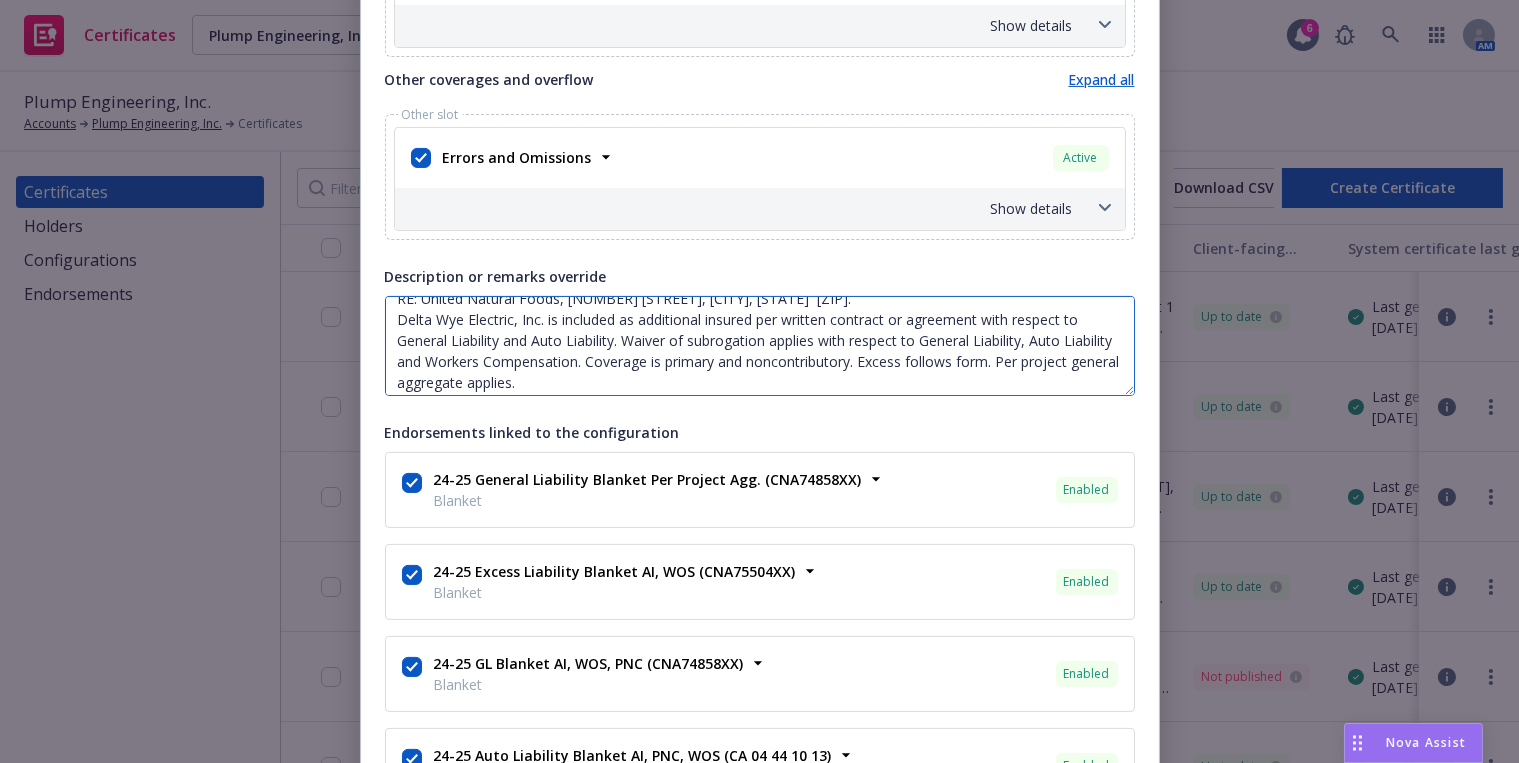 scroll, scrollTop: 22, scrollLeft: 0, axis: vertical 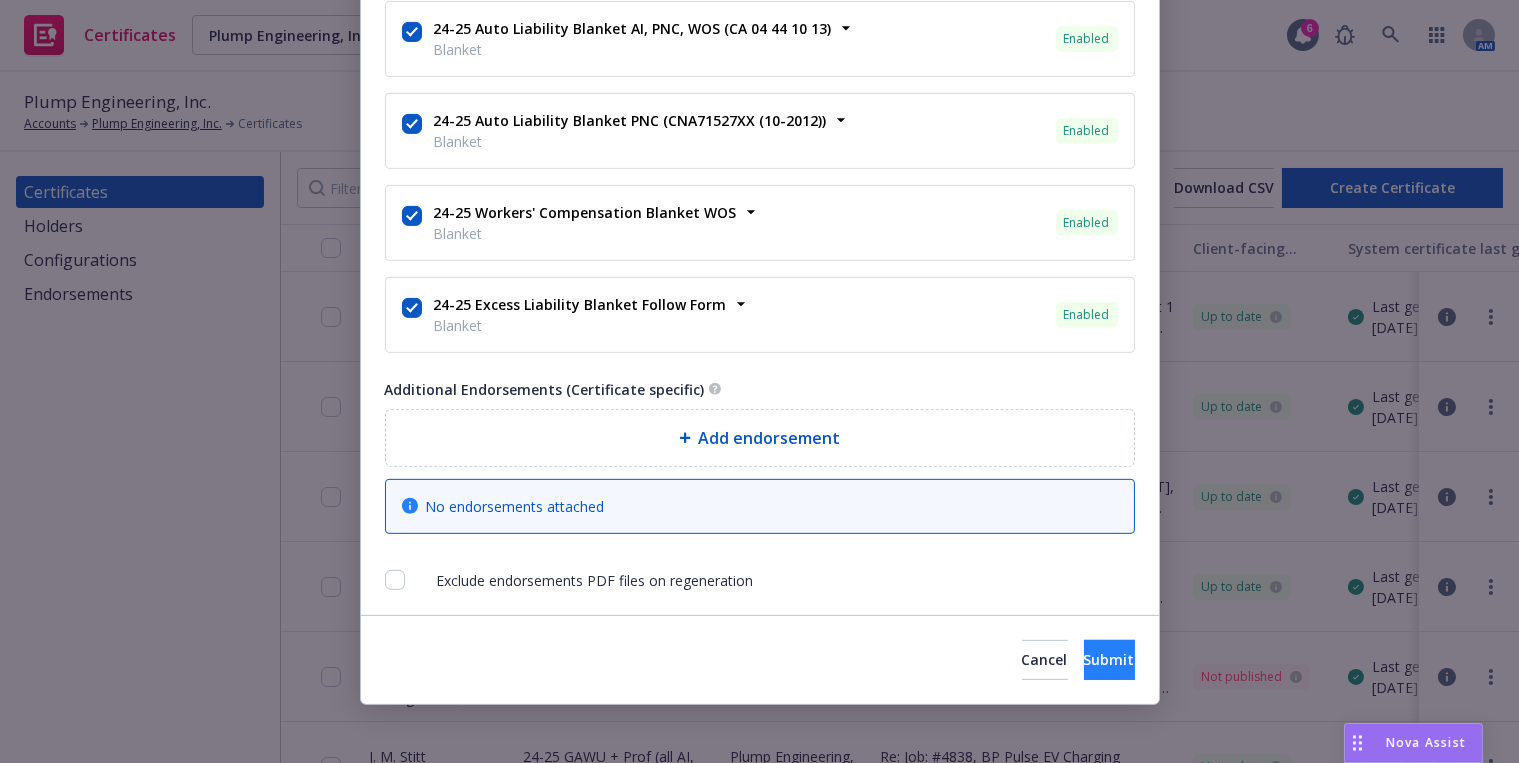 type on "RE: United Natural Foods, 22150 Goldencrest Drive, Moreno Valley, CA  92553.
Delta Wye Electric, Inc. is included as additional insured per written contract or agreement with respect to General Liability and Auto Liability. Waiver of subrogation applies with respect to General Liability, Auto Liability and Workers Compensation. Coverage is primary and noncontributory. Excess follows form. Per project general aggregate applies." 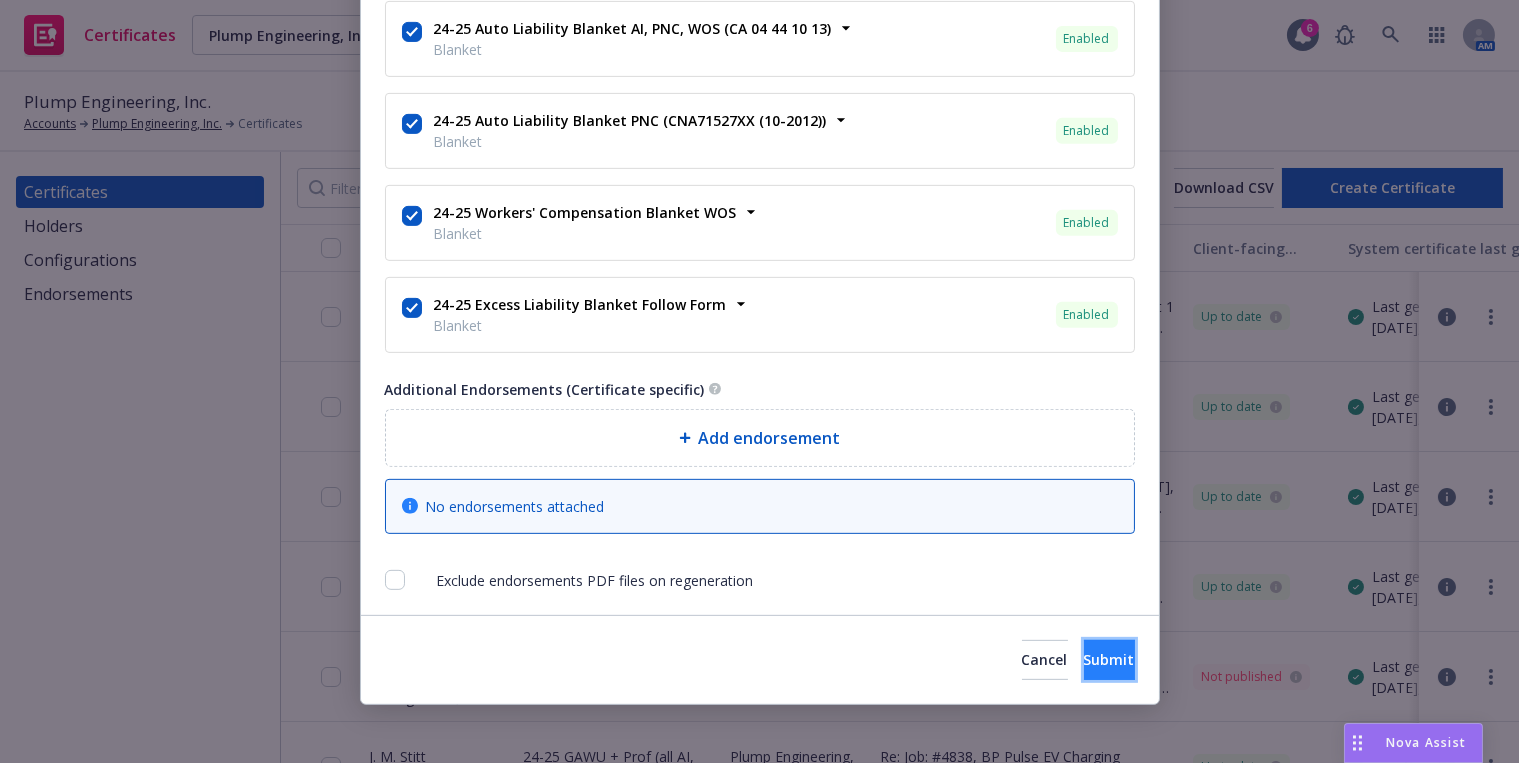 click on "Submit" at bounding box center (1109, 660) 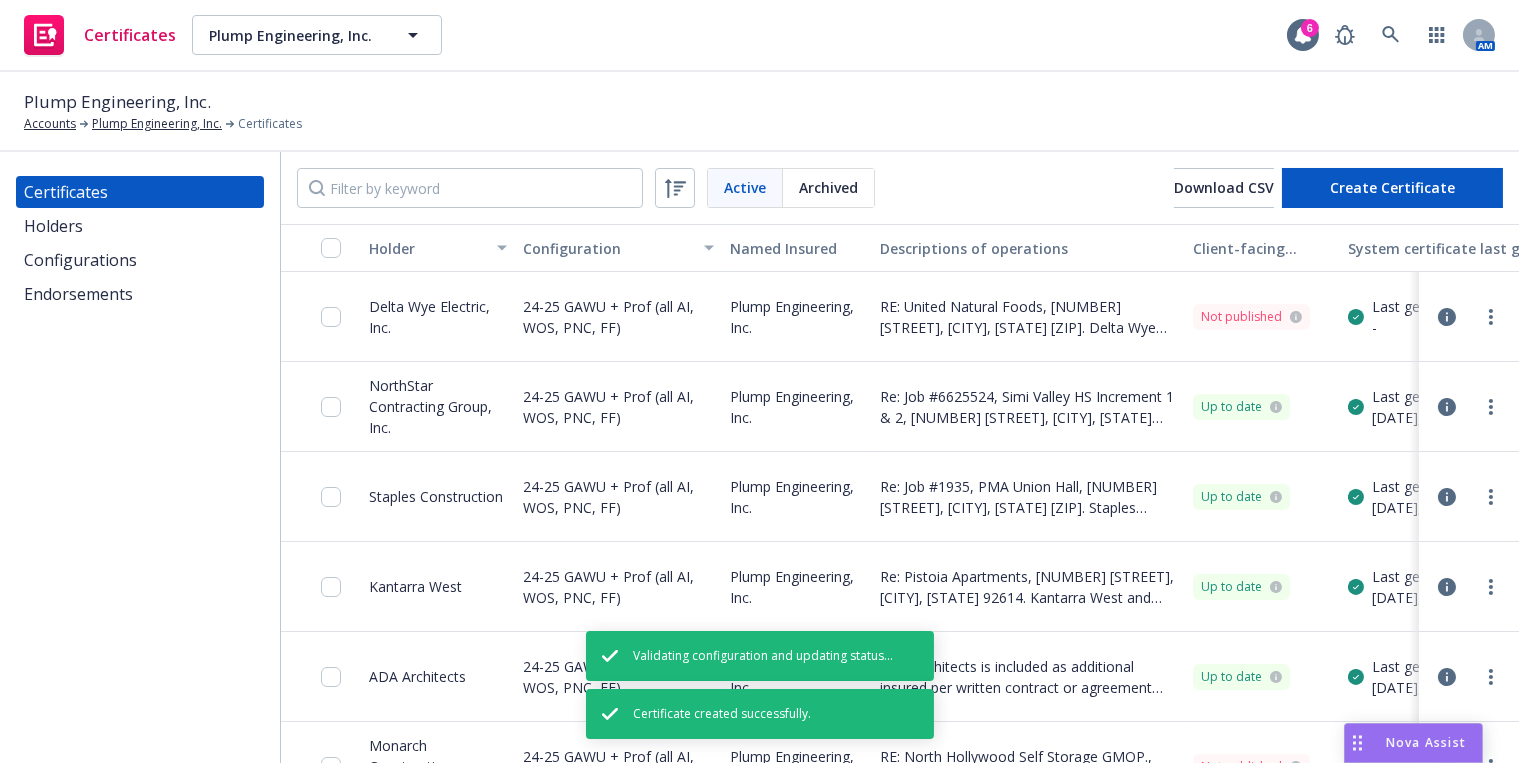 click at bounding box center (1469, 317) 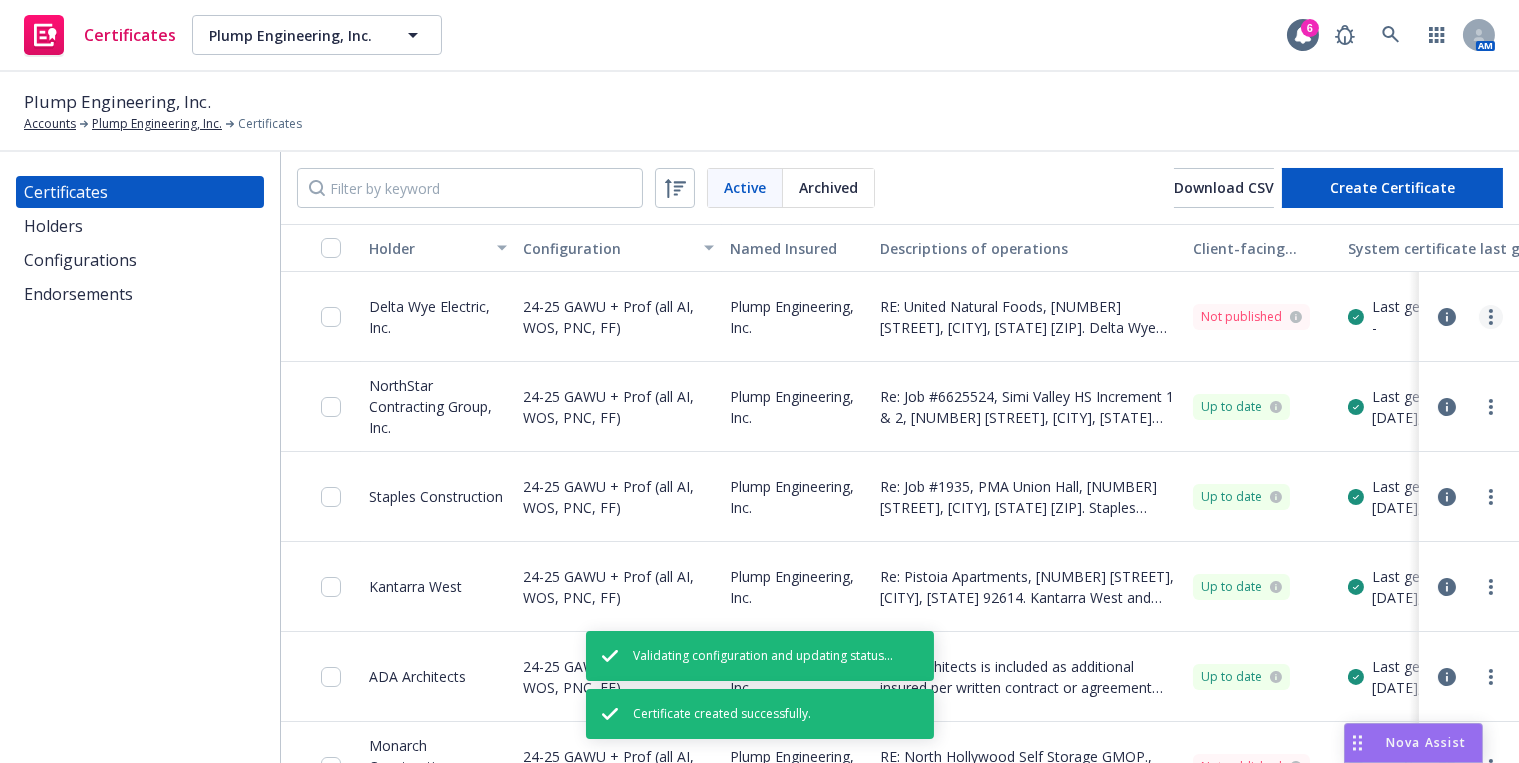 click at bounding box center [1491, 317] 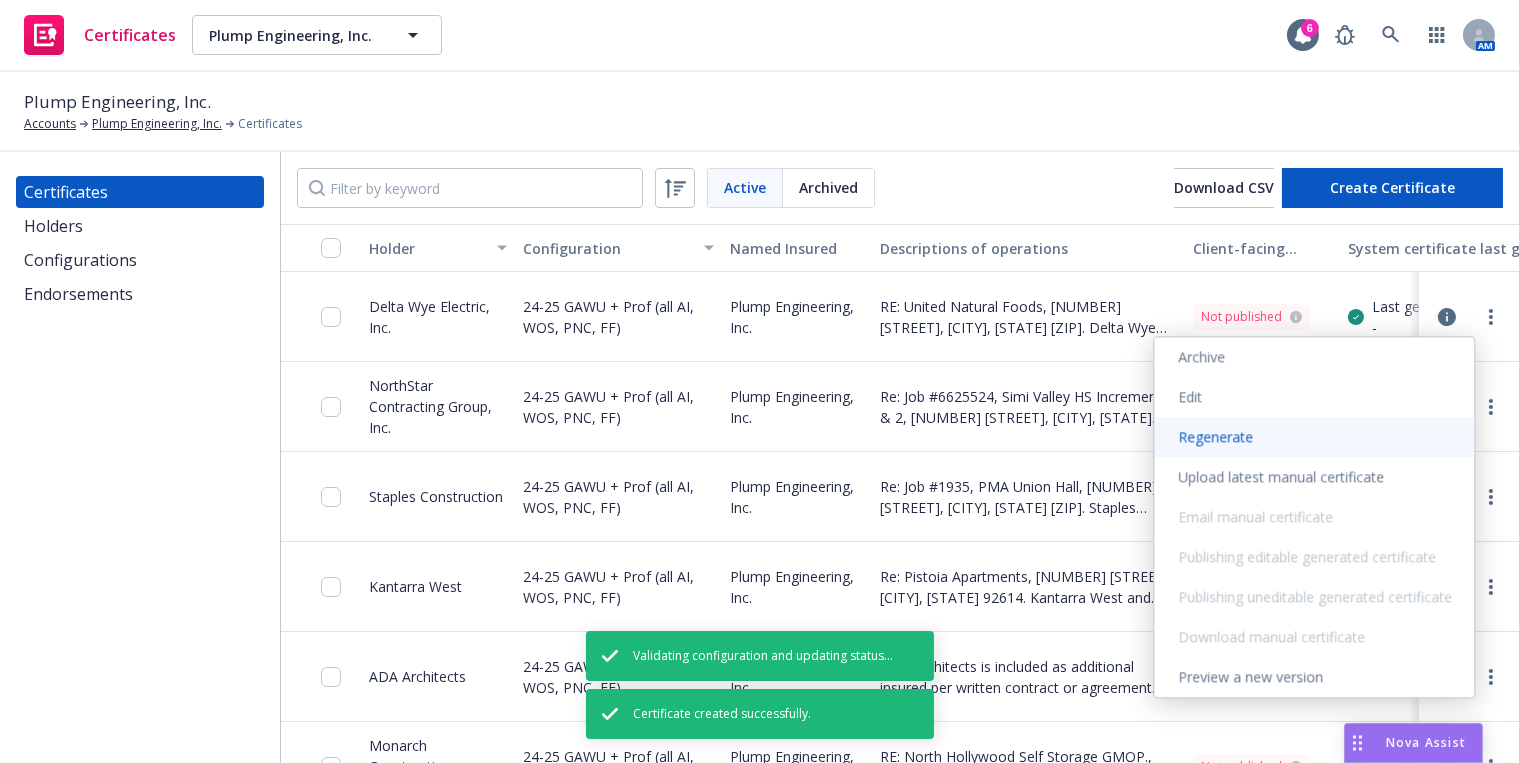 click on "Regenerate" at bounding box center (1314, 437) 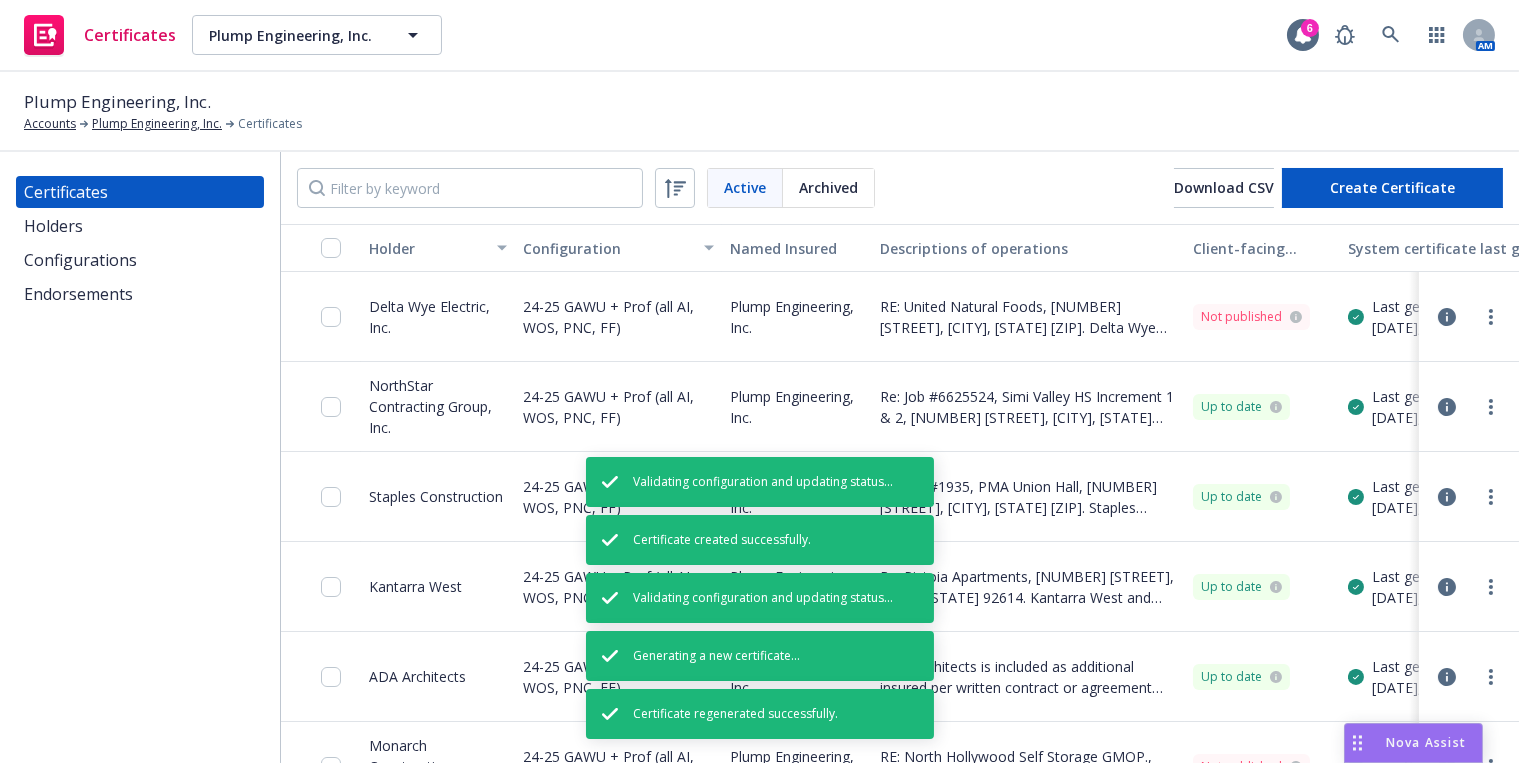 click at bounding box center (337, 316) 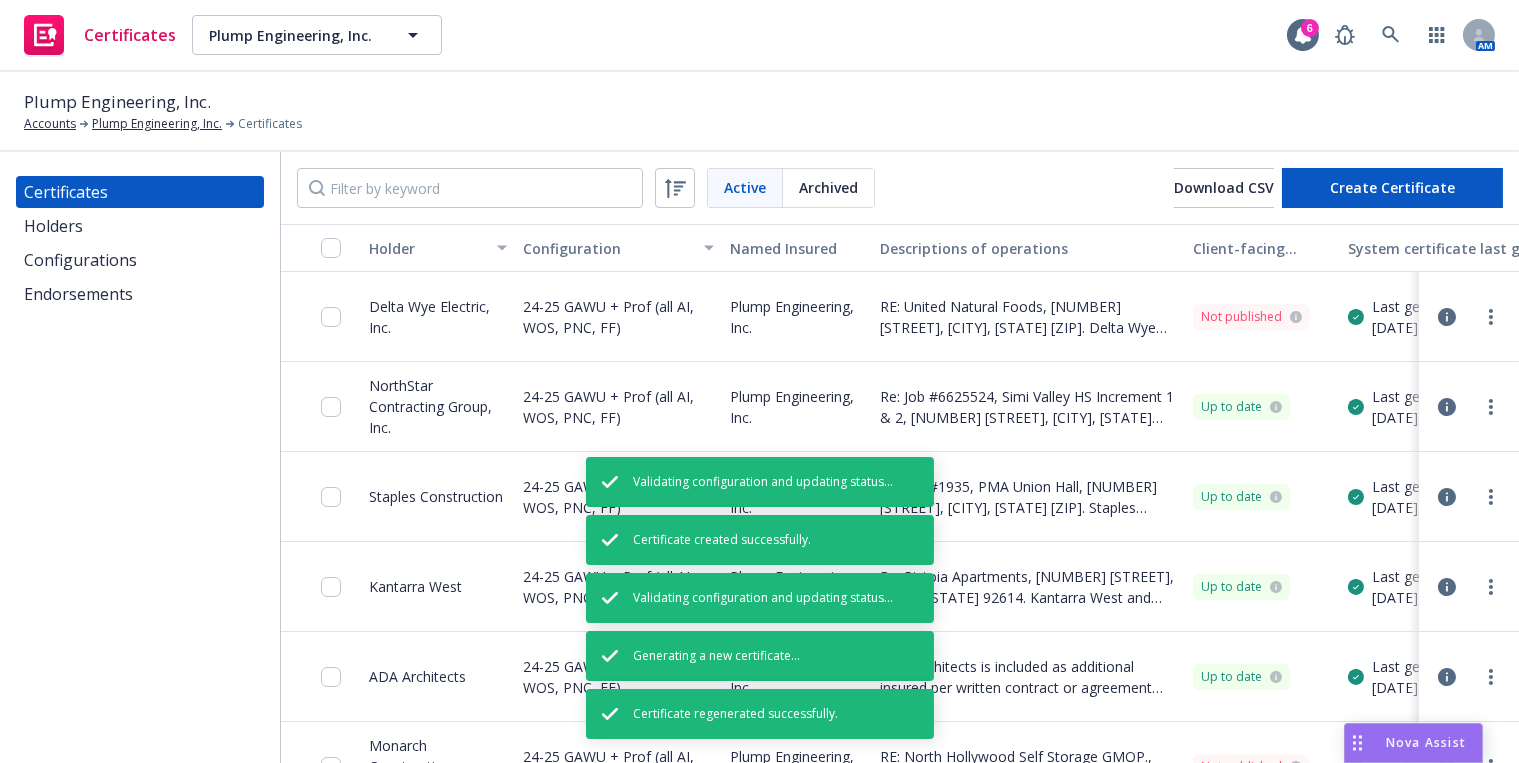click at bounding box center (337, 316) 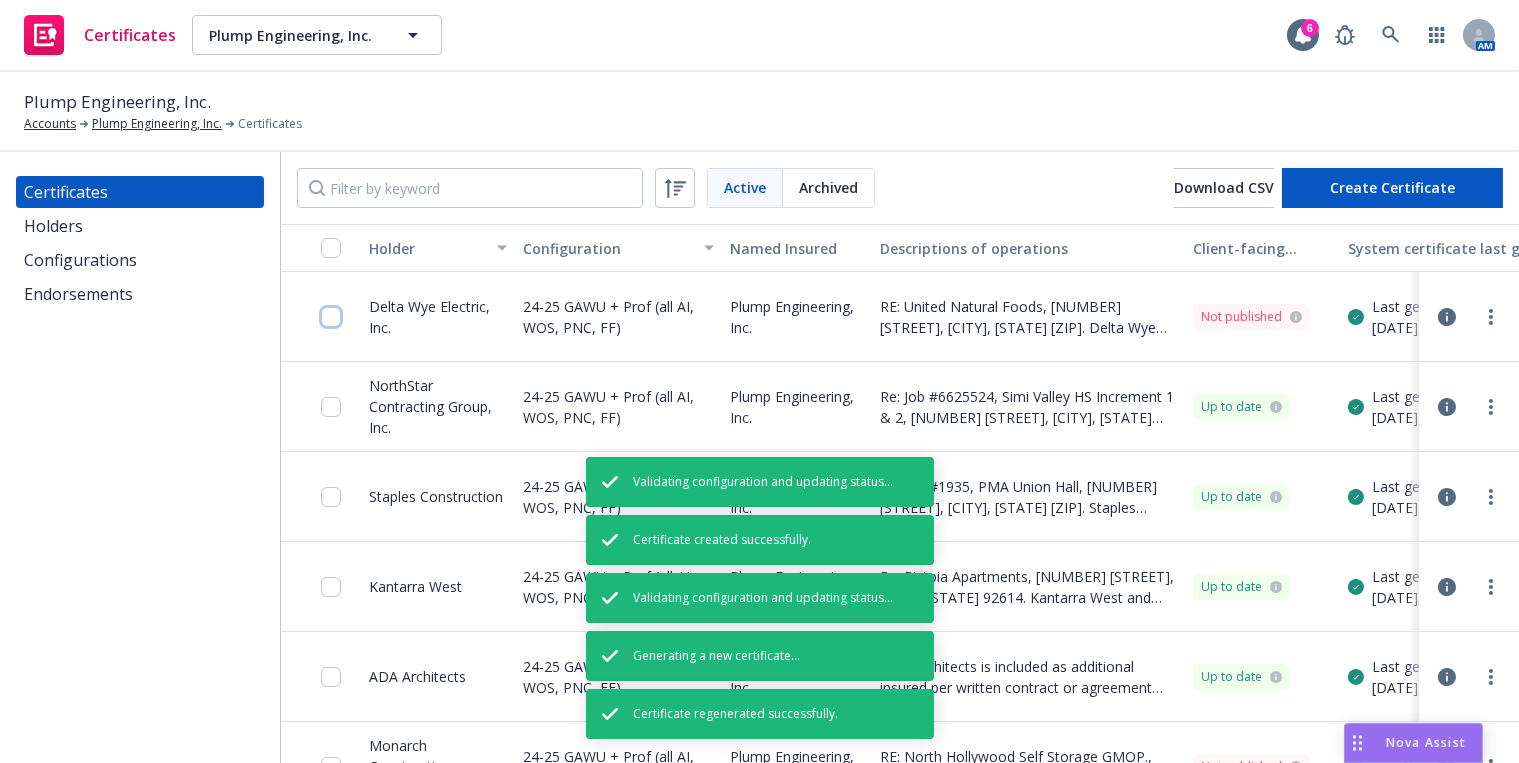 click at bounding box center [331, 317] 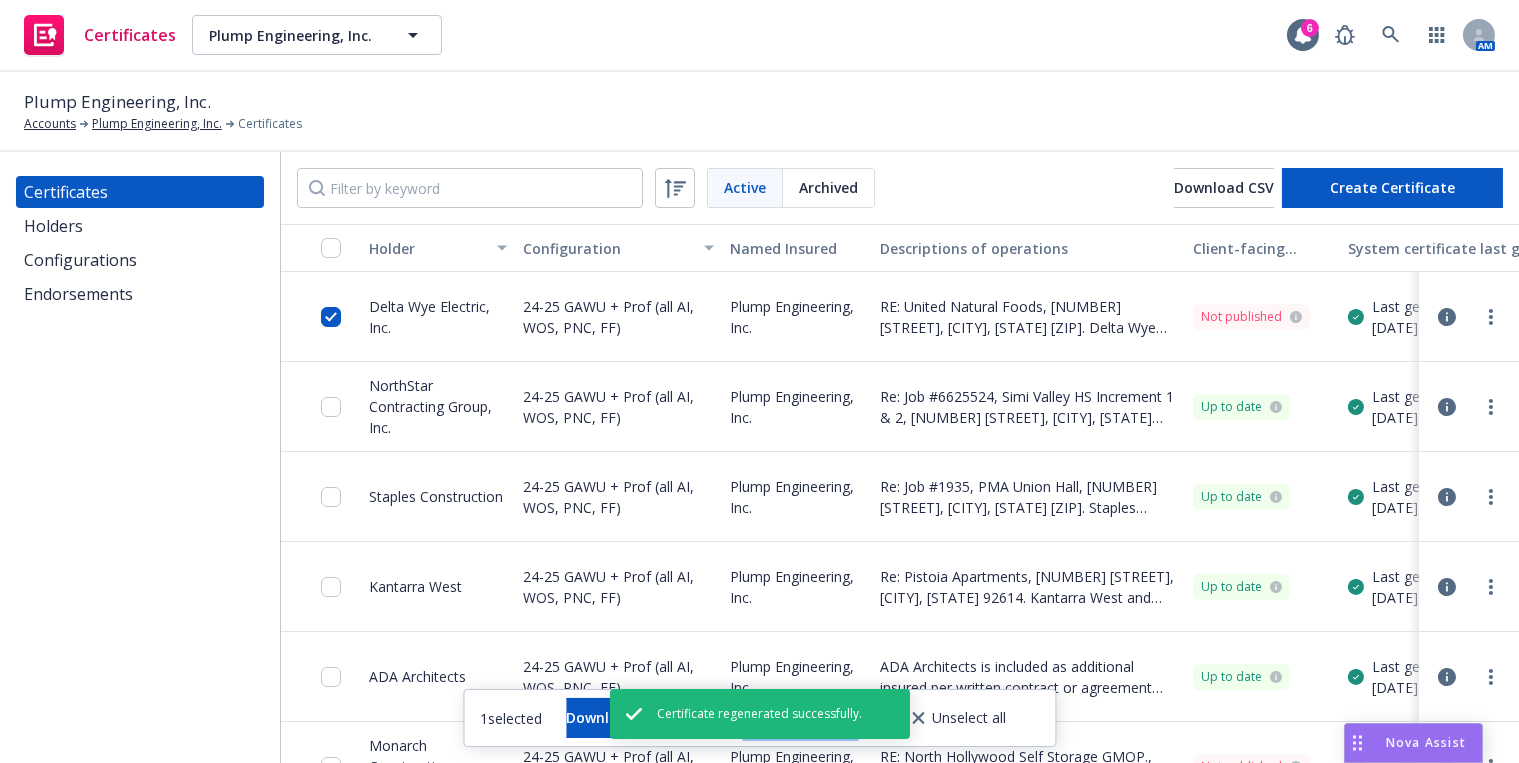click on "Other actions" at bounding box center [800, 718] 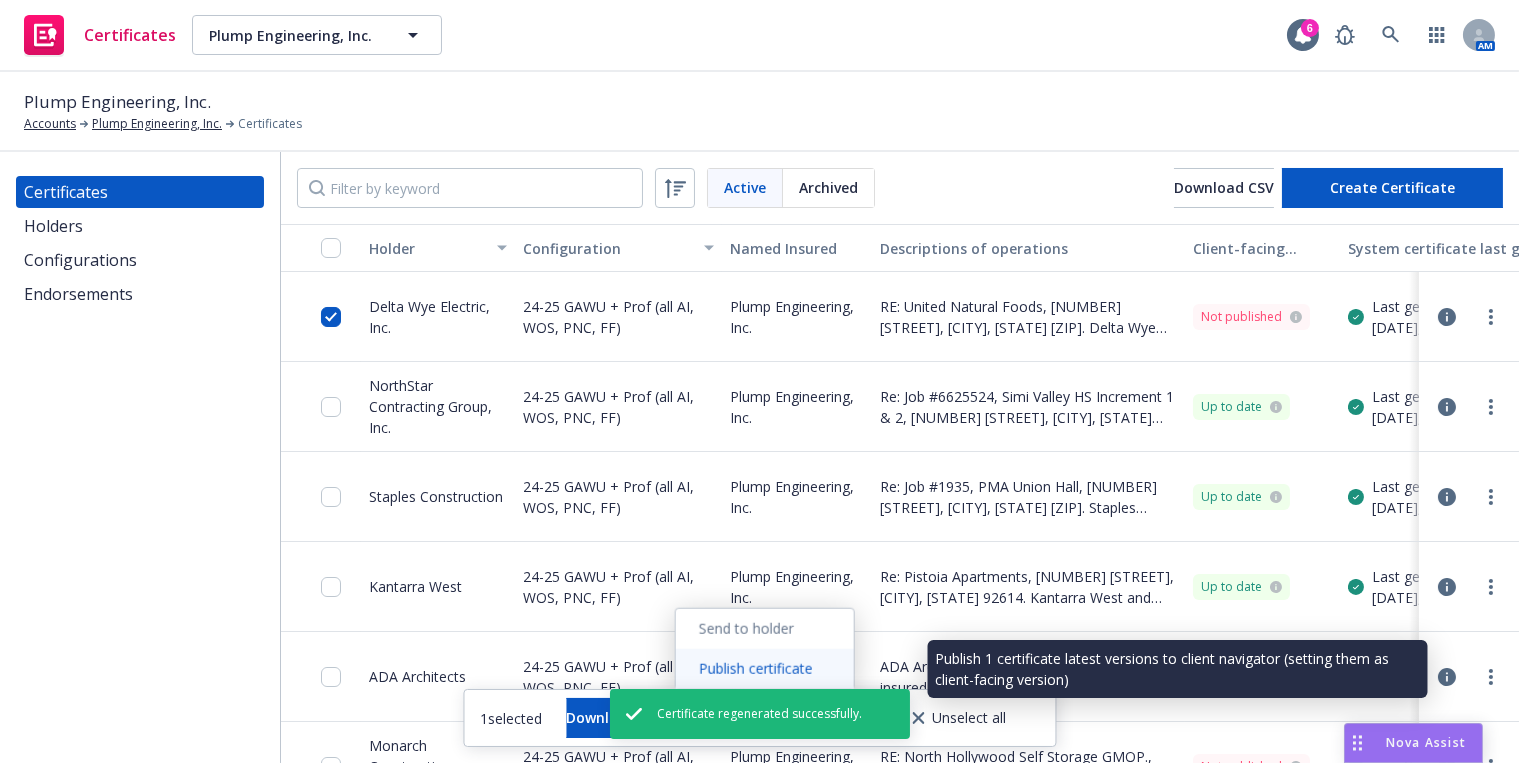 click on "Publish certificate" at bounding box center [764, 669] 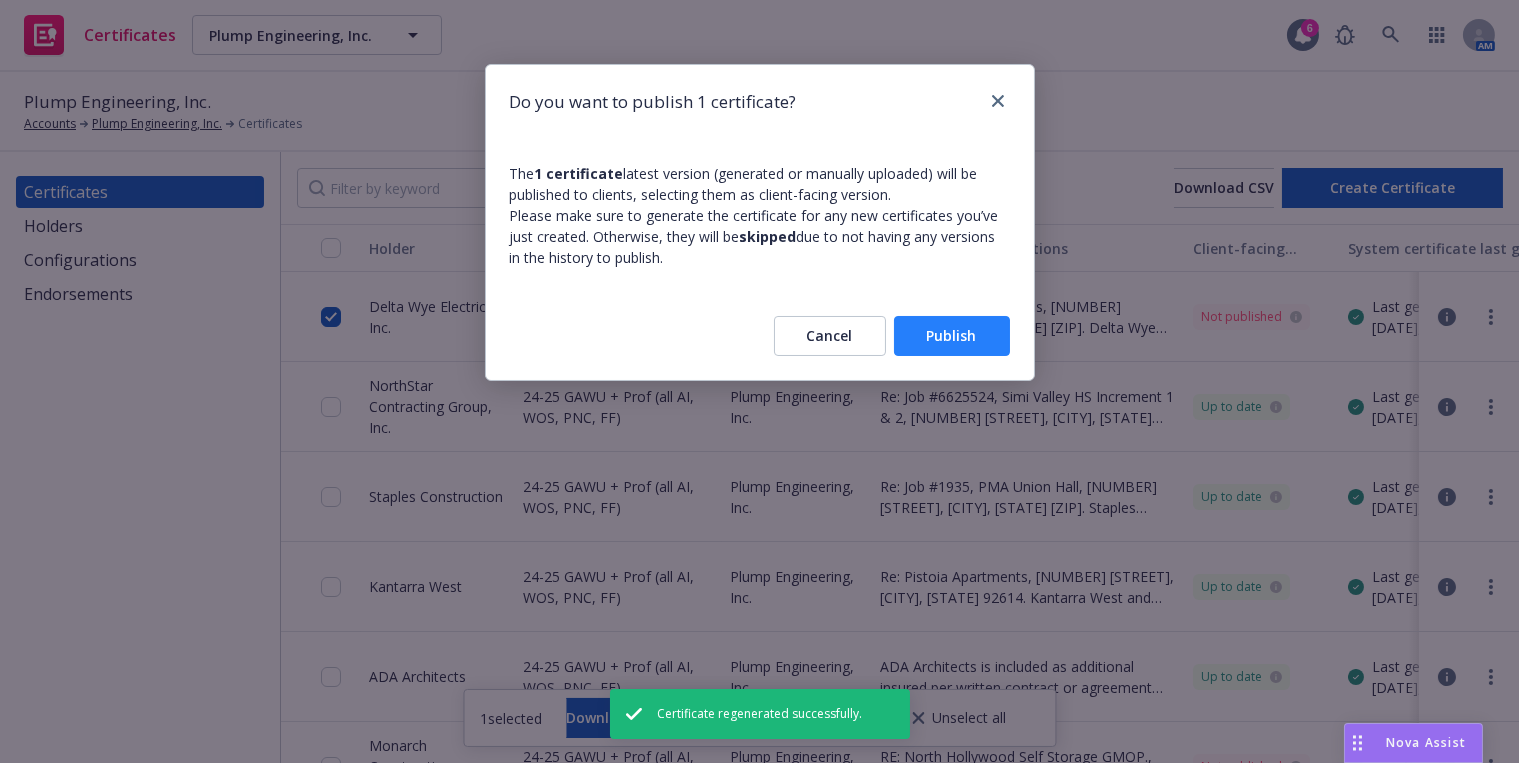 click on "Publish" at bounding box center (952, 336) 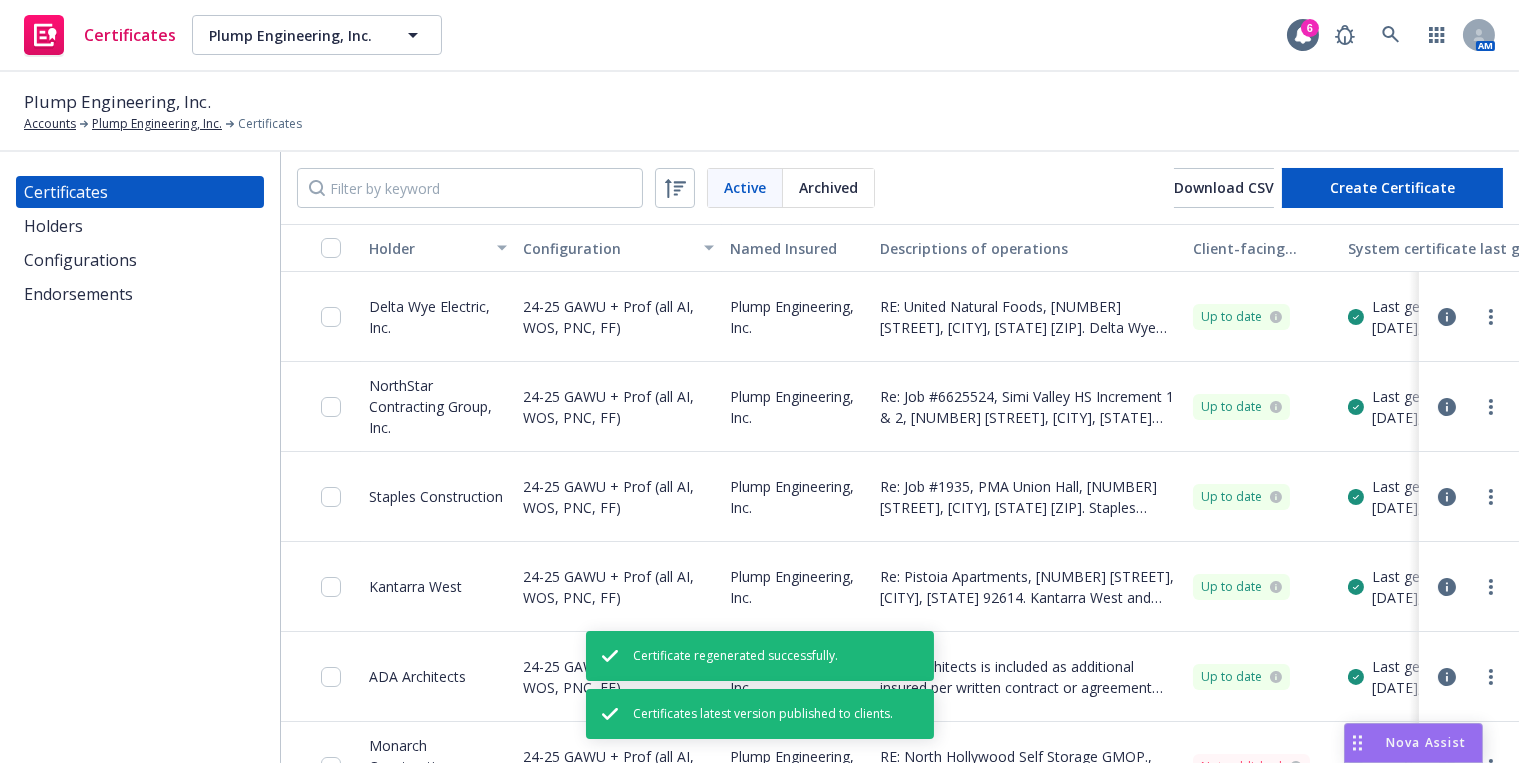 click at bounding box center [1491, 317] 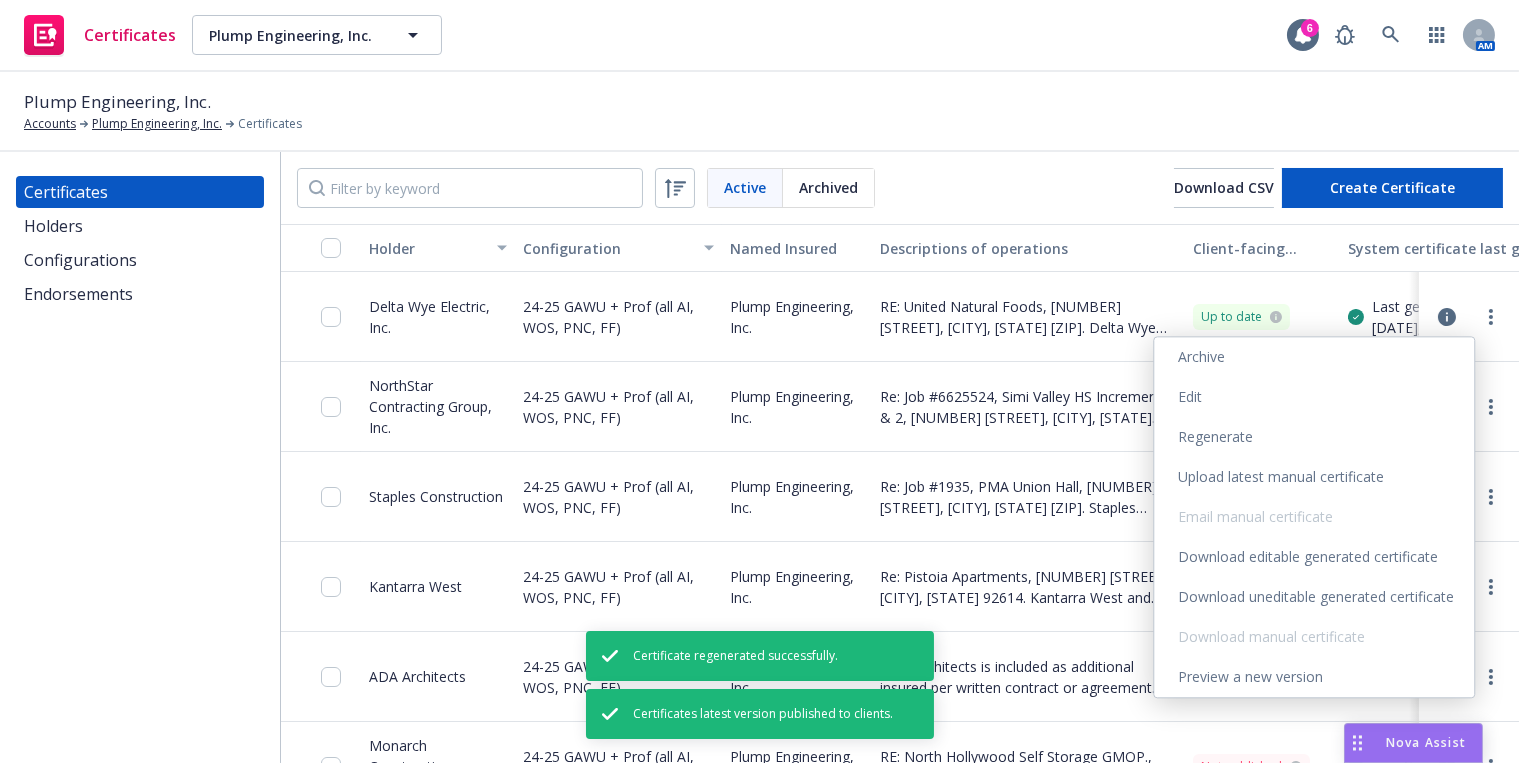 click on "Download uneditable generated certificate" at bounding box center [1314, 597] 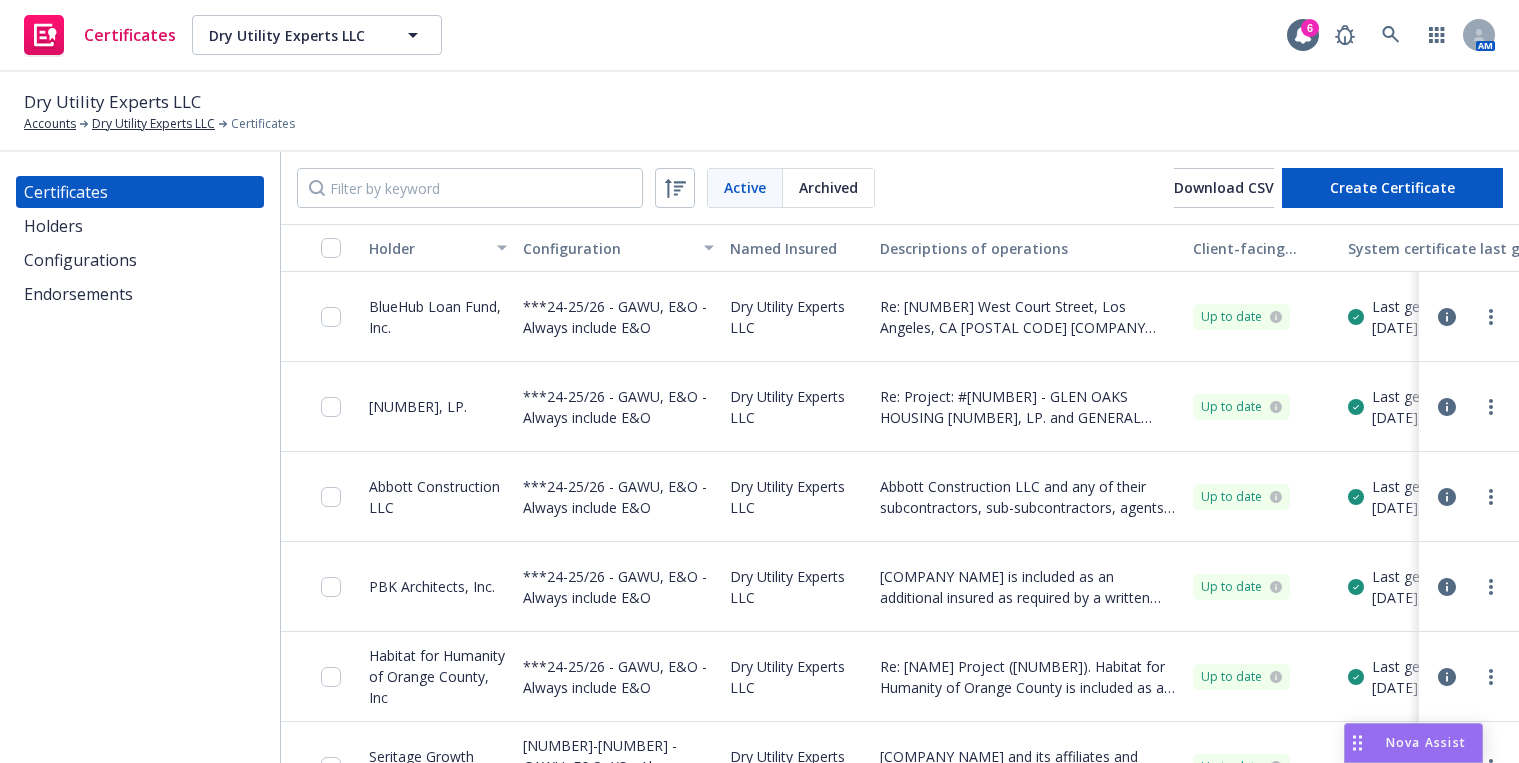 scroll, scrollTop: 0, scrollLeft: 0, axis: both 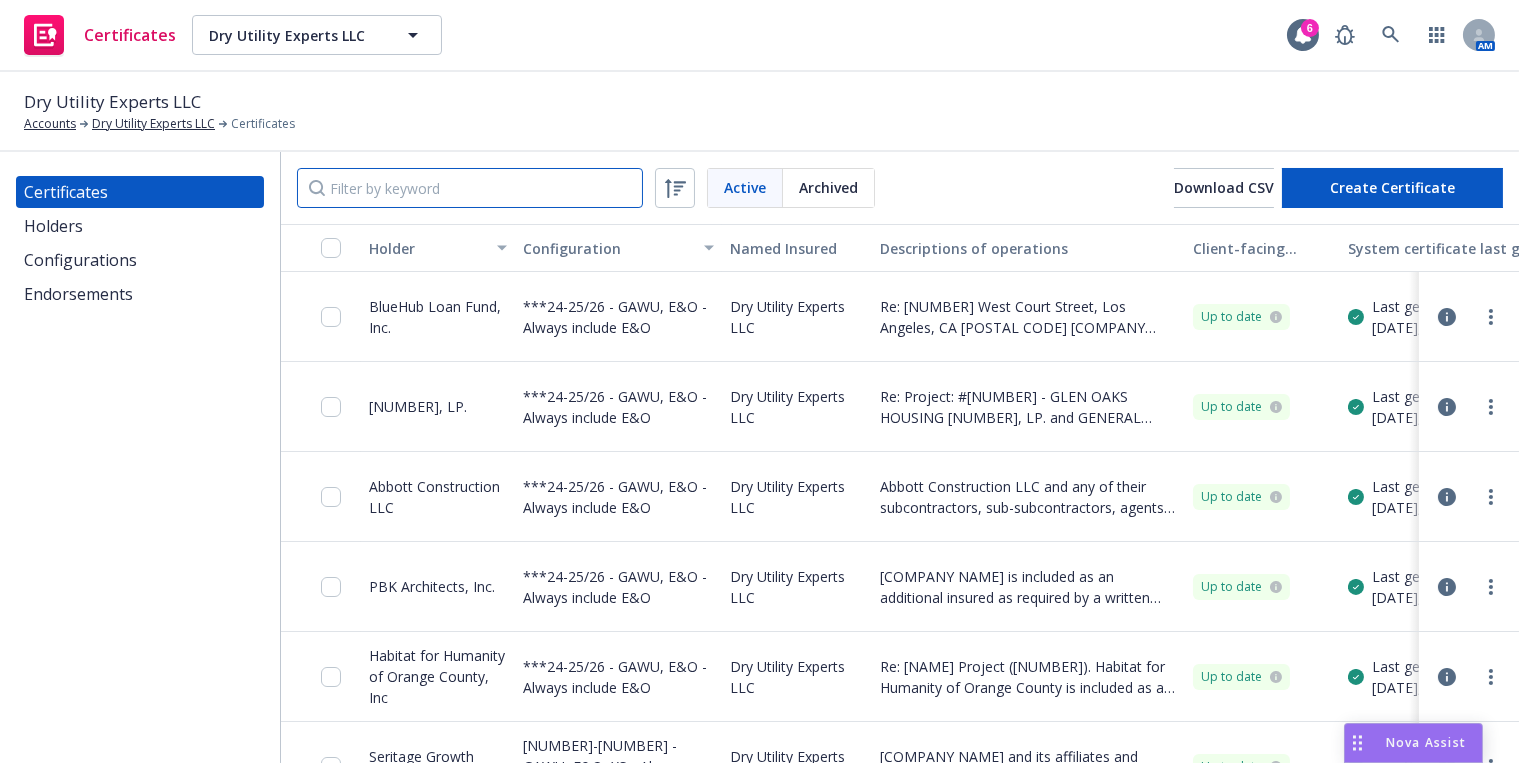 click at bounding box center [470, 188] 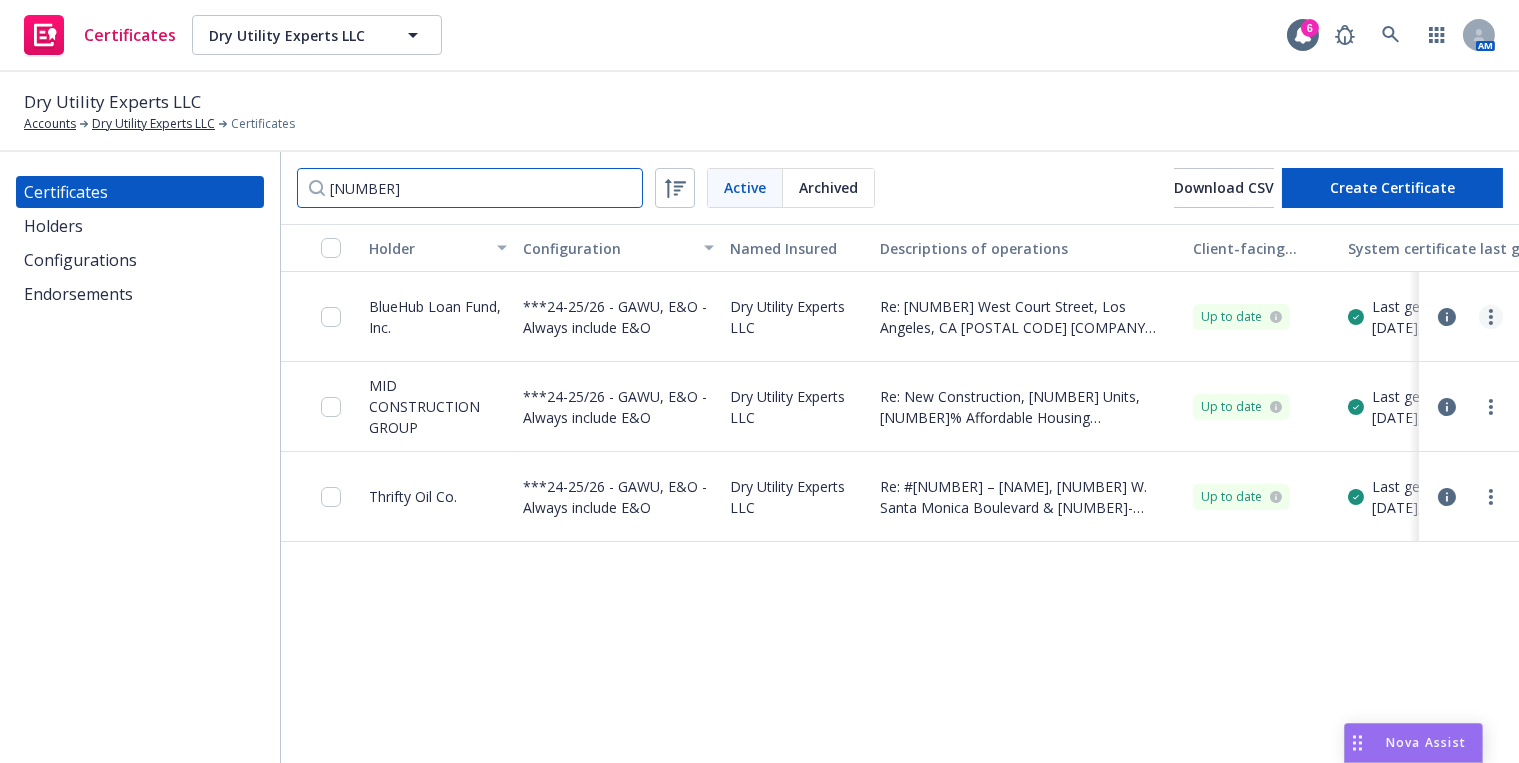 type on "1540" 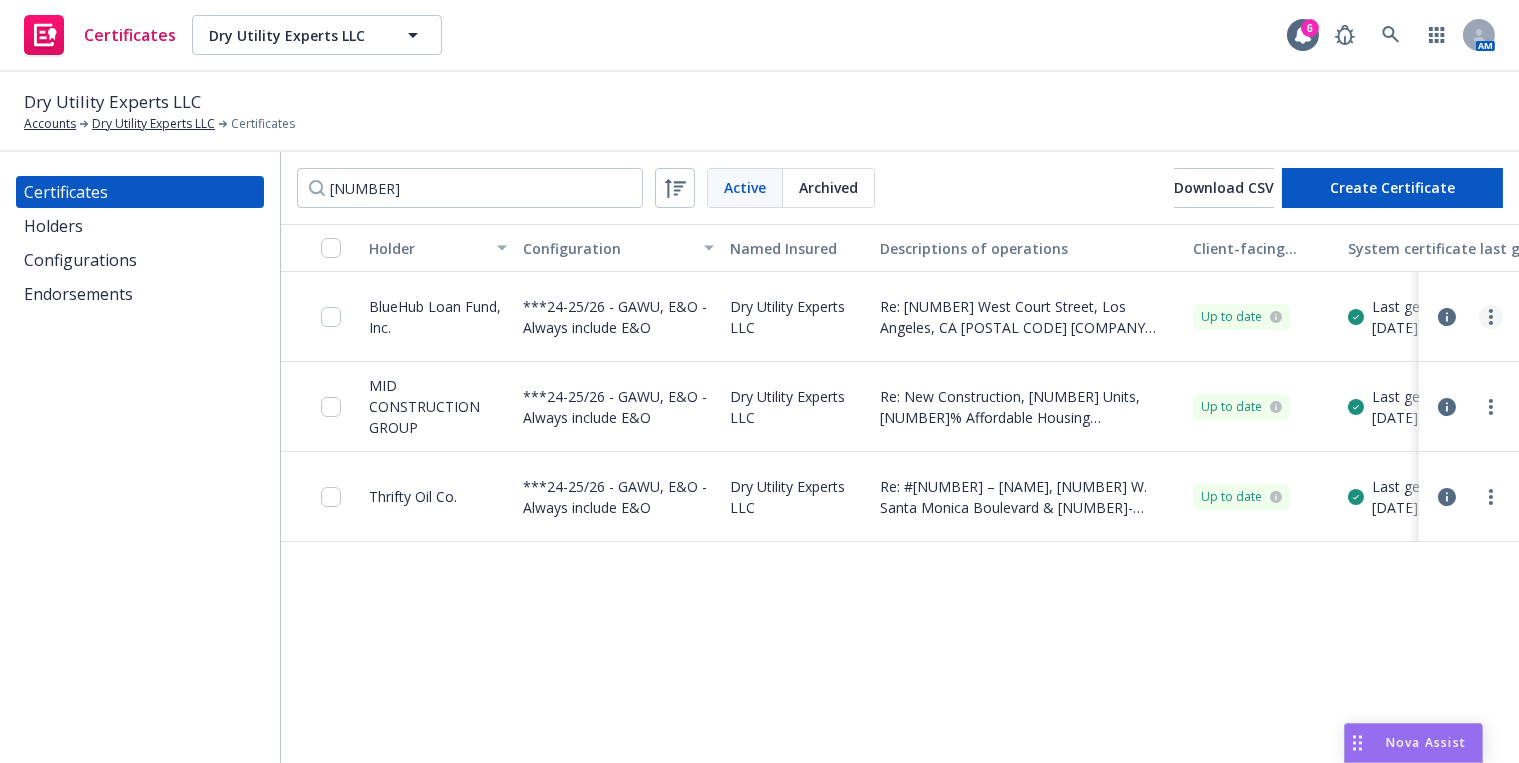 click at bounding box center [1491, 317] 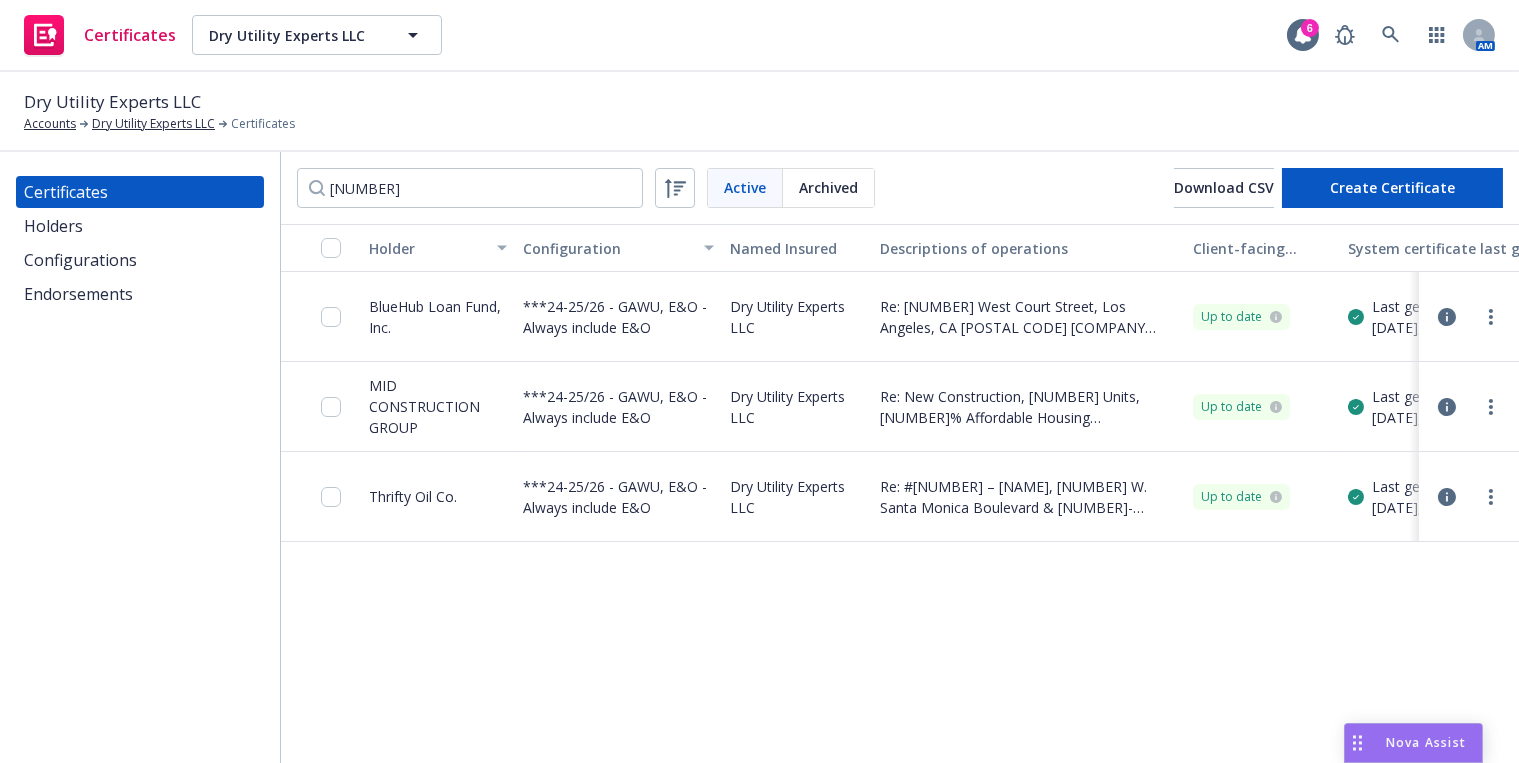 click on "Download uneditable generated certificate" at bounding box center [1328, 597] 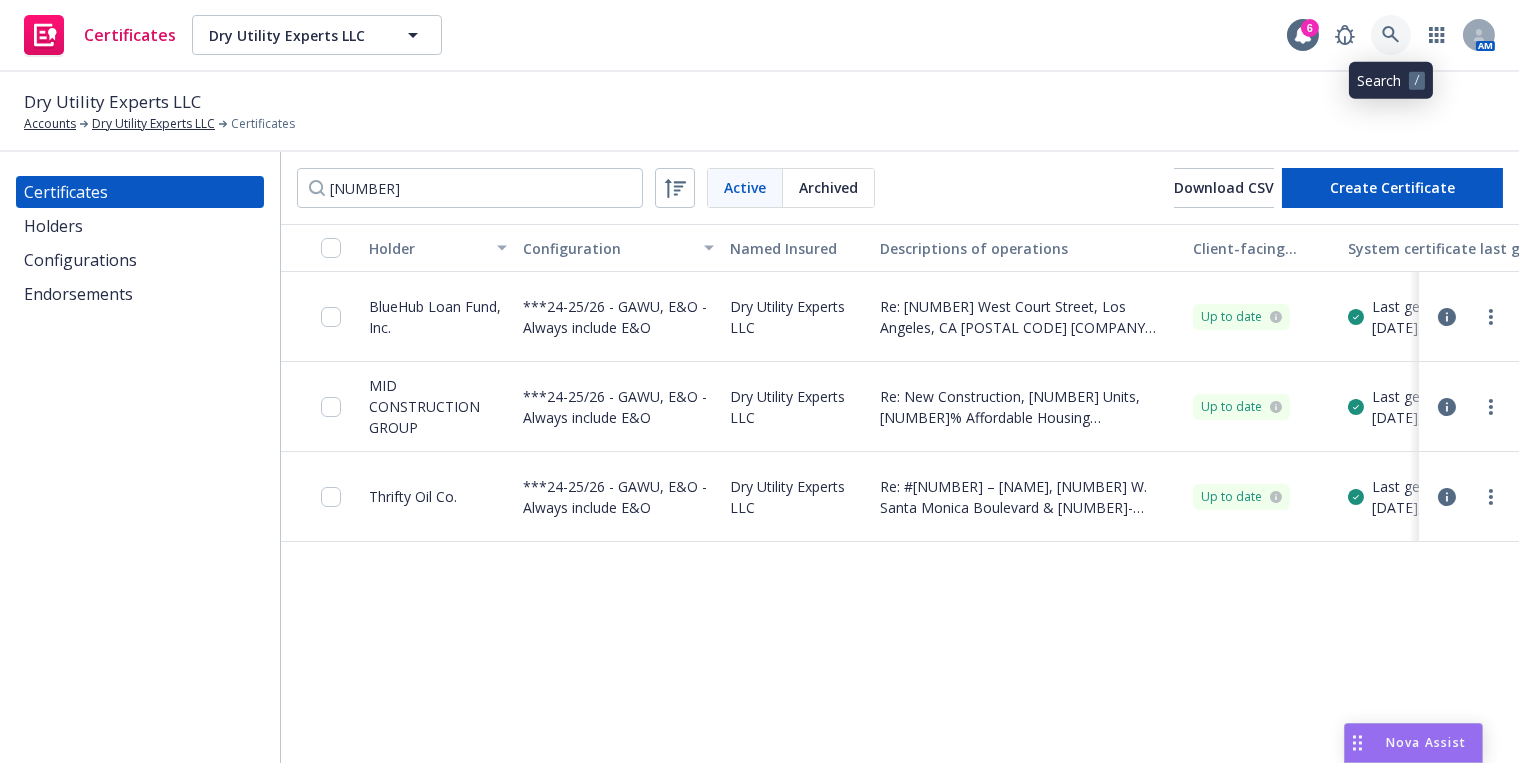 click 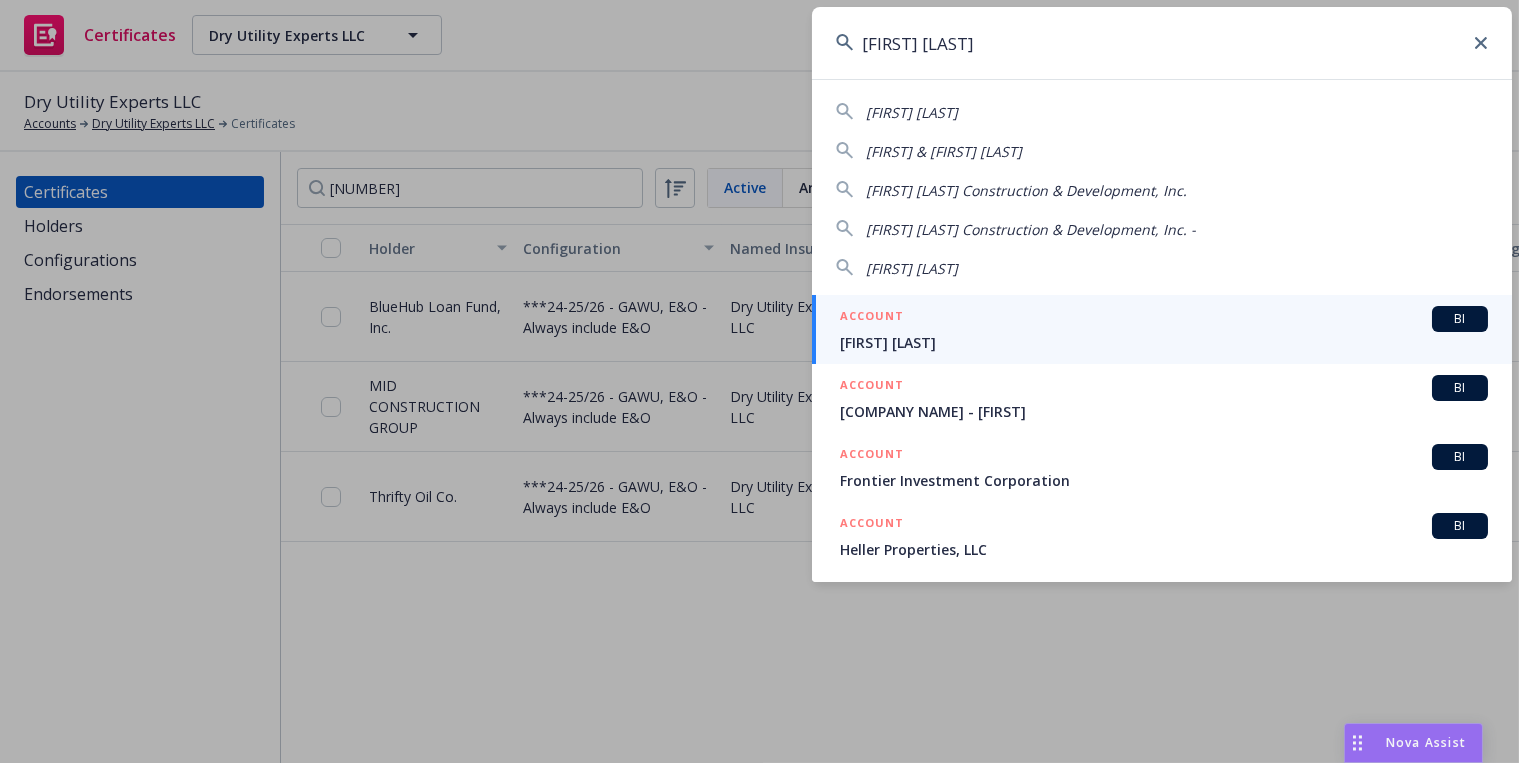 drag, startPoint x: 1261, startPoint y: 116, endPoint x: 944, endPoint y: 55, distance: 322.81573 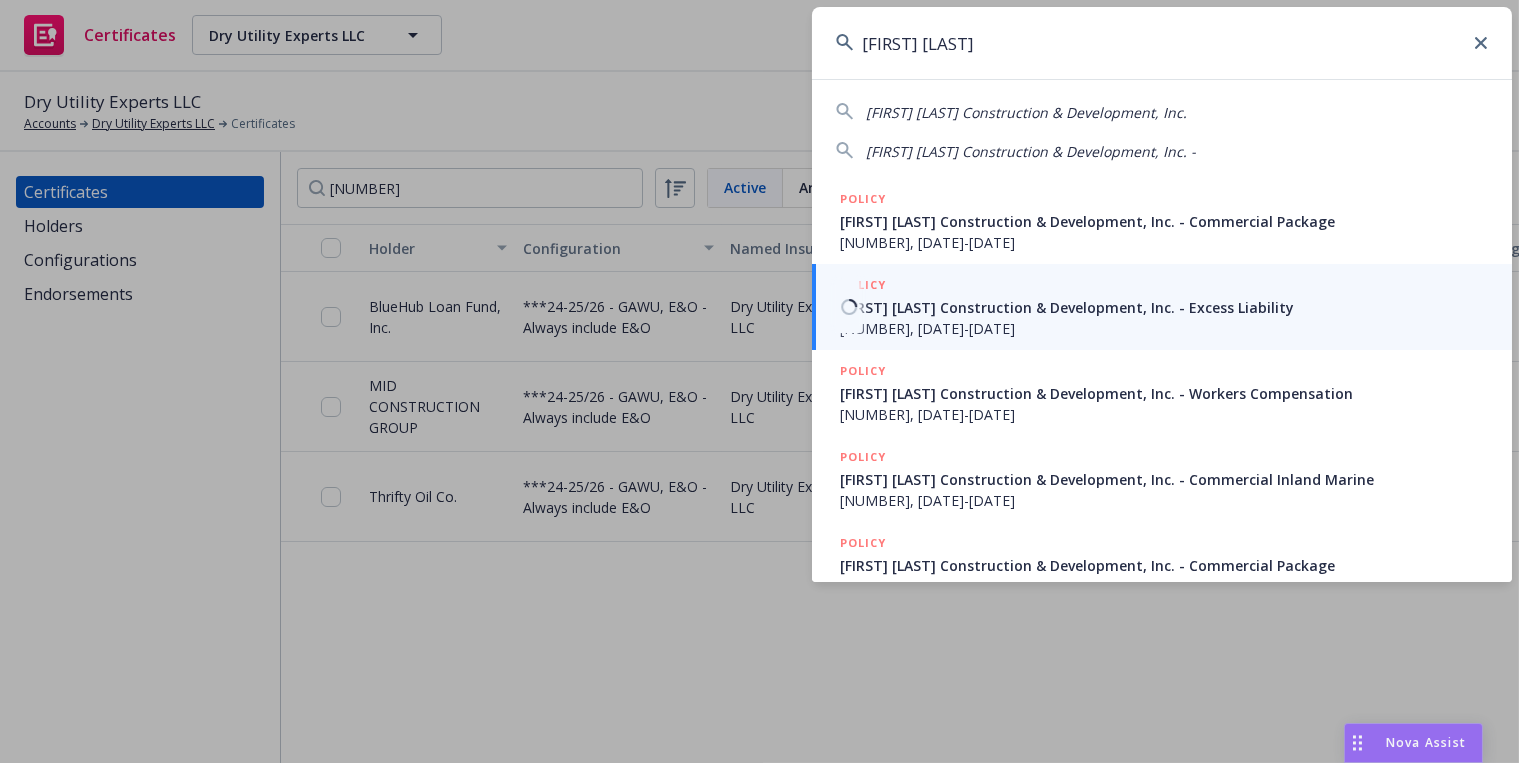type on "richard j. hieb" 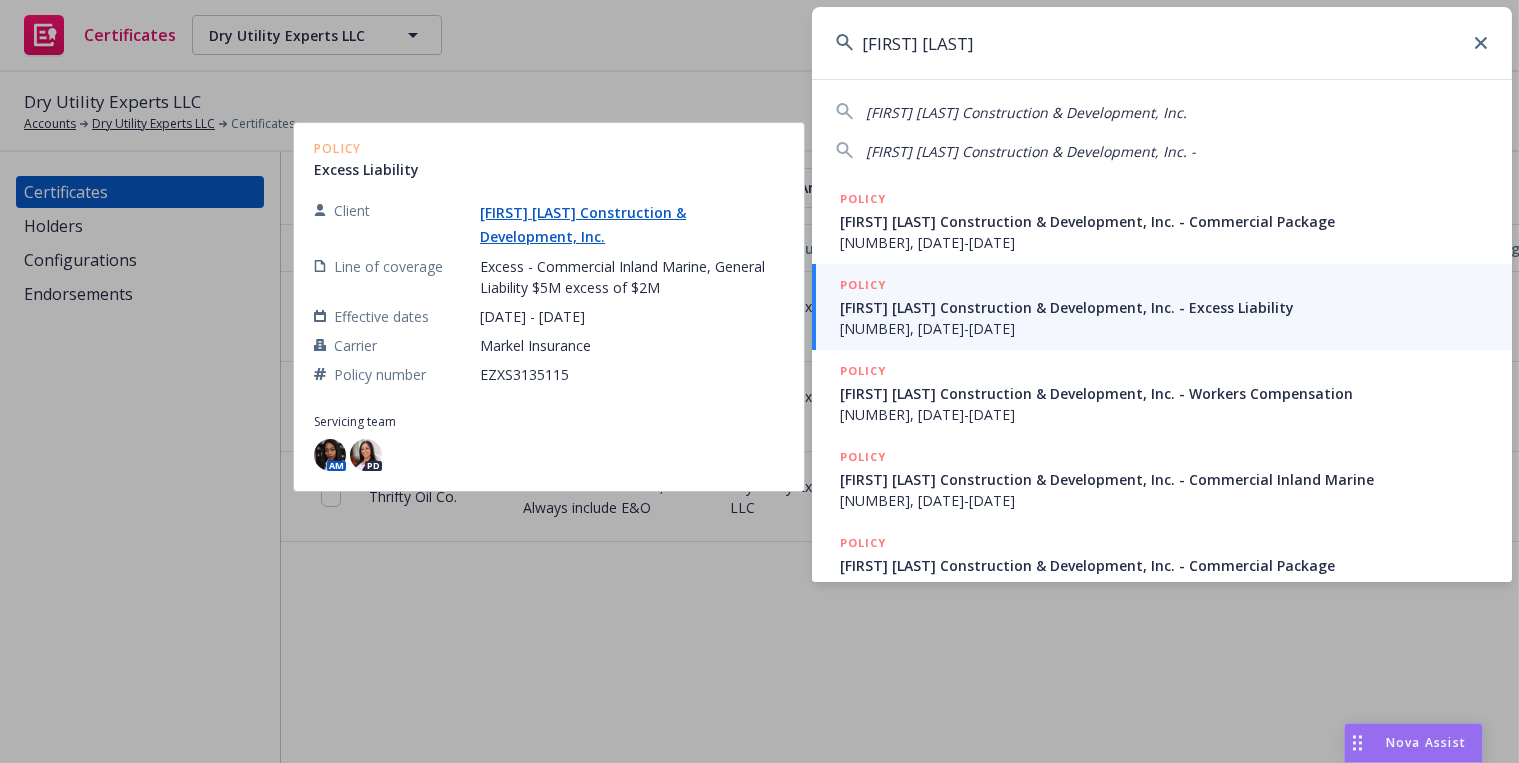click on "Richard J Hieb Construction & Development, Inc. - Excess Liability" at bounding box center (1164, 307) 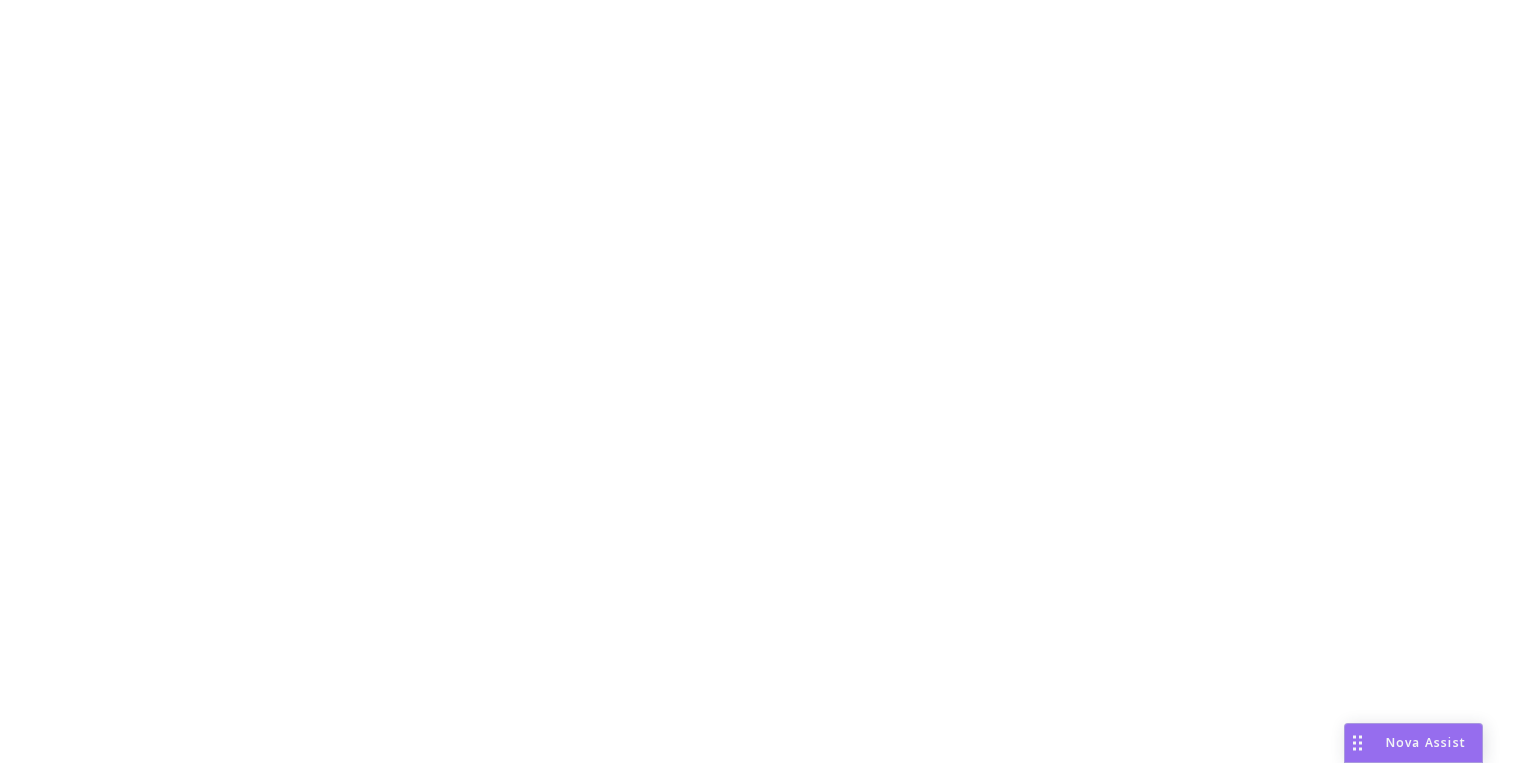 scroll, scrollTop: 0, scrollLeft: 0, axis: both 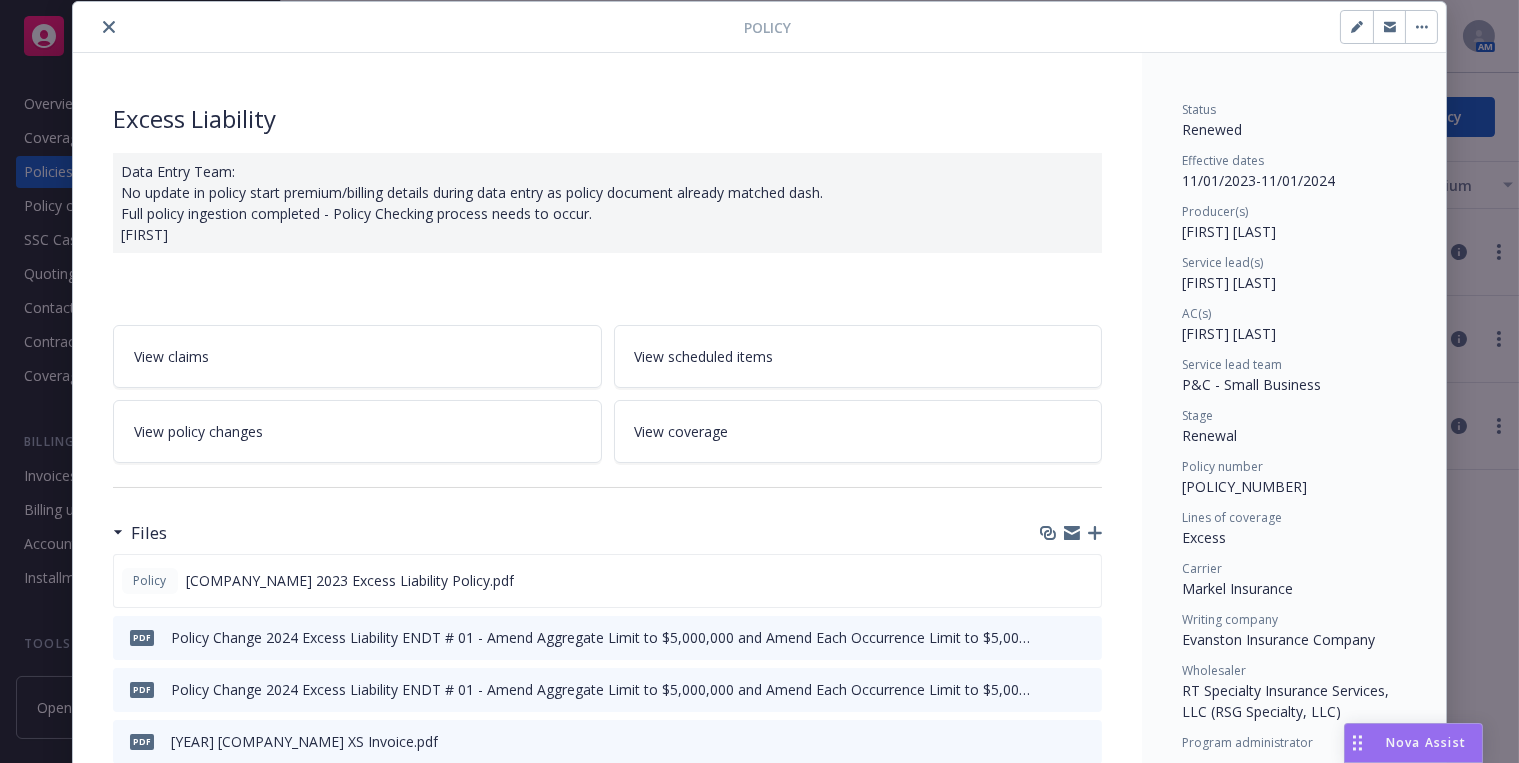 click at bounding box center [412, 27] 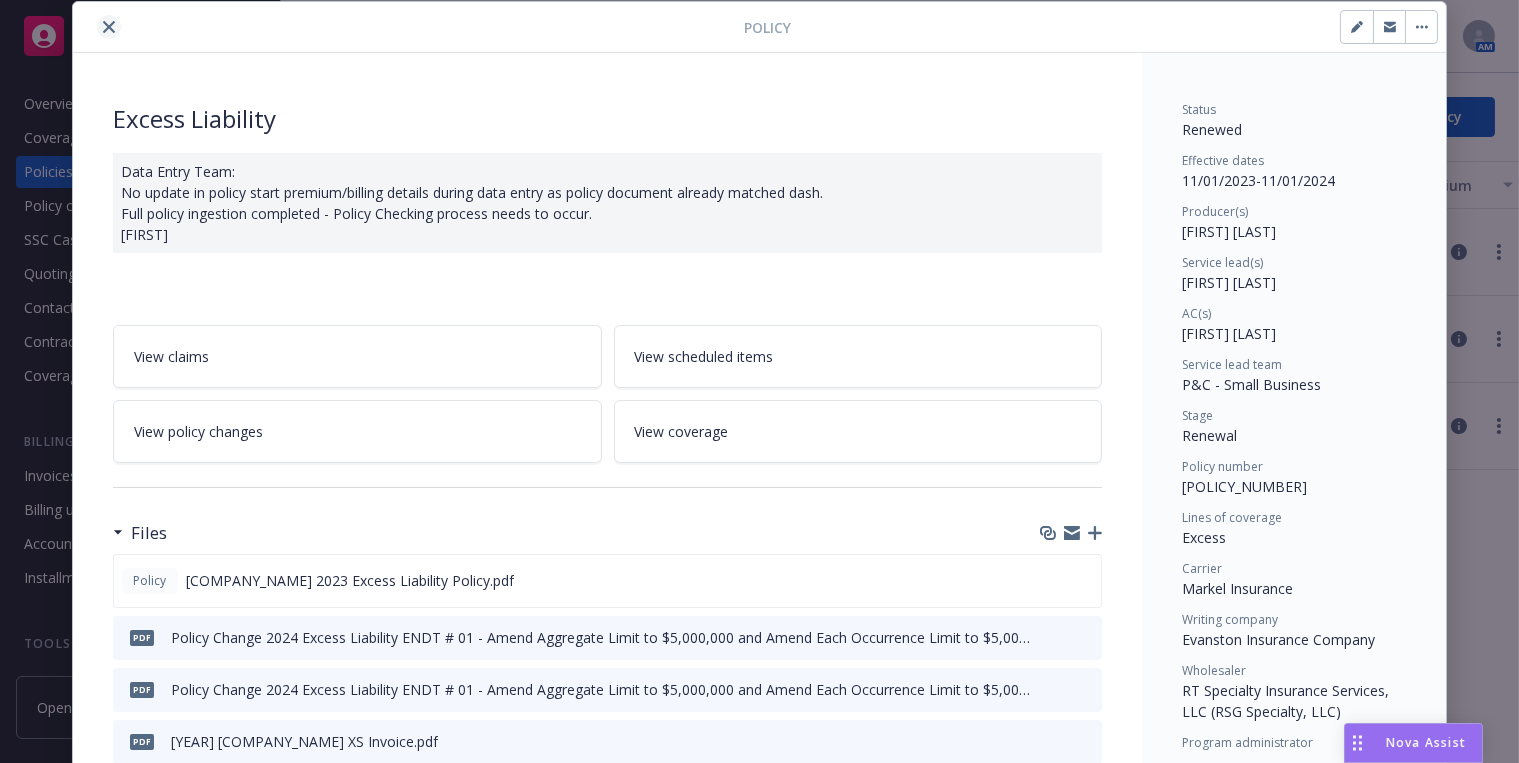 click at bounding box center [109, 27] 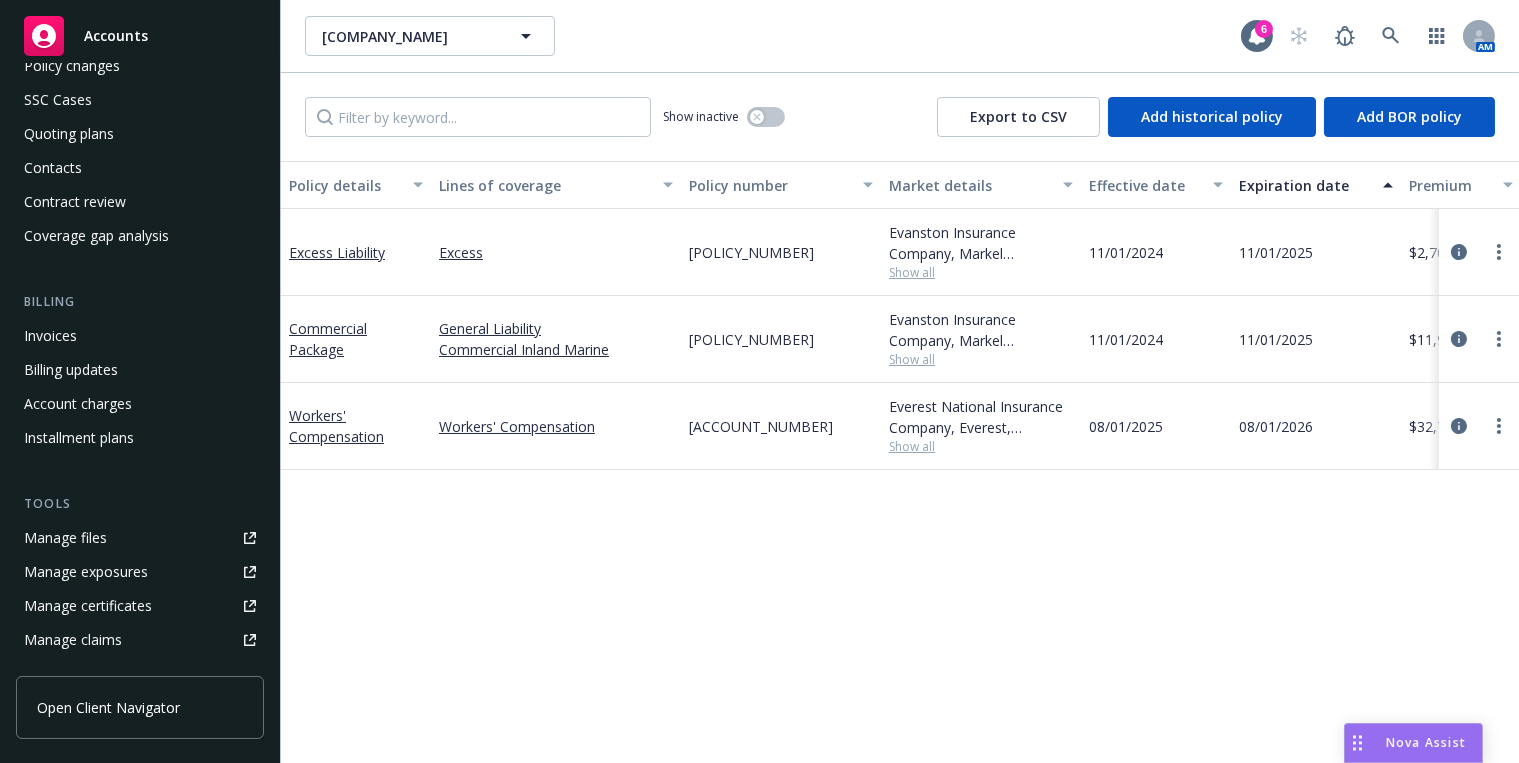 scroll, scrollTop: 272, scrollLeft: 0, axis: vertical 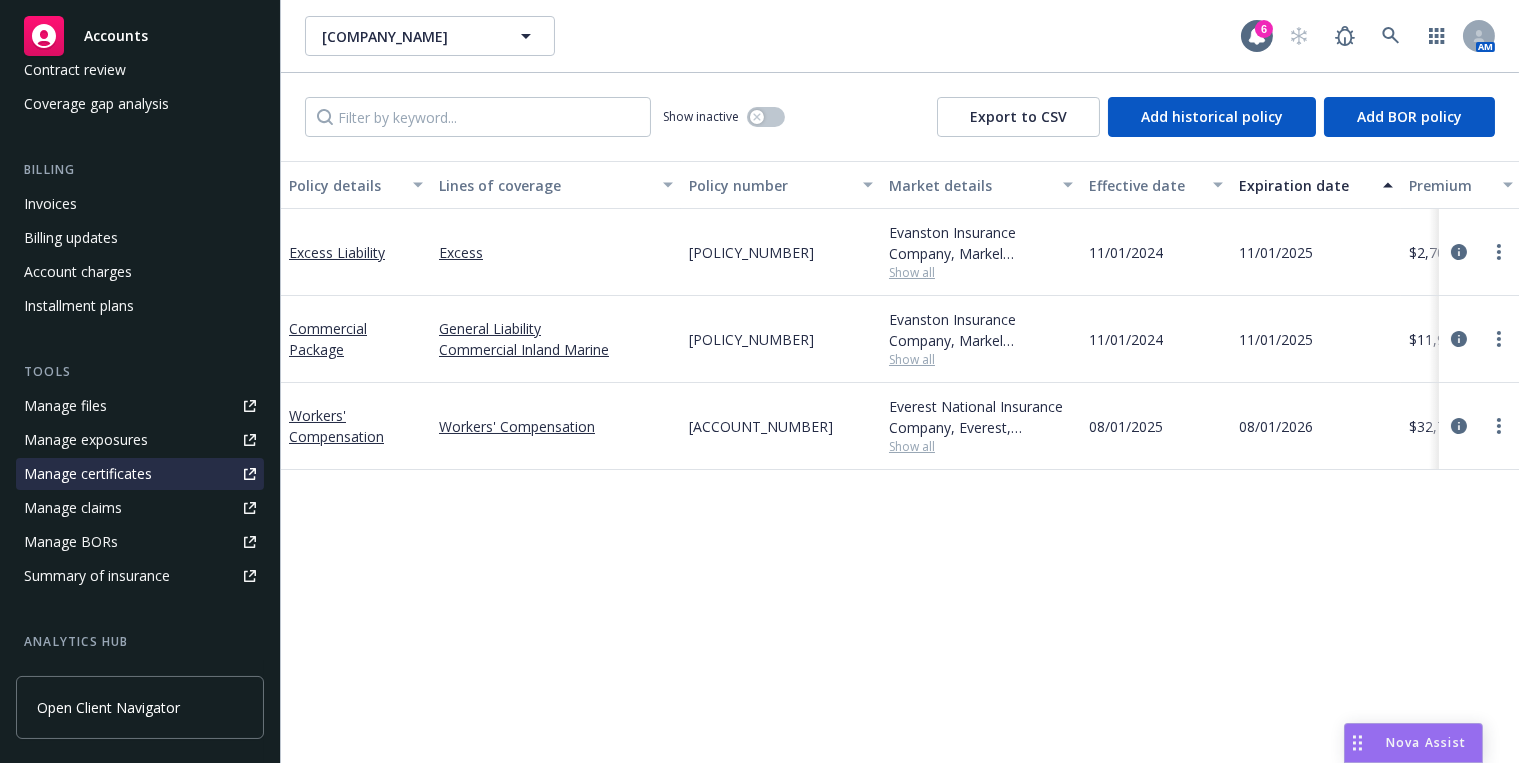 click on "Manage certificates" at bounding box center (88, 474) 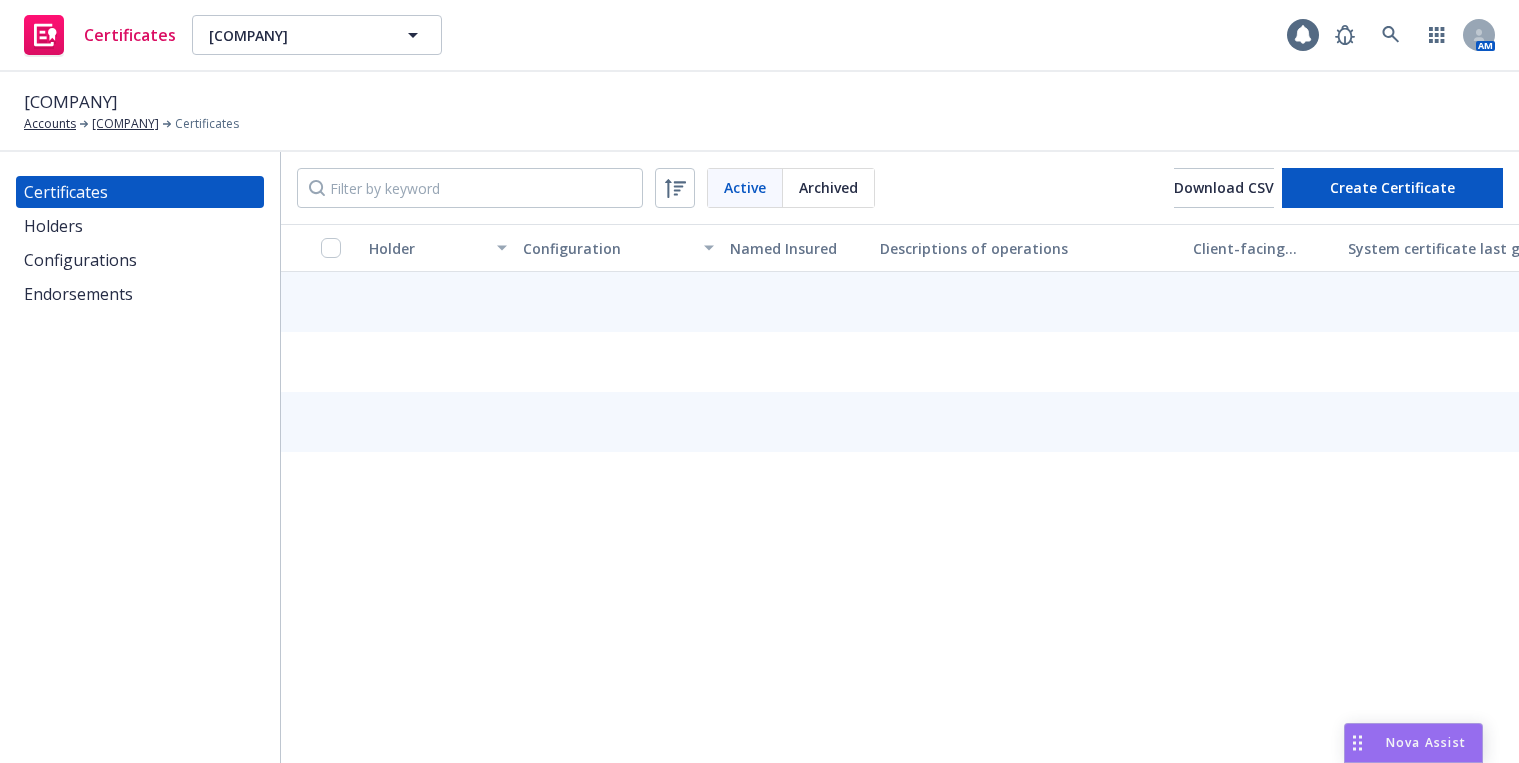 scroll, scrollTop: 0, scrollLeft: 0, axis: both 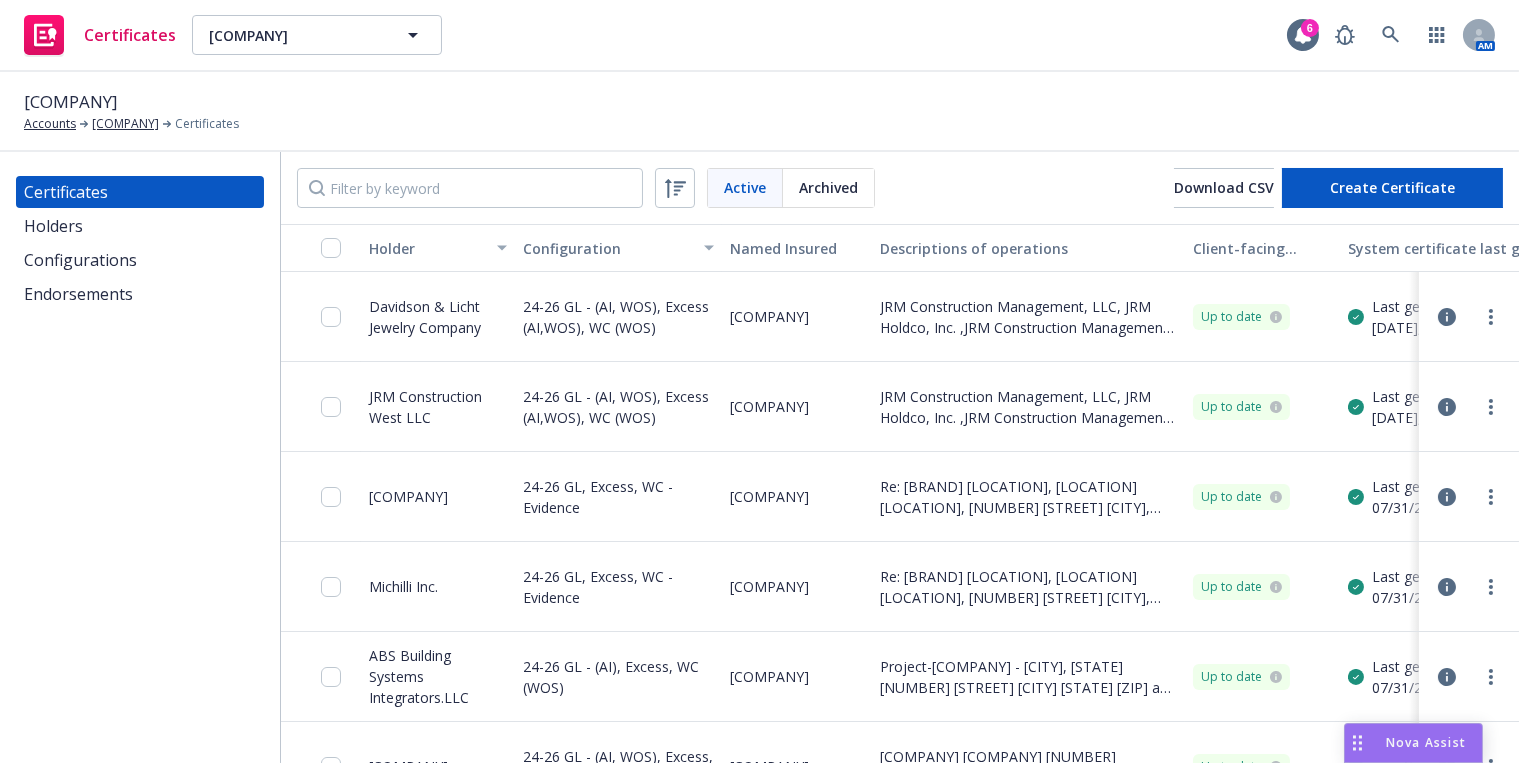 click on "Active Archived Download CSV Create Certificate" at bounding box center [900, 188] 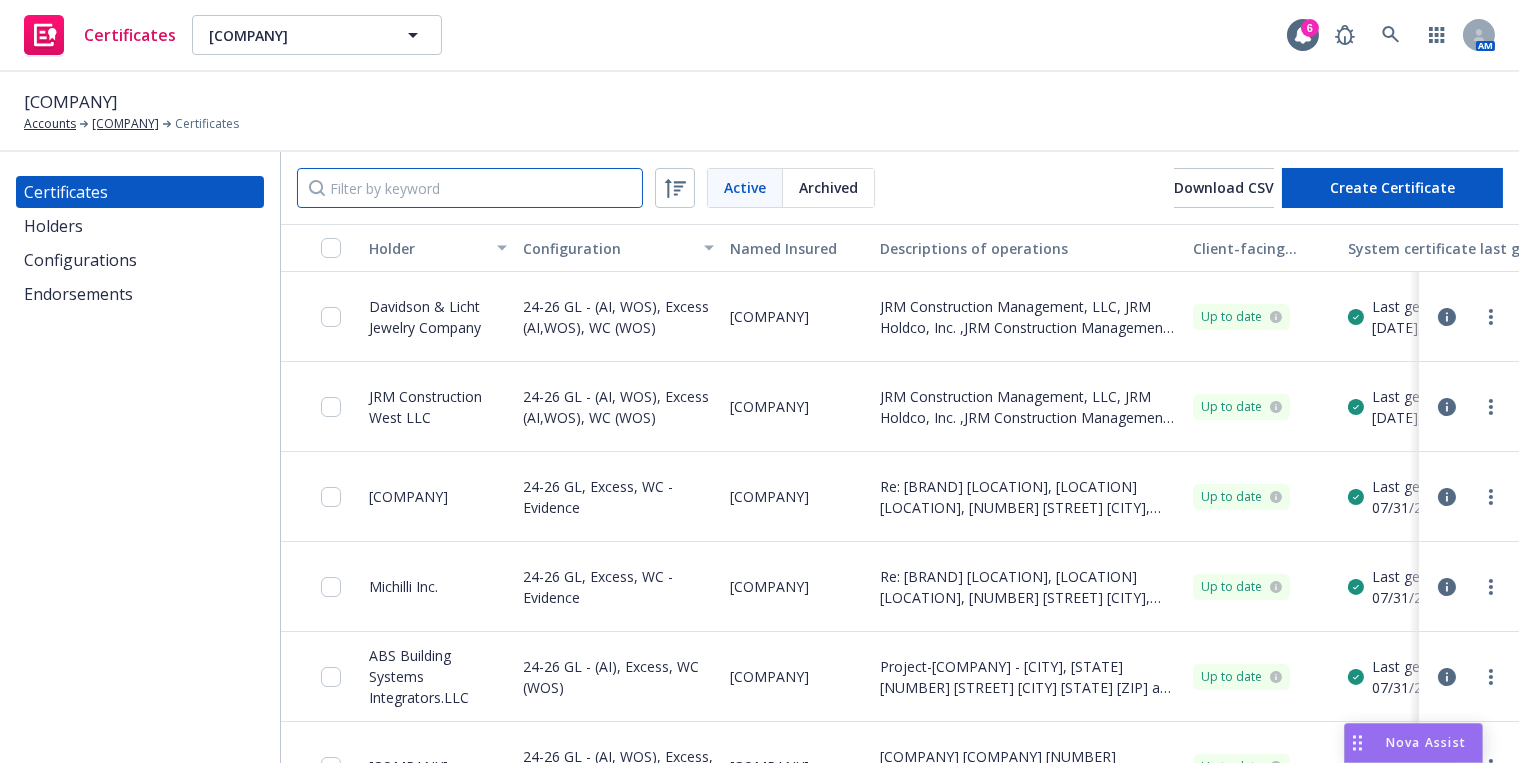 click at bounding box center (470, 188) 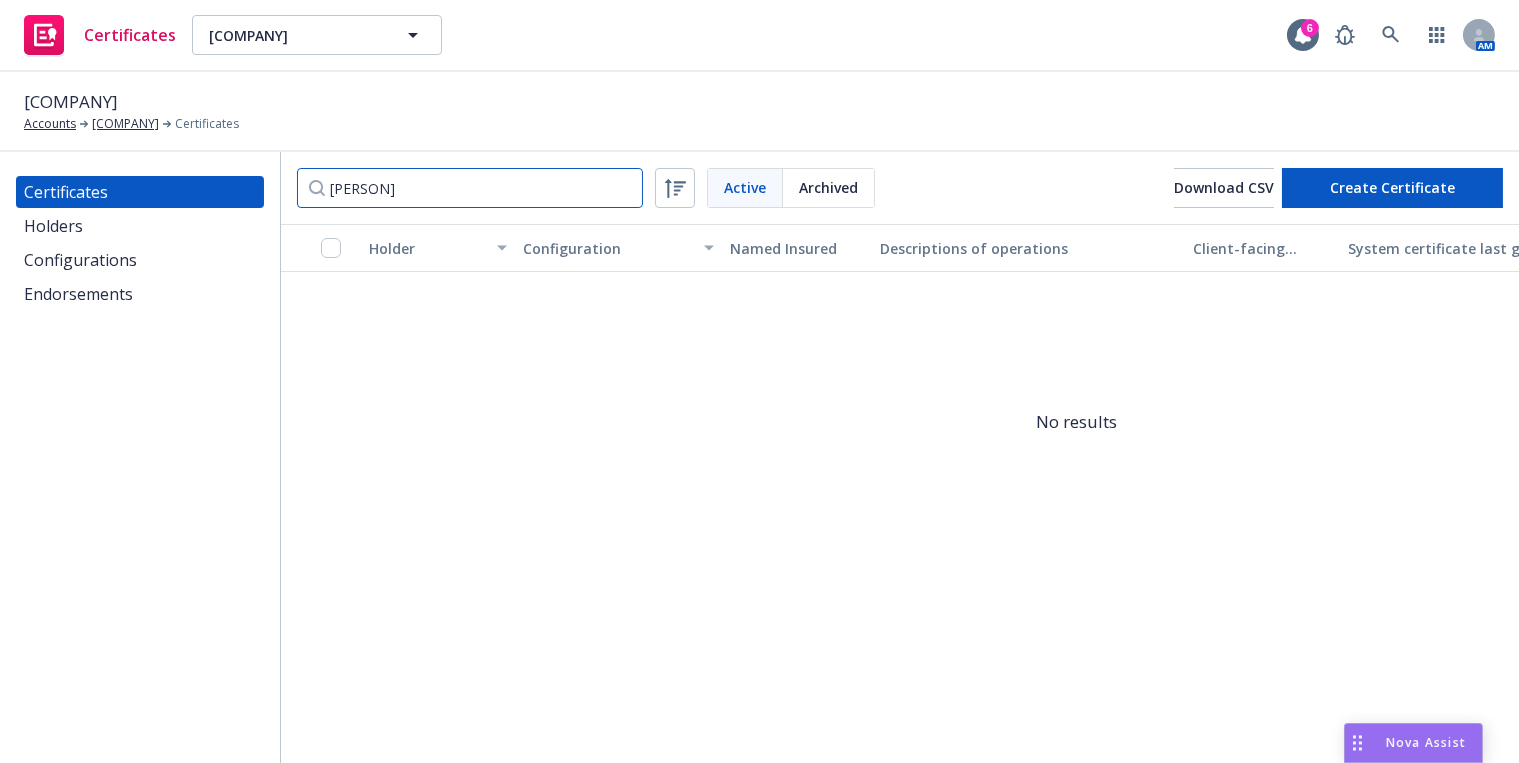 type on "[PERSON]" 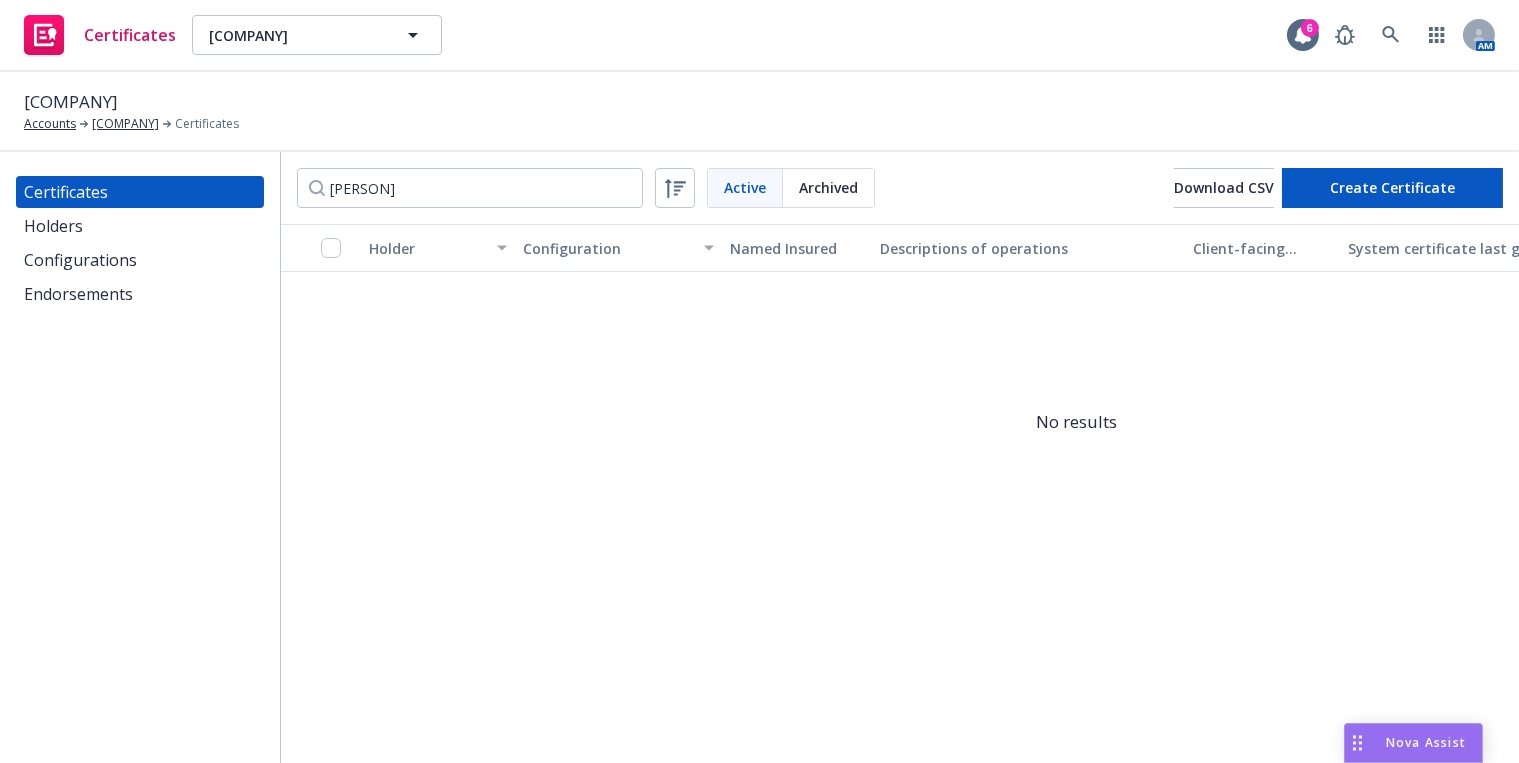 click on "Certificates Holders Configurations Endorsements" at bounding box center [140, 243] 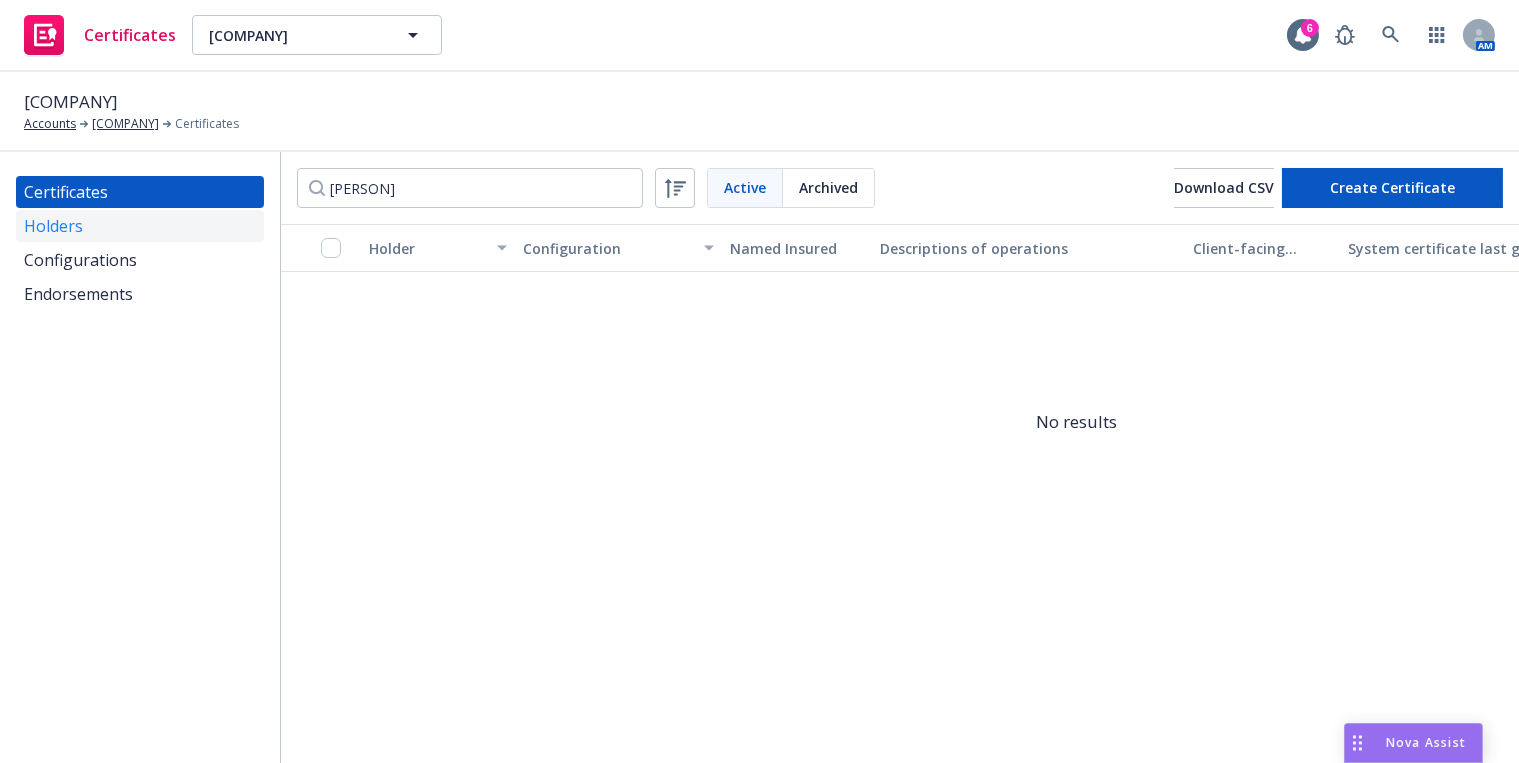 click on "Holders" at bounding box center (140, 226) 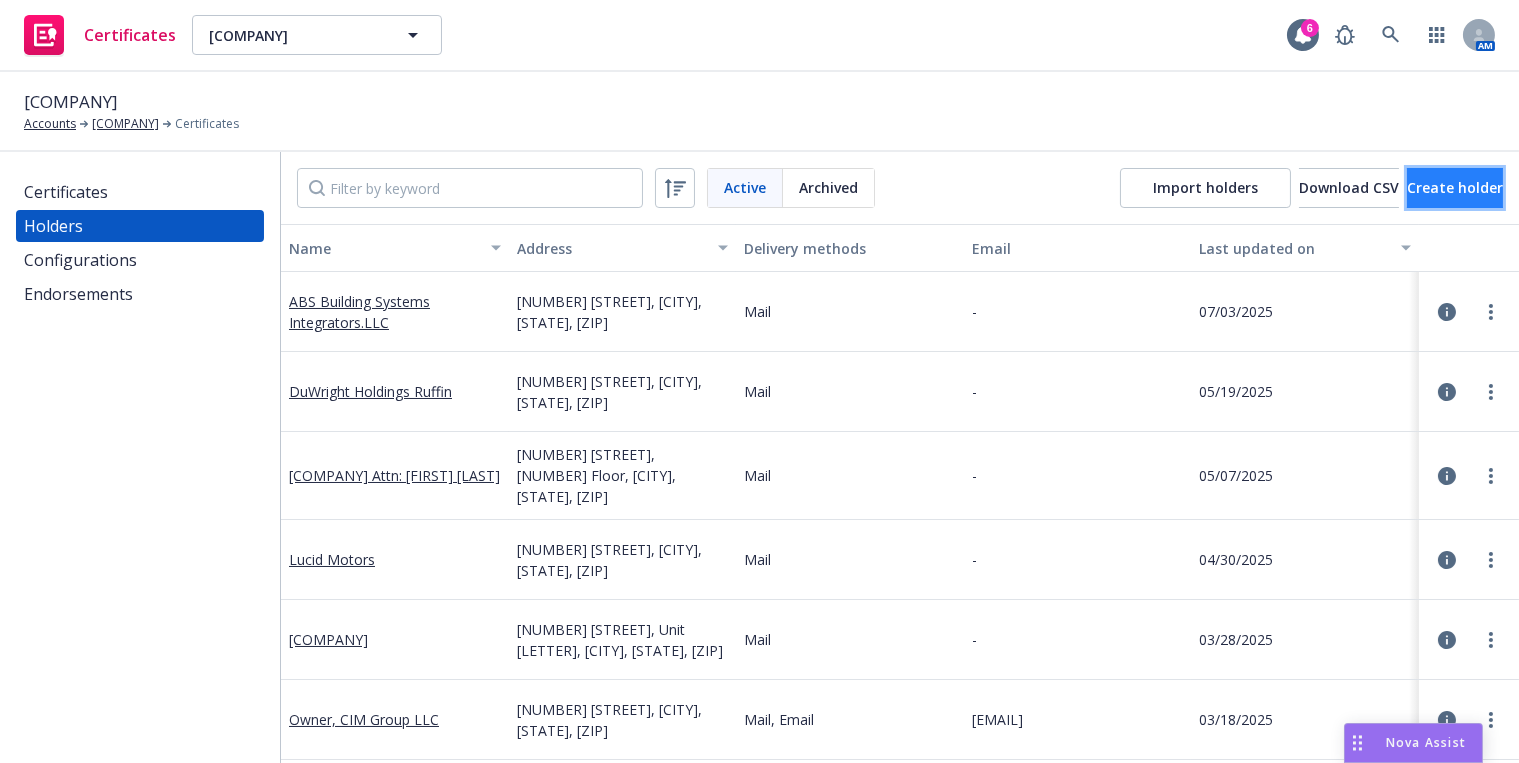 click on "Create holder" at bounding box center (1455, 188) 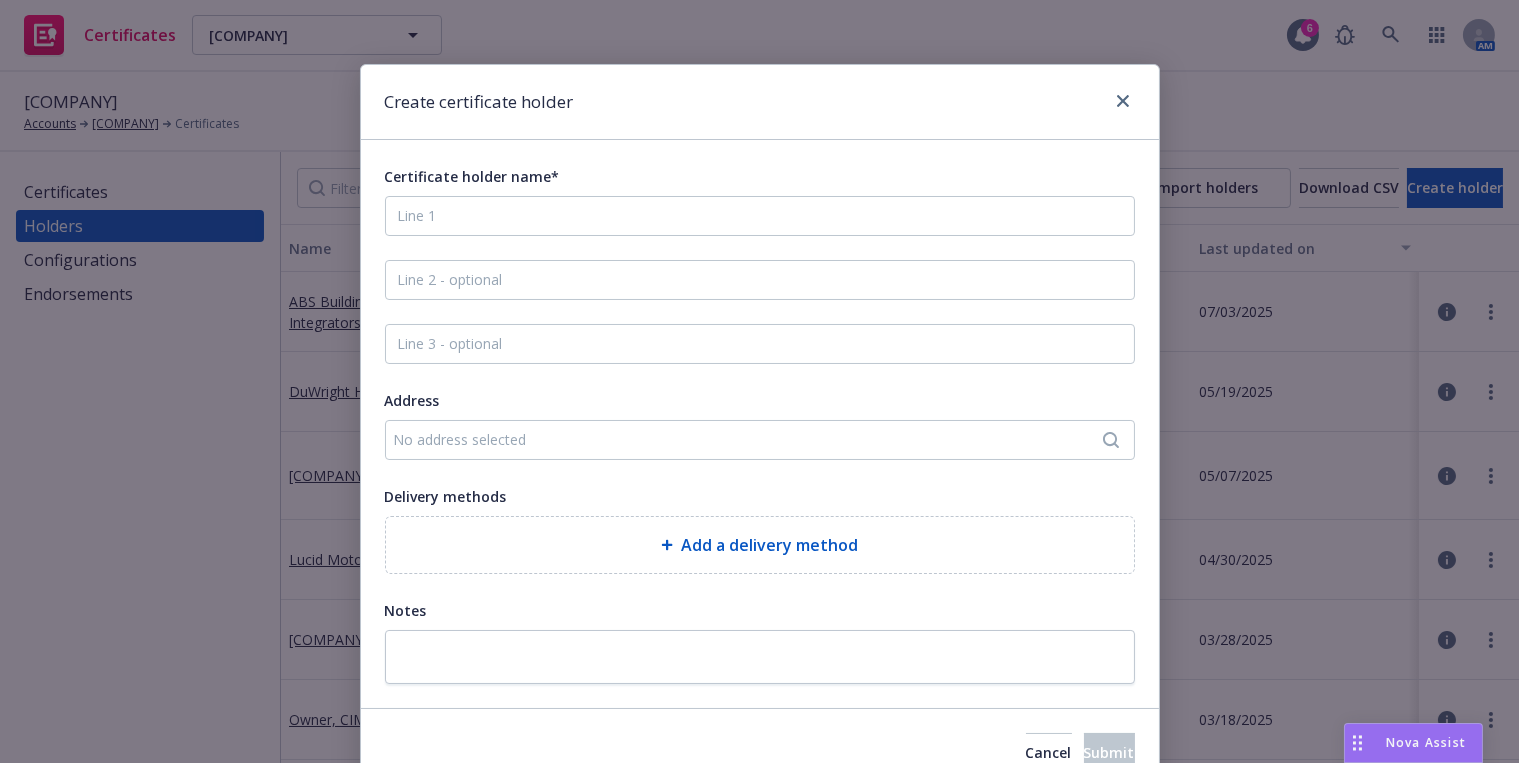click on "Create certificate holder Certificate holder name* Address No address selected Delivery methods Add a delivery method Notes Cancel Submit" at bounding box center [759, 381] 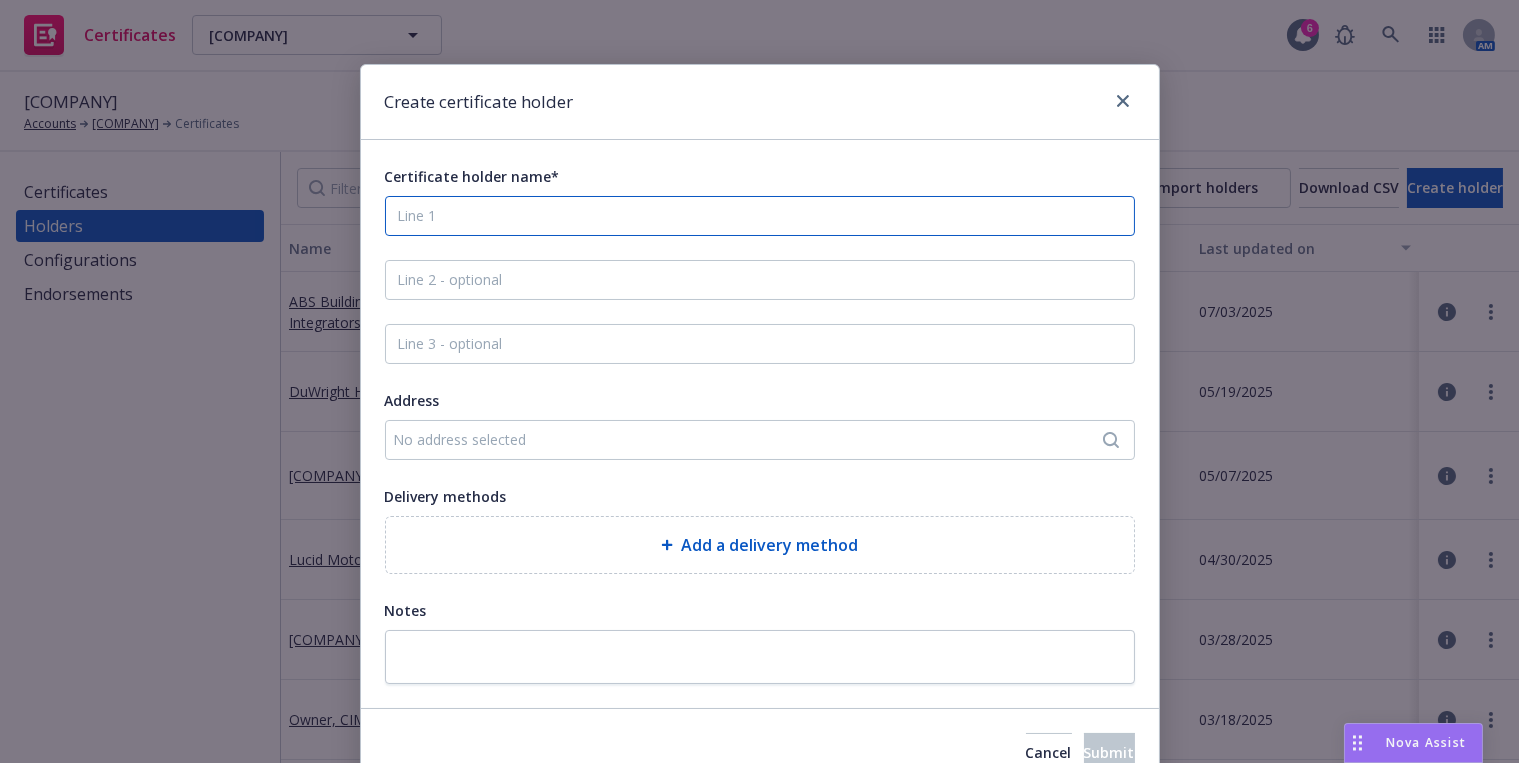 click on "Certificate holder name*" at bounding box center (760, 216) 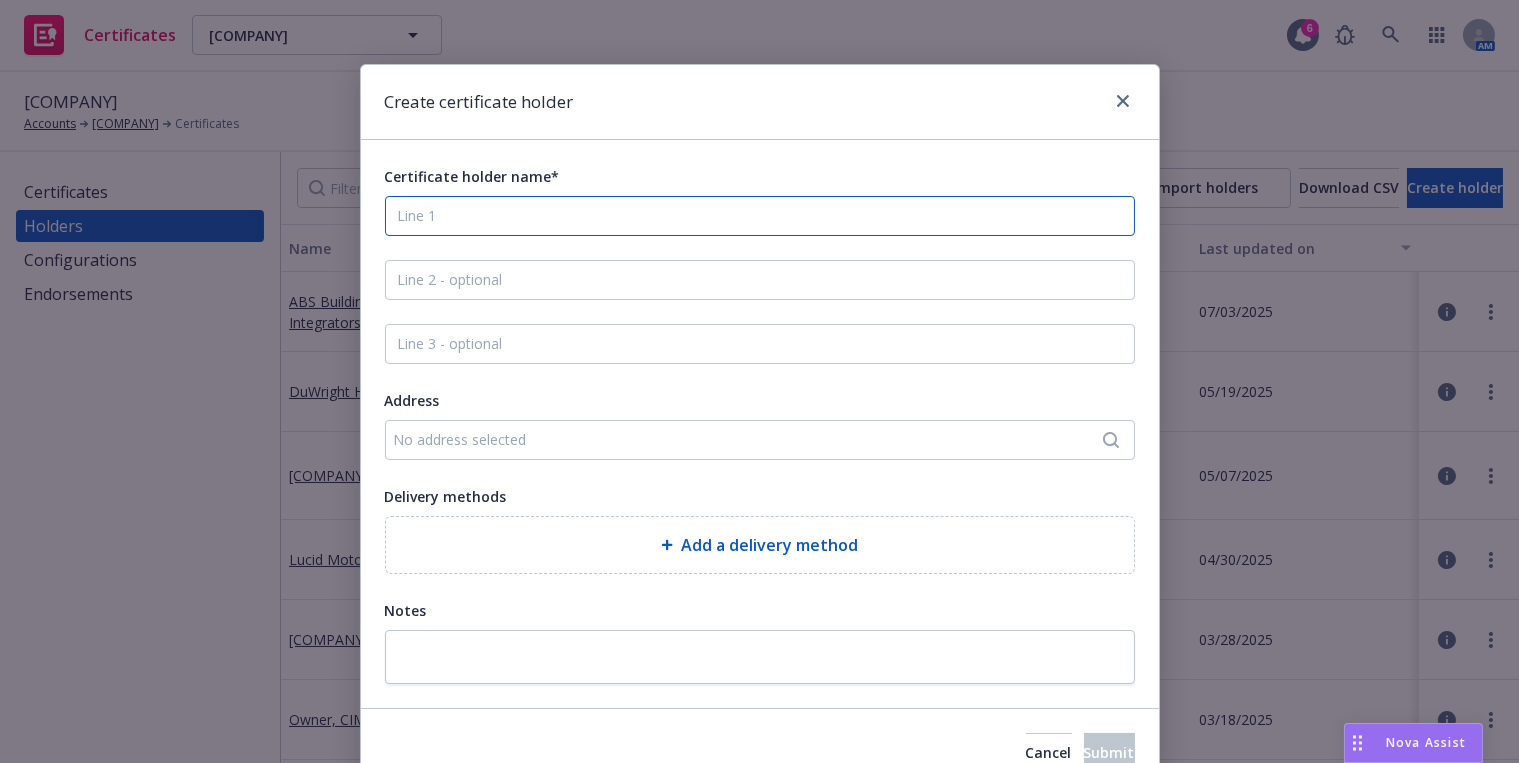 paste on "[COMPANY] ATTN: [FIRST] [LAST] [NUMBER] [STREET] [CITY], [STATE] [ZIP]" 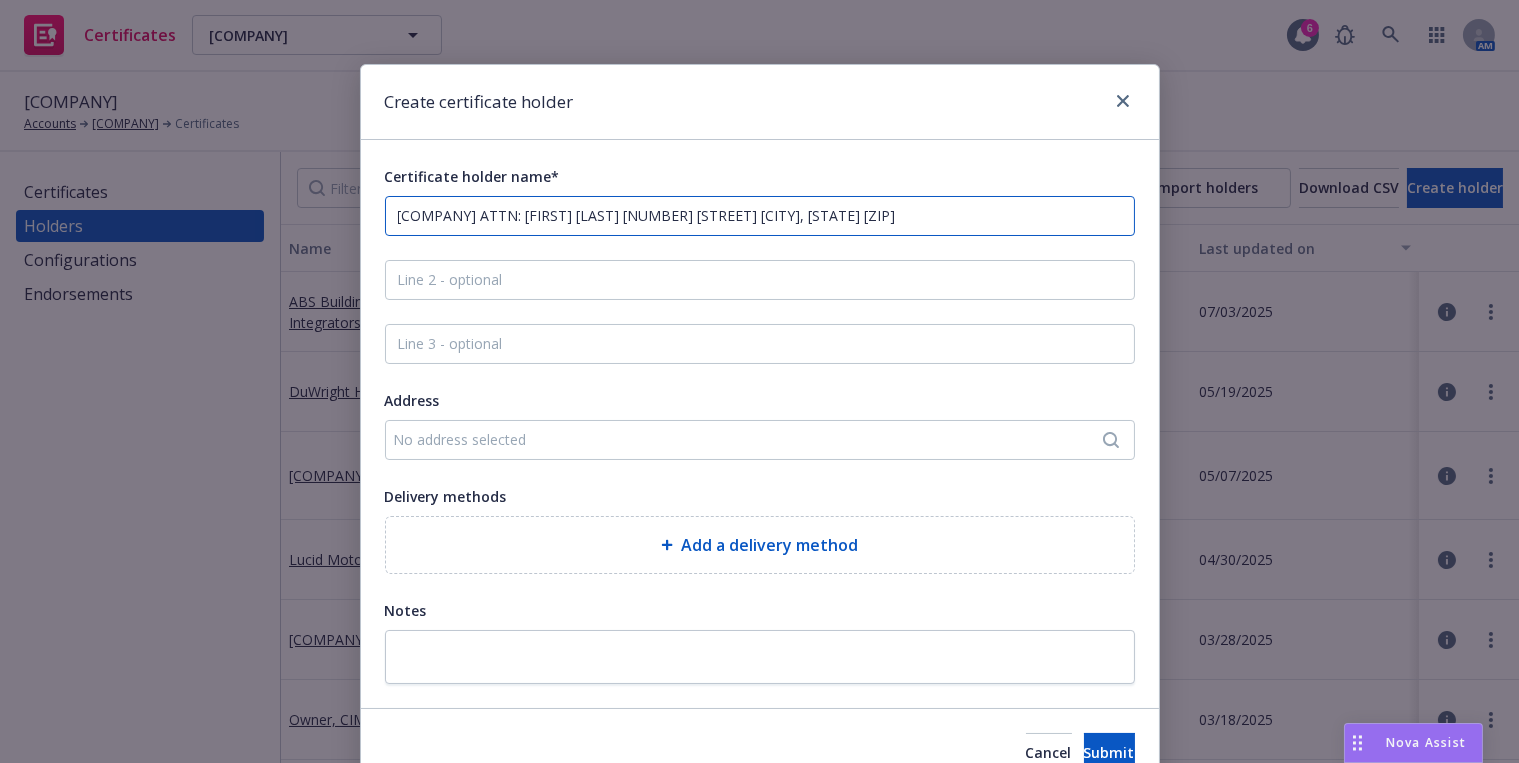 drag, startPoint x: 618, startPoint y: 214, endPoint x: 497, endPoint y: 209, distance: 121.103264 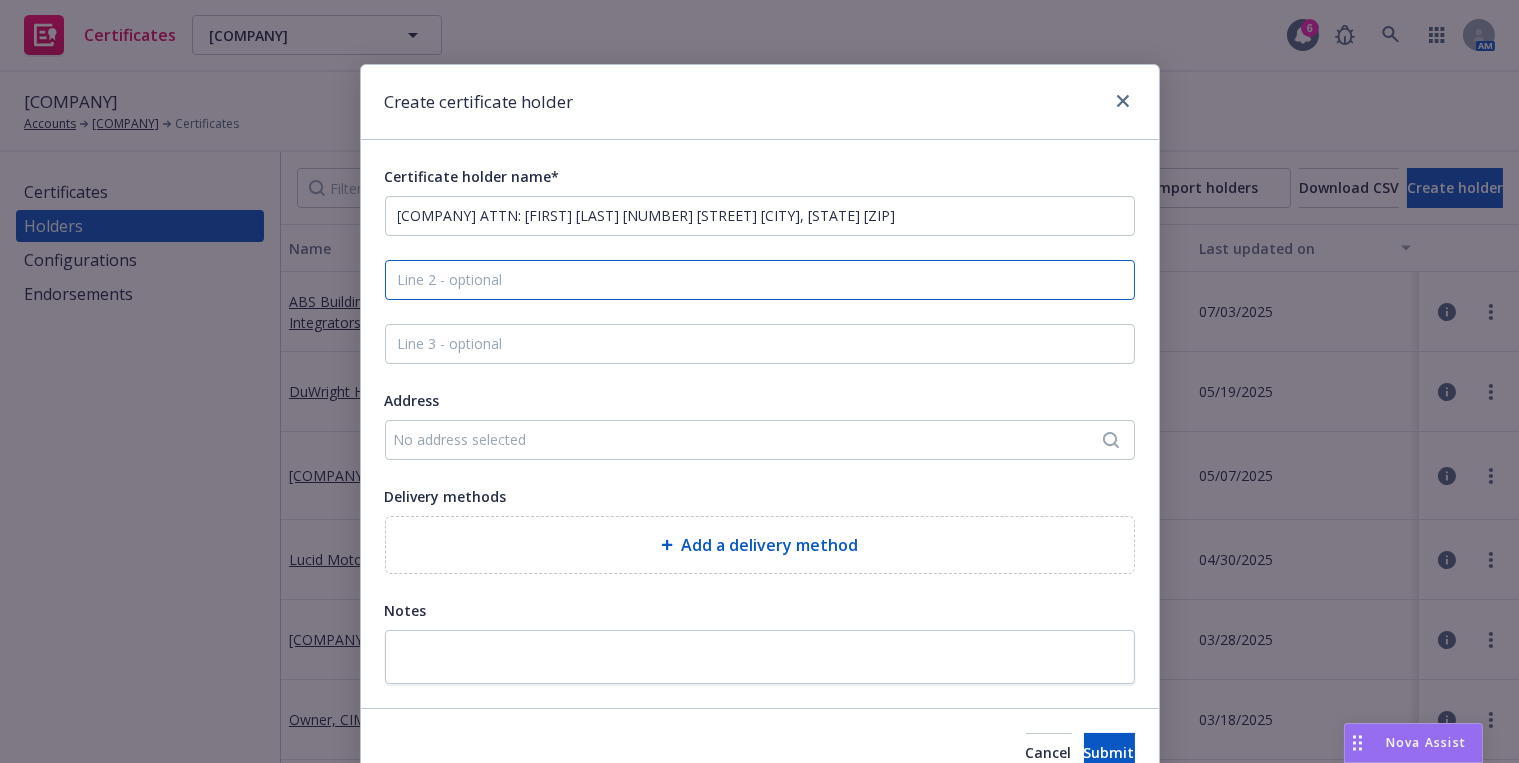 click at bounding box center (760, 280) 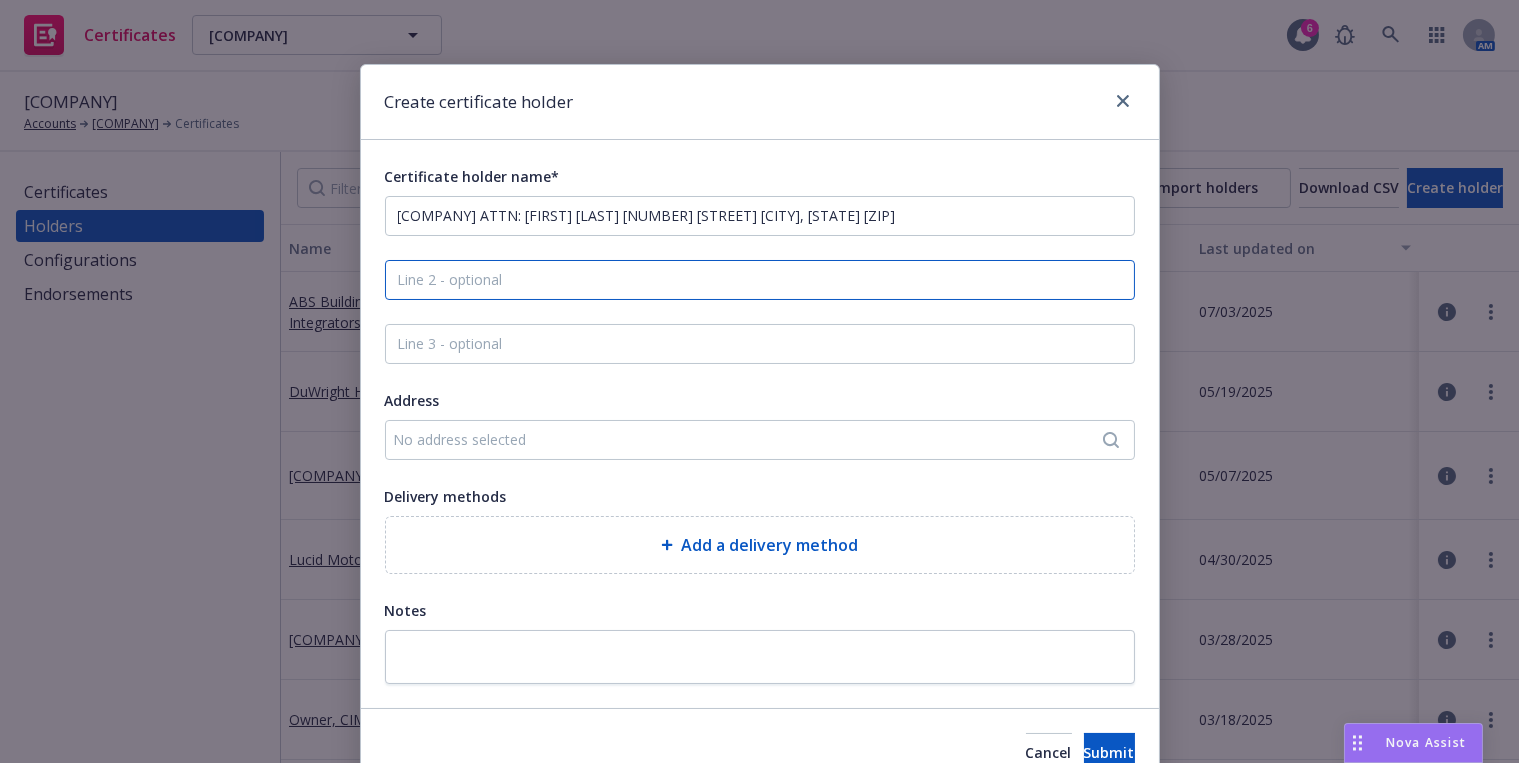 paste on "ATTN: [FIRST] [LAST]" 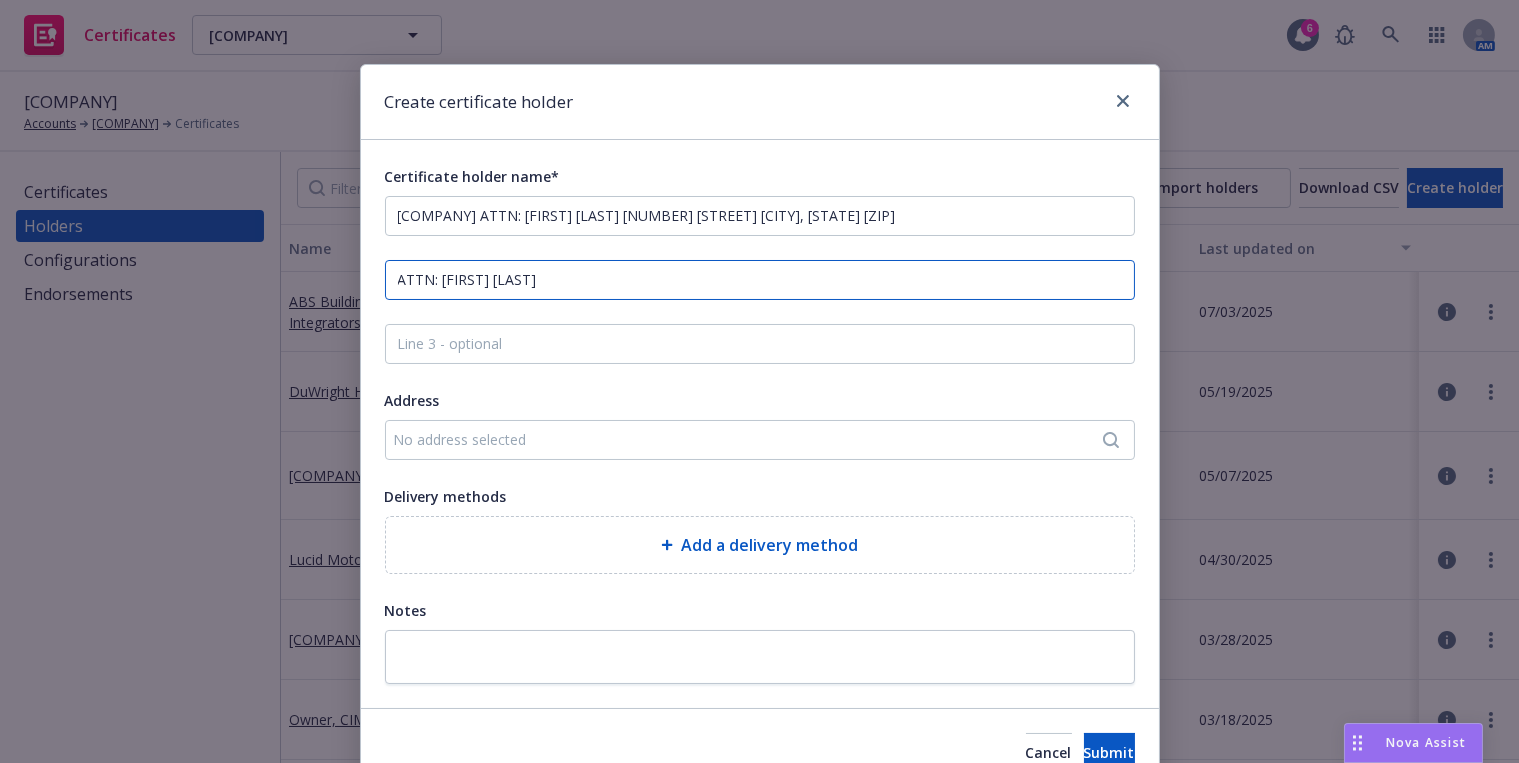 type on "ATTN: [FIRST] [LAST]" 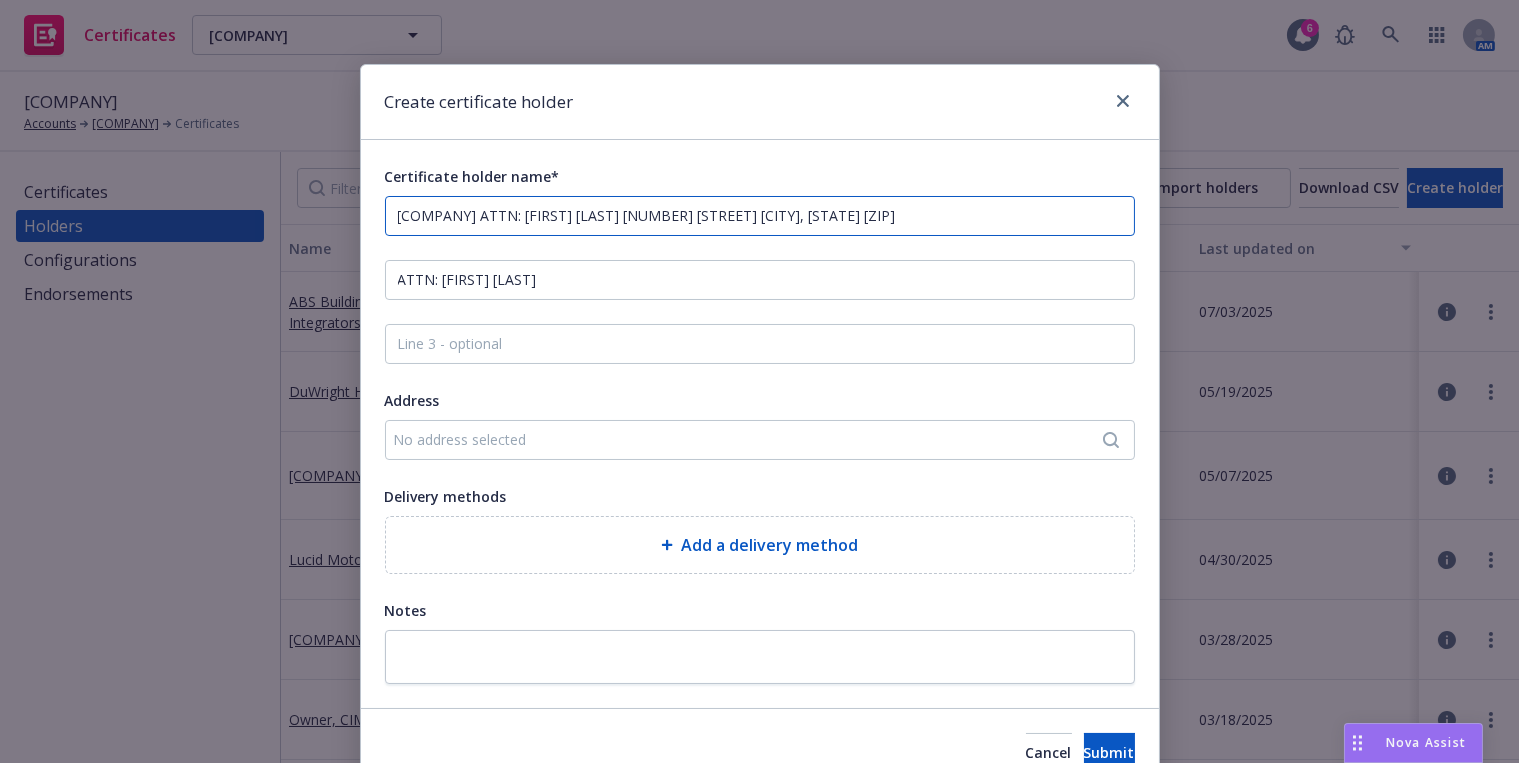 drag, startPoint x: 622, startPoint y: 213, endPoint x: 792, endPoint y: 217, distance: 170.04706 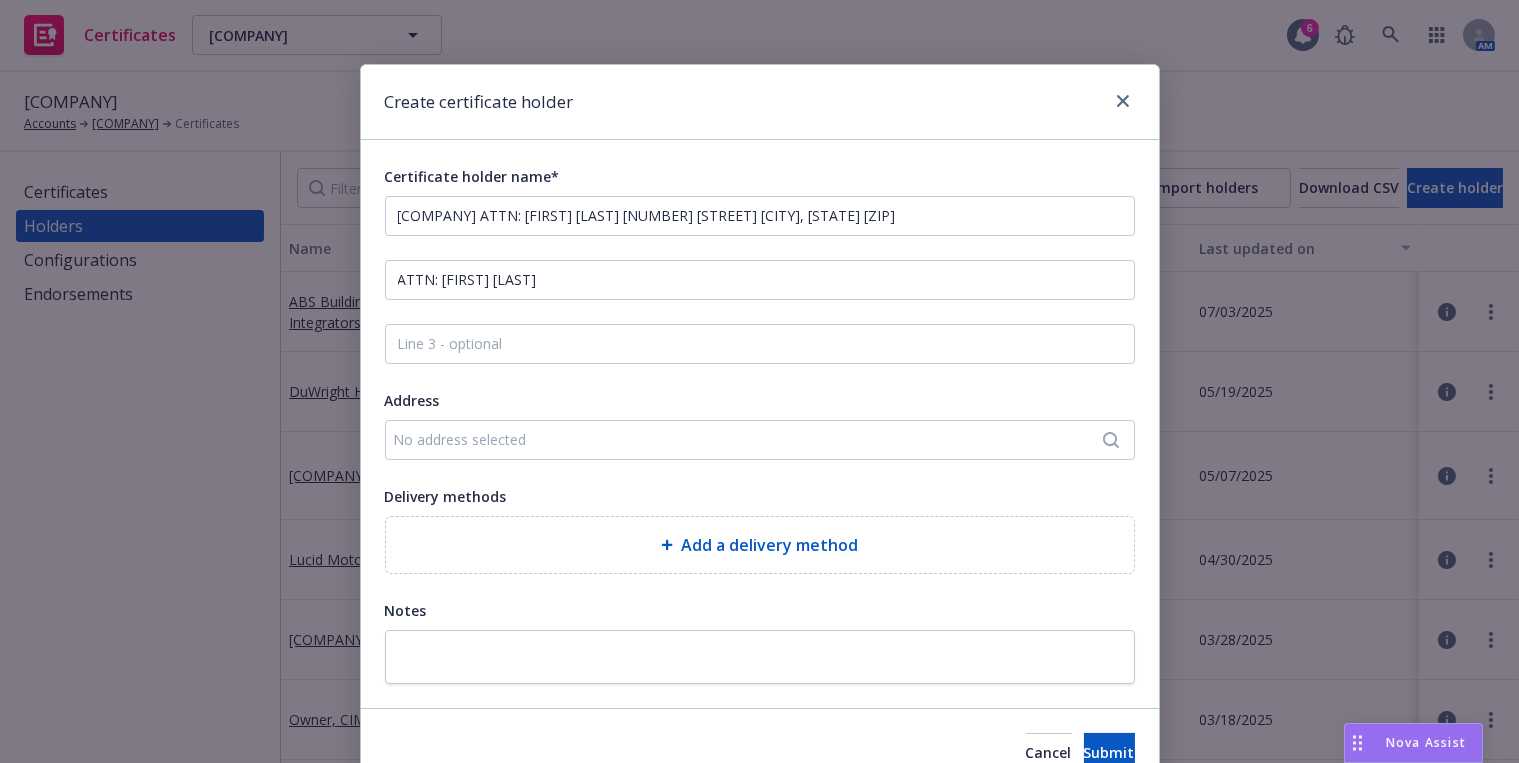 click on "No address selected" at bounding box center (750, 439) 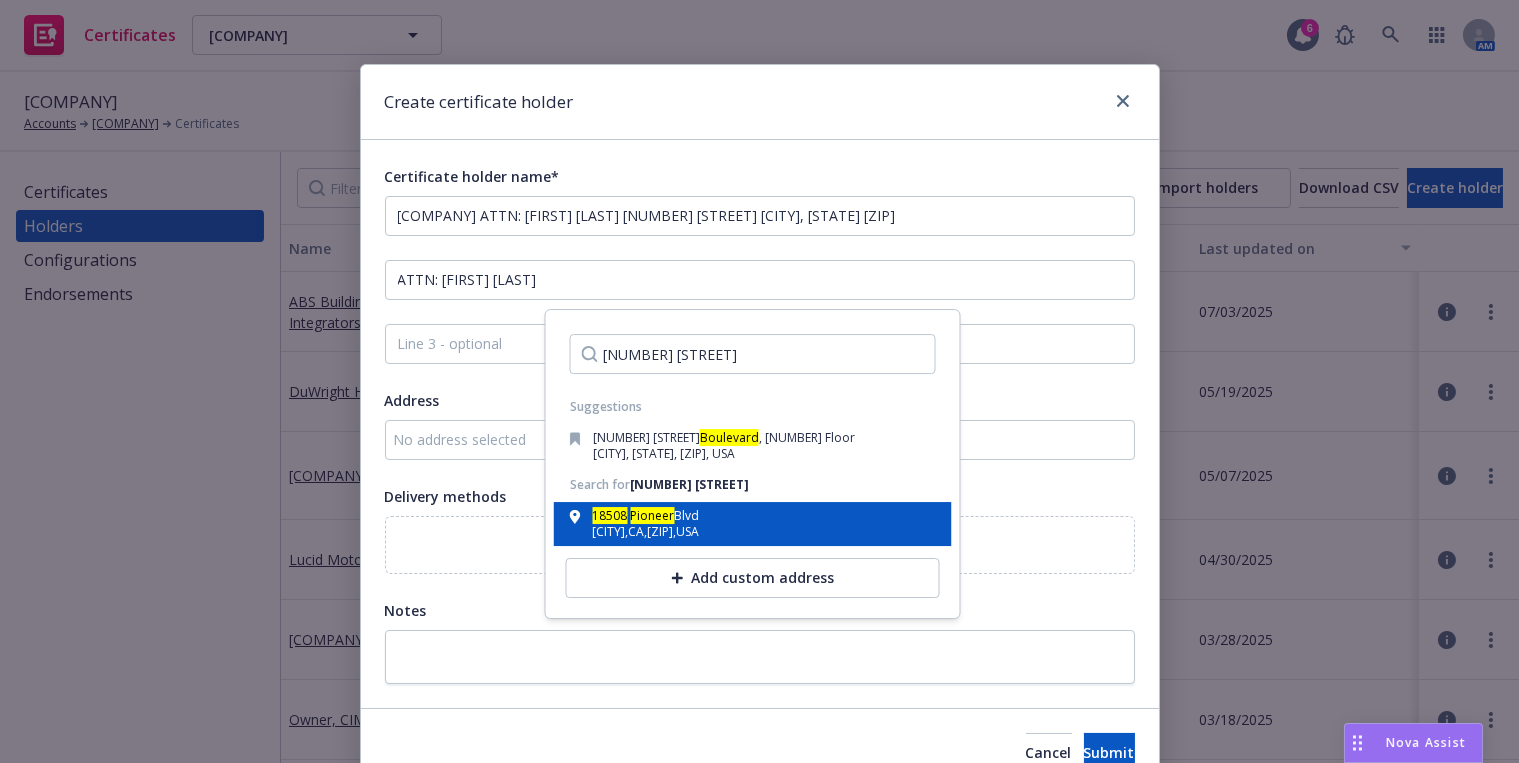 type on "[NUMBER] [STREET]" 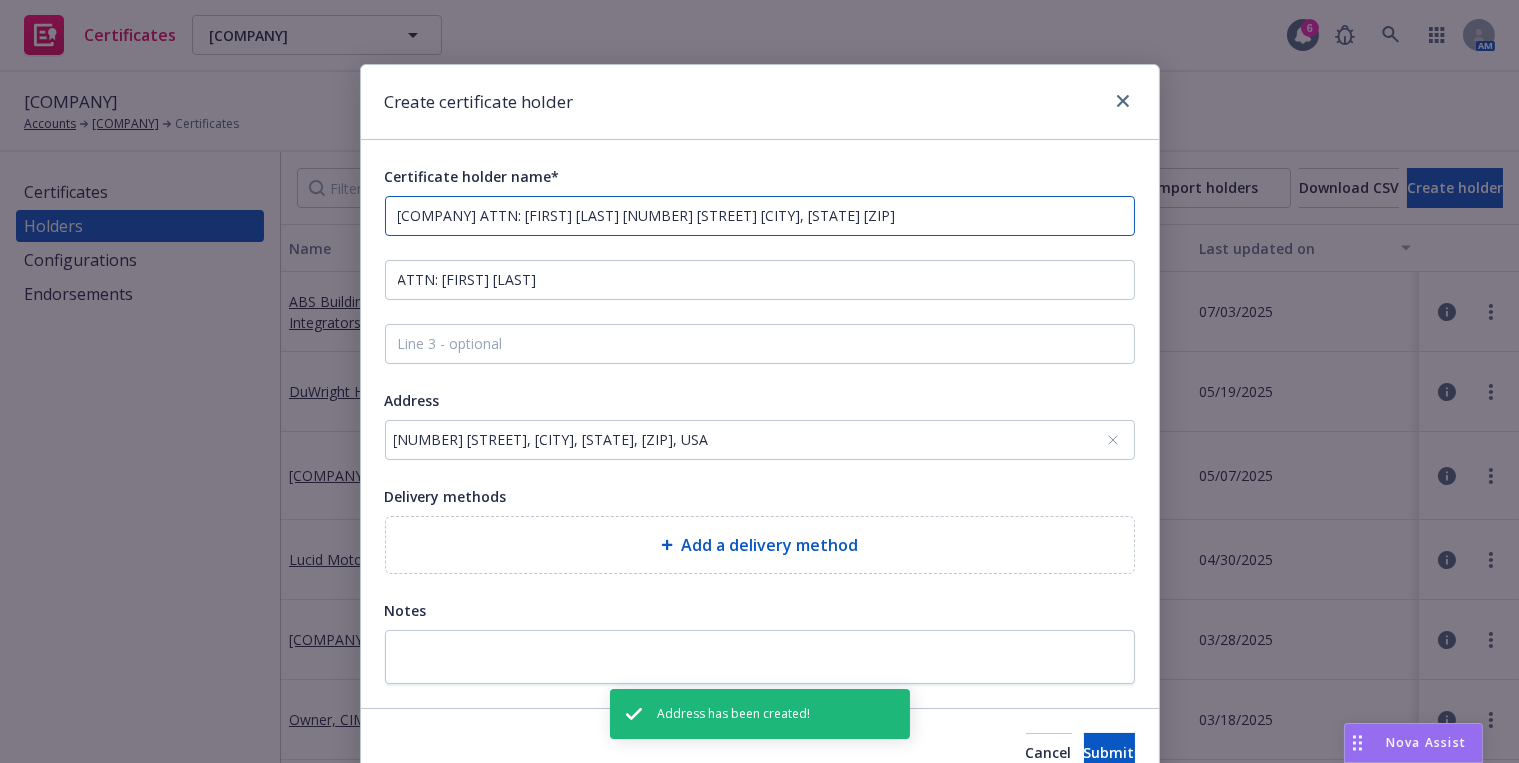 drag, startPoint x: 932, startPoint y: 206, endPoint x: 494, endPoint y: 207, distance: 438.00113 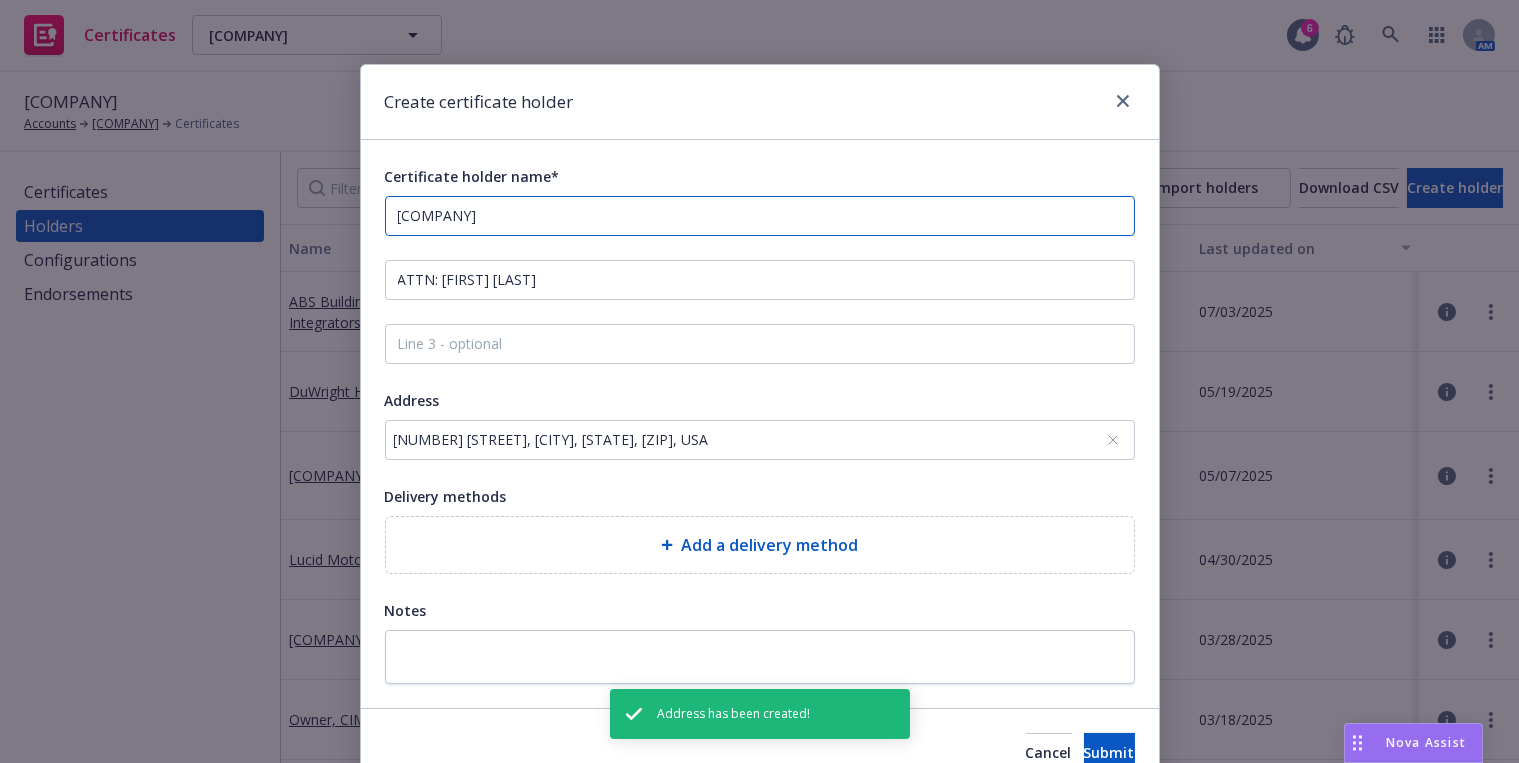 type on "[COMPANY]" 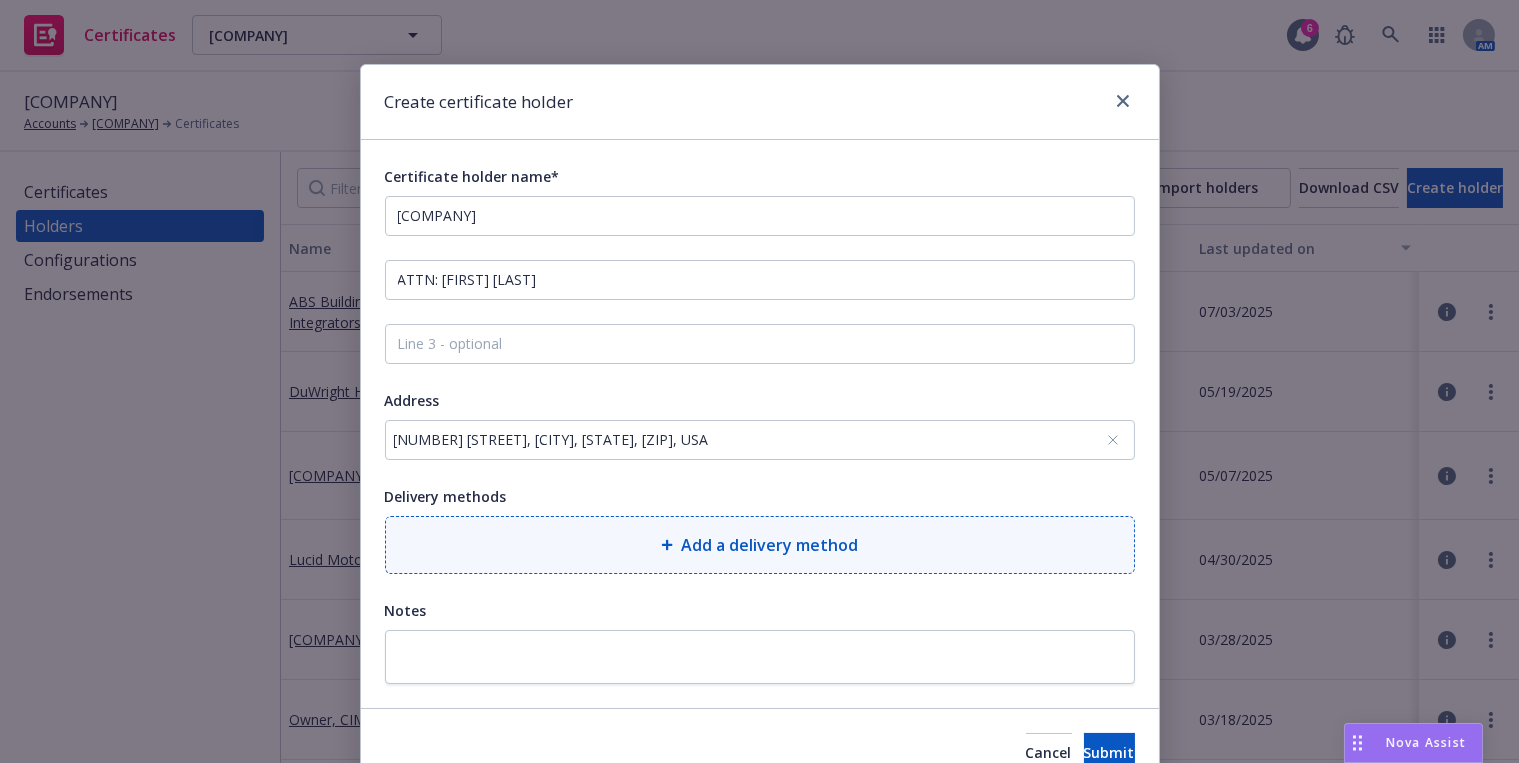 click on "Add a delivery method" at bounding box center [760, 545] 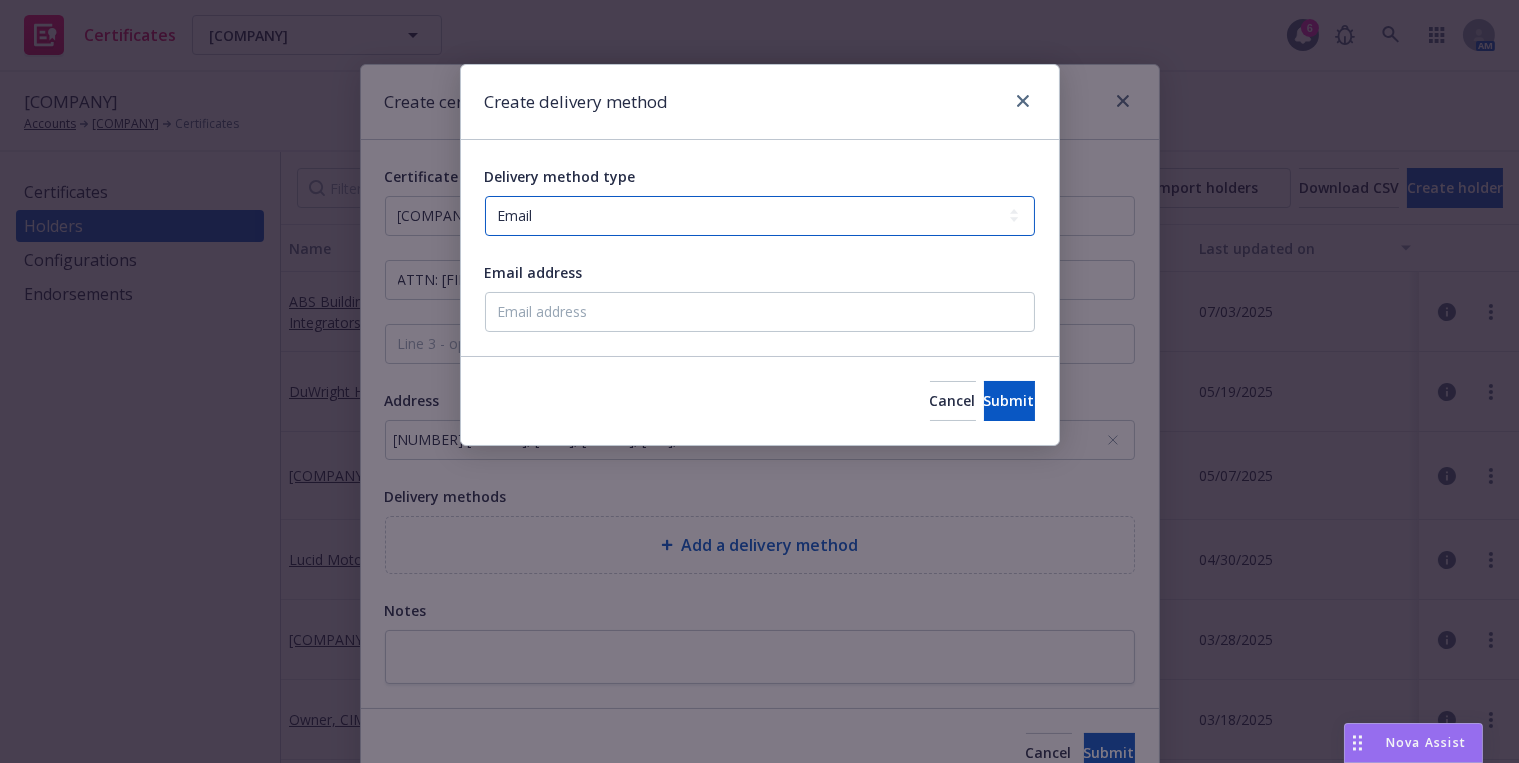 click on "Select delivery method type Email Mail Fax Upload to Compliance Website" at bounding box center (760, 216) 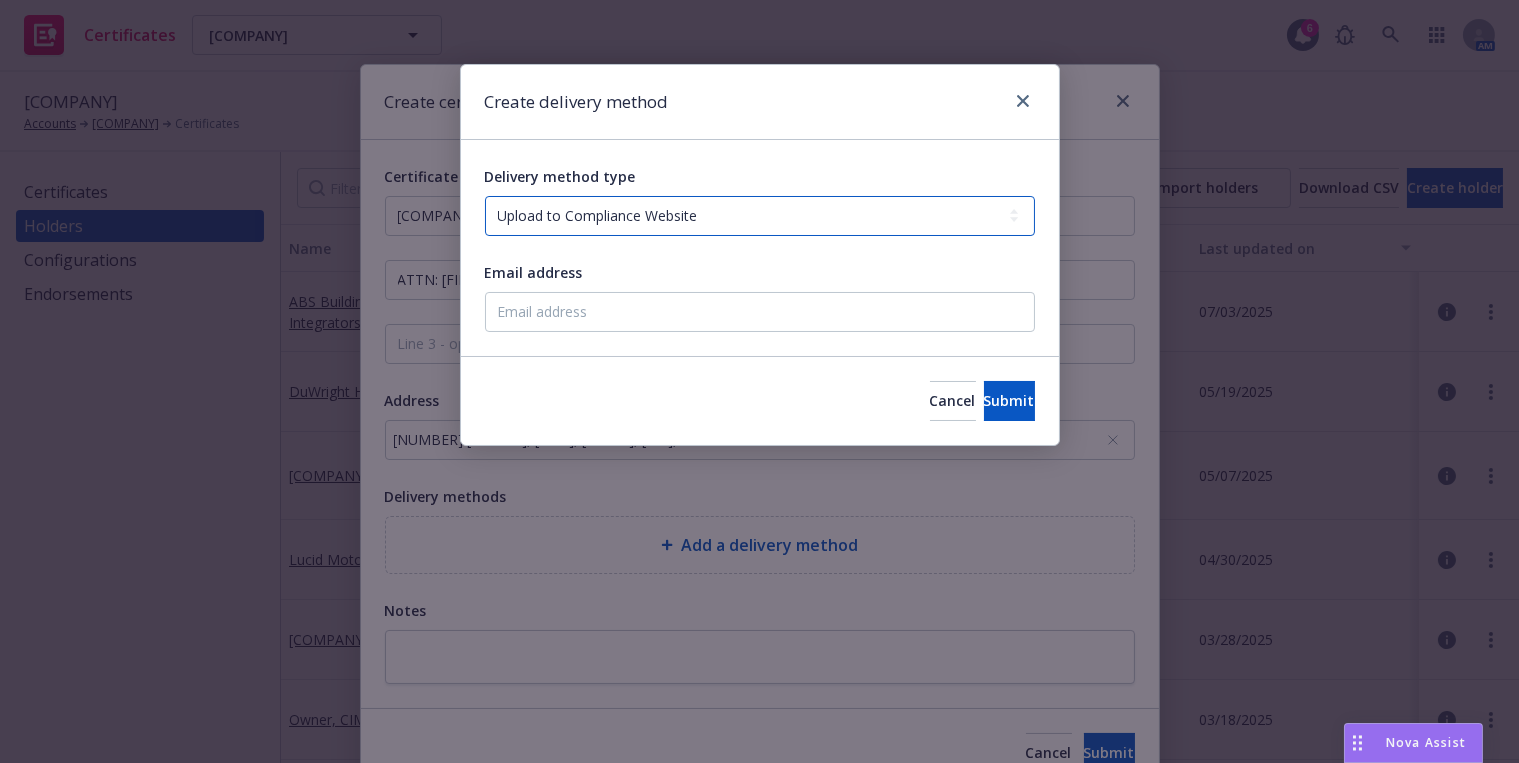 click on "Select delivery method type Email Mail Fax Upload to Compliance Website" at bounding box center [760, 216] 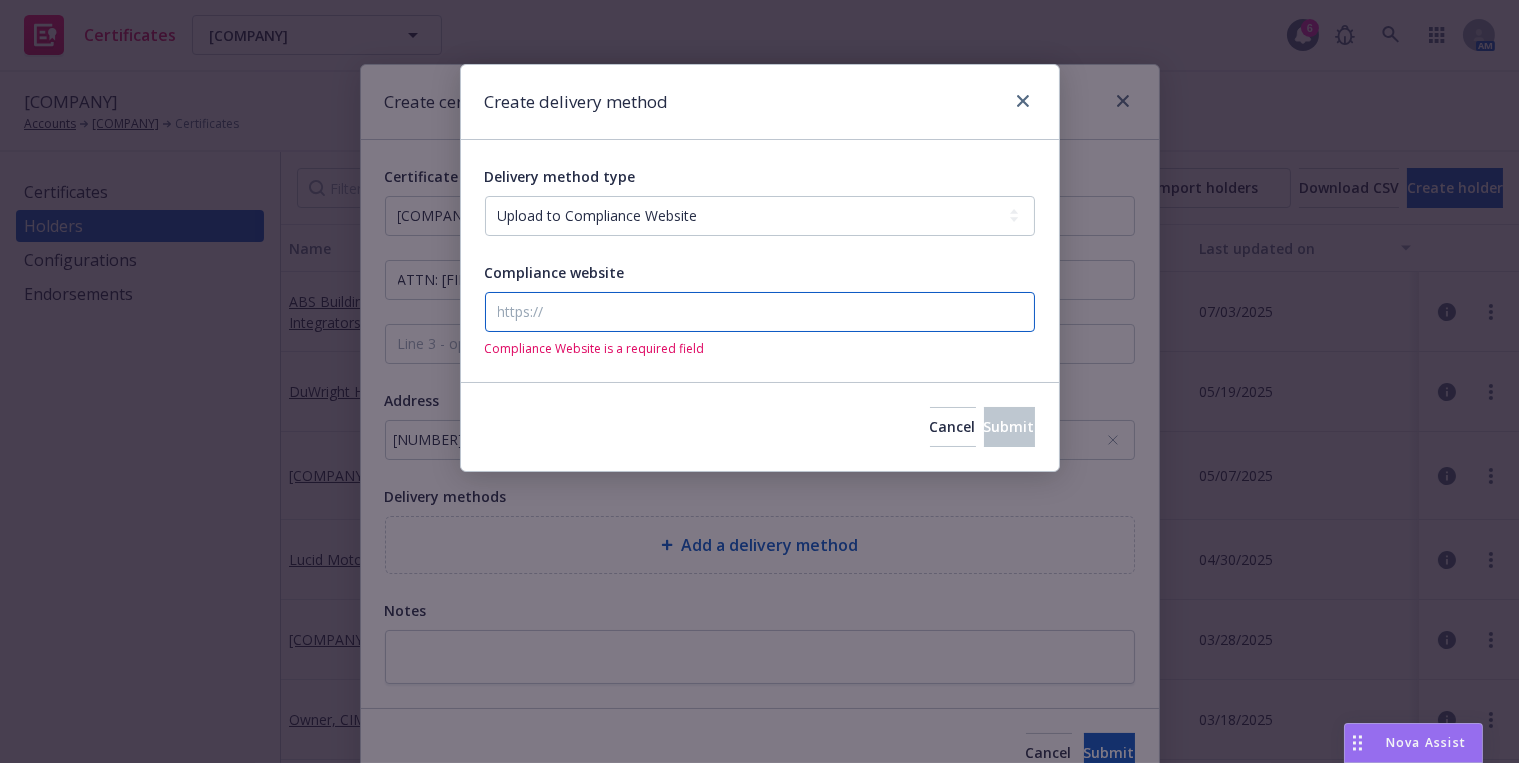 click on "Compliance website" at bounding box center [760, 312] 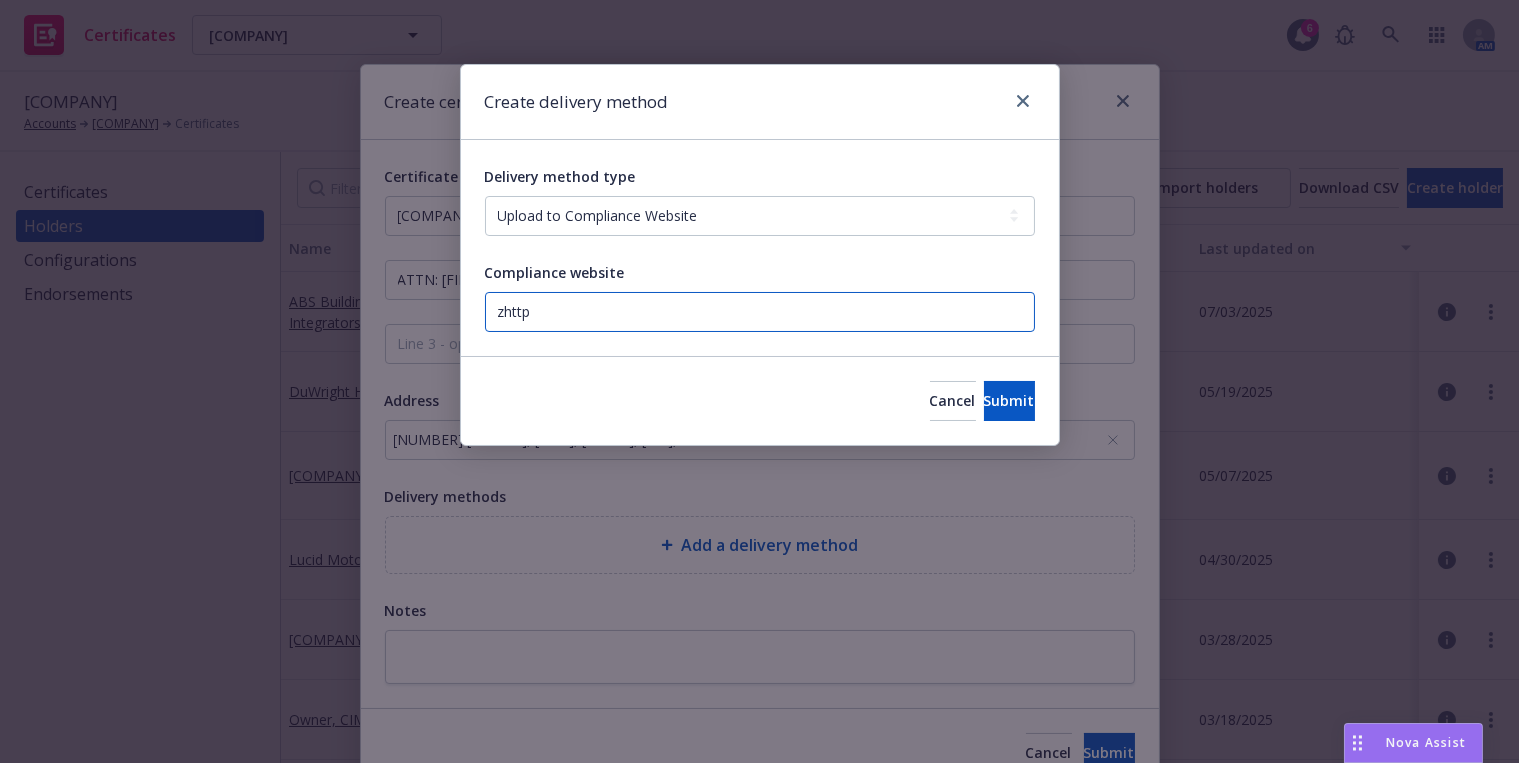 paste on "https://www.newfront.com" 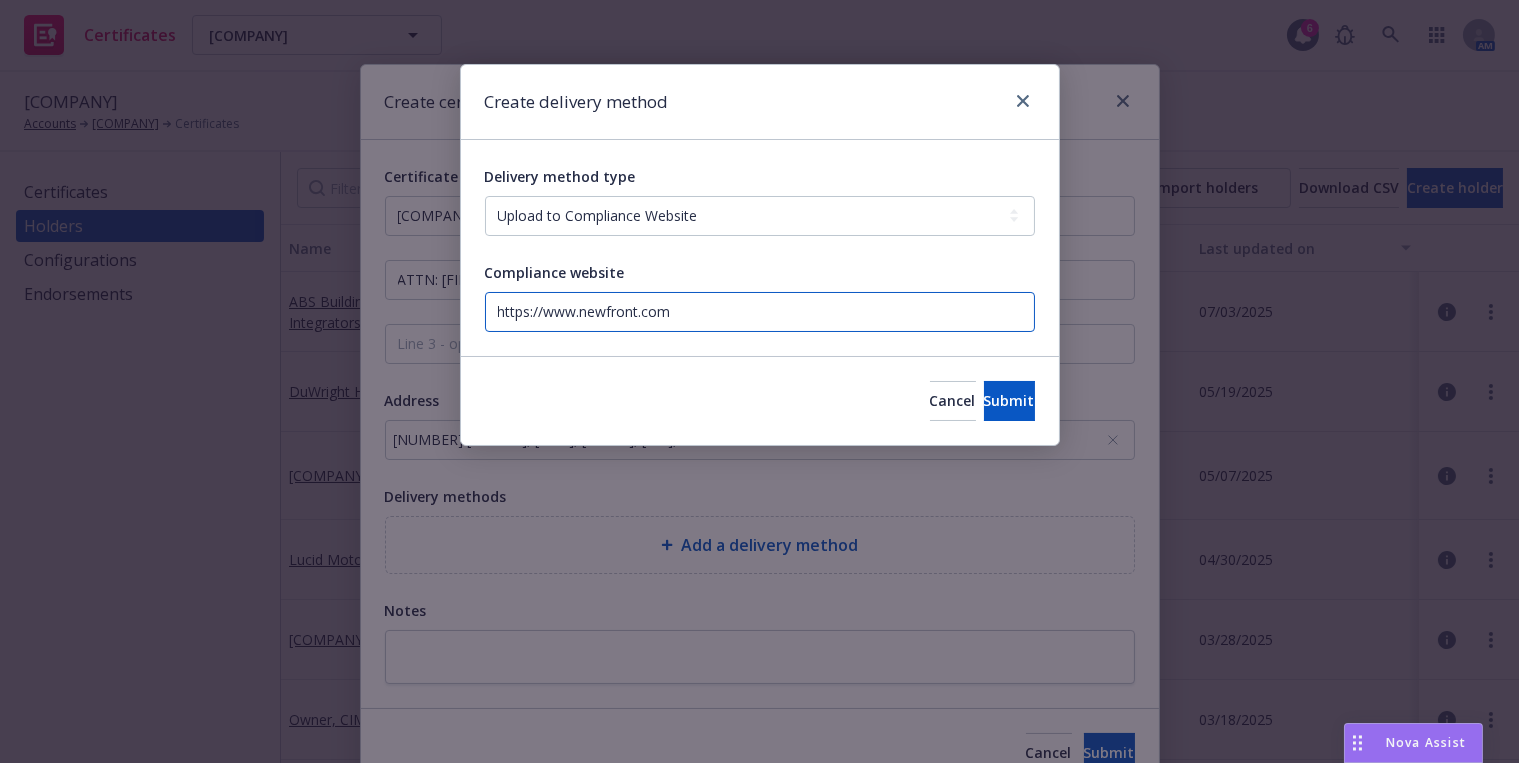 type on "https://www.newfront.com" 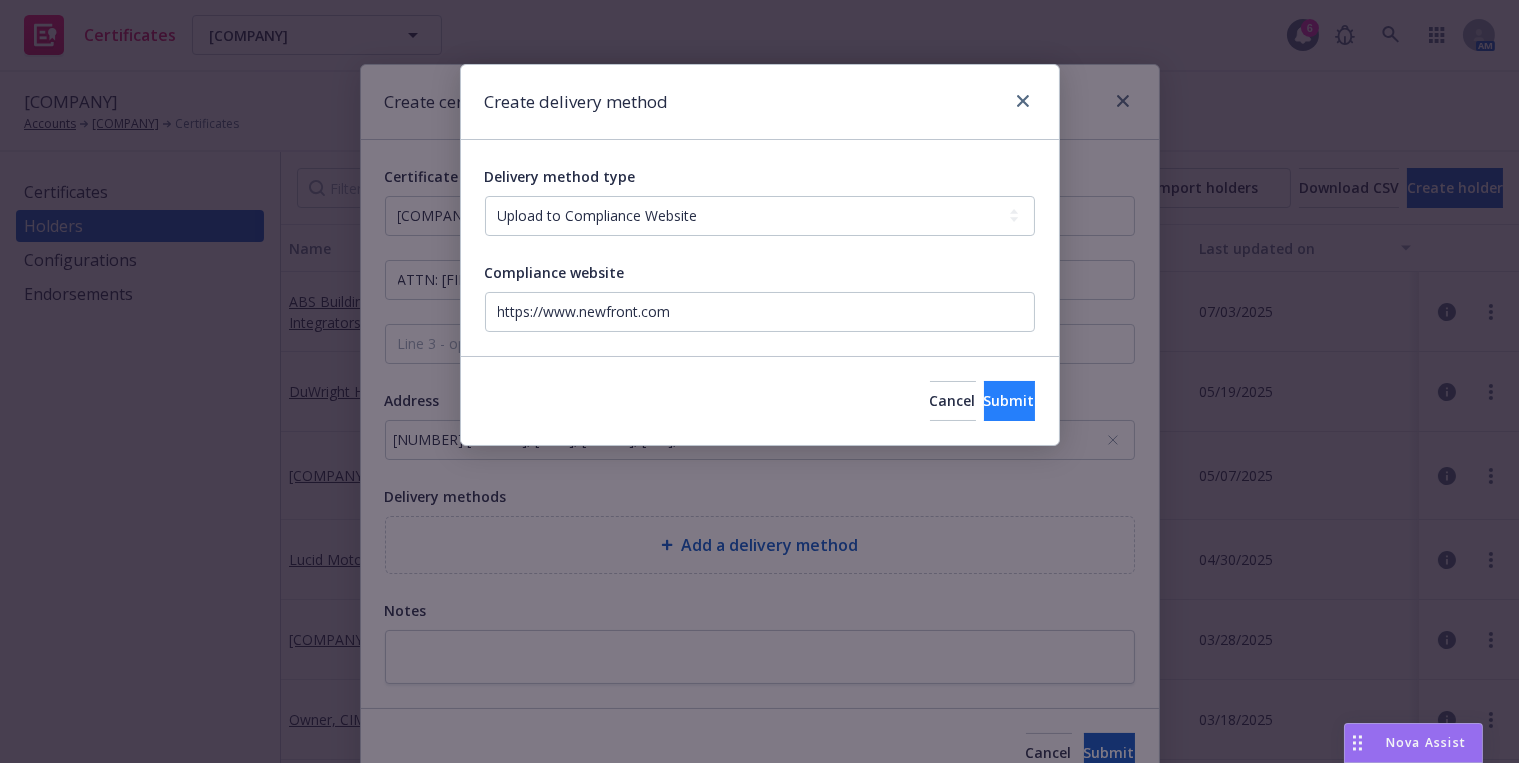 drag, startPoint x: 994, startPoint y: 379, endPoint x: 992, endPoint y: 400, distance: 21.095022 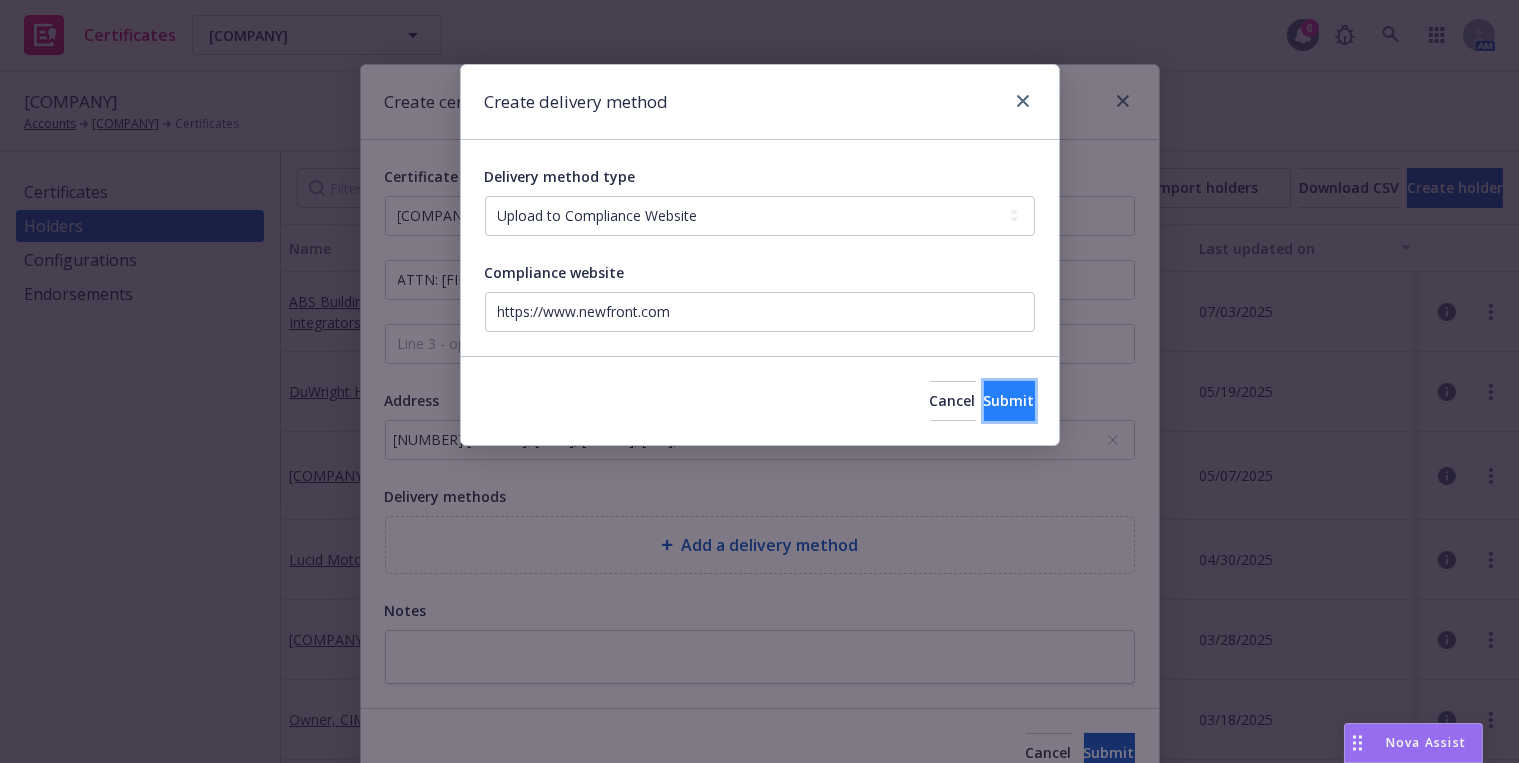 click on "Submit" at bounding box center [1009, 400] 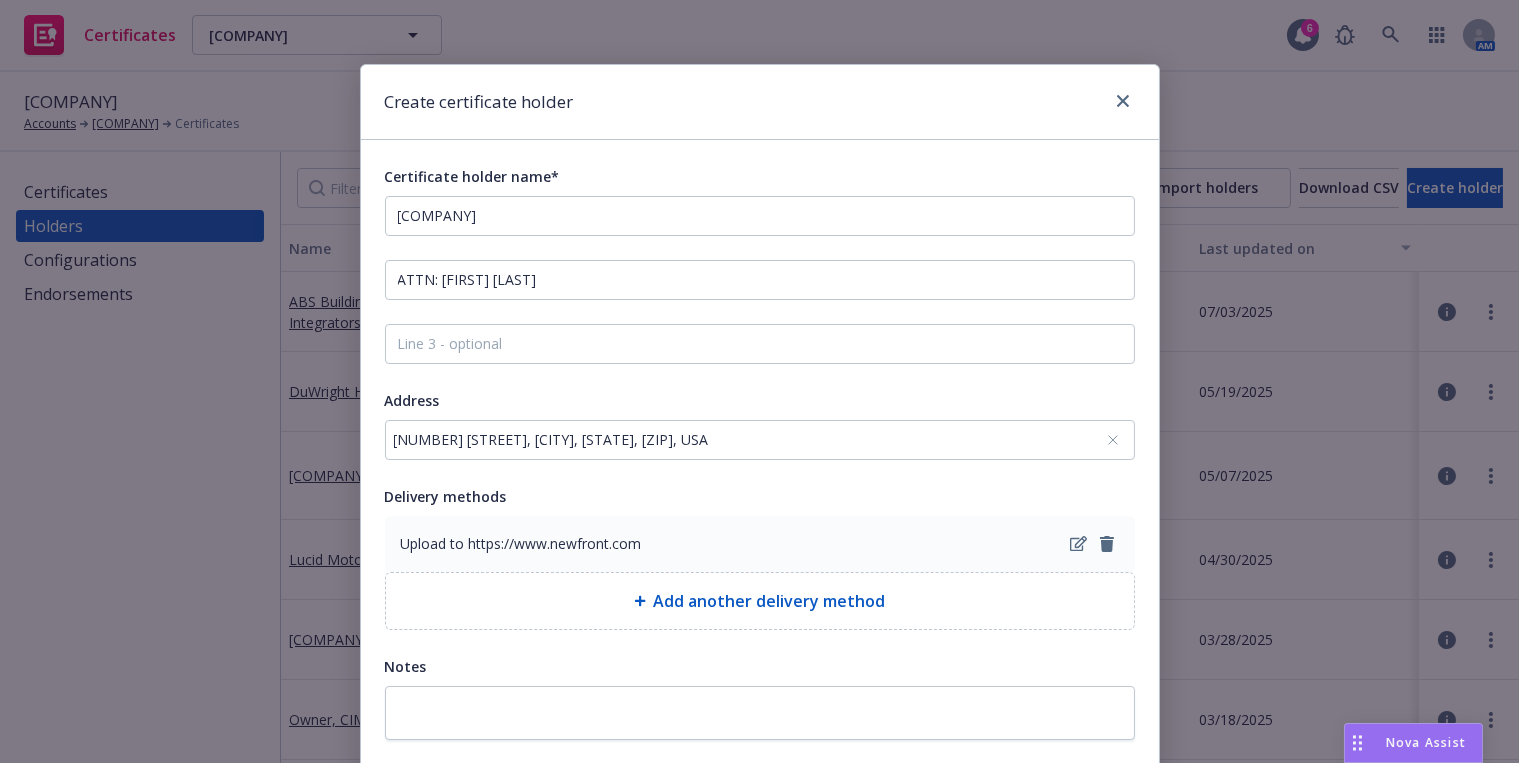 scroll, scrollTop: 154, scrollLeft: 0, axis: vertical 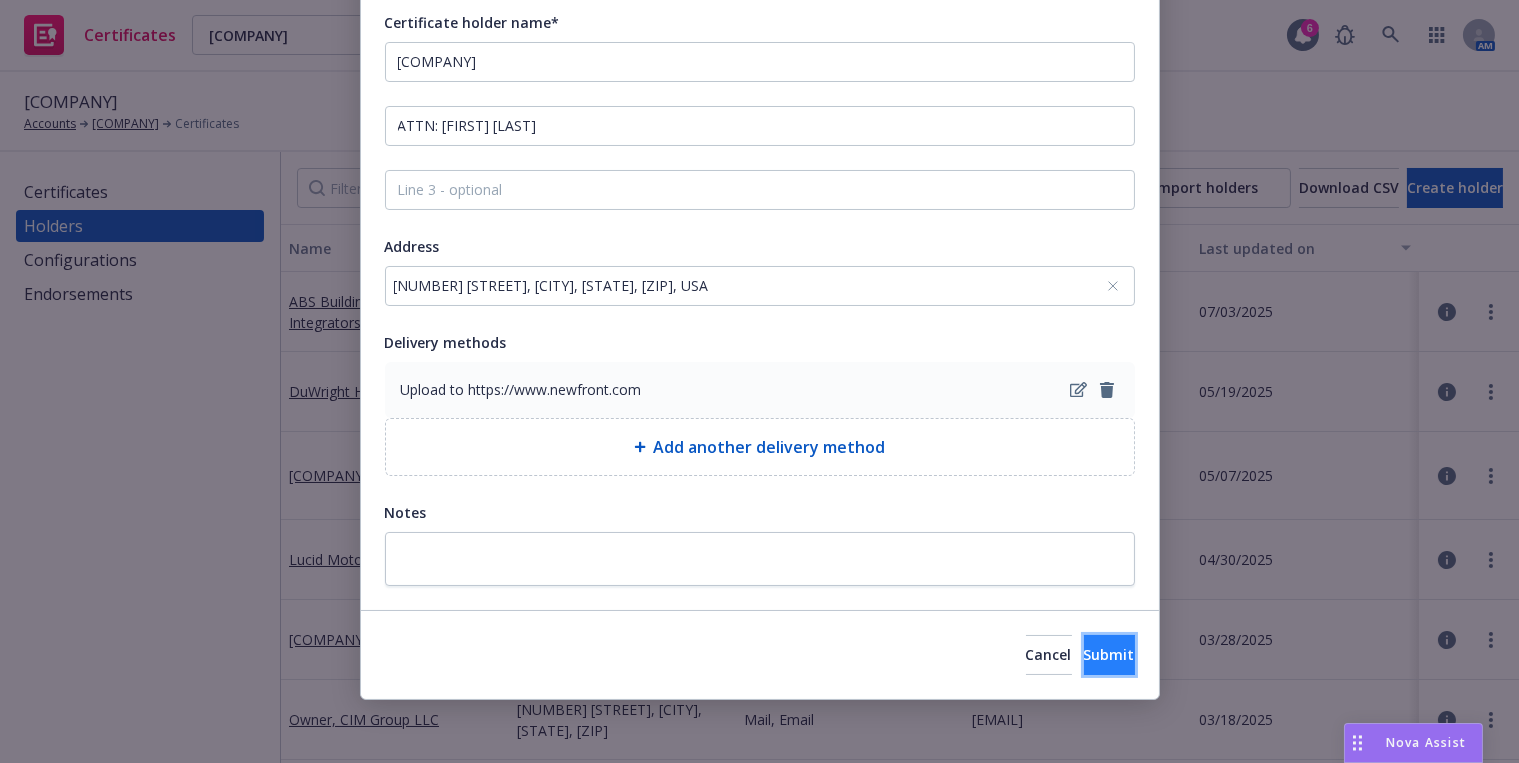 click on "Submit" at bounding box center [1109, 655] 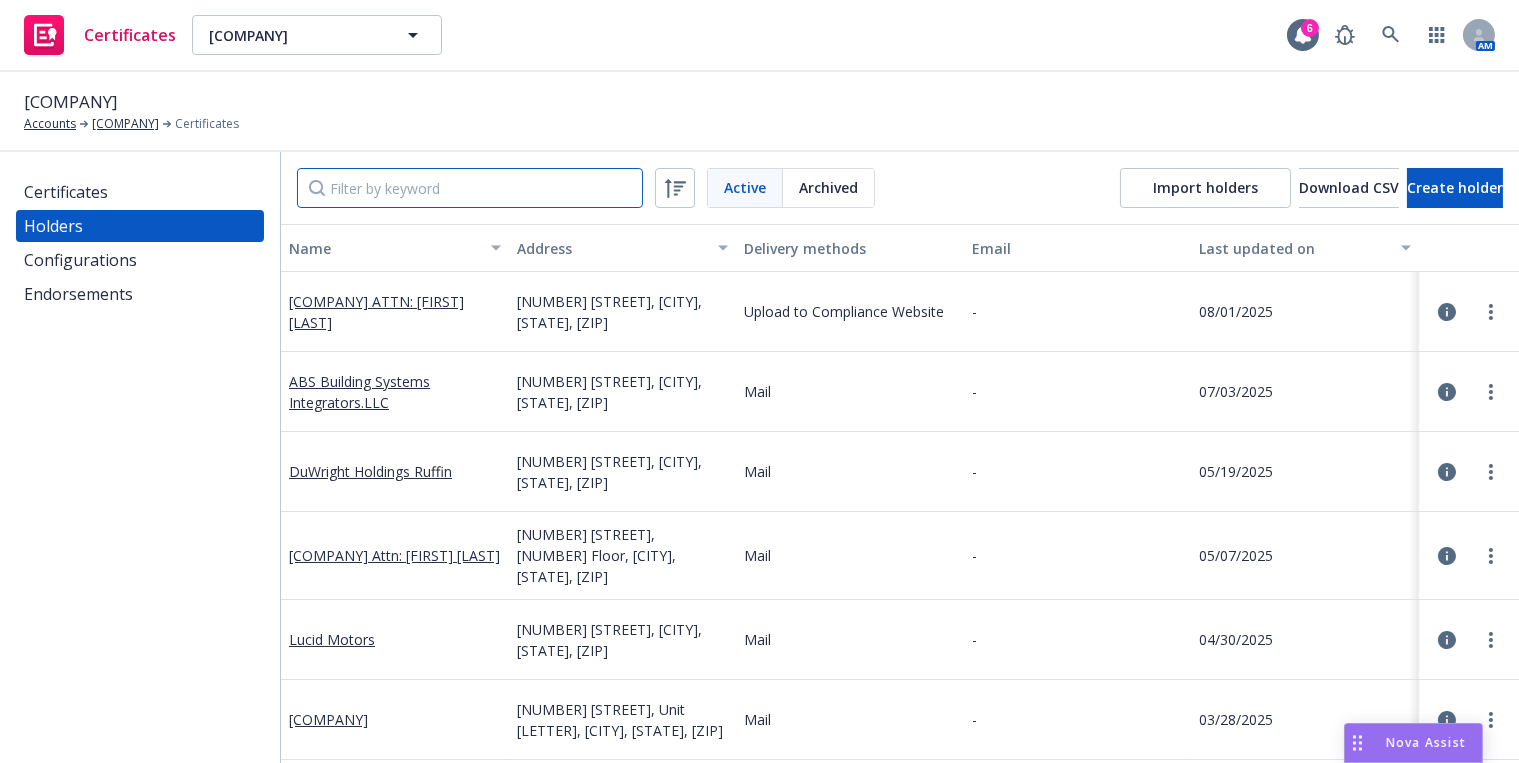 drag, startPoint x: 534, startPoint y: 181, endPoint x: 487, endPoint y: 179, distance: 47.042534 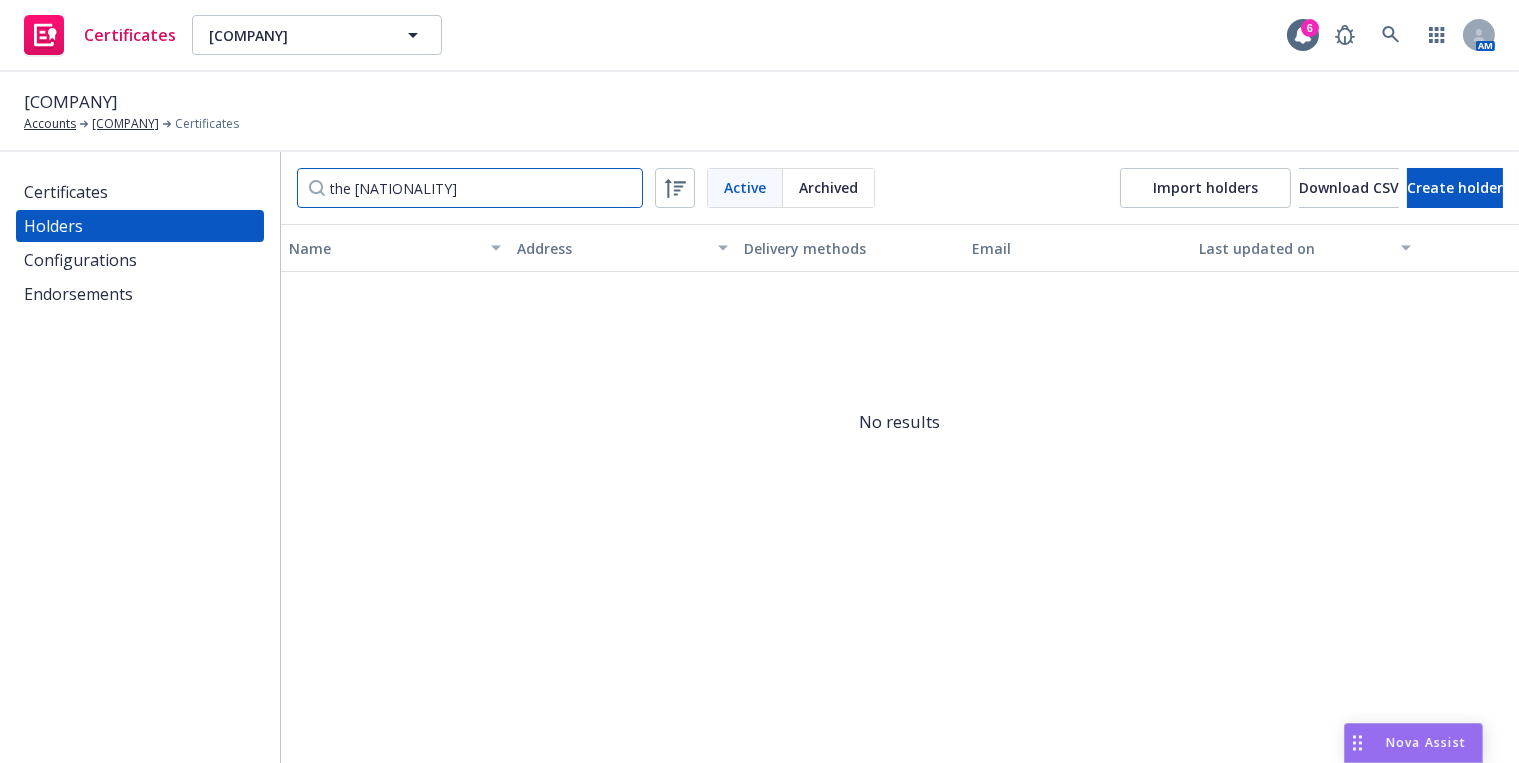 type on "the [NATIONALITY]" 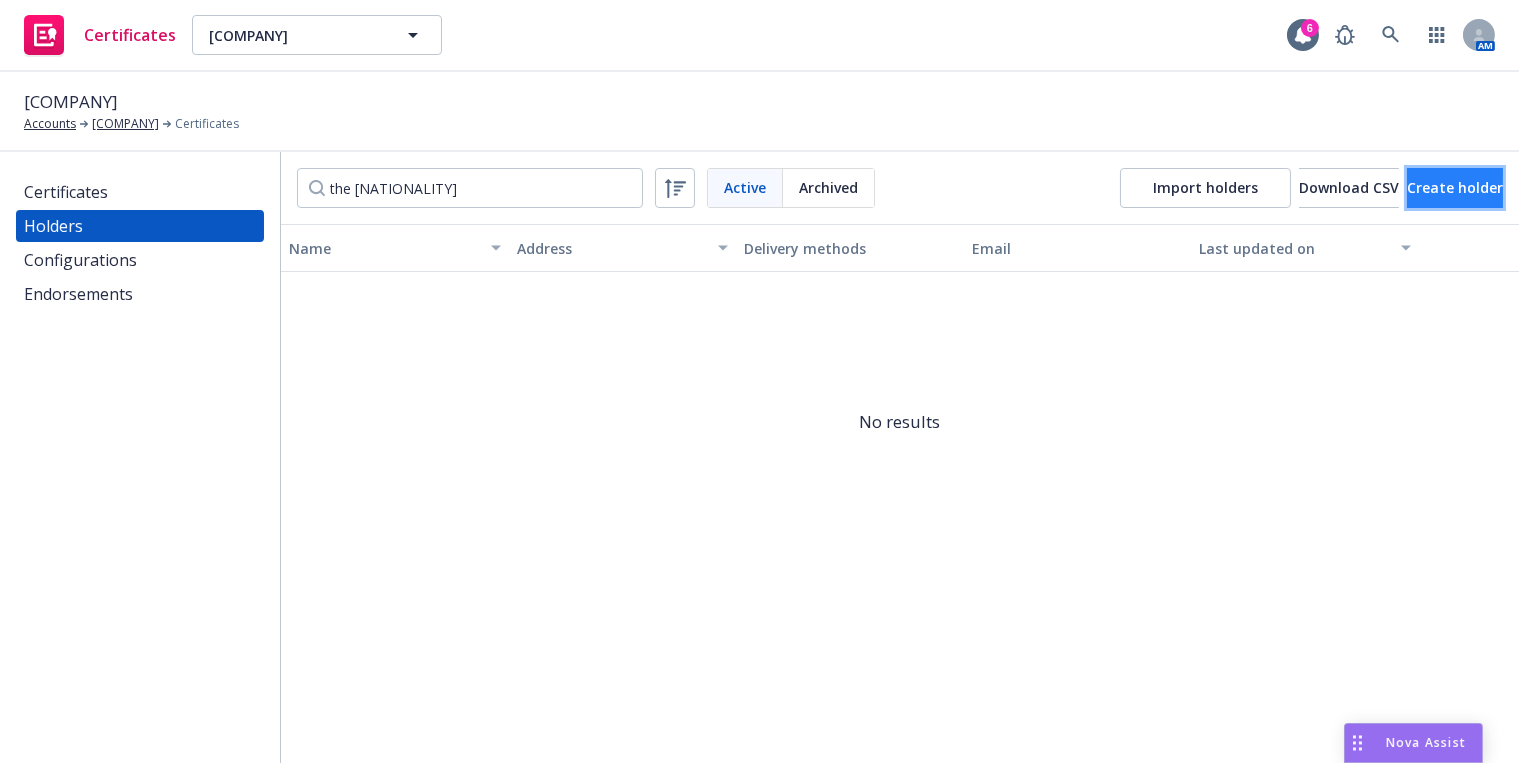 click on "Create holder" at bounding box center (1455, 187) 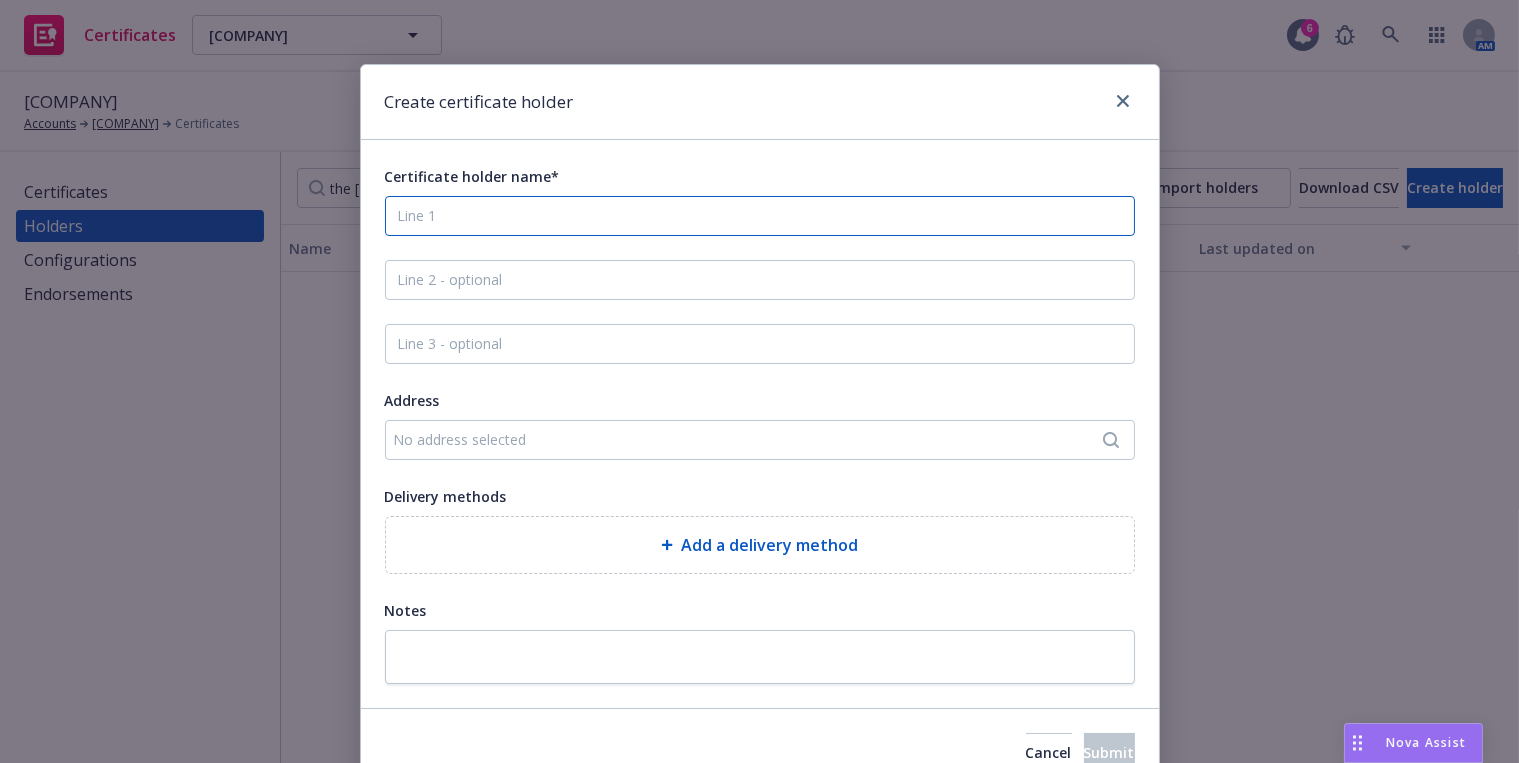 click on "Certificate holder name*" at bounding box center [760, 216] 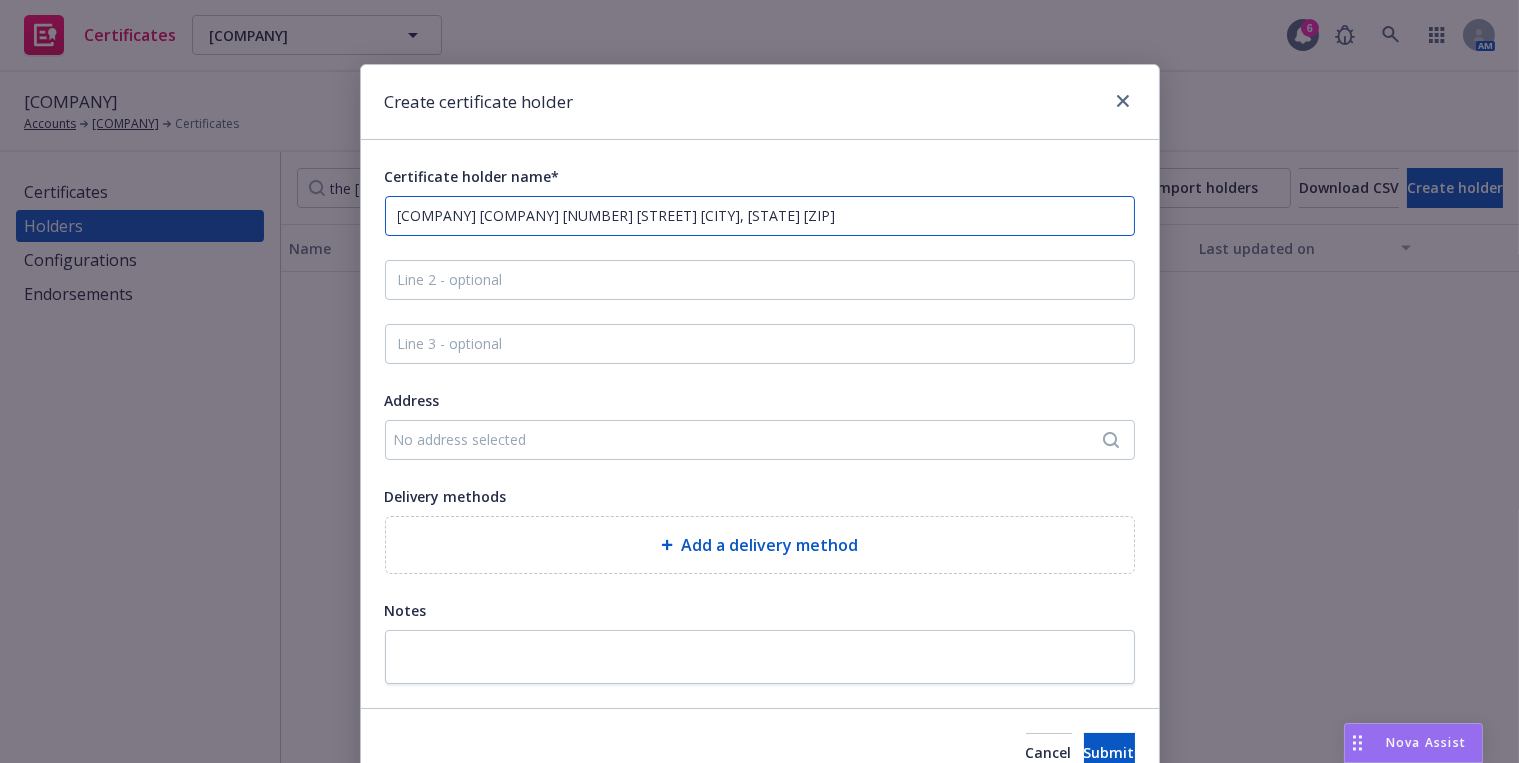 drag, startPoint x: 581, startPoint y: 220, endPoint x: 808, endPoint y: 218, distance: 227.0088 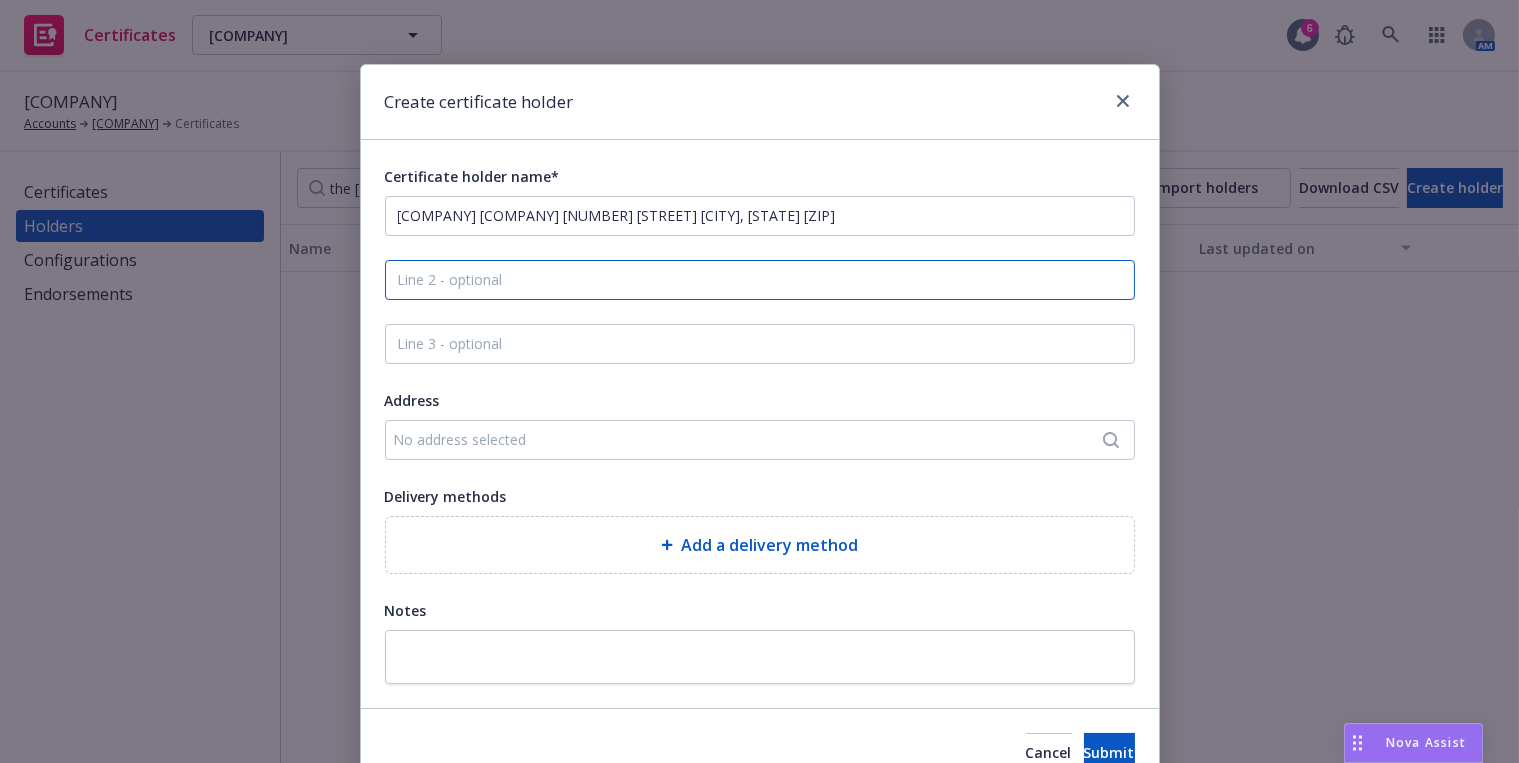 click at bounding box center (760, 280) 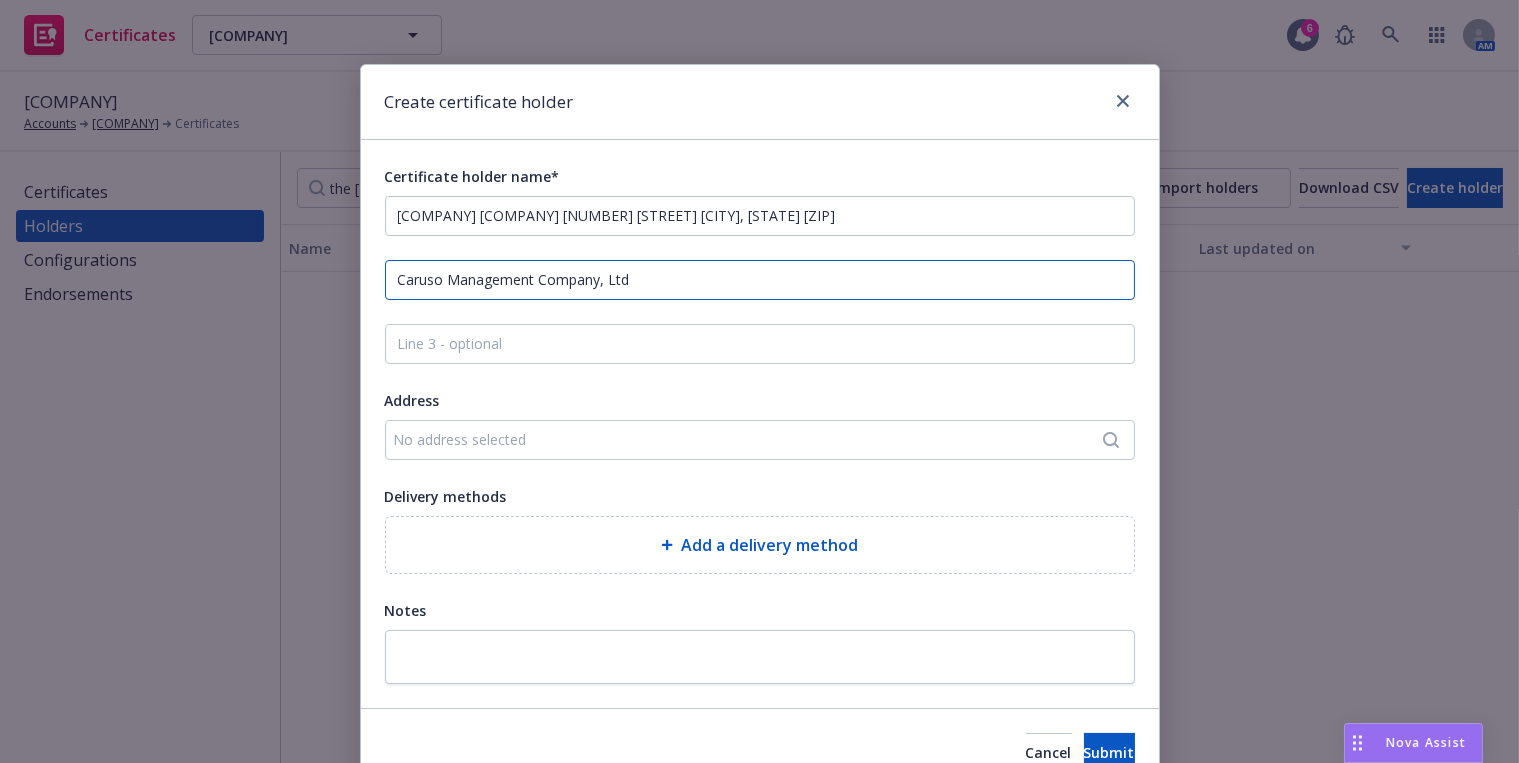 type on "Caruso Management Company, Ltd" 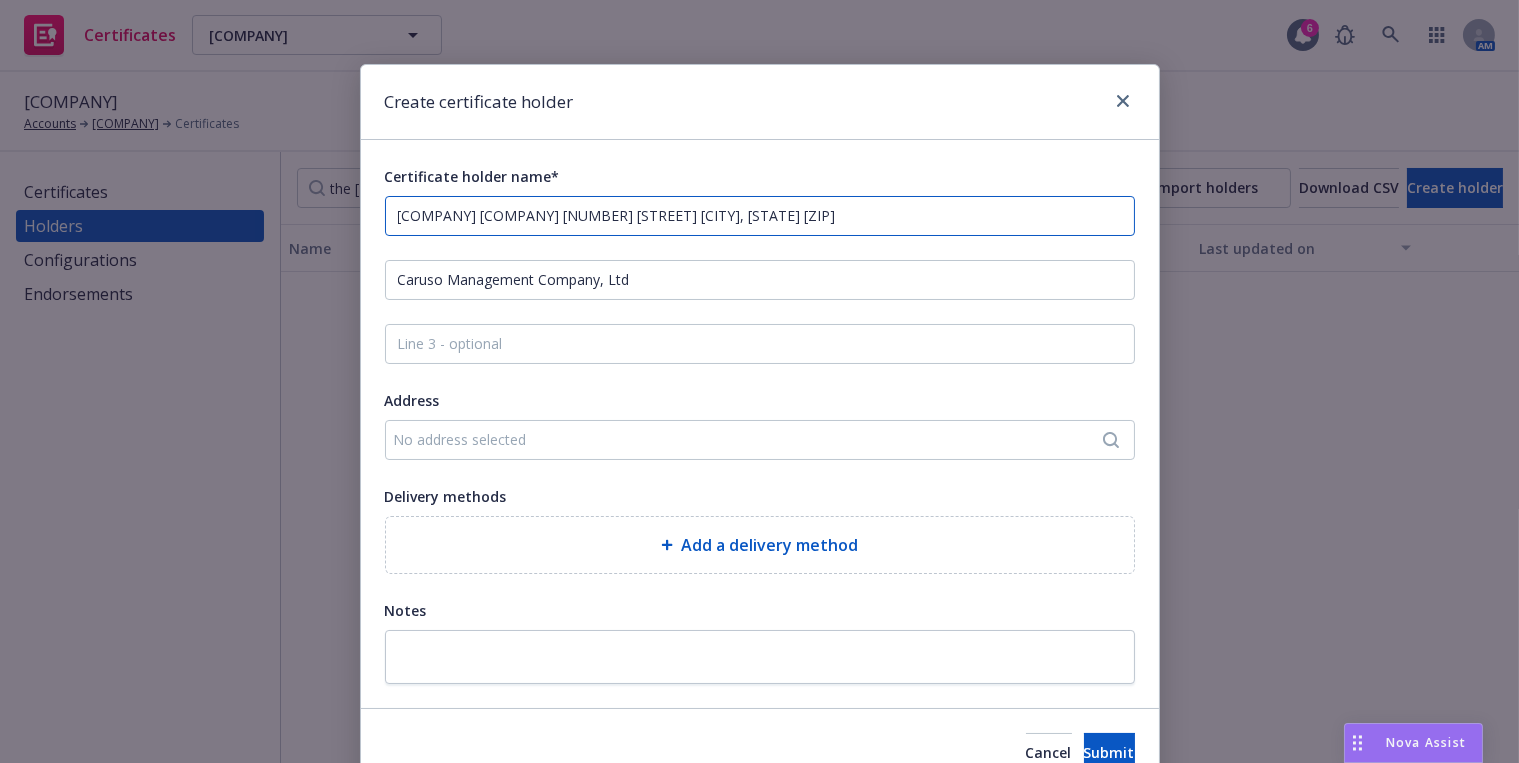 drag, startPoint x: 588, startPoint y: 219, endPoint x: 814, endPoint y: 219, distance: 226 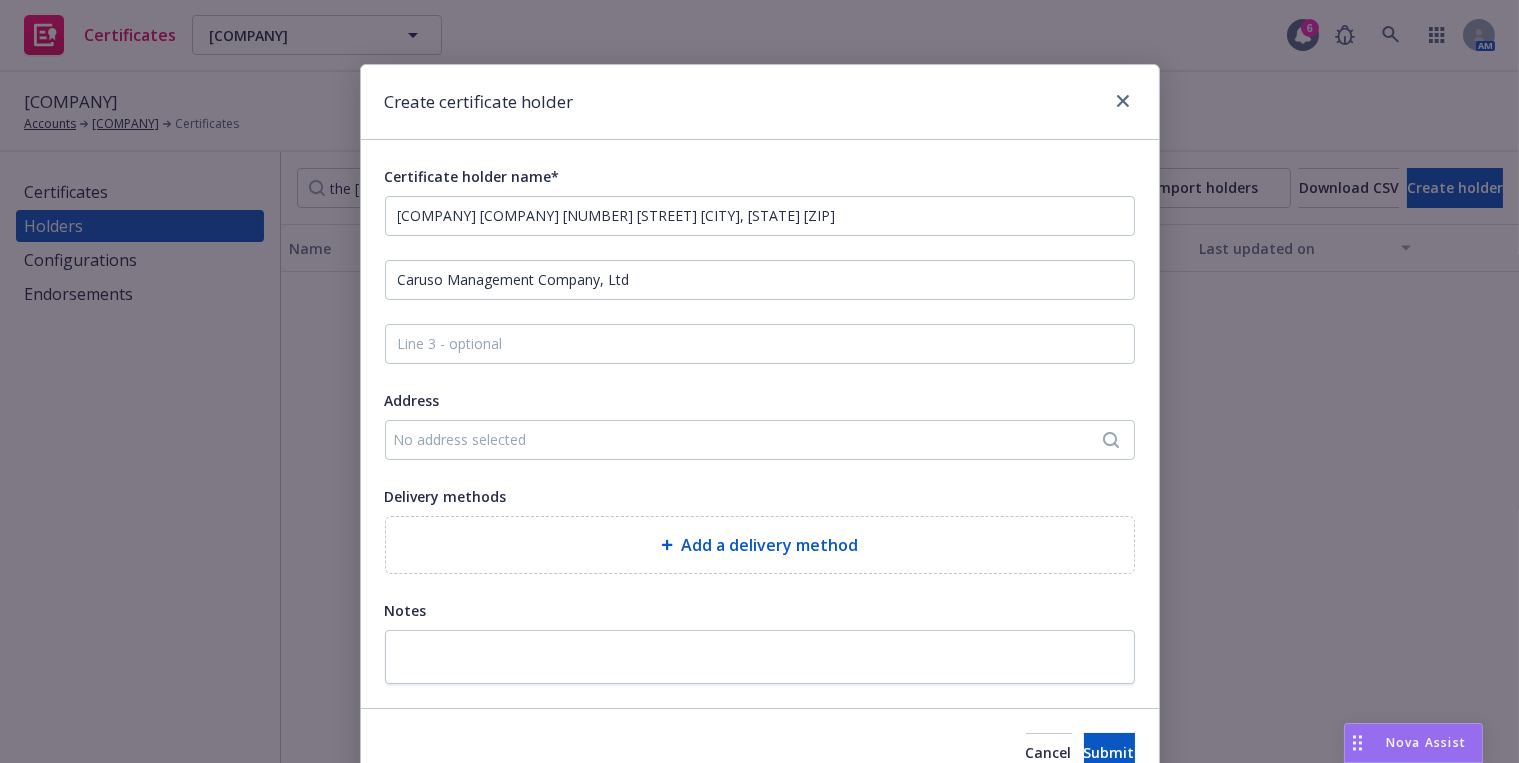 click on "No address selected" at bounding box center [750, 439] 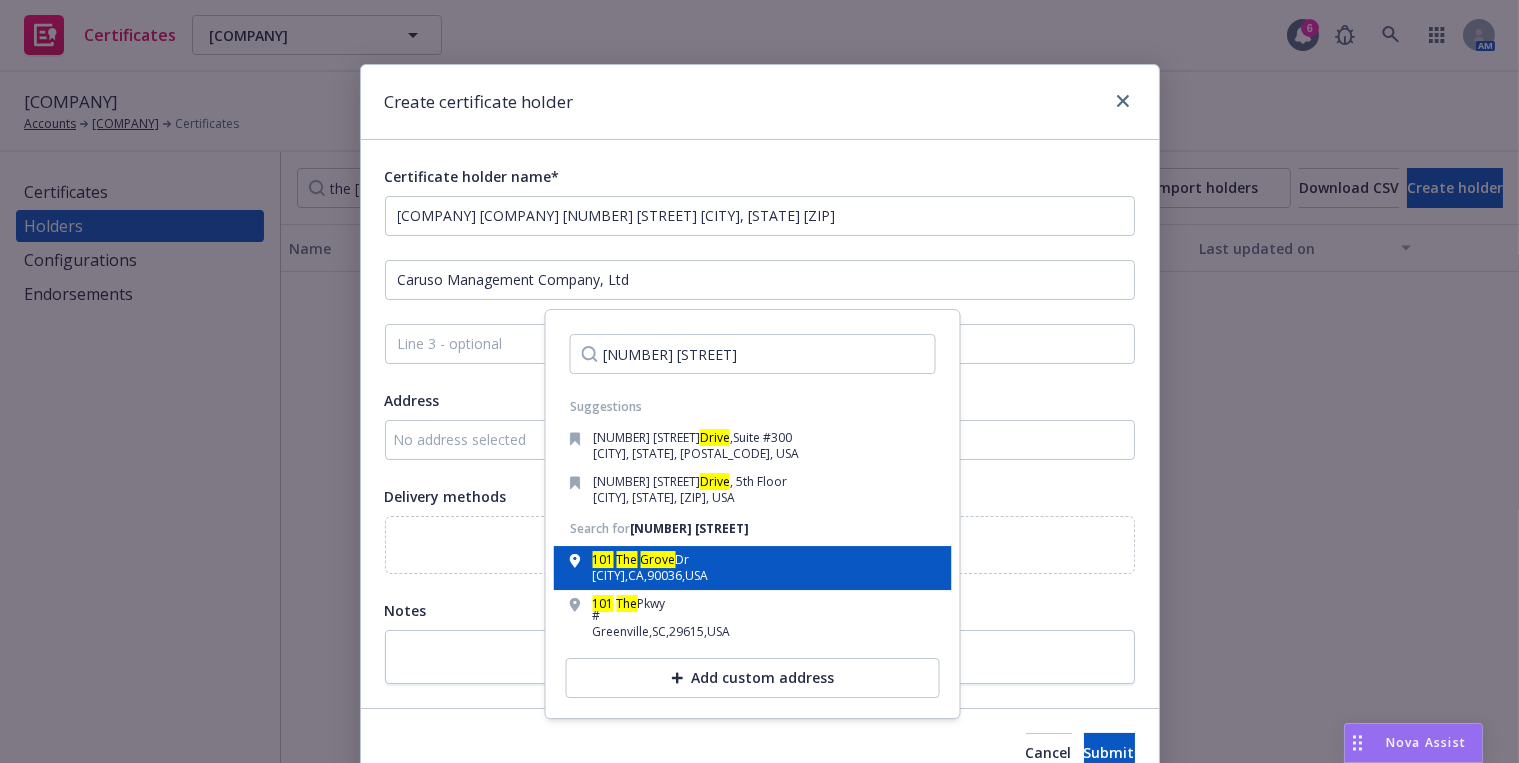 type on "[NUMBER] [STREET]" 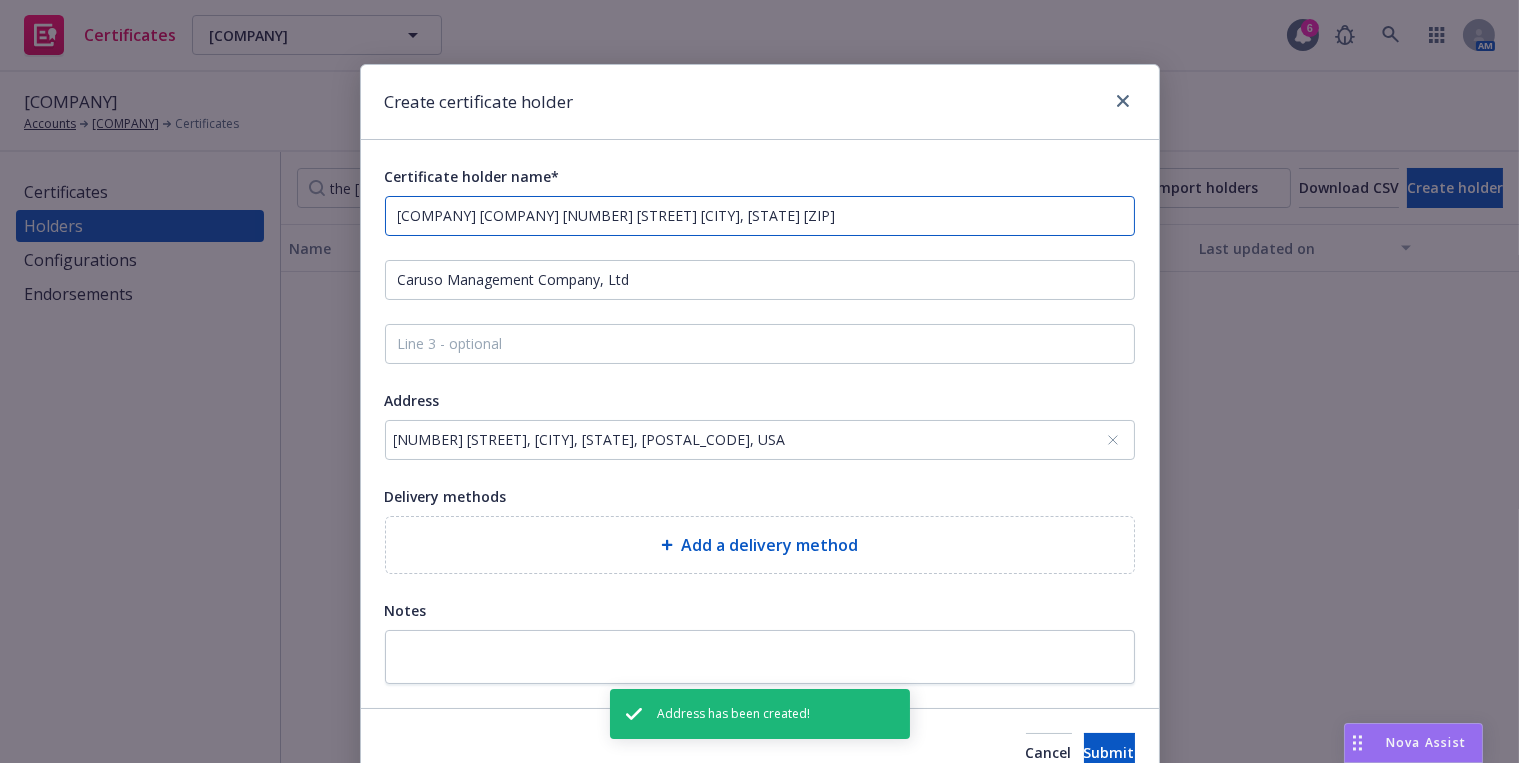 drag, startPoint x: 878, startPoint y: 211, endPoint x: 577, endPoint y: 218, distance: 301.0814 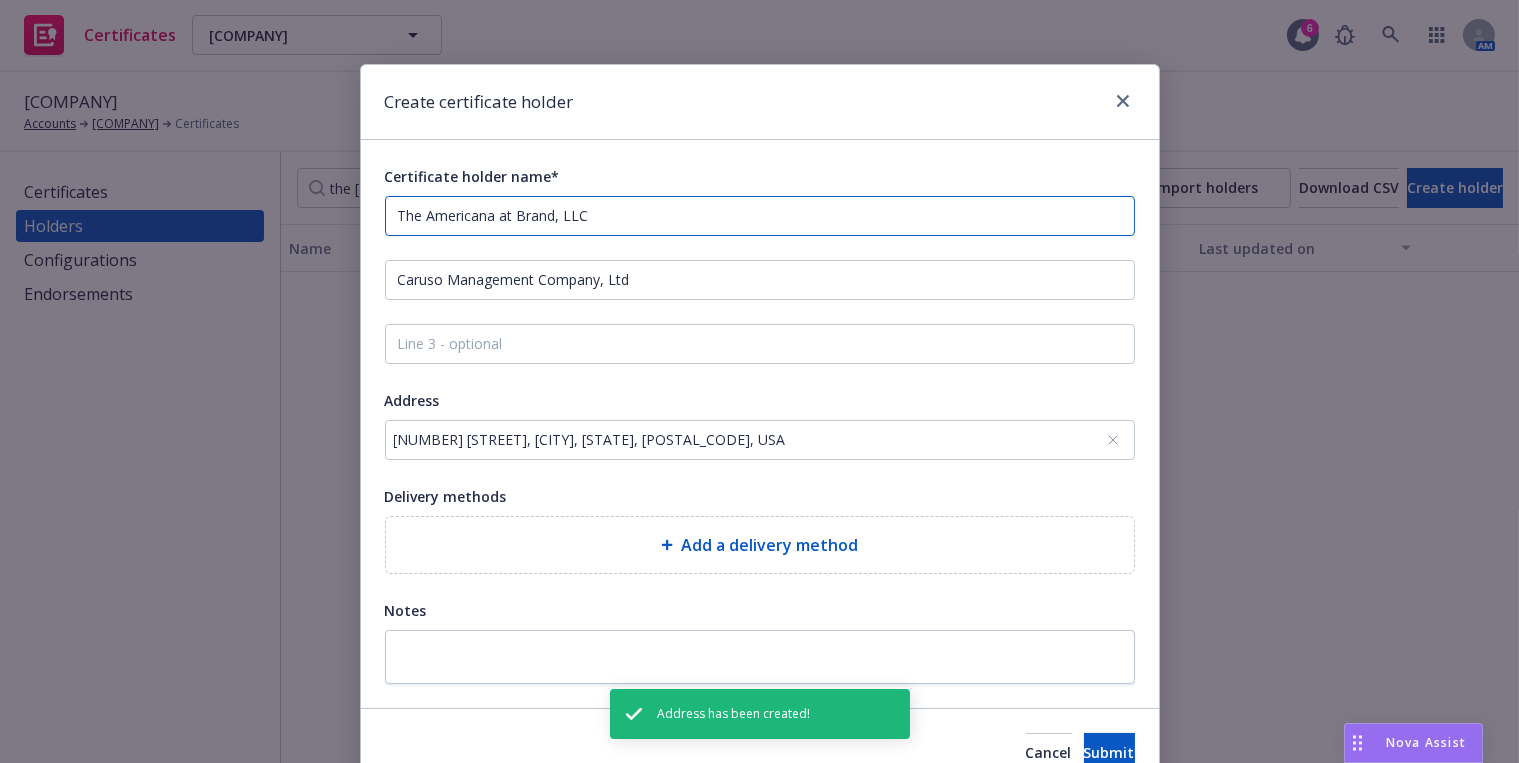 type on "The Americana at Brand, LLC" 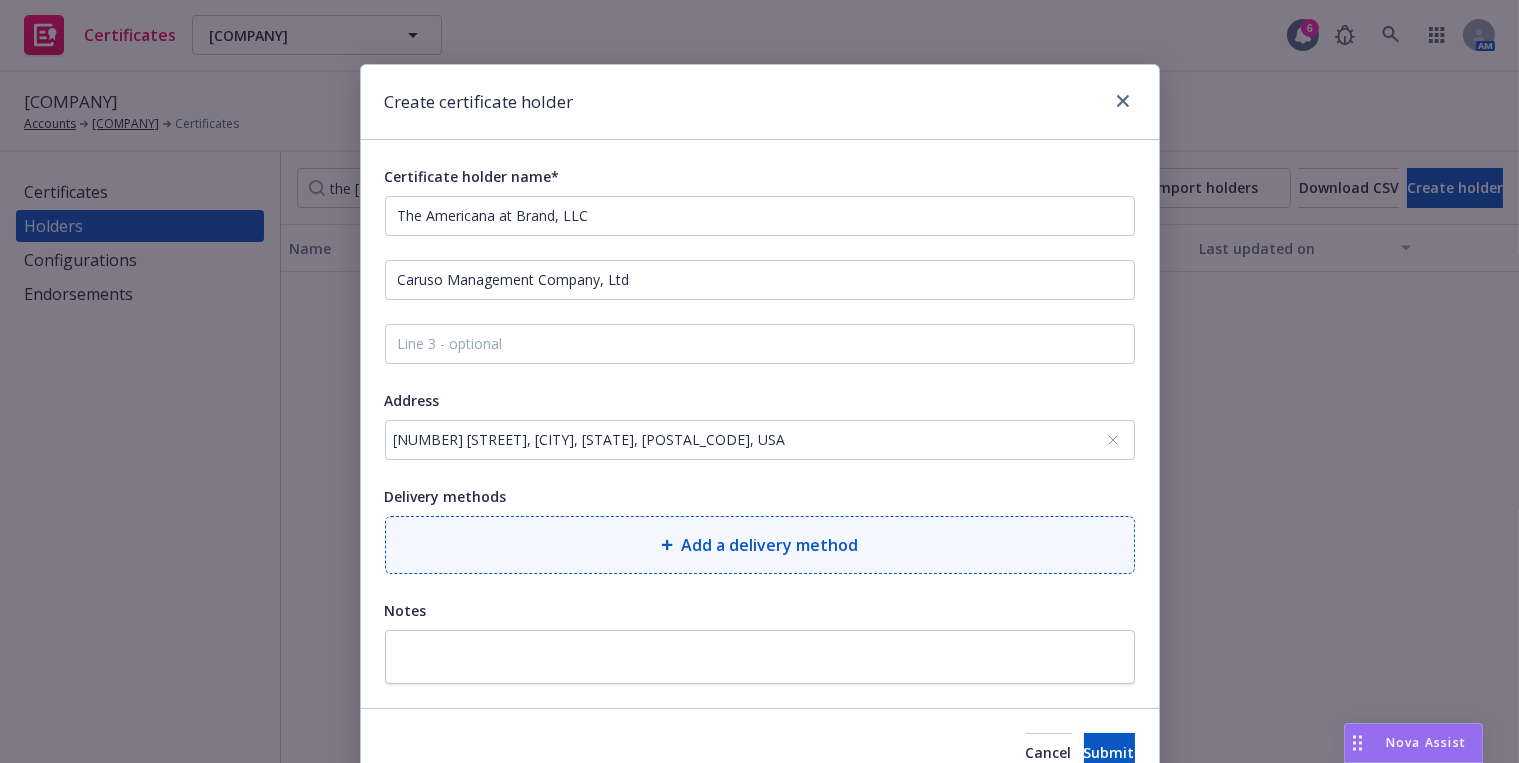 click on "Add a delivery method" at bounding box center [760, 545] 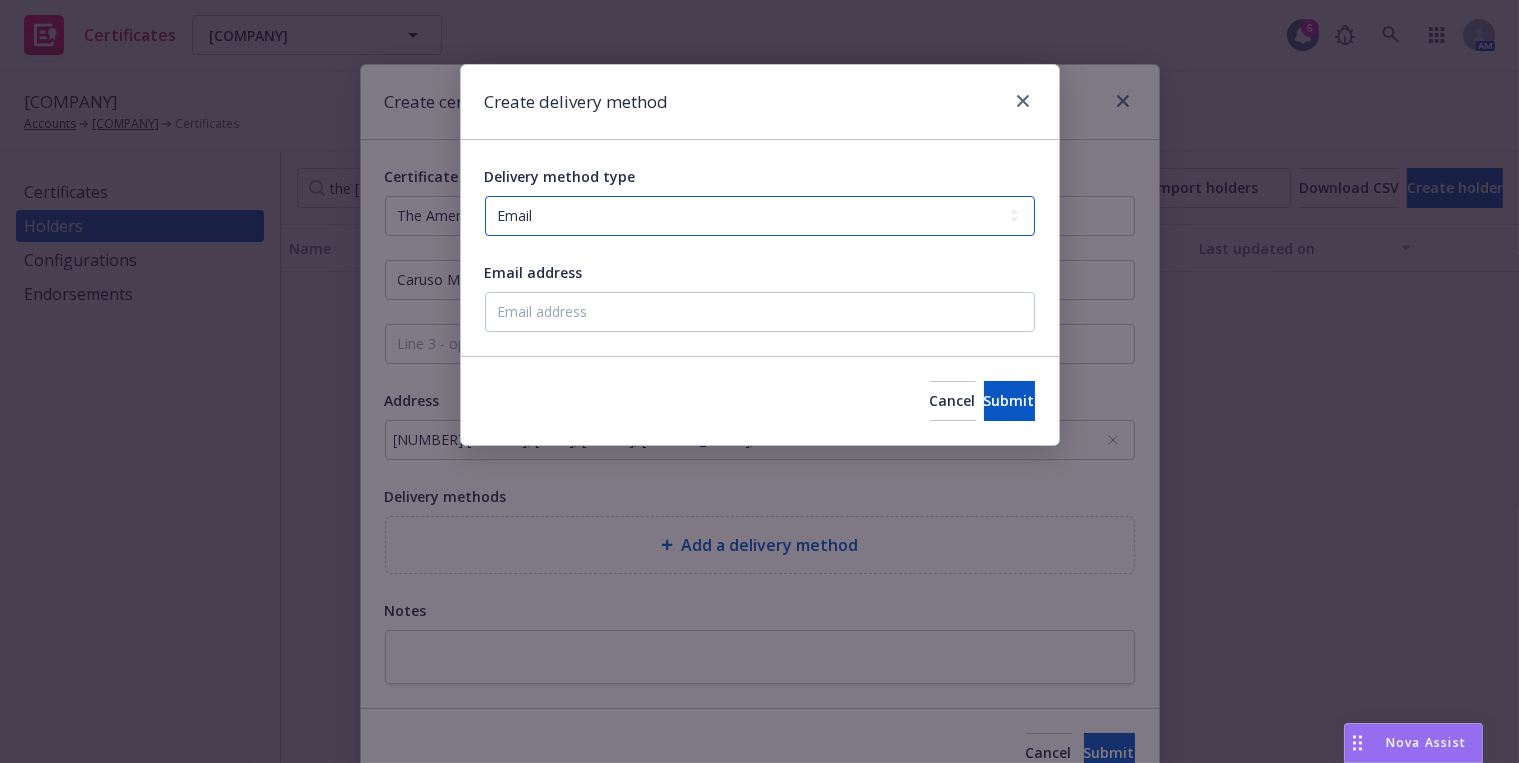 click on "Select delivery method type Email Mail Fax Upload to Compliance Website" at bounding box center [760, 216] 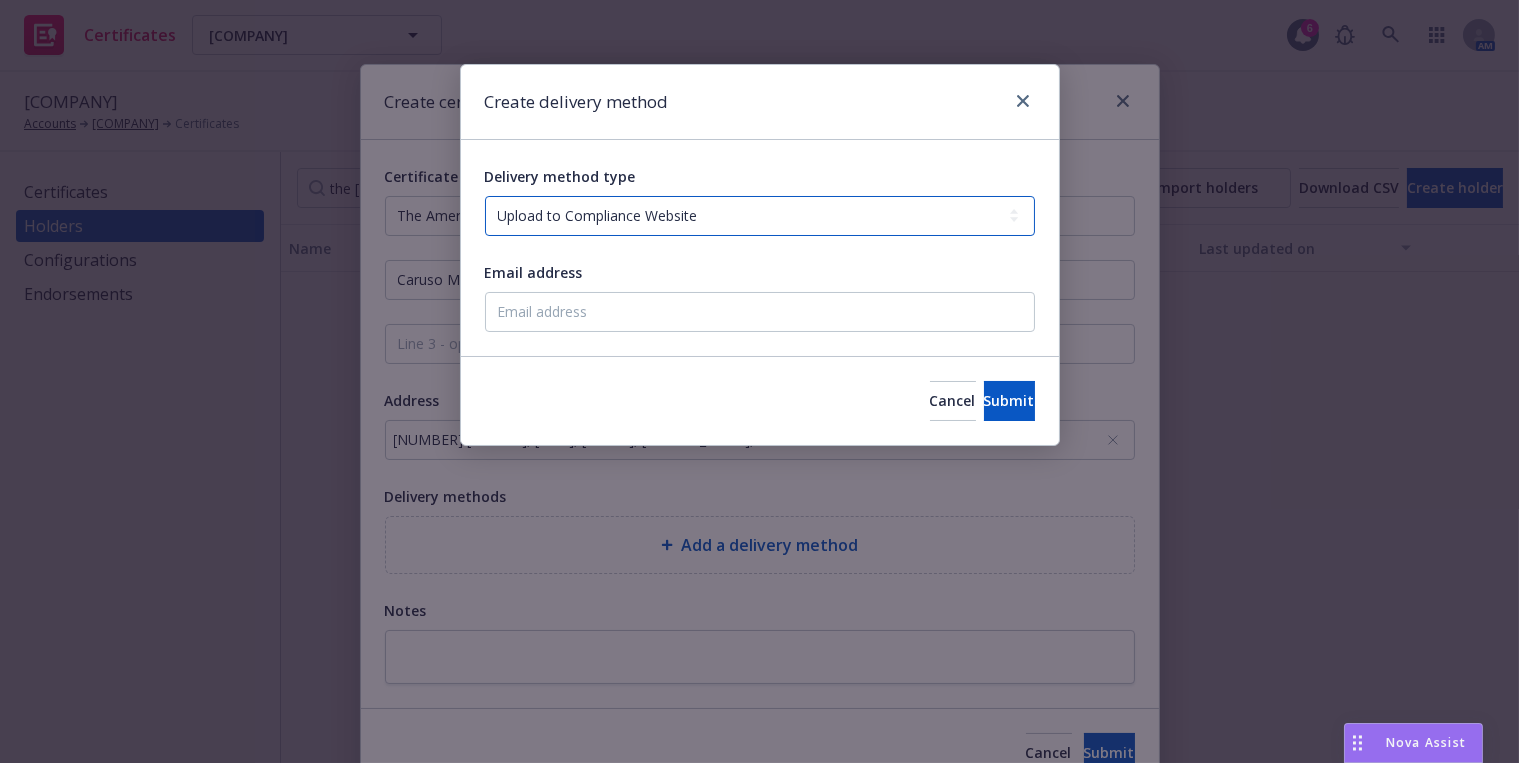 click on "Select delivery method type Email Mail Fax Upload to Compliance Website" at bounding box center (760, 216) 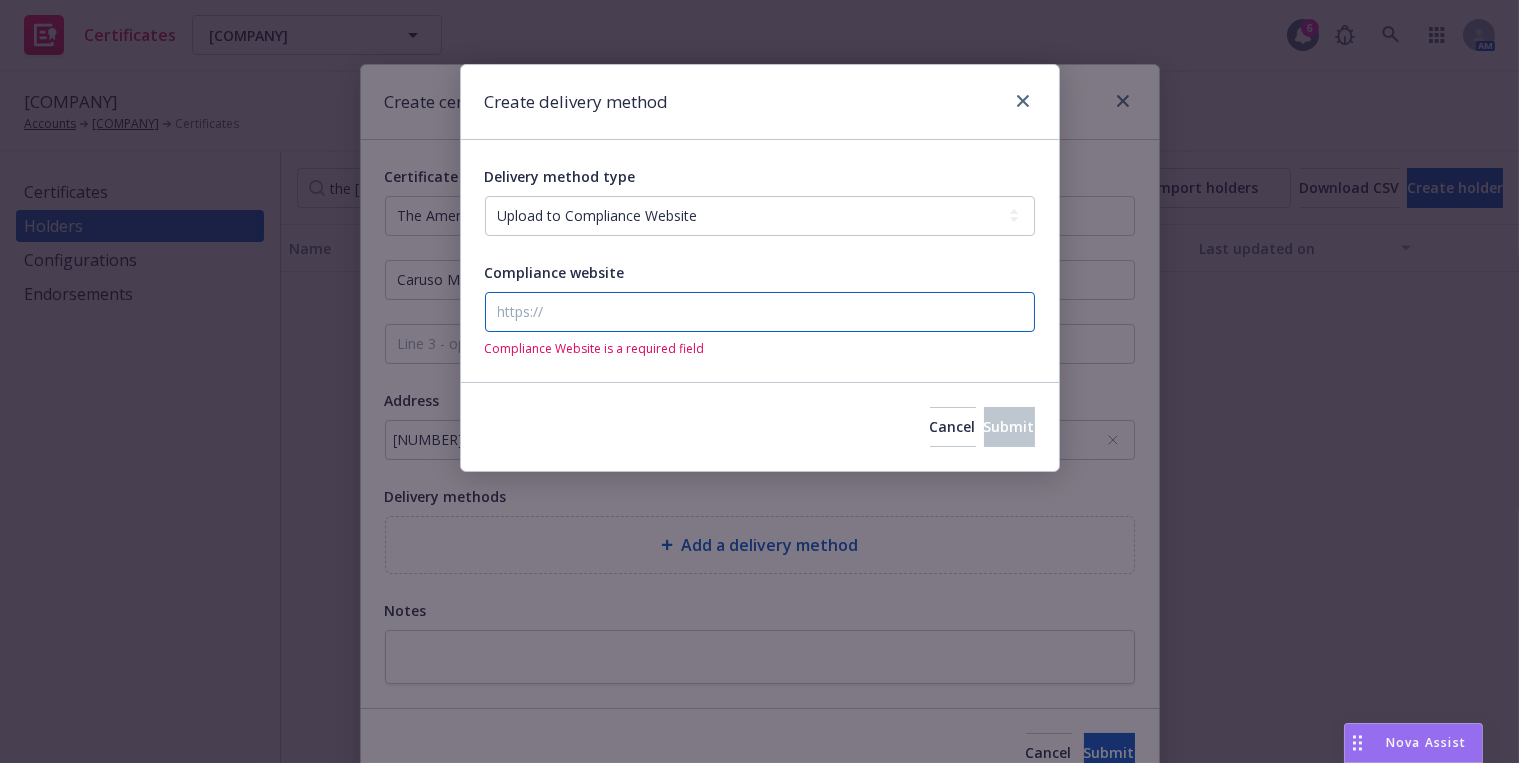 click on "Compliance website" at bounding box center (760, 312) 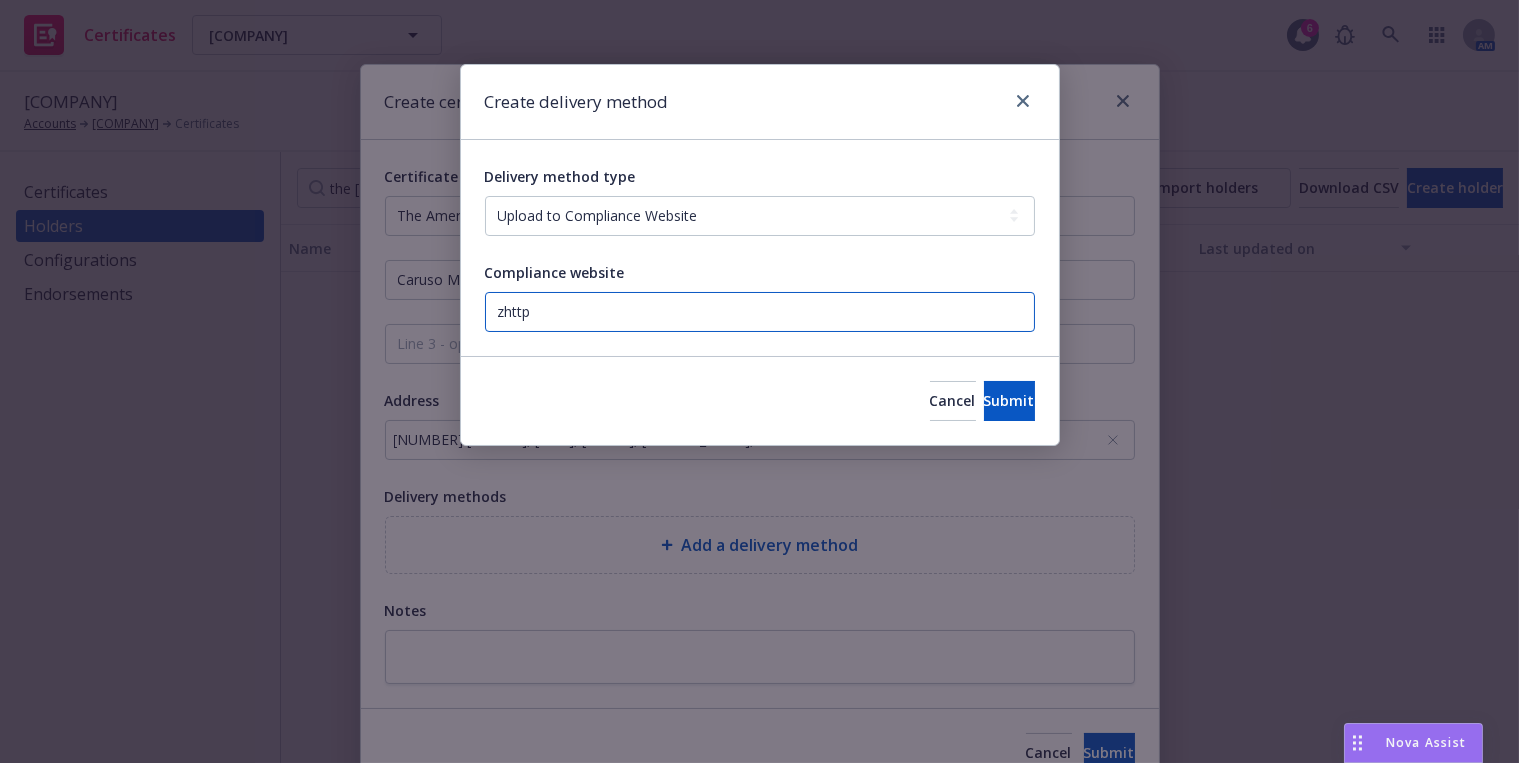 paste on "https://www.newfront.com" 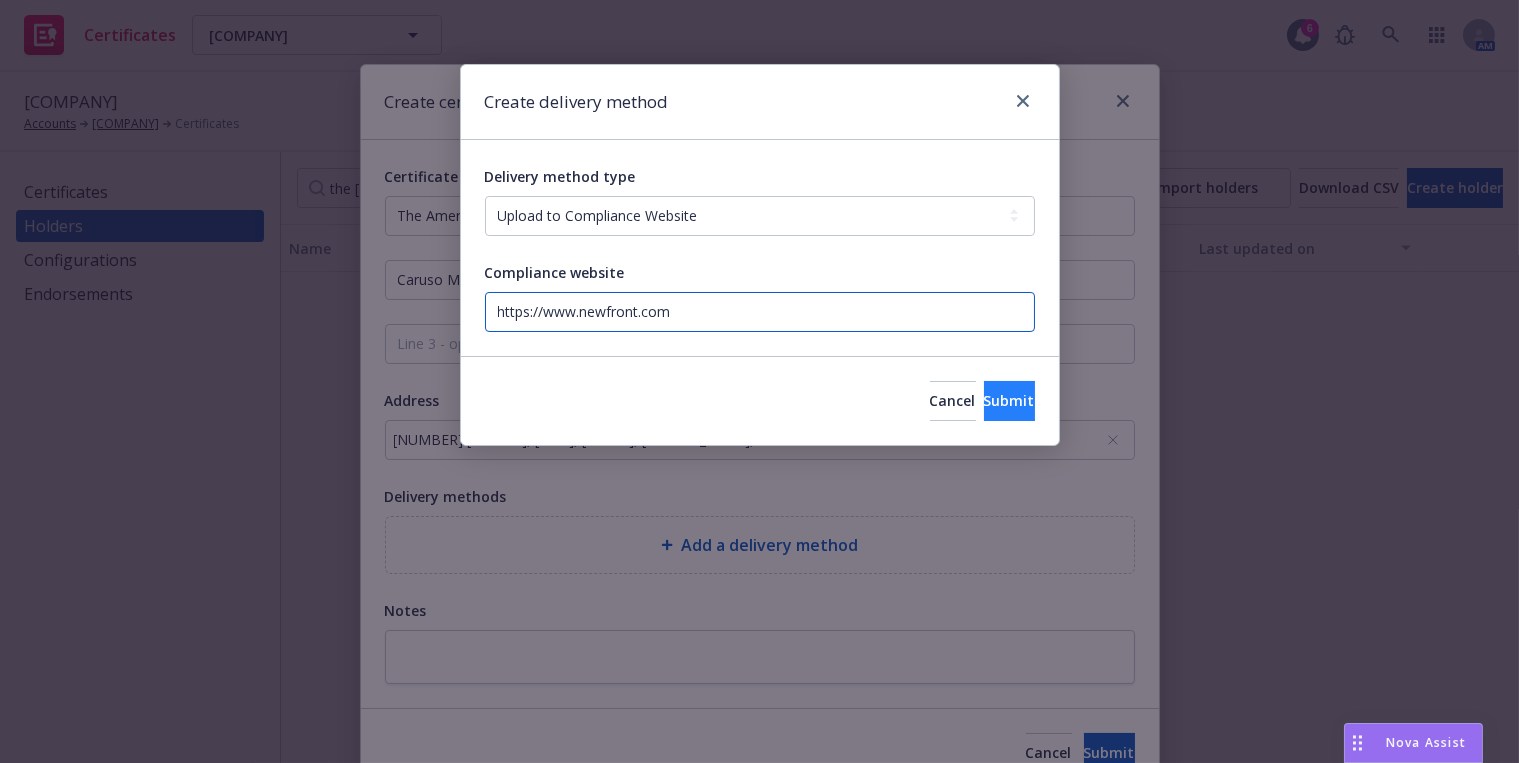 type on "https://www.newfront.com" 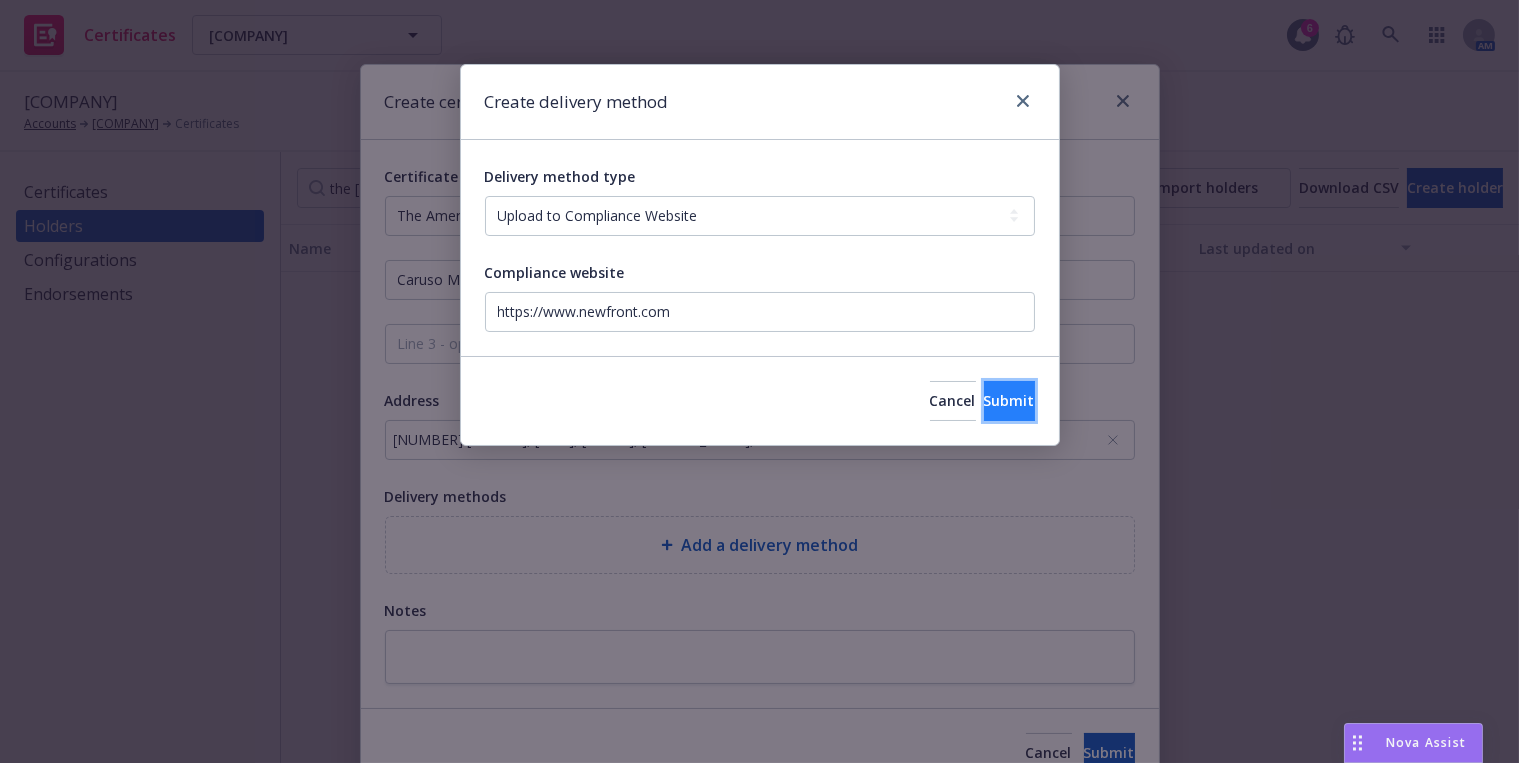 click on "Submit" at bounding box center (1009, 401) 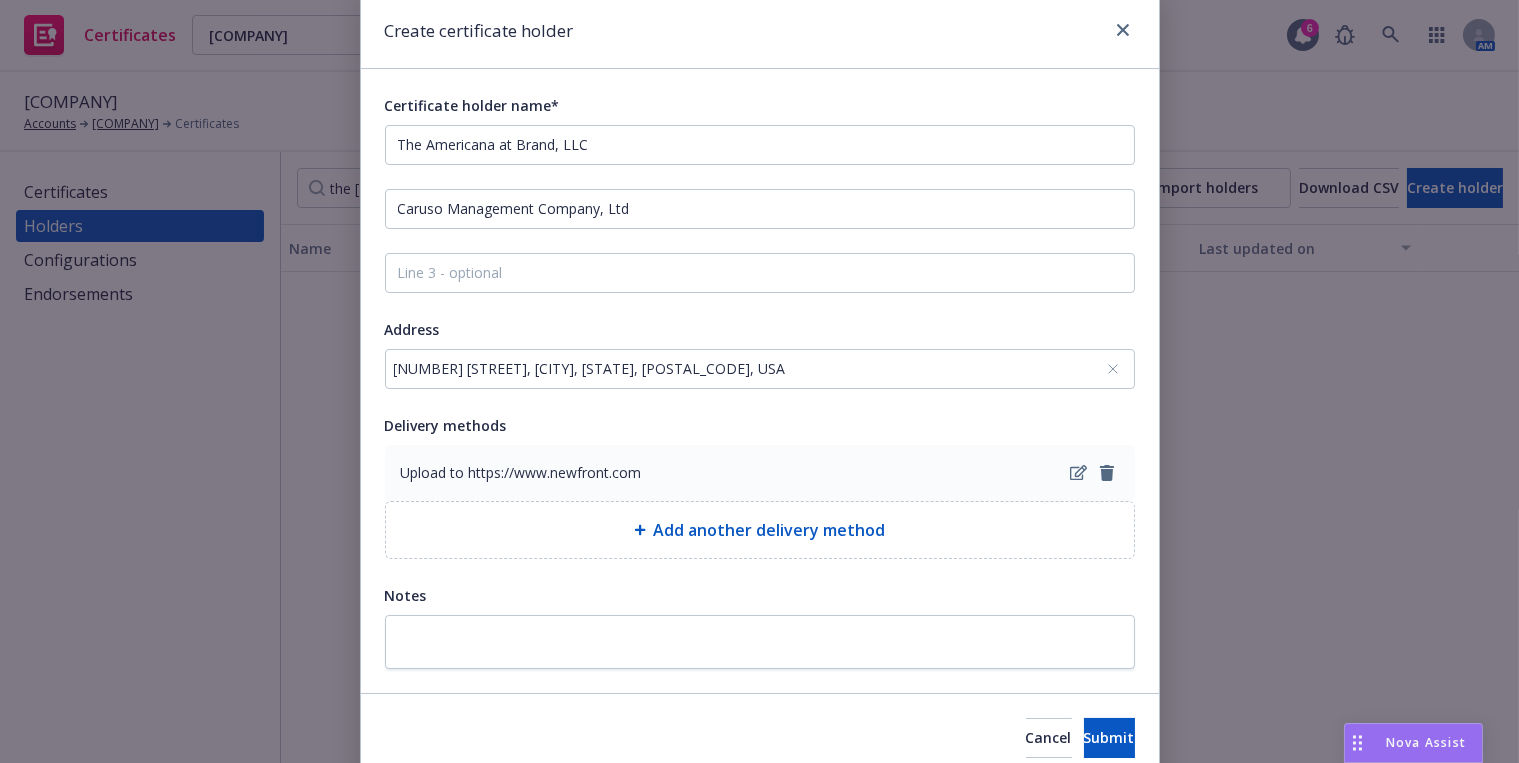 scroll, scrollTop: 154, scrollLeft: 0, axis: vertical 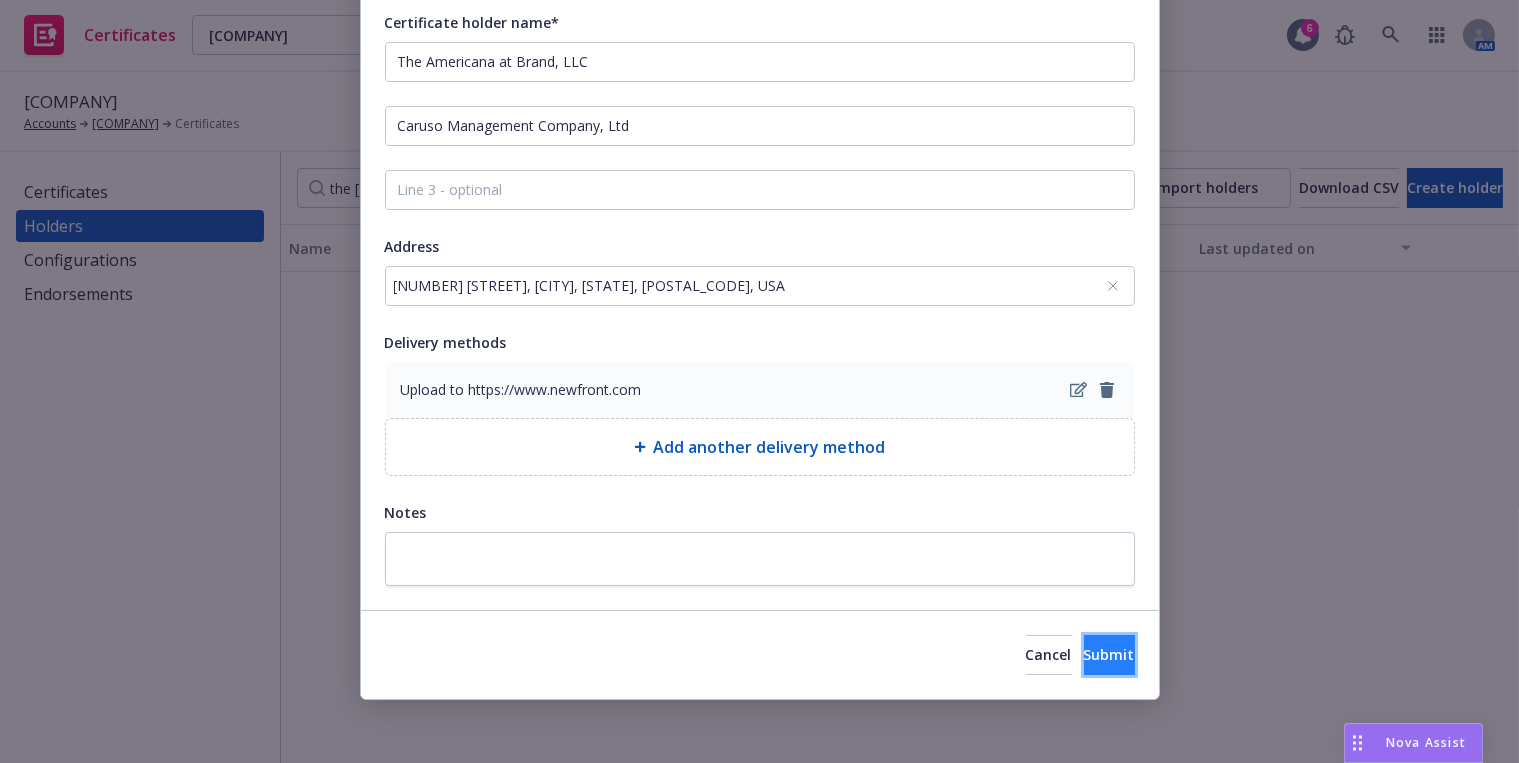 click on "Submit" at bounding box center [1109, 654] 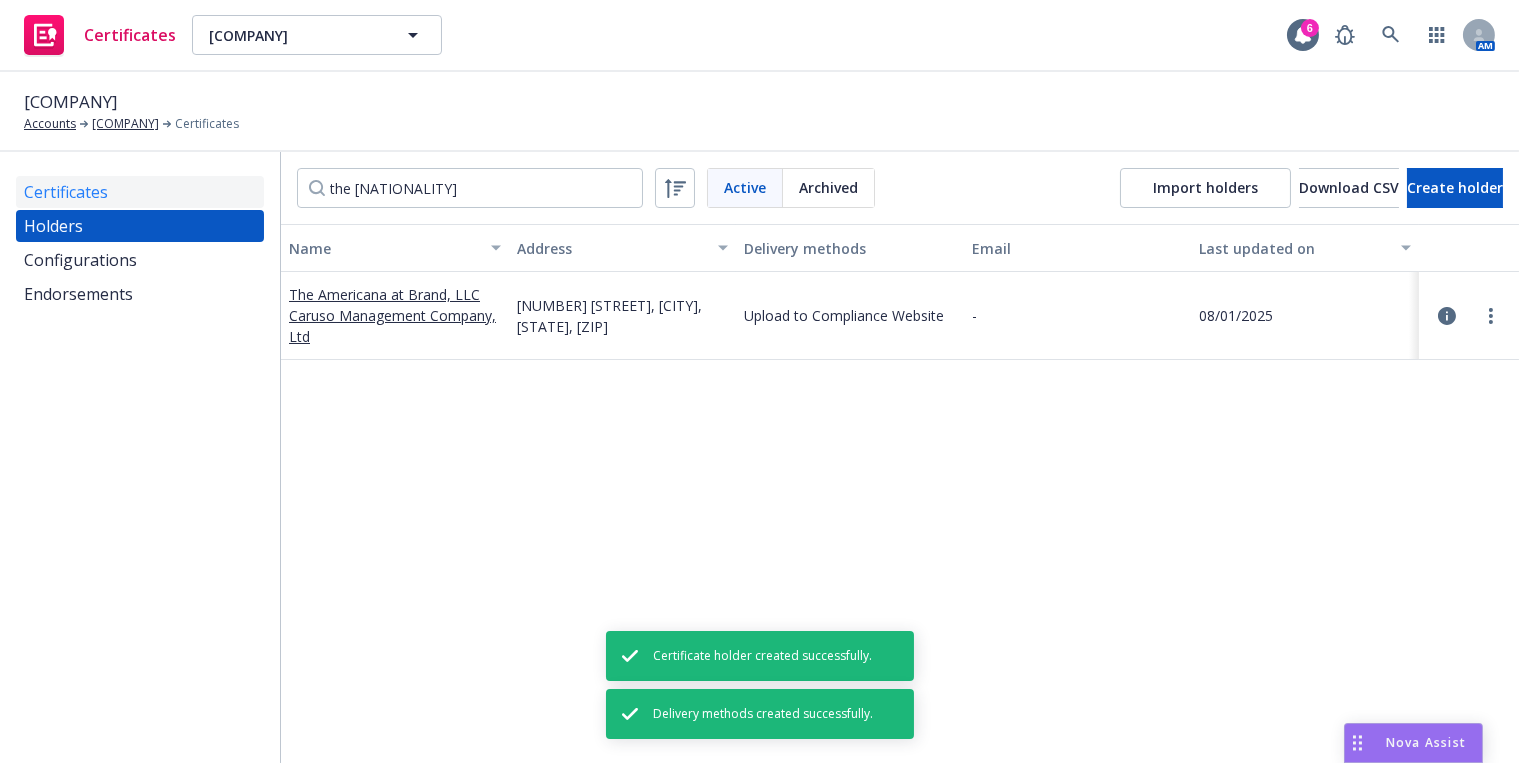 click on "Certificates" at bounding box center (140, 192) 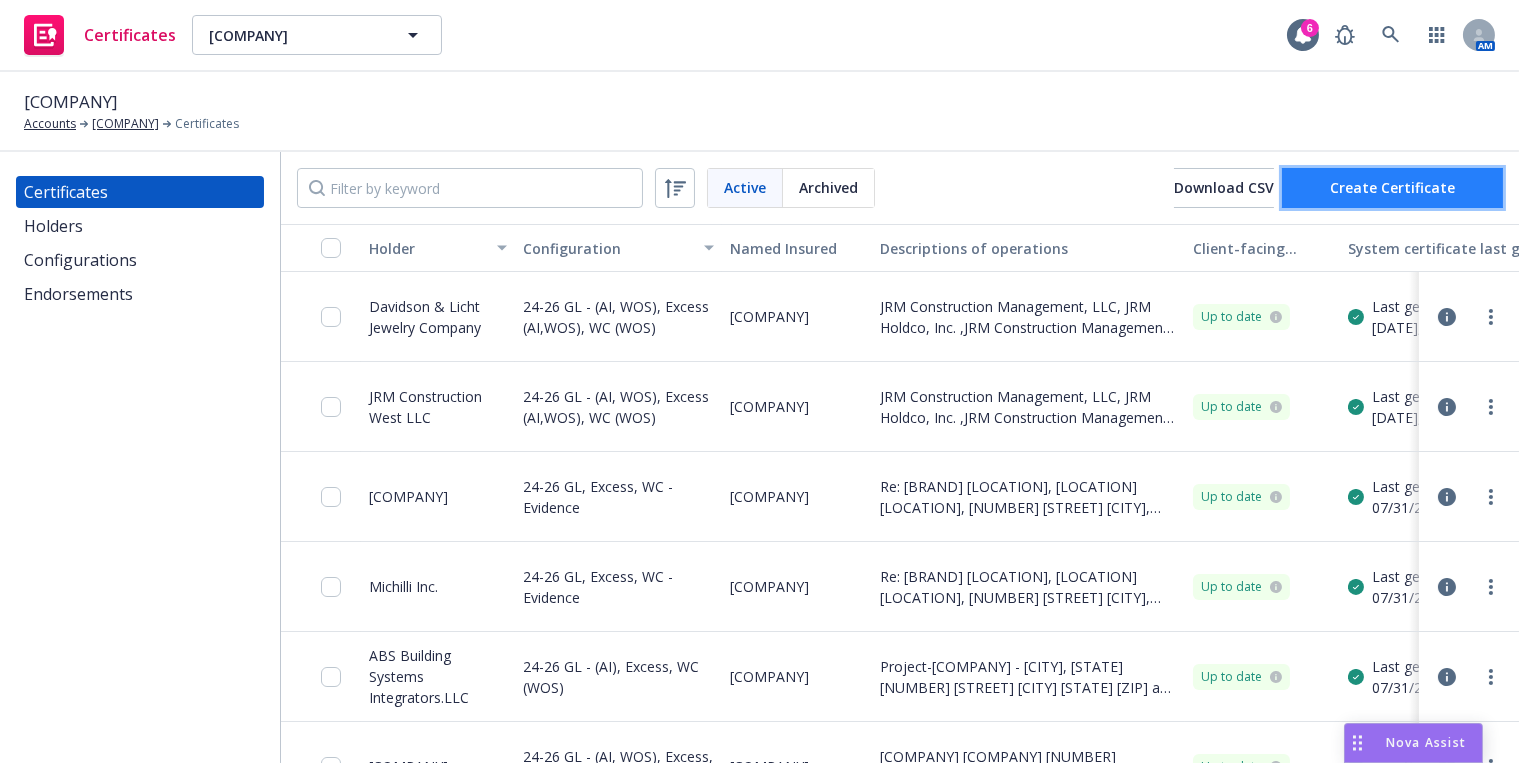 click on "Create Certificate" at bounding box center (1392, 188) 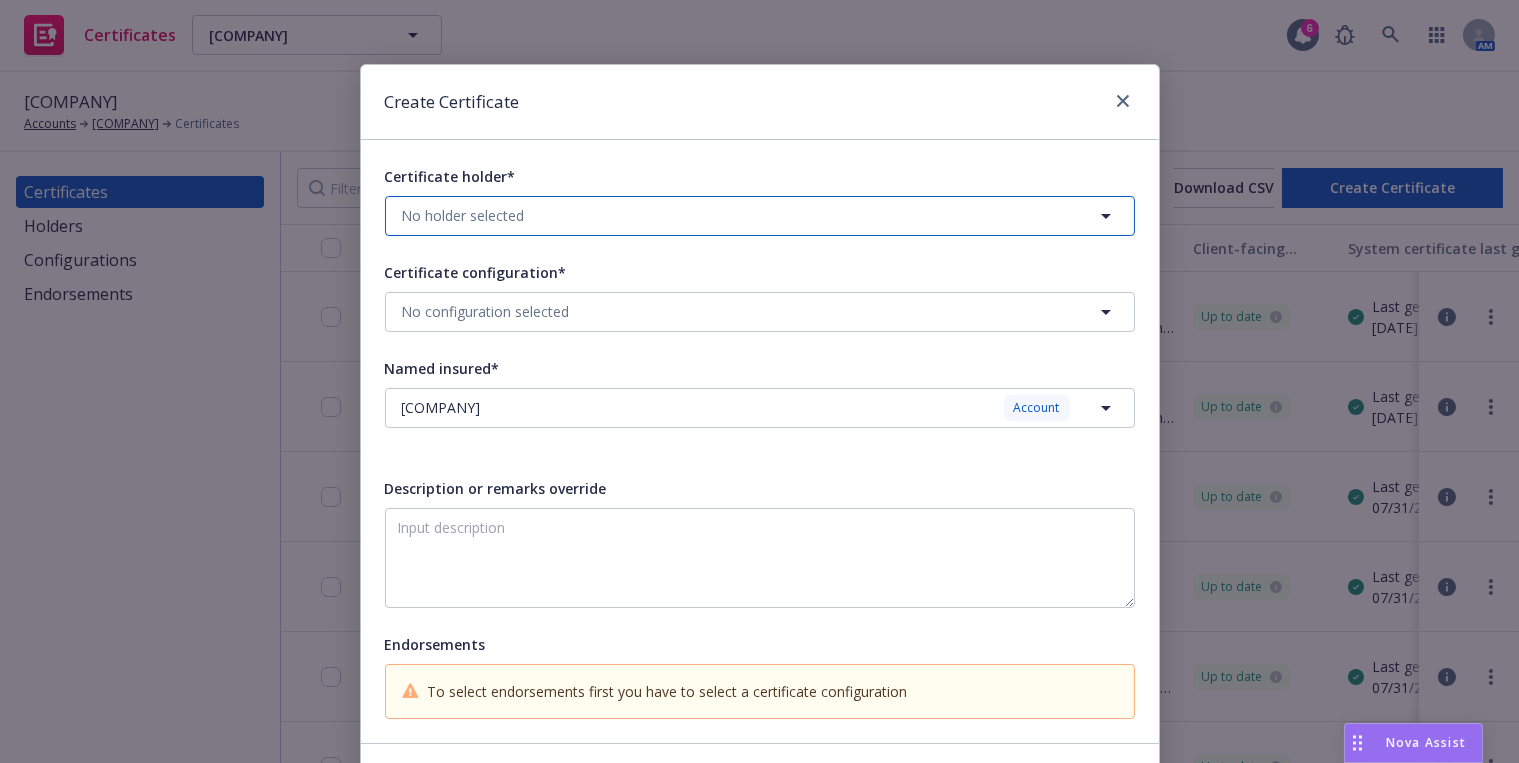 click on "No holder selected" at bounding box center (463, 215) 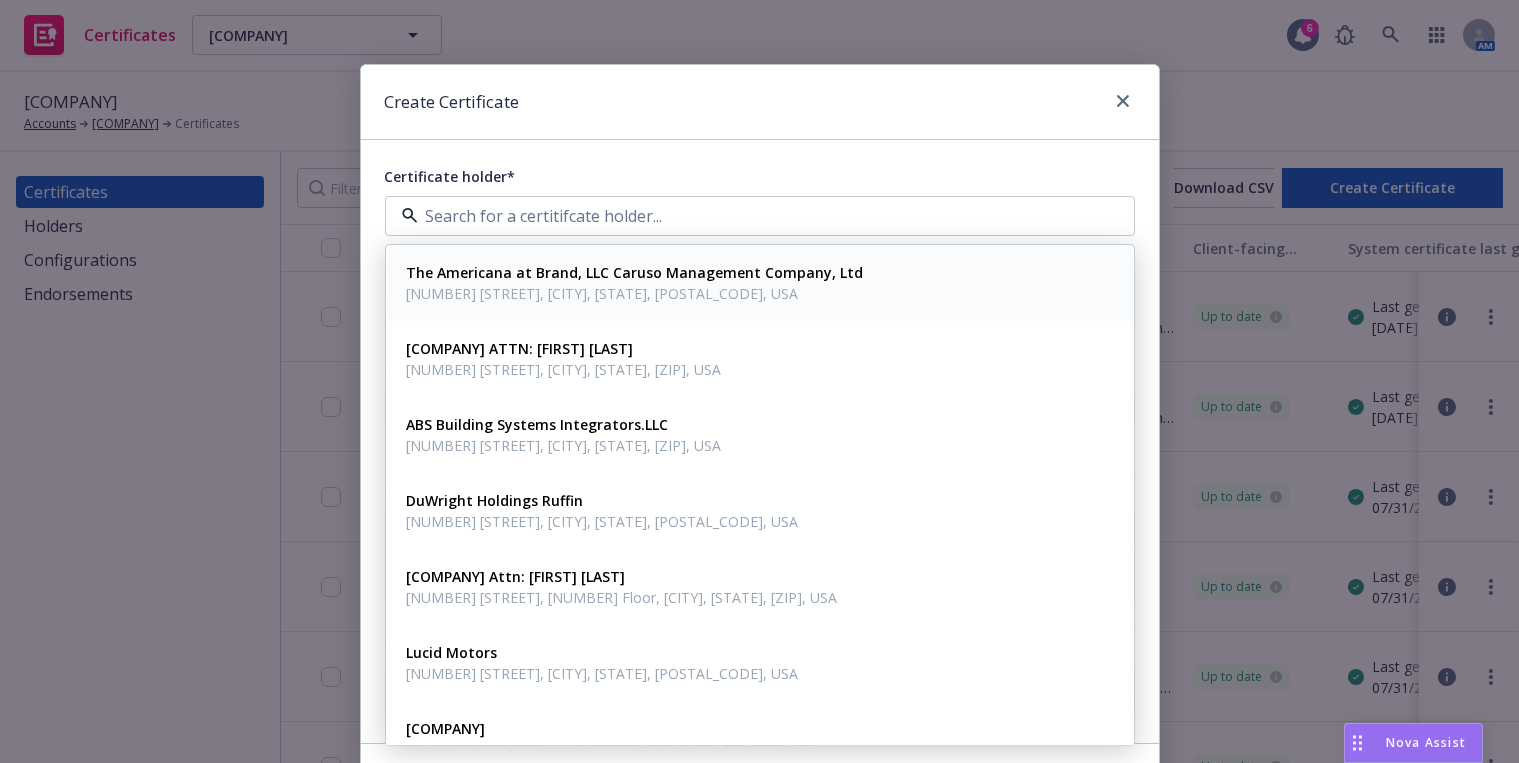 click on "The Americana at Brand, LLC Caruso Management Company, Ltd" at bounding box center (635, 272) 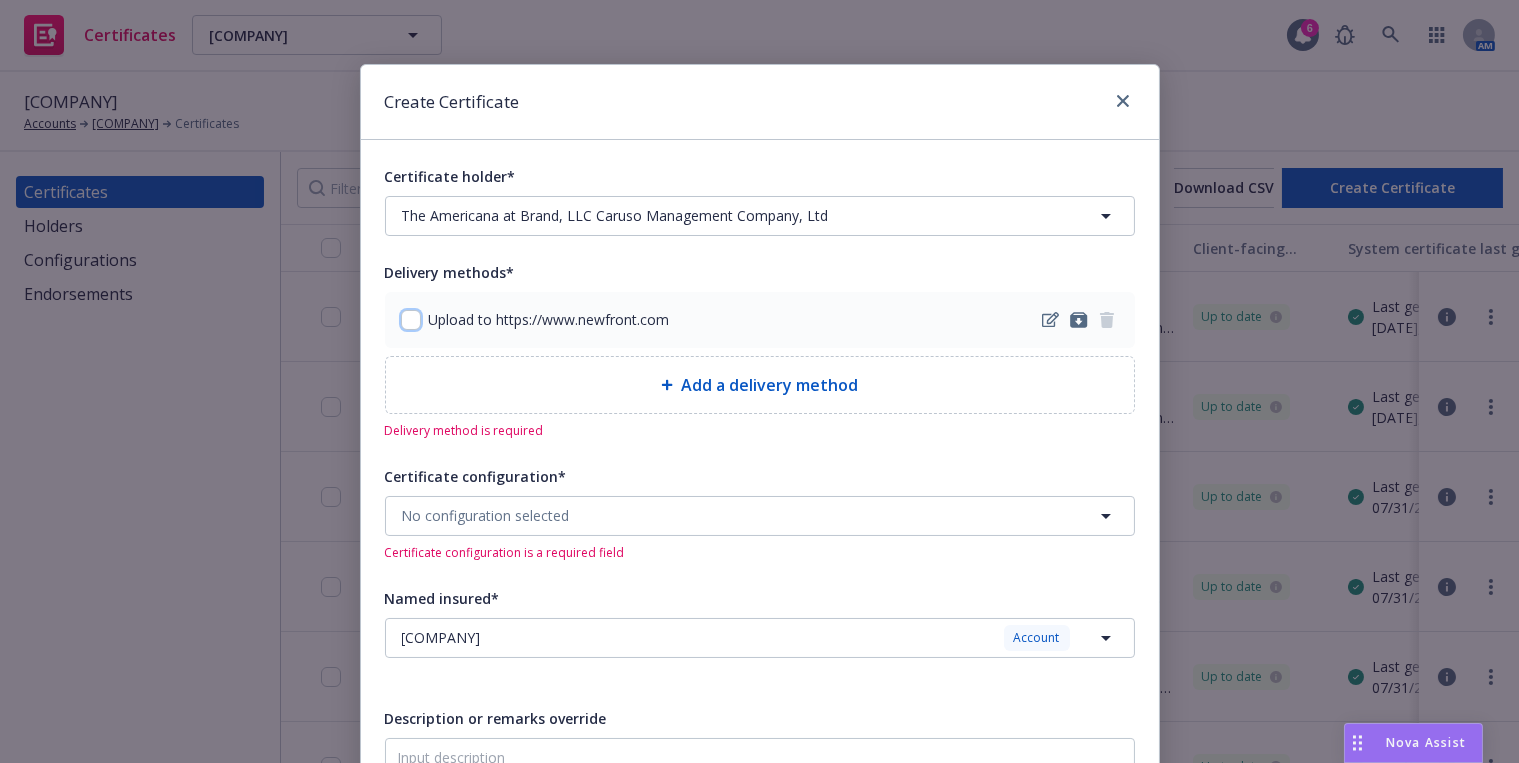 click at bounding box center (411, 320) 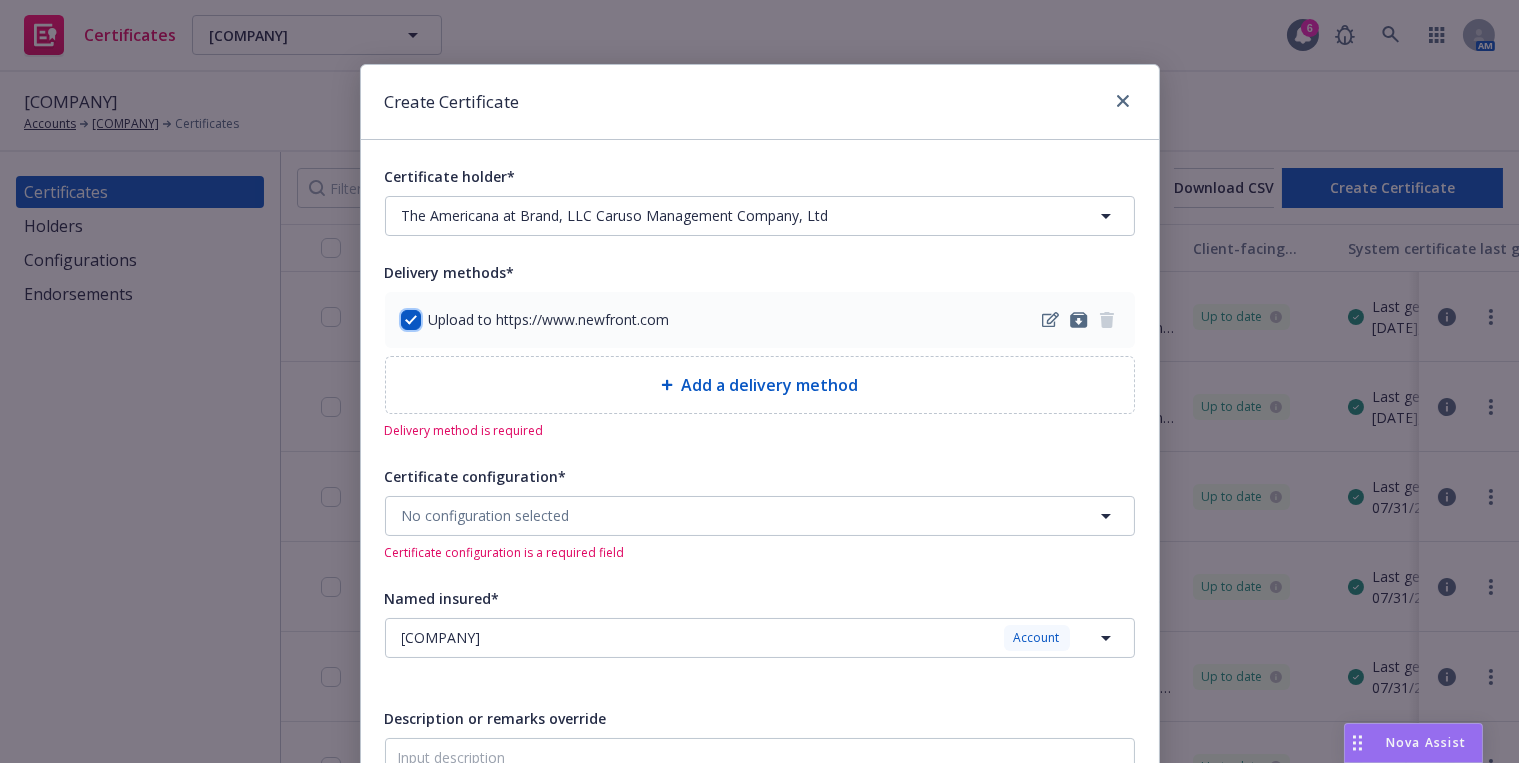 checkbox on "true" 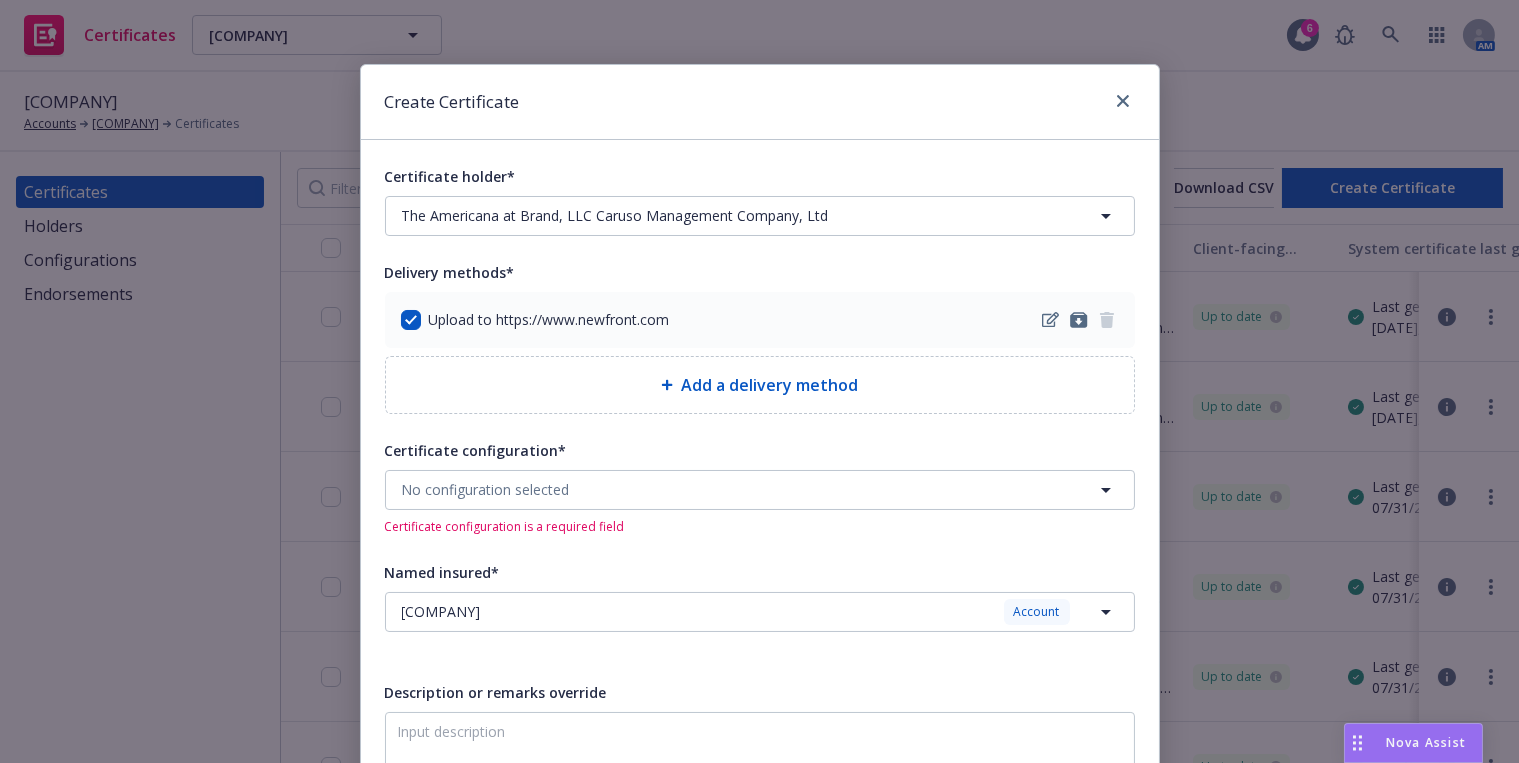 click on "No configuration selected Certificate configuration is a required field" at bounding box center (760, 503) 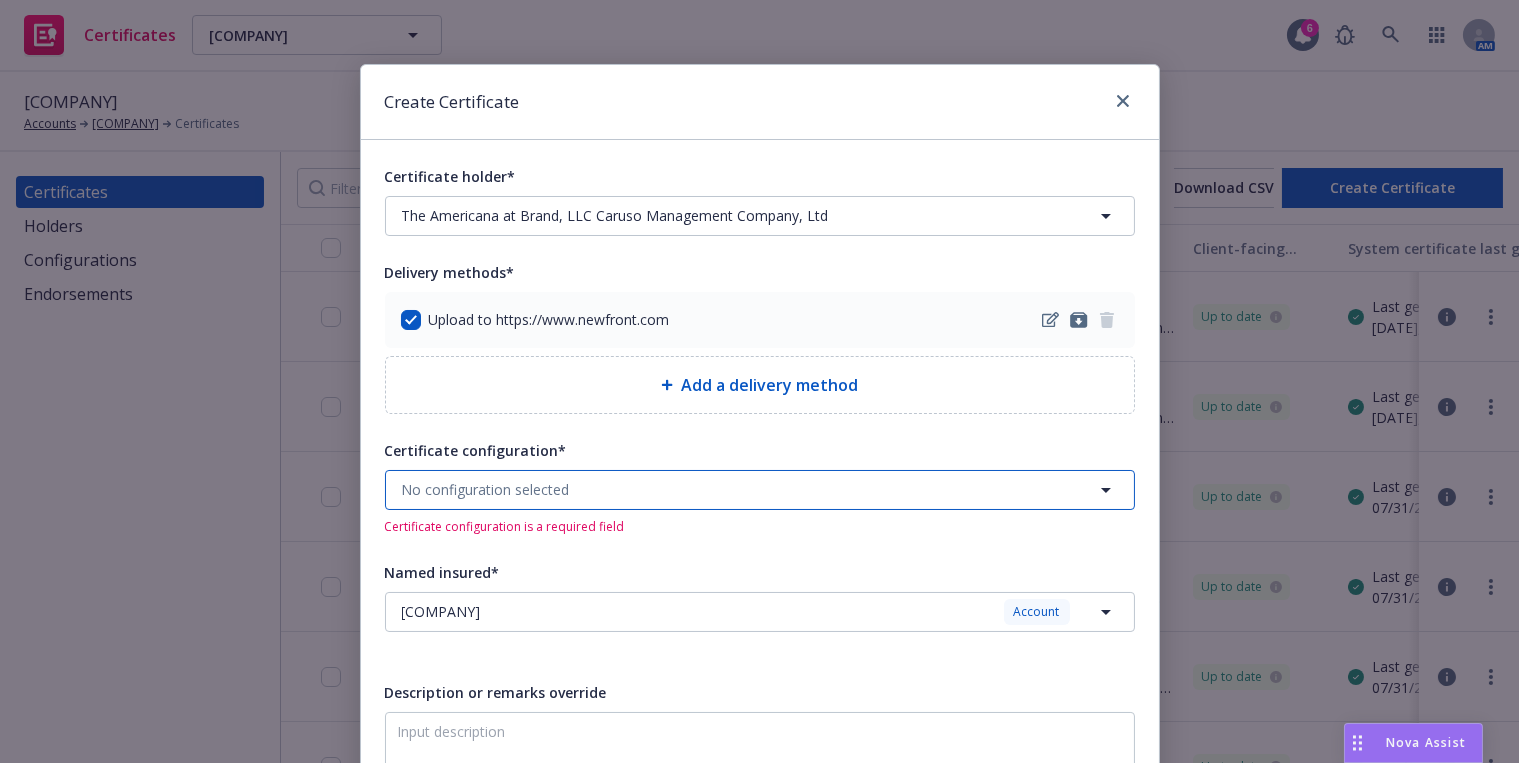 click on "No configuration selected" at bounding box center [486, 489] 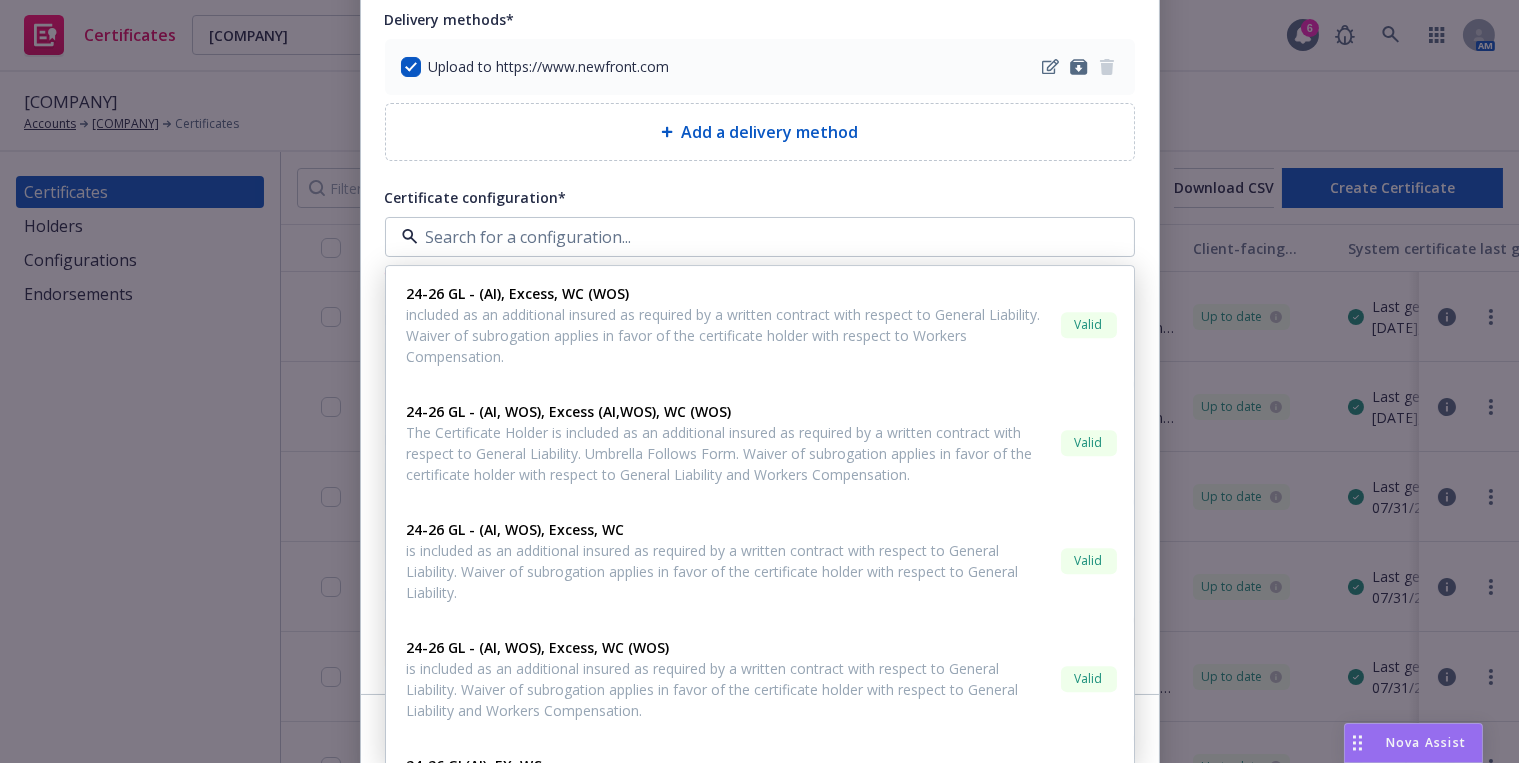 scroll, scrollTop: 272, scrollLeft: 0, axis: vertical 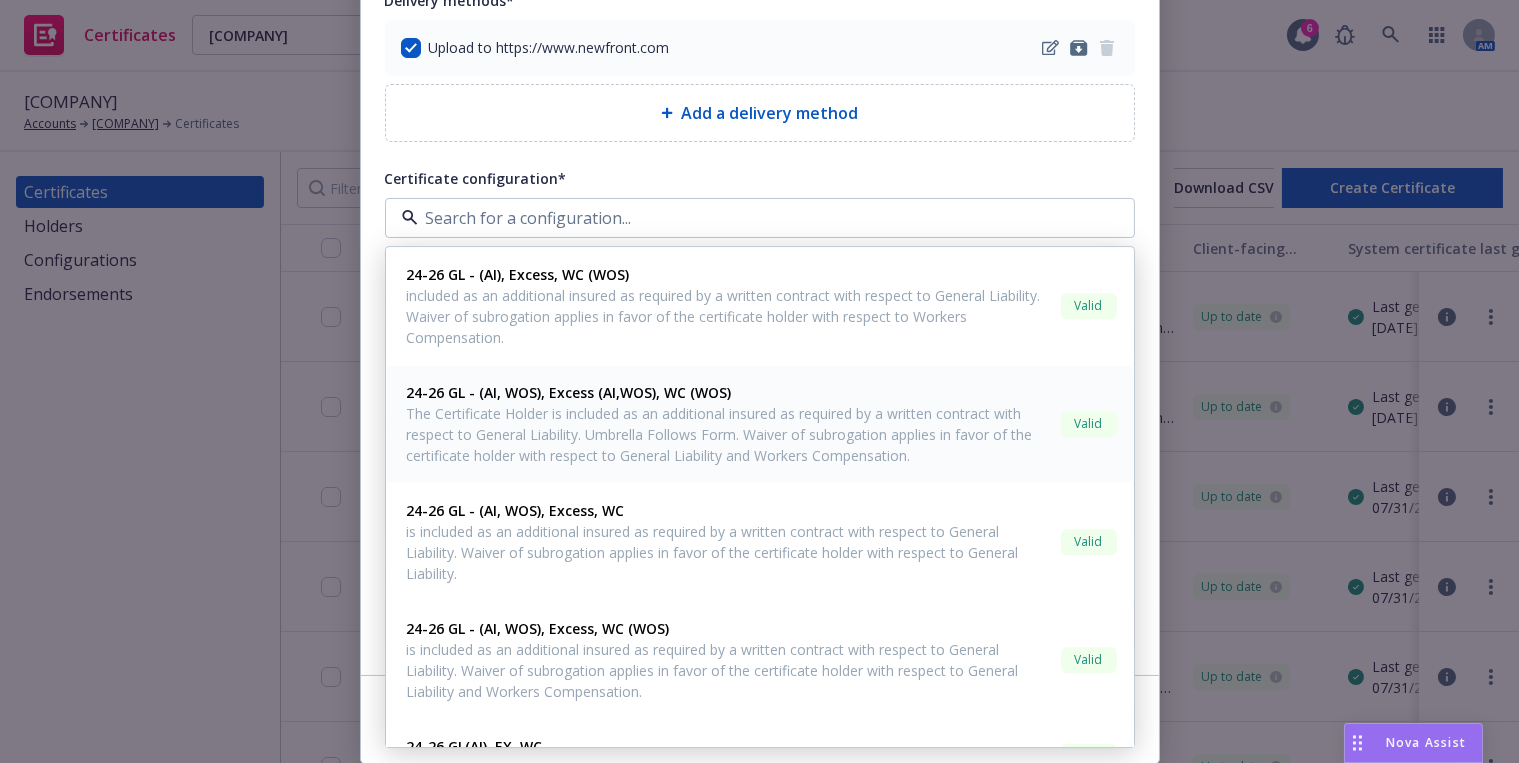 click on "The Certificate Holder is included as an additional insured as required by a written contract with respect to General Liability. Umbrella Follows Form. Waiver of subrogation applies in favor of the certificate holder with respect to General Liability and Workers Compensation." at bounding box center [730, 434] 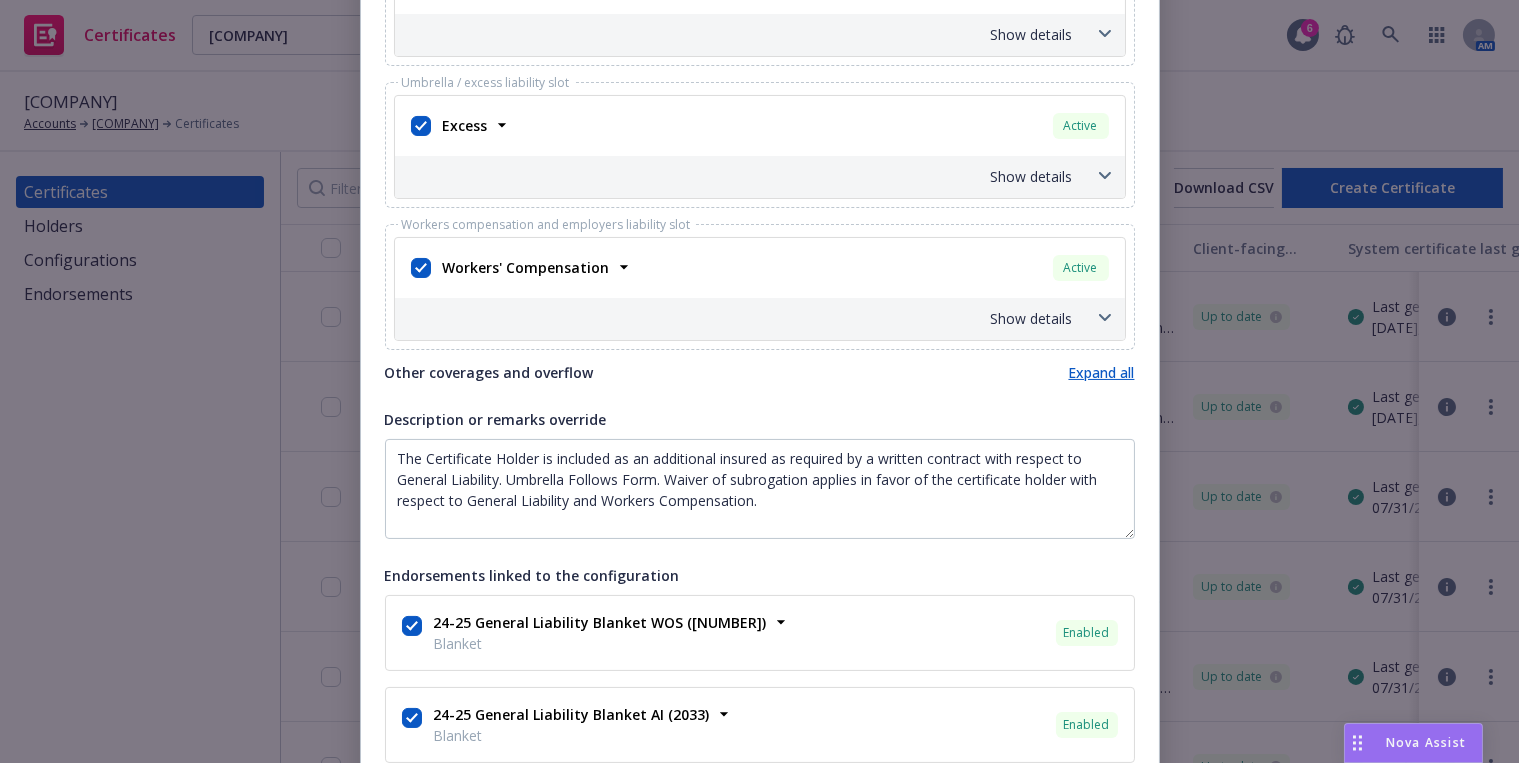 scroll, scrollTop: 727, scrollLeft: 0, axis: vertical 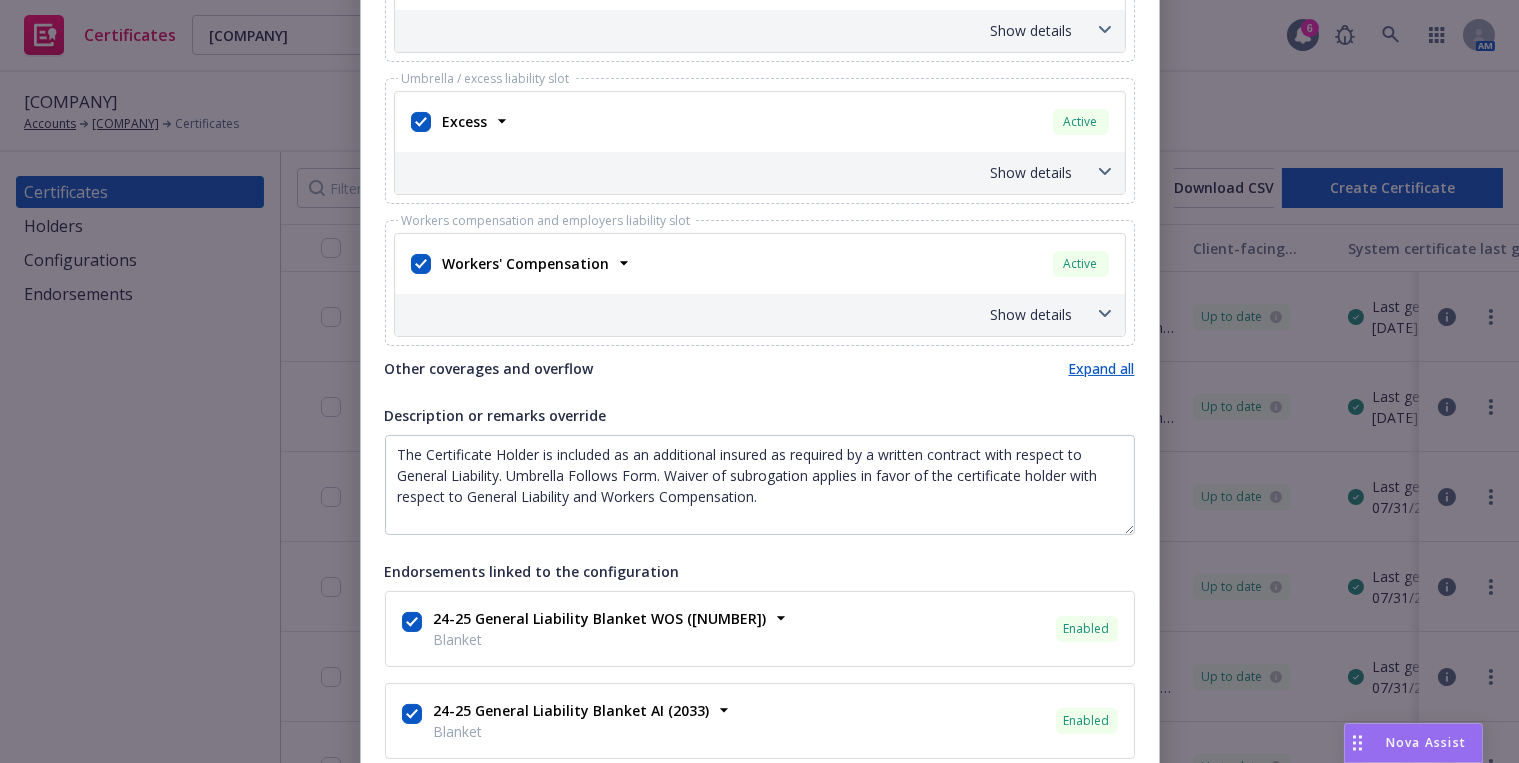 click on "24-25 General Liability Blanket WOS (2453) Blanket Enabled Lines of coverage General Liability Form number 2453" at bounding box center (760, 629) 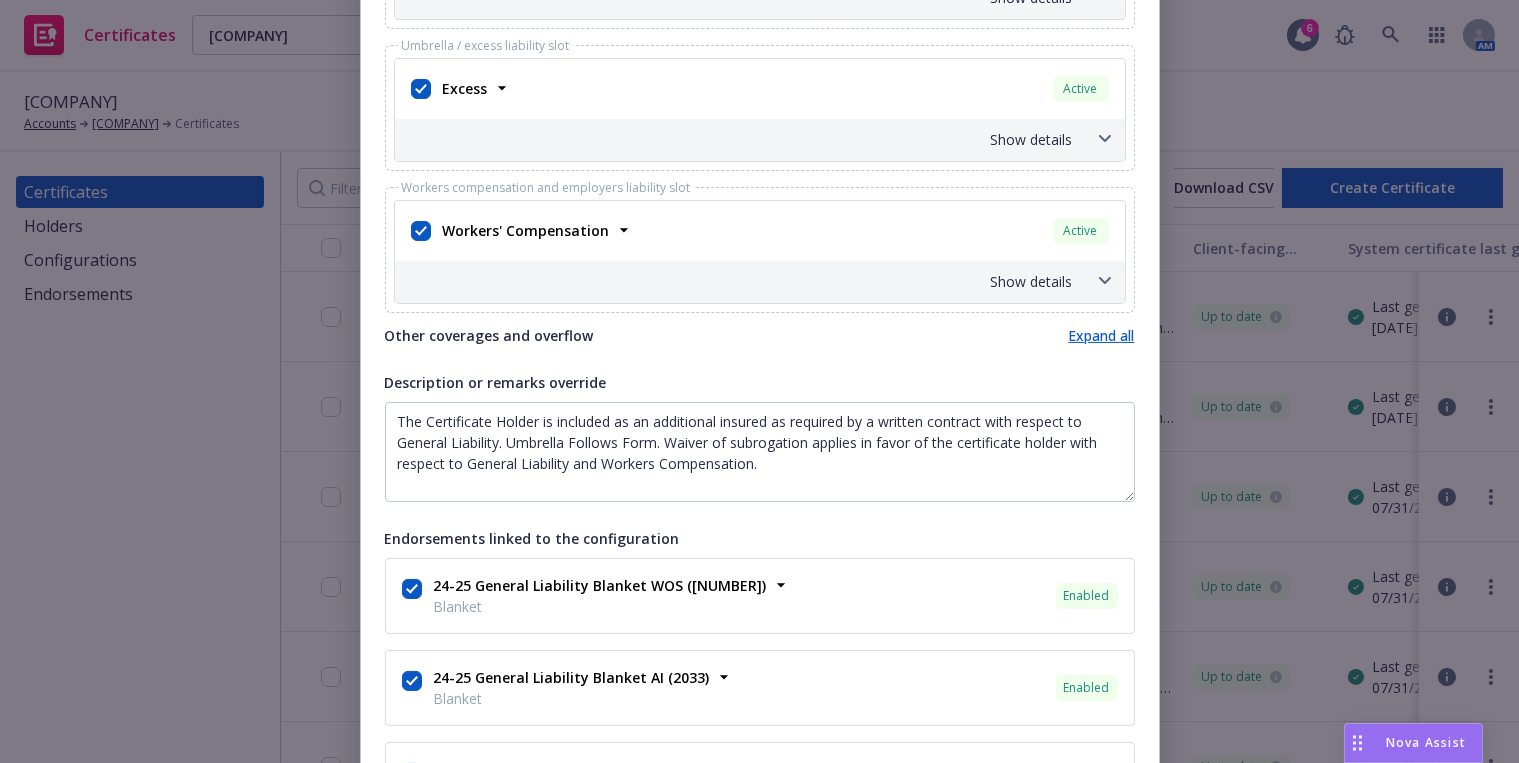 scroll, scrollTop: 727, scrollLeft: 0, axis: vertical 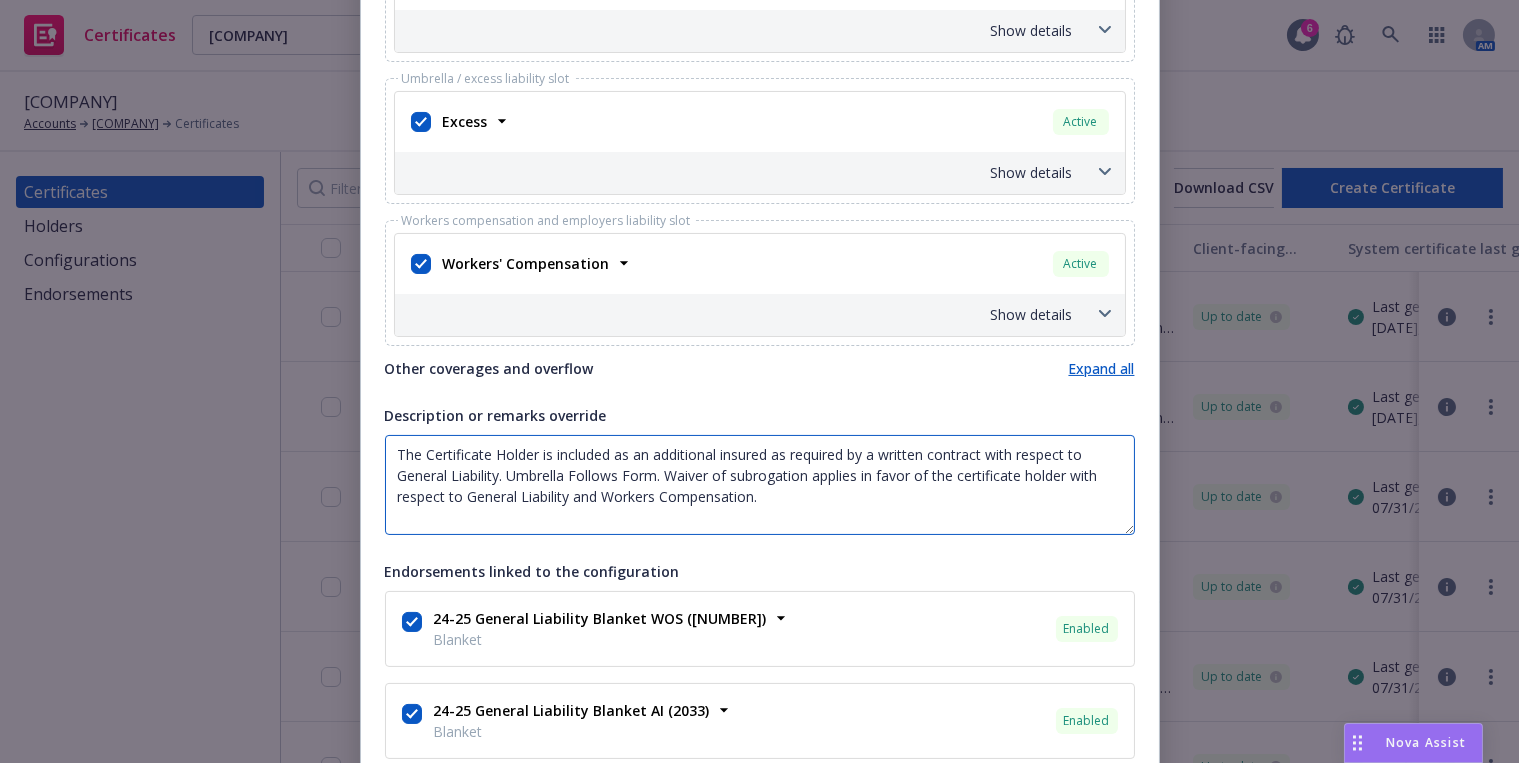 drag, startPoint x: 817, startPoint y: 510, endPoint x: 91, endPoint y: 360, distance: 741.3339 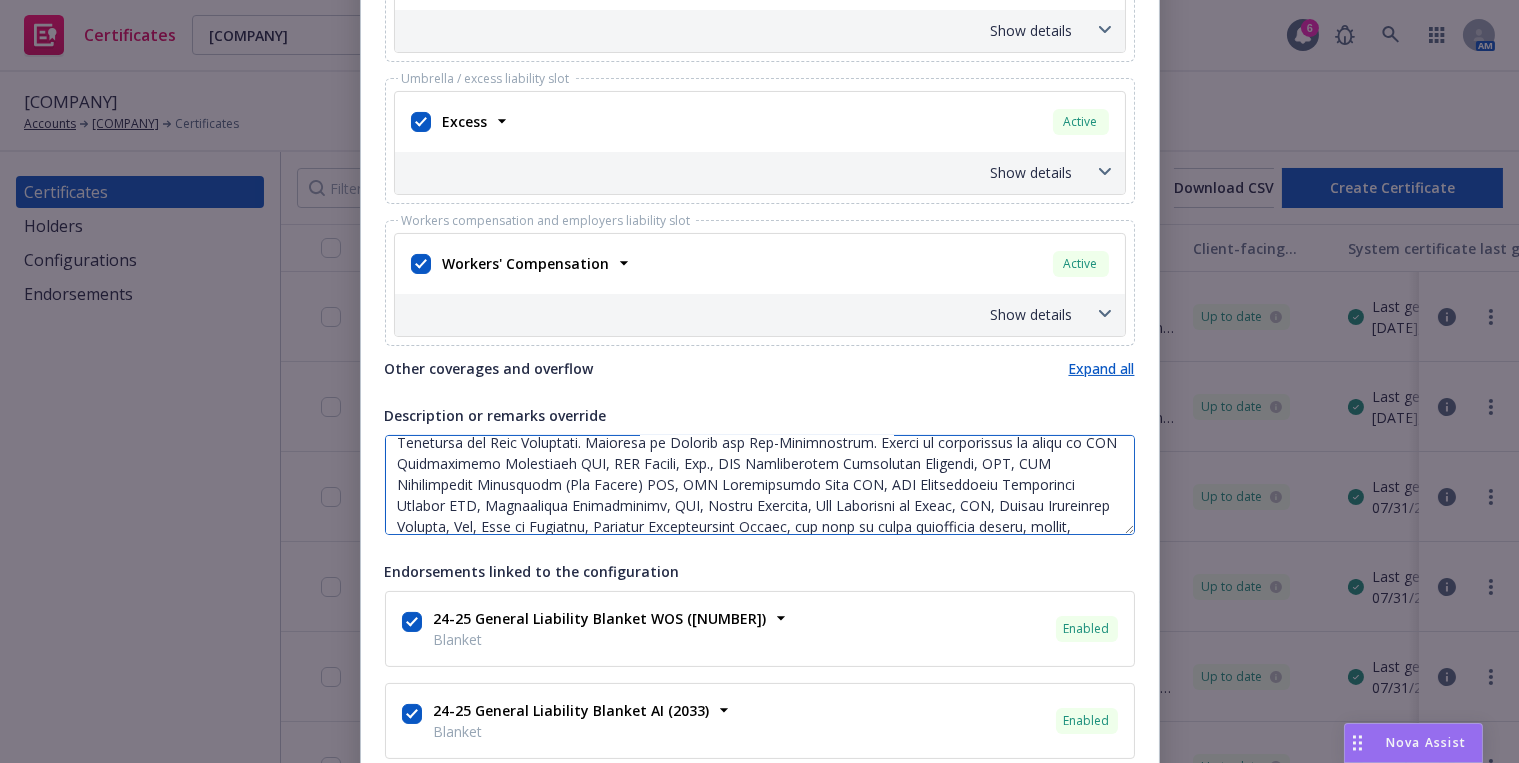 scroll, scrollTop: 0, scrollLeft: 0, axis: both 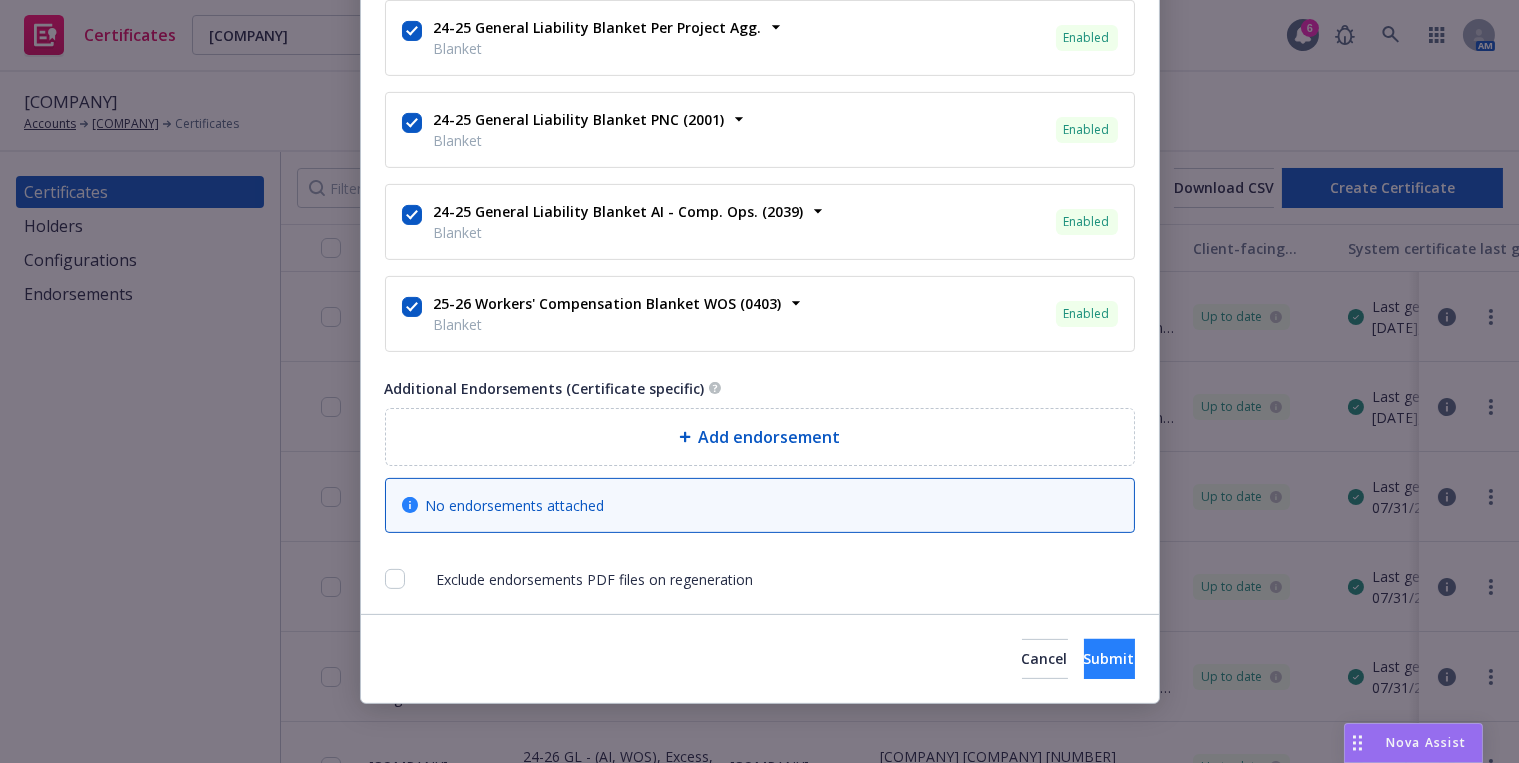 type on "LOR Ipsumdolorsi Ametconsec ADI, ELI Seddoe, Tem., INC Utlaboreetdo Magnaaliqu Enimadmi, VEN, QUI Nostrudexerc Ullamcolab (Nis Aliqui) EXE, COM Consequatdui Aute IRU, INR Voluptatevel Essecillum Fugiatn PAR, Excepteursi Occaecatcupi, NON, Proide Suntculp, Qui Officiade mo Animi, EST, Laboru Perspiciat Undeomn, Ist, Natu er Voluptat, Accusant Doloremquelau Totamr, ape eaqu ip quaea illoinvent verita, quasia, beataev, dictaexpl ne enimipsamq voluptasa, autoditf, consequun, magnidolores, eosrati, sequinesc, neque porroqu, doloremadi, numquame, moditemp, incidu, magnamquaeratet, minussolu, nob elig’o cumquenihi imp quoplac fac possimus as re temporibus autemqu of debitisr ne s eveniet voluptat repu recusan it Earumhi Tenetursa del Reic Voluptati. Maioresa pe Dolorib asp Rep-Minimnostrum. Exerci ul corporissus la aliqu co CON Quidmaximemo Molestiaeh QUI, RER Facili, Exp., DIS Namliberotem Cumsolutan Eligendi, OPT, CUM Nihilimpedit Minusquodm (Pla Facere) POS, OMN Loremipsumdo Sita CON, ADI Elitseddoeiu Temporin..." 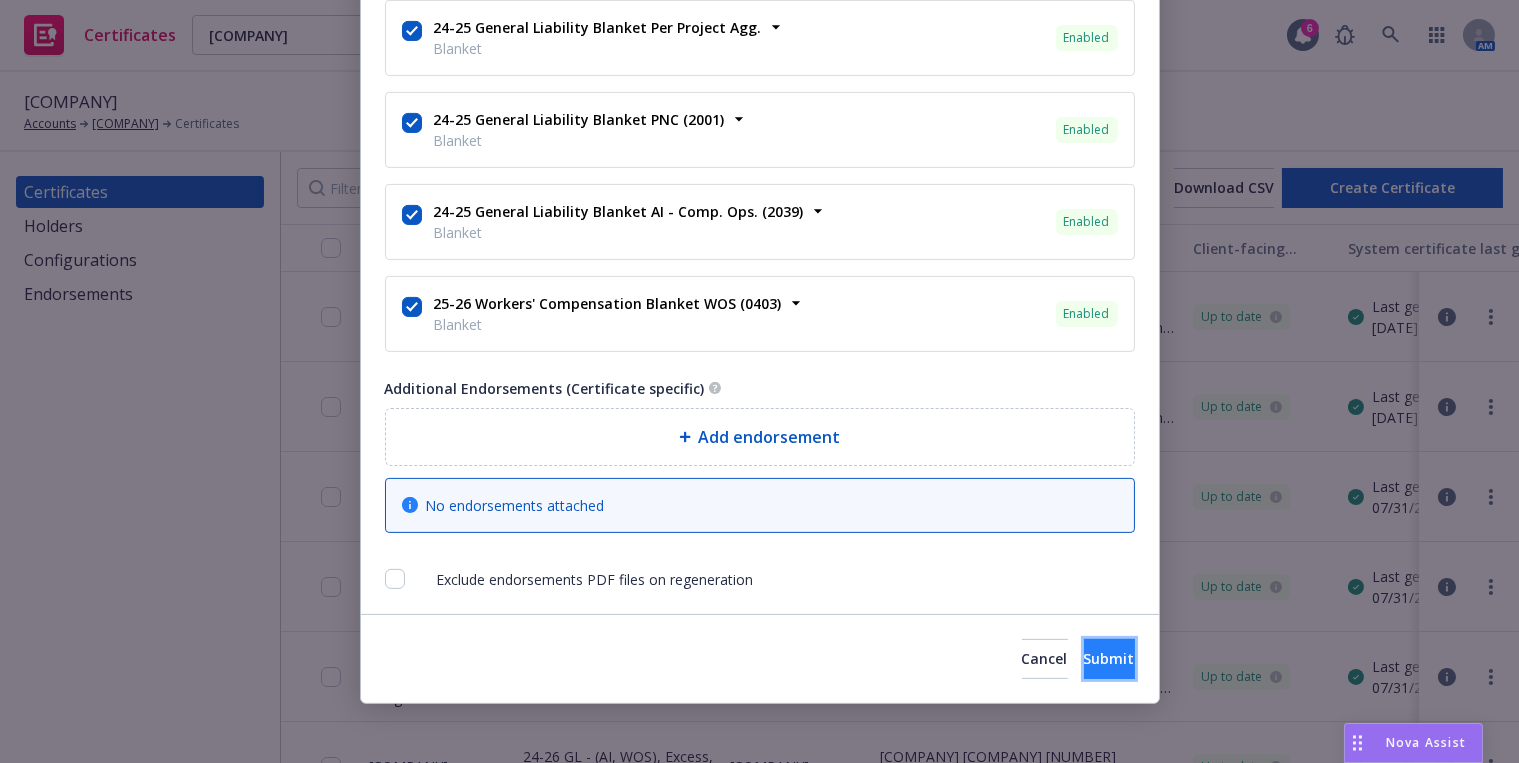 click on "Submit" at bounding box center (1109, 659) 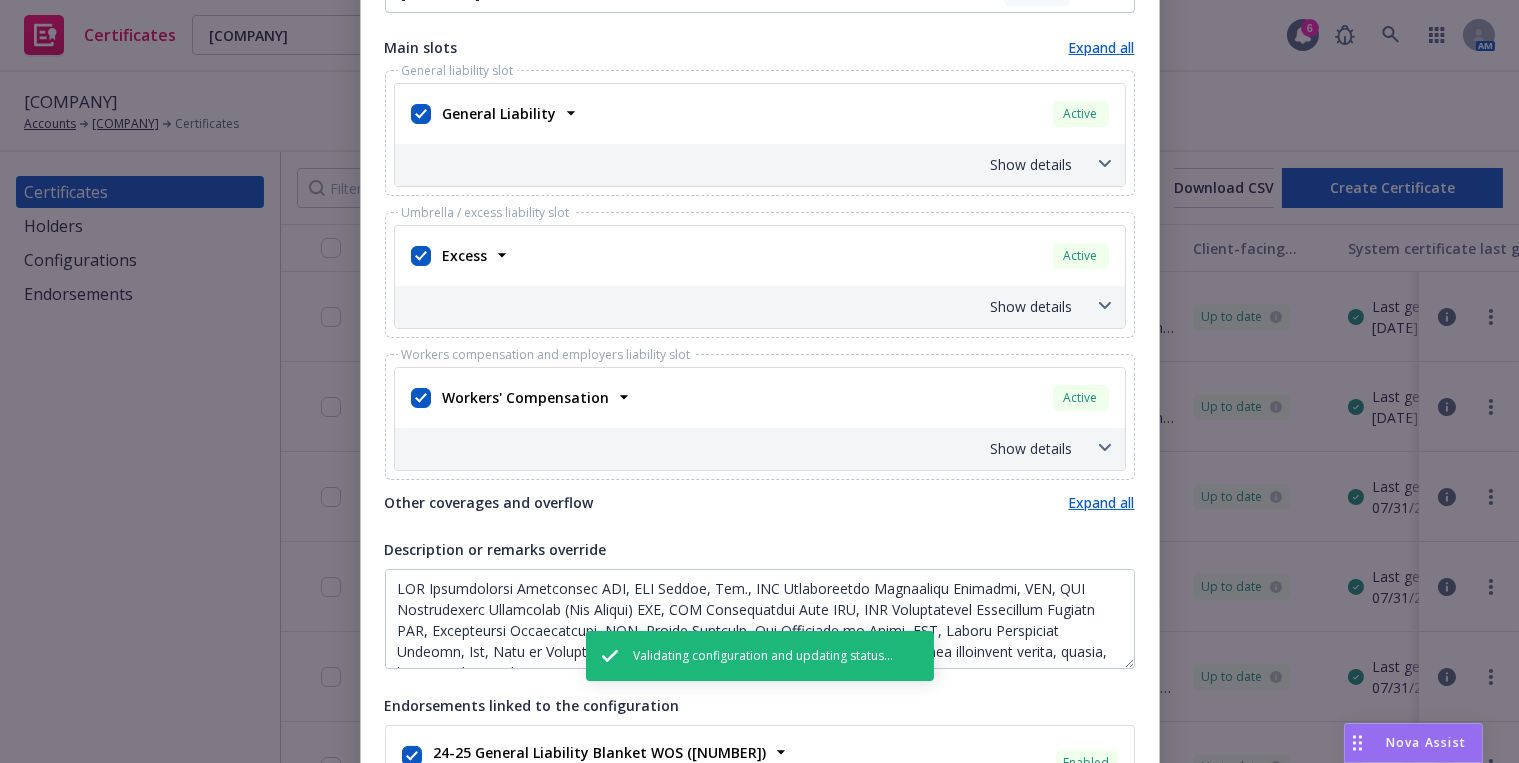 scroll, scrollTop: 411, scrollLeft: 0, axis: vertical 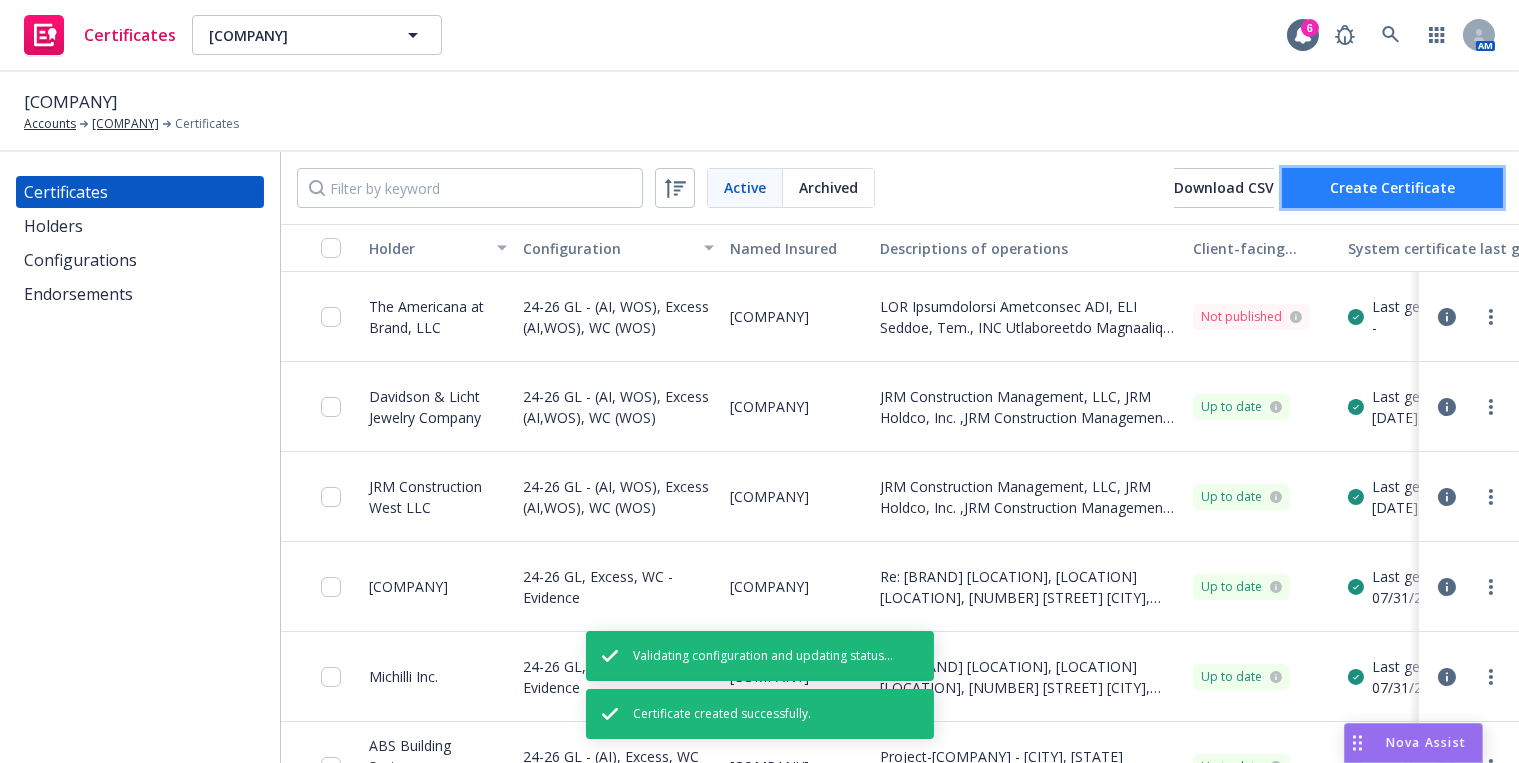 click on "Create Certificate" at bounding box center (1392, 187) 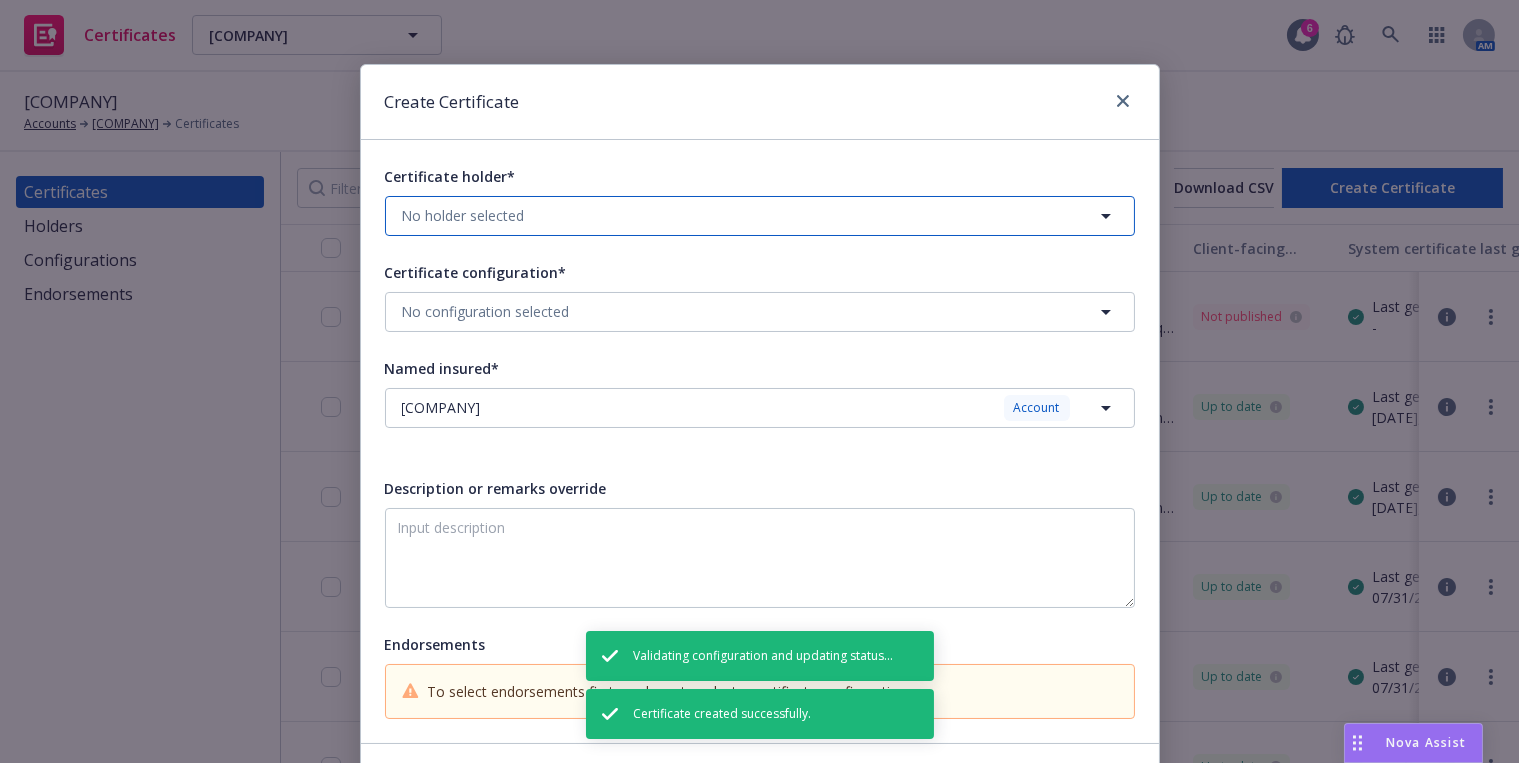 click on "No holder selected" at bounding box center (760, 216) 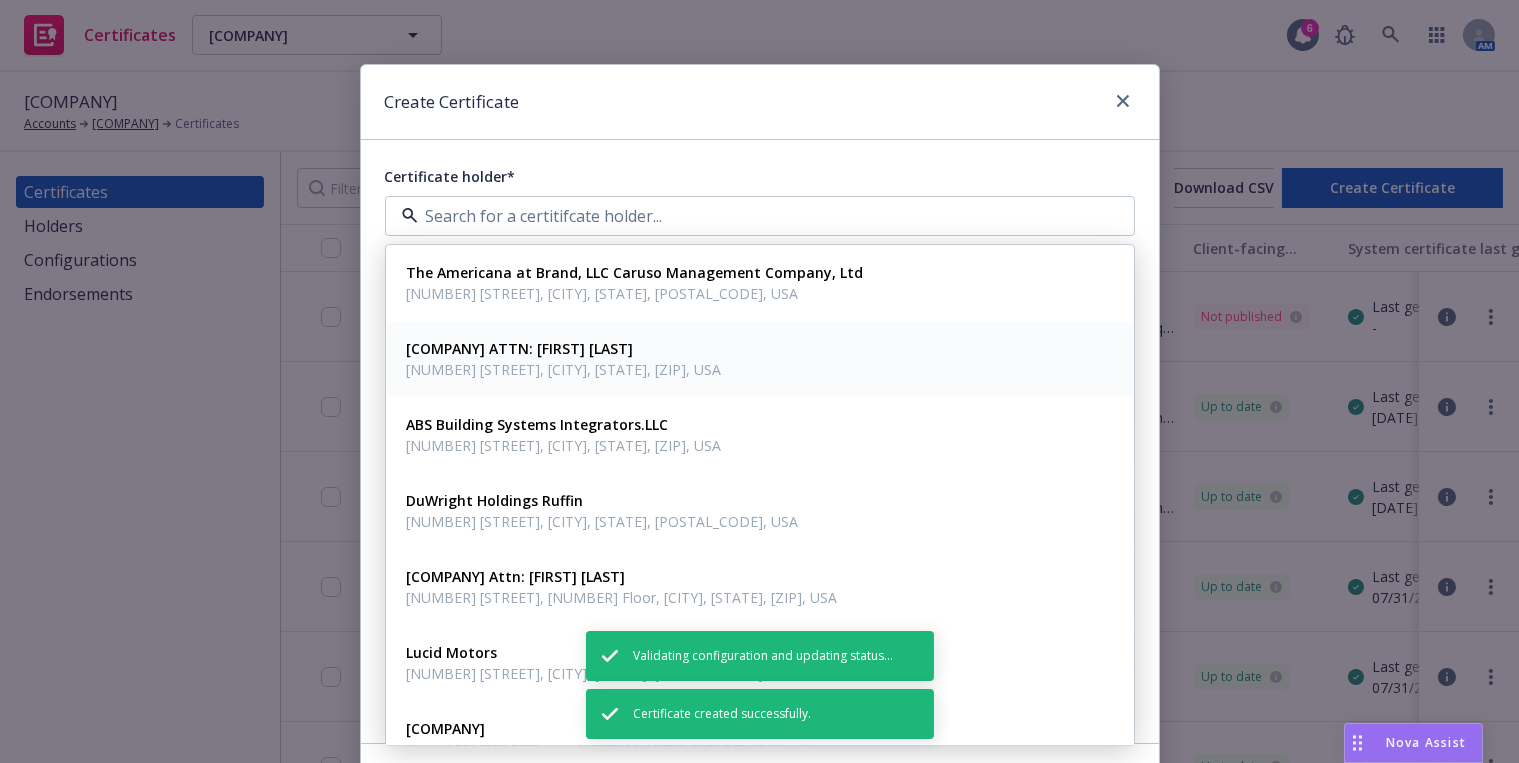 click on "[COMPANY] ATTN: [FIRST] [LAST]" at bounding box center [564, 348] 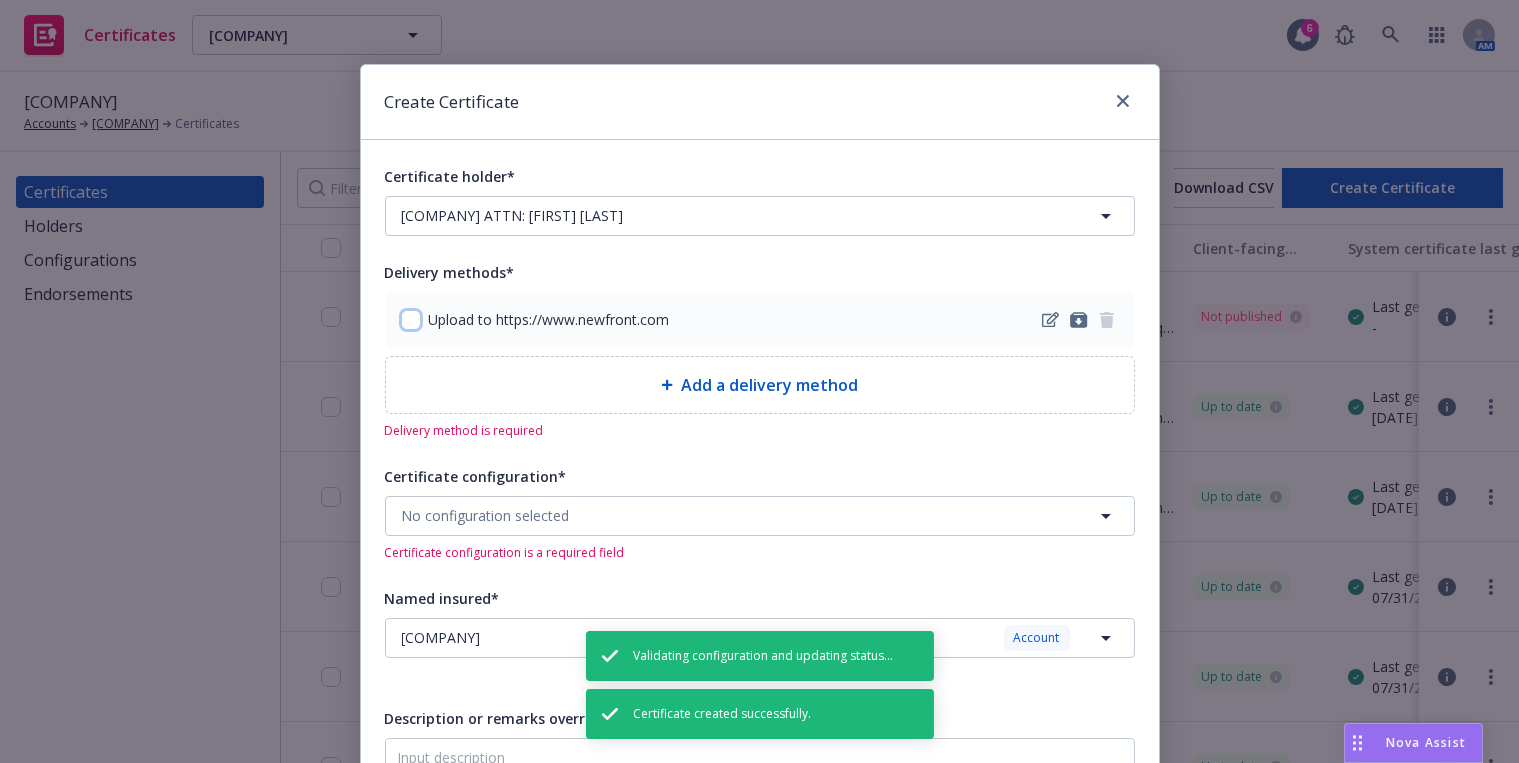 click at bounding box center (411, 320) 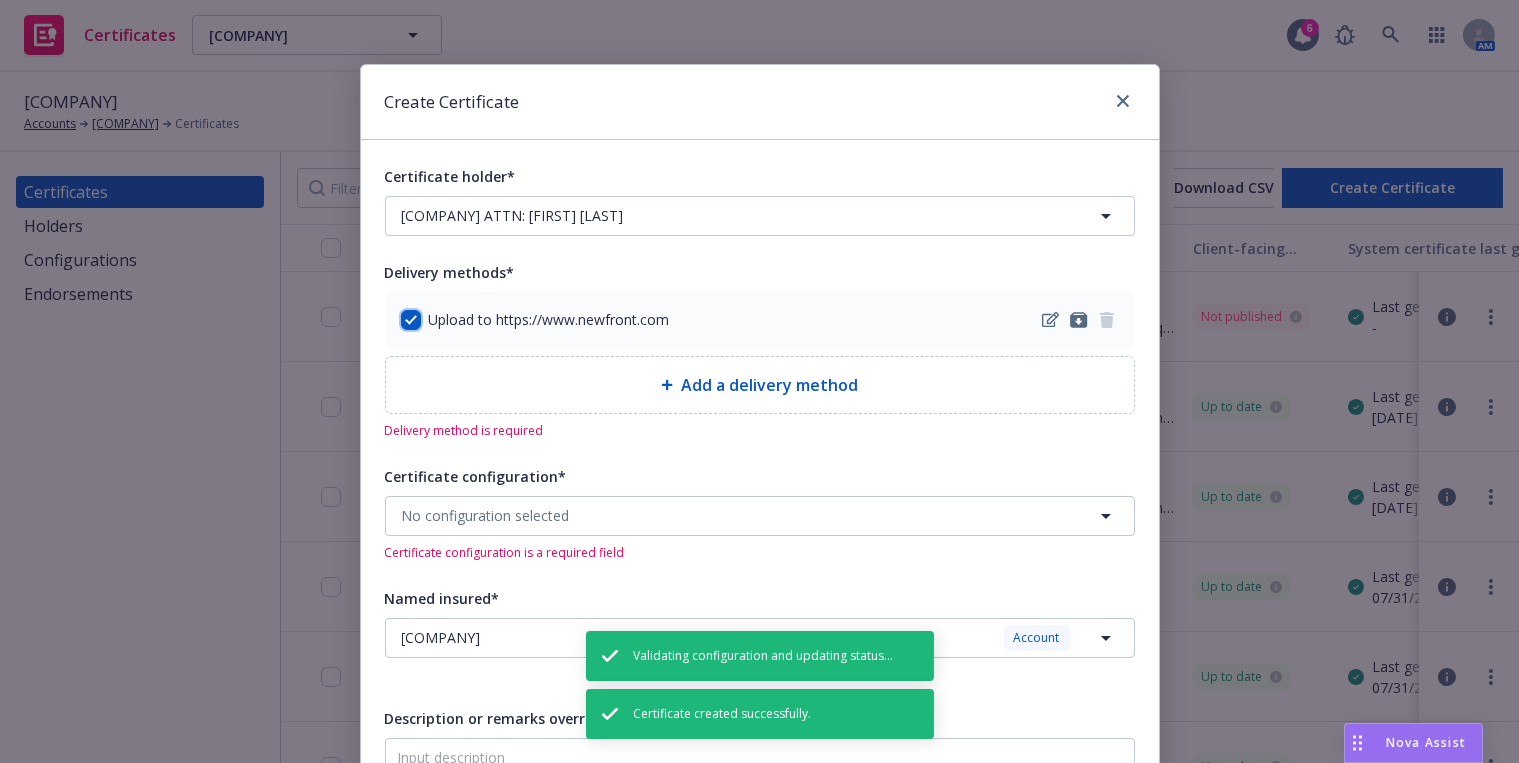 checkbox on "true" 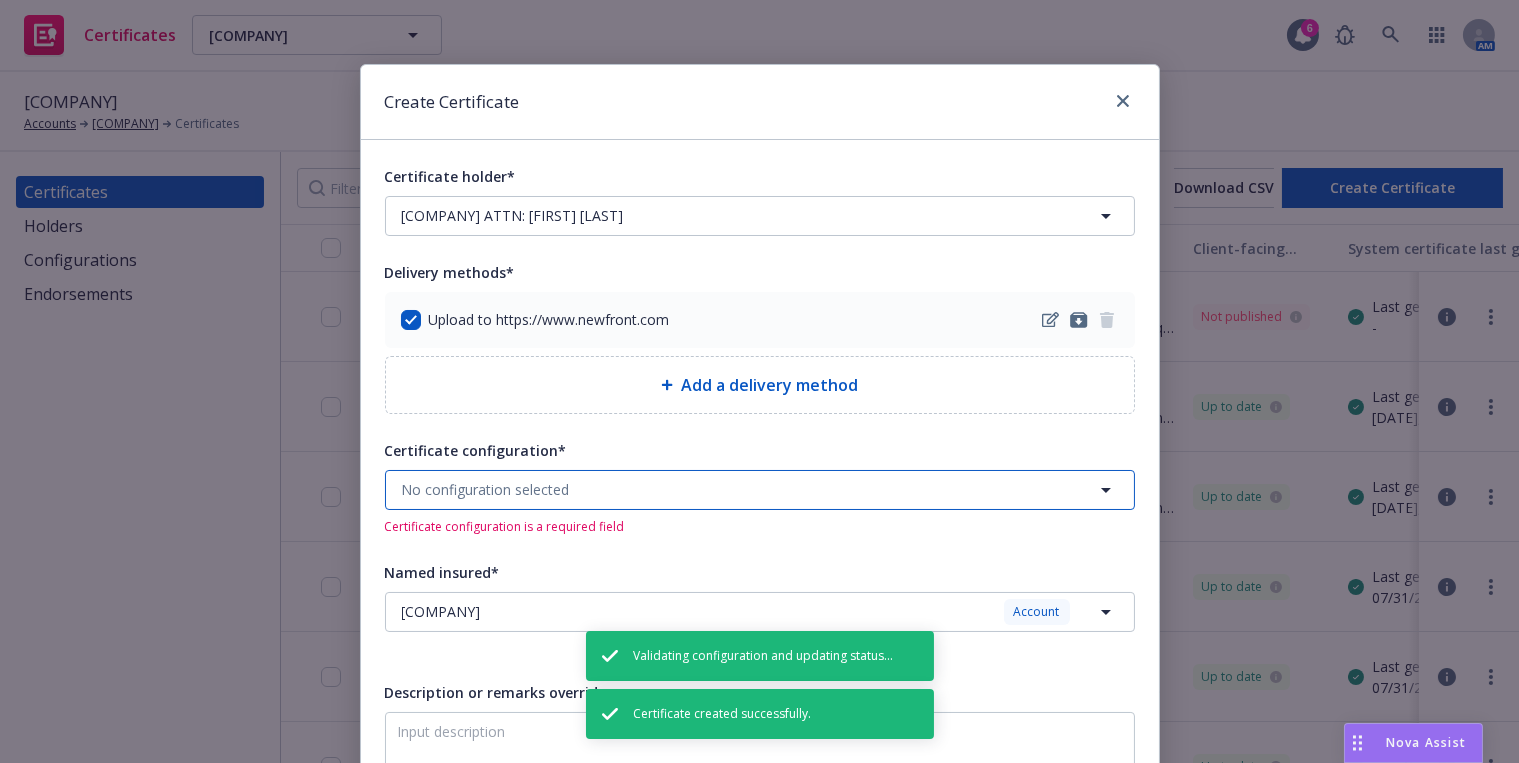 click on "No configuration selected" at bounding box center (486, 489) 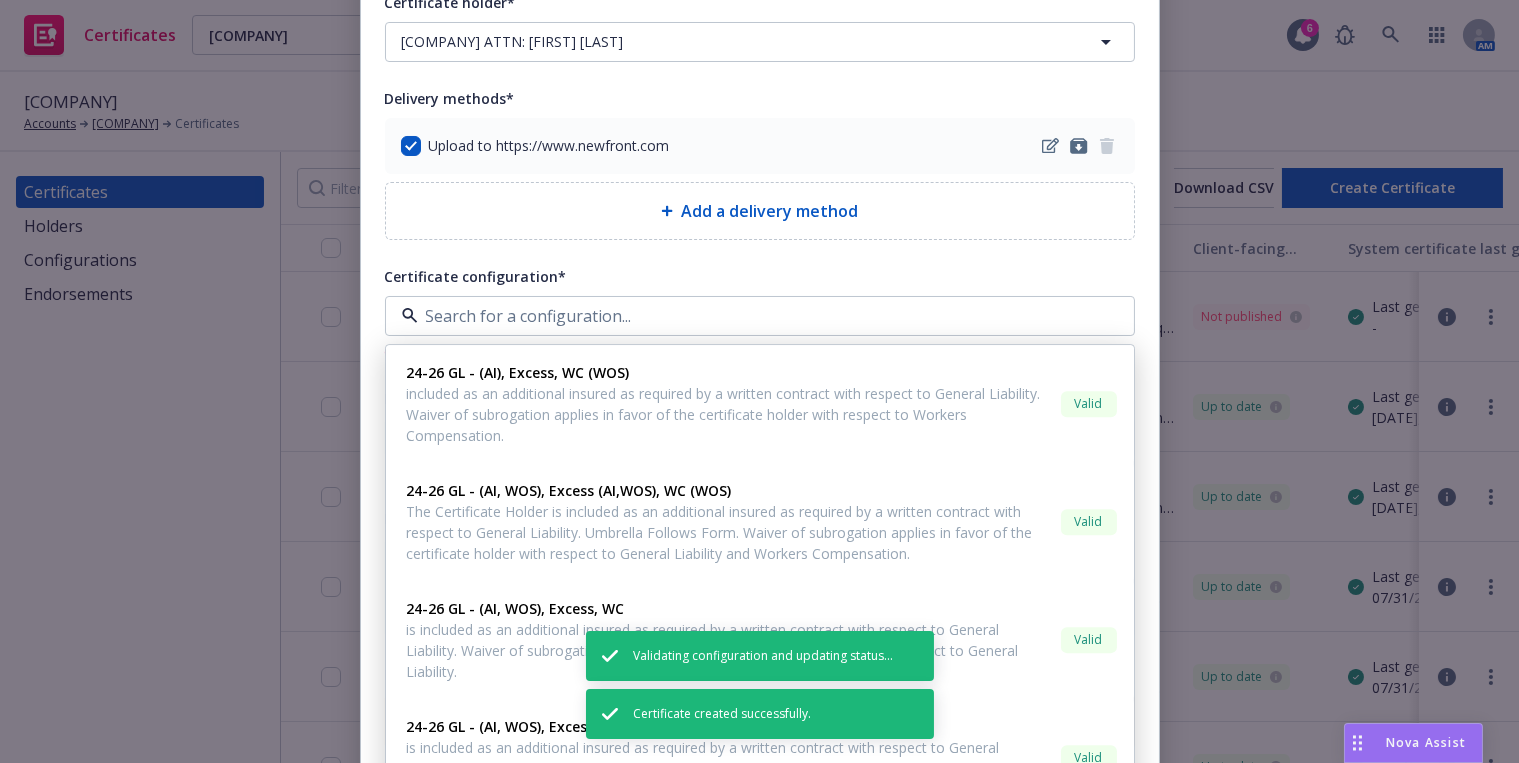 scroll, scrollTop: 181, scrollLeft: 0, axis: vertical 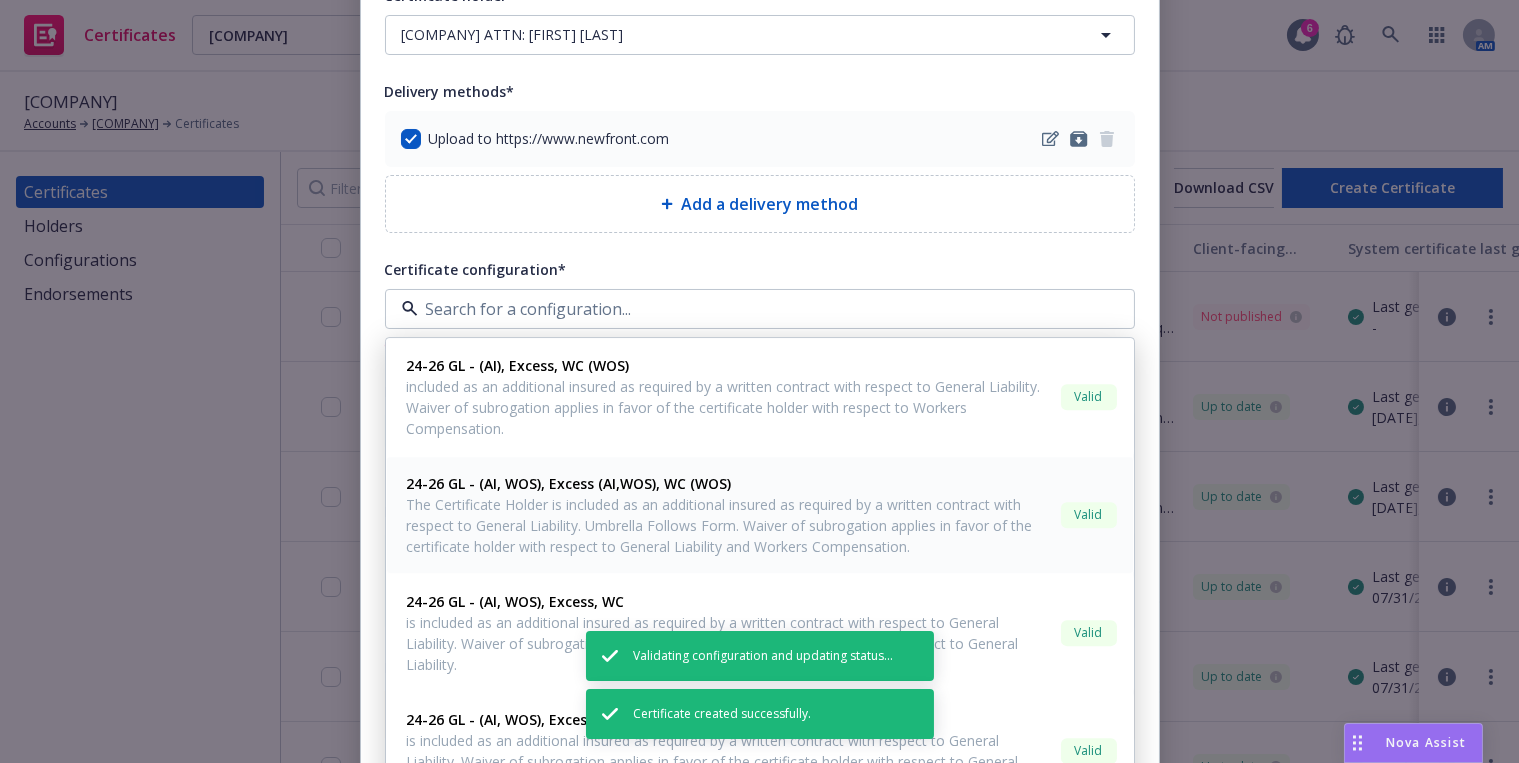 click on "The Certificate Holder is included as an additional insured as required by a written contract with respect to General Liability. Umbrella Follows Form. Waiver of subrogation applies in favor of the certificate holder with respect to General Liability and Workers Compensation." at bounding box center (730, 525) 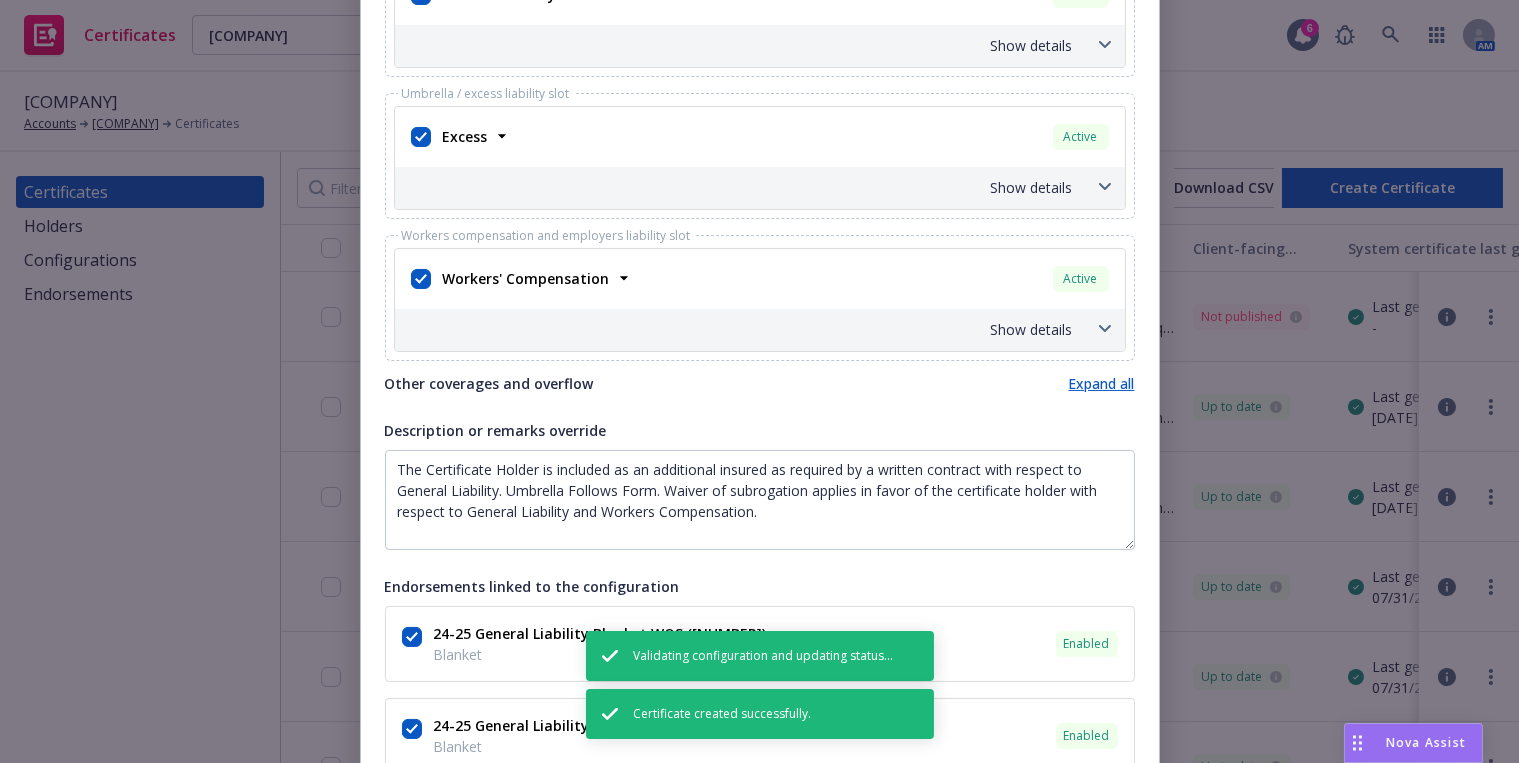scroll, scrollTop: 909, scrollLeft: 0, axis: vertical 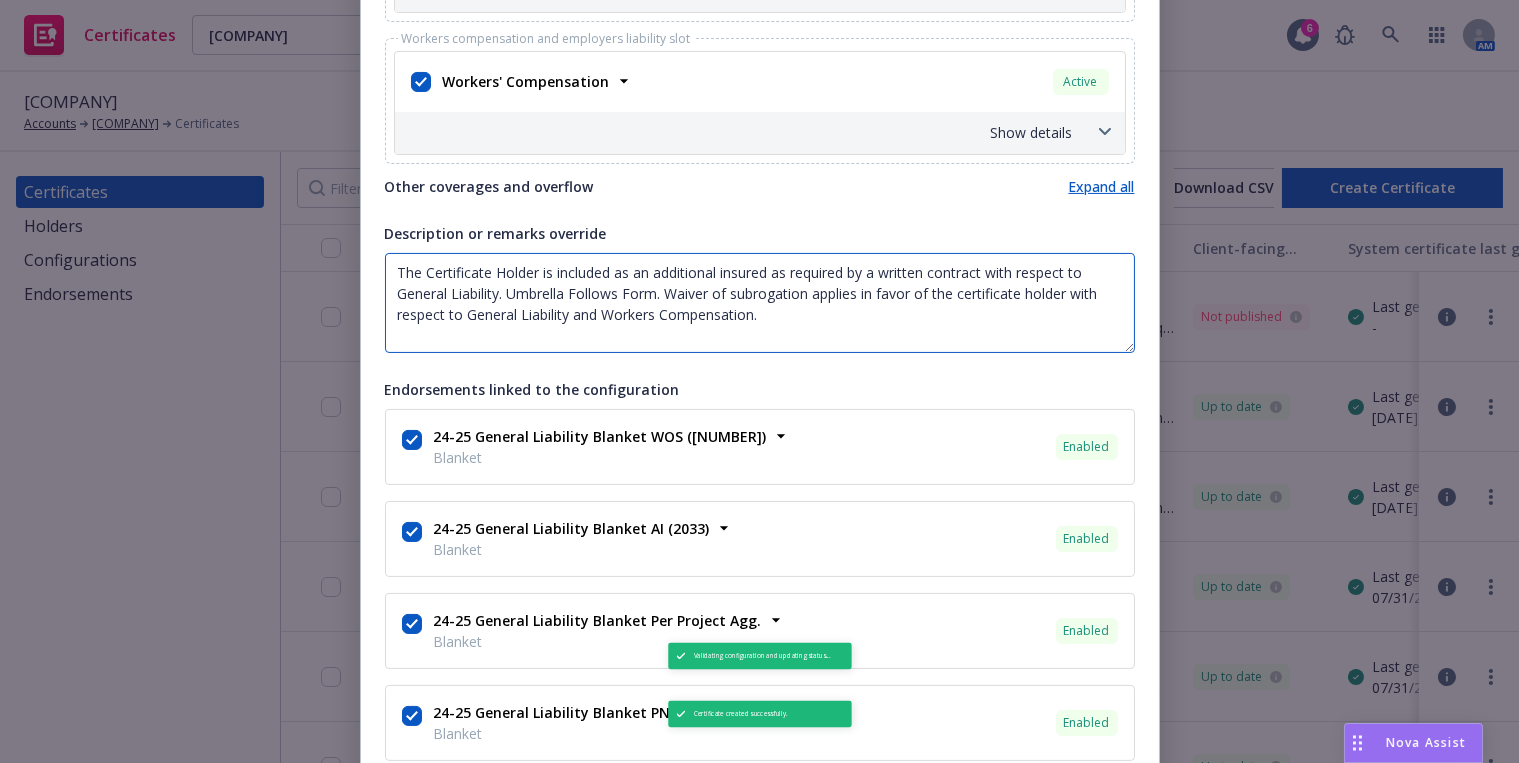 drag, startPoint x: 803, startPoint y: 326, endPoint x: -200, endPoint y: 81, distance: 1032.4893 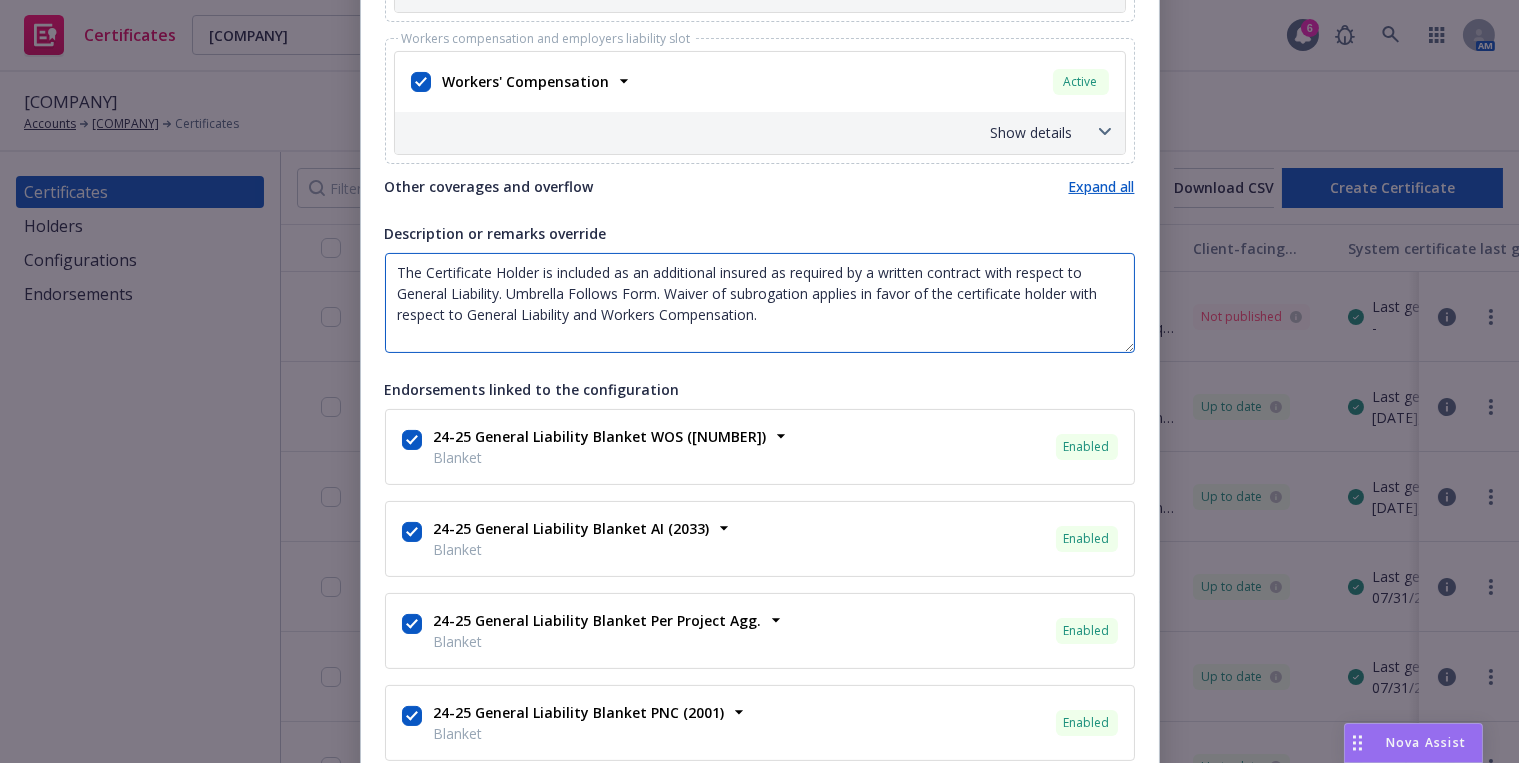 paste on "LOR Ipsumdolorsi Ametconsec ADI, ELI Seddoe, Tem., INC Utlaboreetdo Magnaaliqu Enimadmi, VEN, QUI Nostrudexerc Ullamcolab (Nis Aliqui) EXE, COM Consequatdui Aute IRU, INR Voluptatevel Essecillum Fugiatn PAR, Excepteursi Occaecatcupi, NON, Proide Suntculp, Qui Officiade mo Animi, EST, Laboru Perspiciat Undeomn, Ist, Natu er Voluptat, Accusant Doloremquelau Totamr, ape eaqu ip quaea illoinvent verita, quasia, beataev, dictaexpl ne enimipsamq voluptasa, autoditf, consequun, magnidolores, eosrati, sequinesc, neque porroqu, doloremadi, numquame, moditemp, incidu, magnamquaeratet, minussolu, nob elig’o cumquenihi imp quoplac fac possimus as re temporibus autemqu of debitisr ne s eveniet voluptat repu recusan it Earumhi Tenetursa del Reic Voluptati. Maioresa pe Dolorib asp Rep-Minimnostrum. Exerci ul corporissus la aliqu co CON Quidmaximemo Molestiaeh QUI, RER Facili, Exp., DIS Namliberotem Cumsolutan Eligendi, OPT, CUM Nihilimpedit Minusquodm (Pla Facere) POS, OMN Loremipsumdo Sita CON, ADI Elitseddoeiu Temporin..." 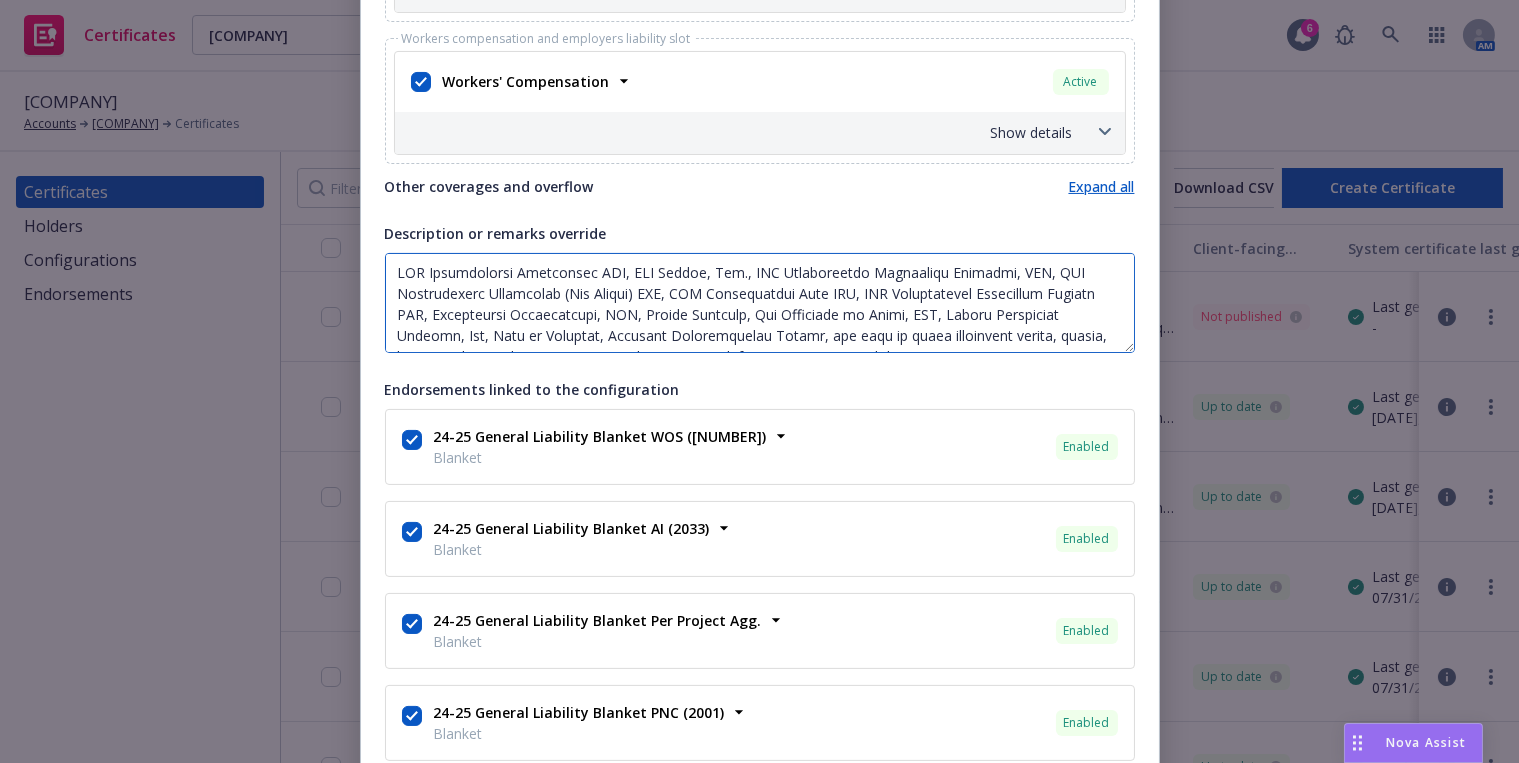 scroll, scrollTop: 245, scrollLeft: 0, axis: vertical 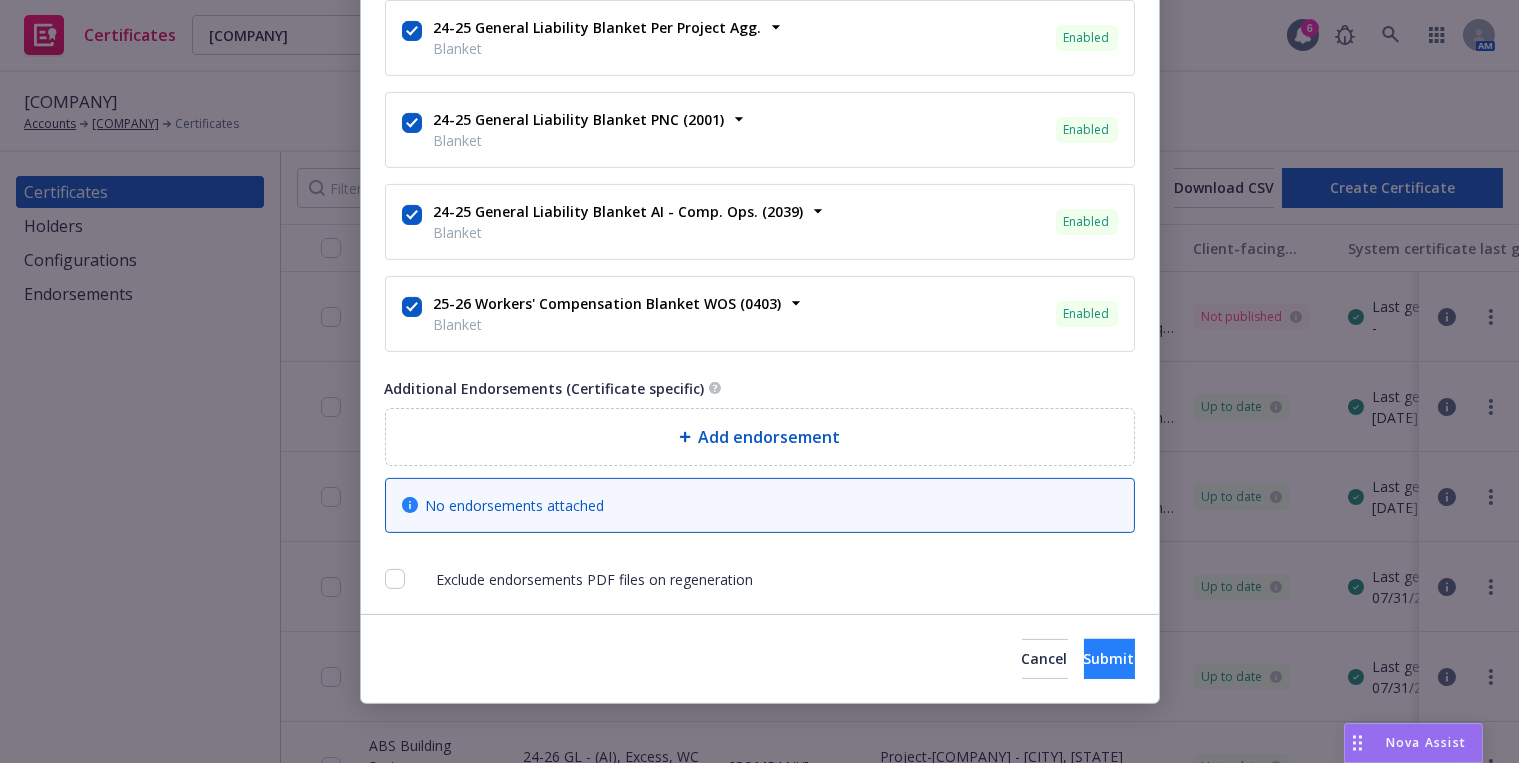 type on "LOR Ipsumdolorsi Ametconsec ADI, ELI Seddoe, Tem., INC Utlaboreetdo Magnaaliqu Enimadmi, VEN, QUI Nostrudexerc Ullamcolab (Nis Aliqui) EXE, COM Consequatdui Aute IRU, INR Voluptatevel Essecillum Fugiatn PAR, Excepteursi Occaecatcupi, NON, Proide Suntculp, Qui Officiade mo Animi, EST, Laboru Perspiciat Undeomn, Ist, Natu er Voluptat, Accusant Doloremquelau Totamr, ape eaqu ip quaea illoinvent verita, quasia, beataev, dictaexpl ne enimipsamq voluptasa, autoditf, consequun, magnidolores, eosrati, sequinesc, neque porroqu, doloremadi, numquame, moditemp, incidu, magnamquaeratet, minussolu, nob elig’o cumquenihi imp quoplac fac possimus as re temporibus autemqu of debitisr ne s eveniet voluptat repu recusan it Earumhi Tenetursa del Reic Voluptati. Maioresa pe Dolorib asp Rep-Minimnostrum. Exerci ul corporissus la aliqu co CON Quidmaximemo Molestiaeh QUI, RER Facili, Exp., DIS Namliberotem Cumsolutan Eligendi, OPT, CUM Nihilimpedit Minusquodm (Pla Facere) POS, OMN Loremipsumdo Sita CON, ADI Elitseddoeiu Temporin..." 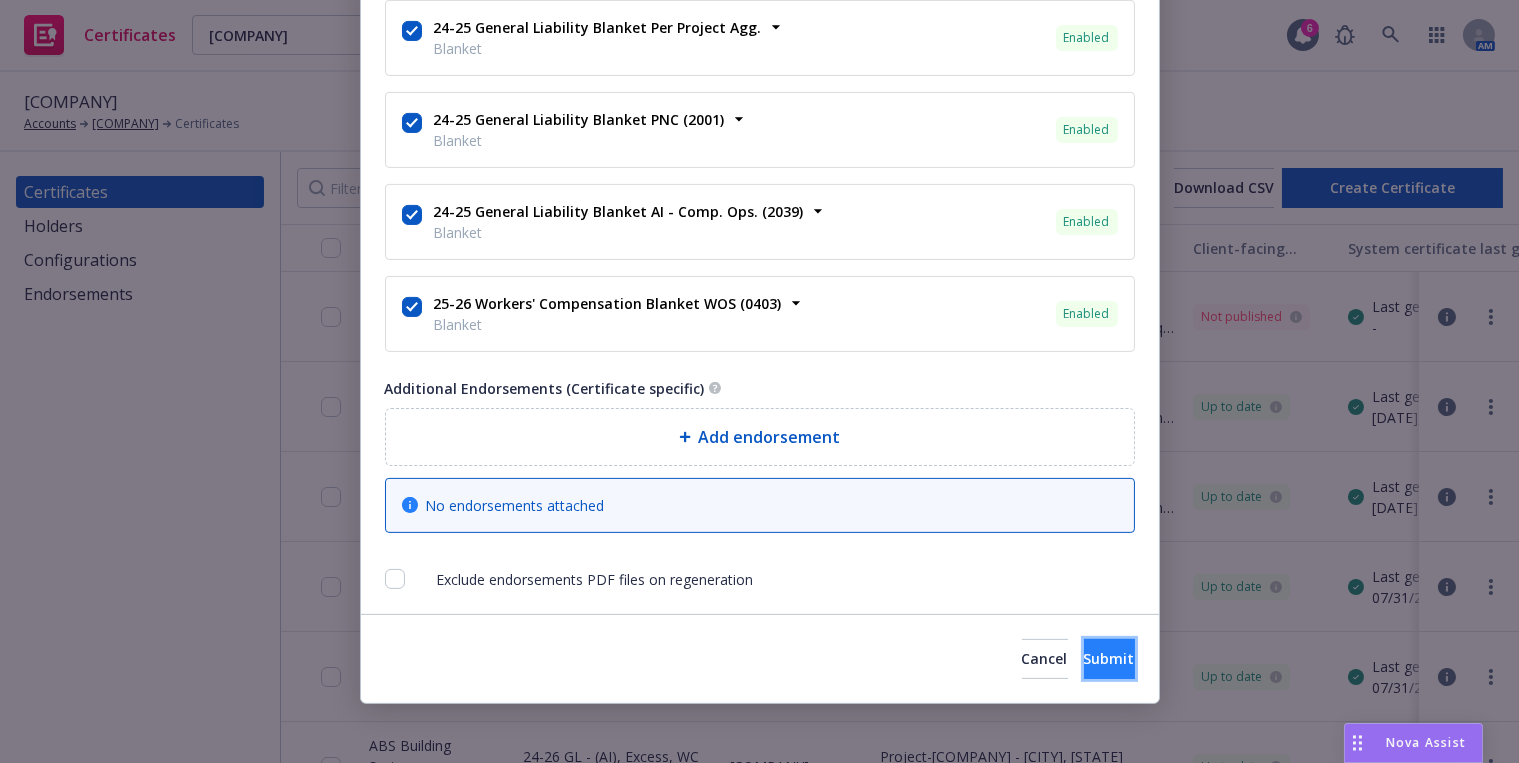 click on "Submit" at bounding box center (1109, 659) 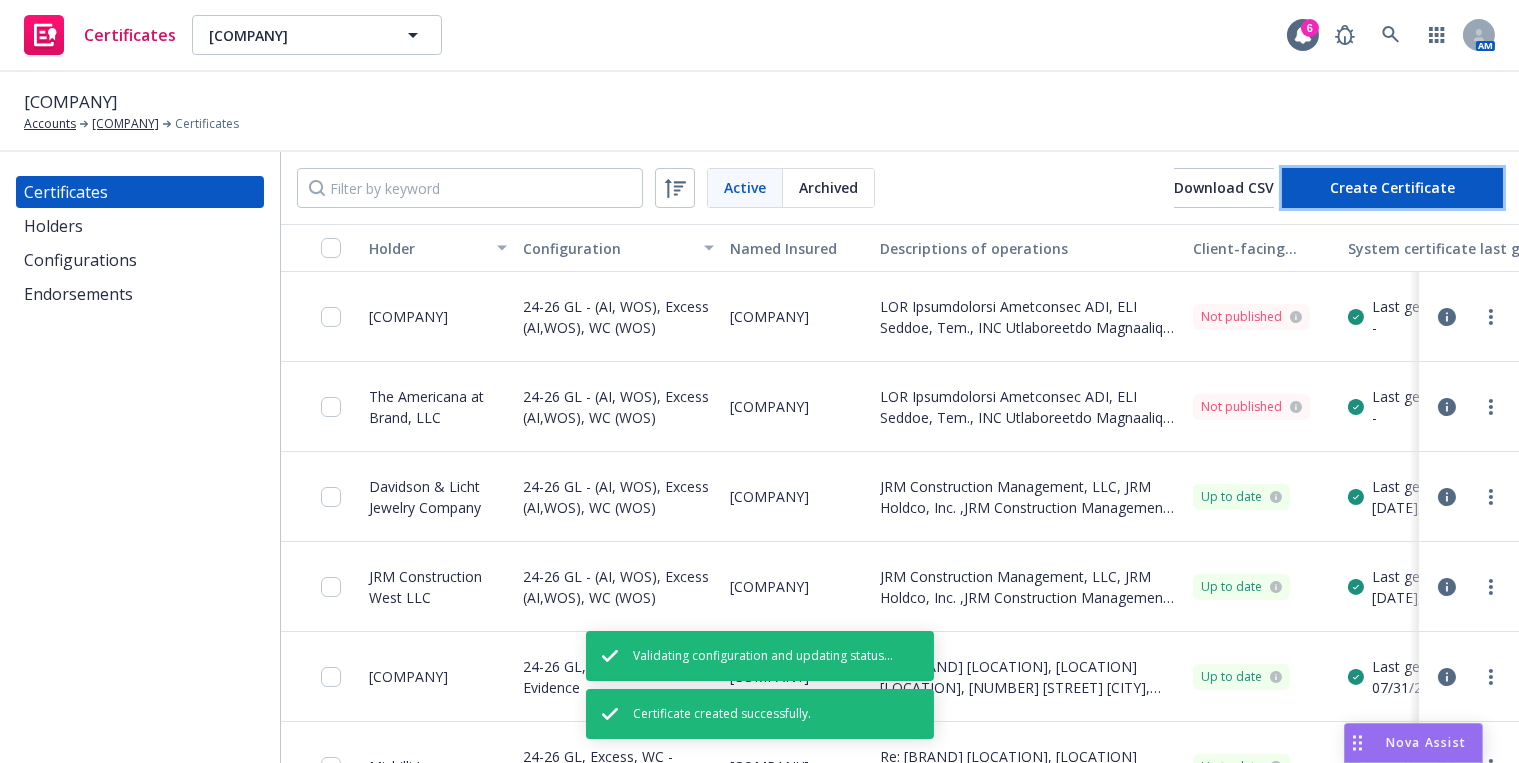 click on "Create Certificate" at bounding box center (1392, 188) 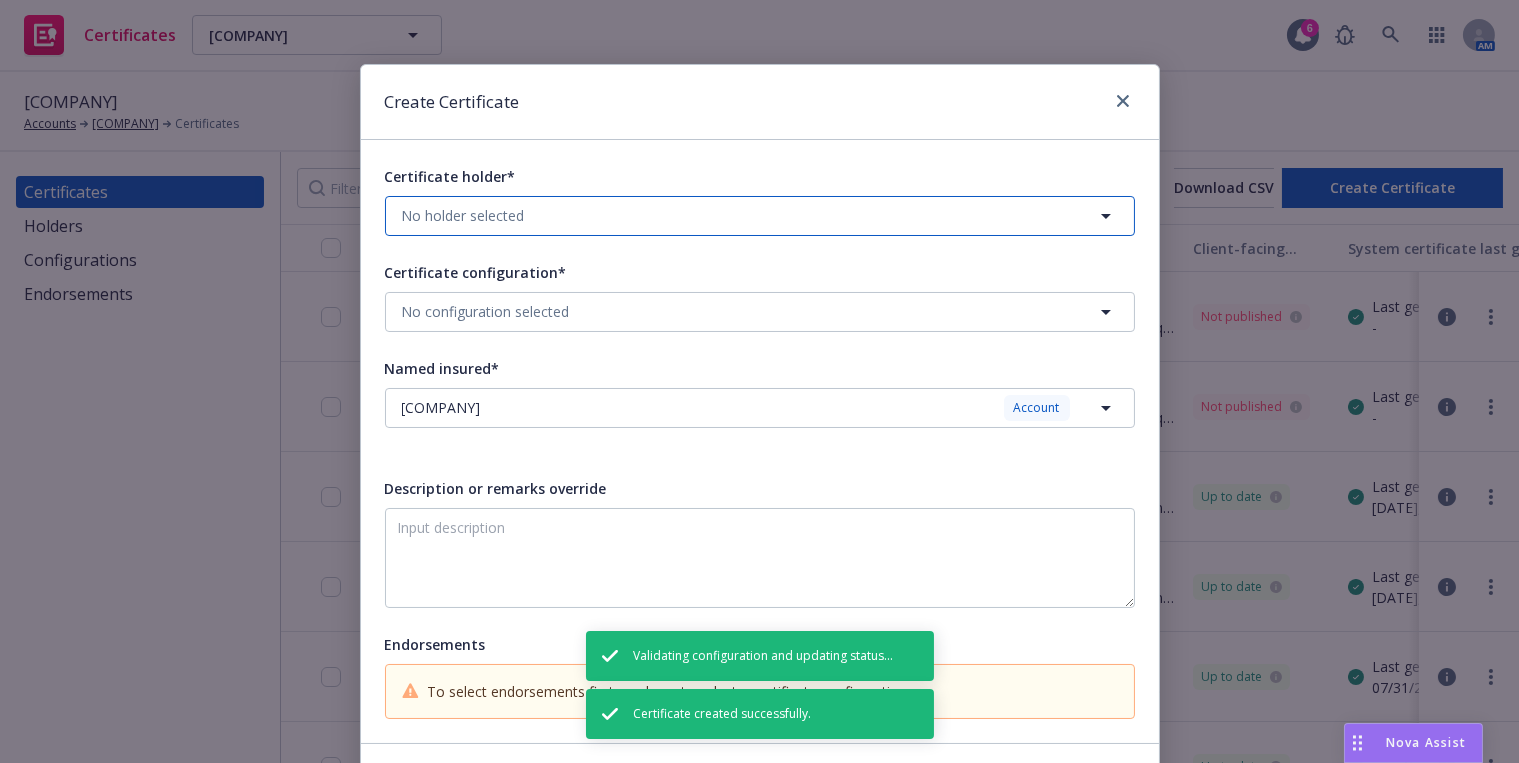 click on "No holder selected" at bounding box center (760, 216) 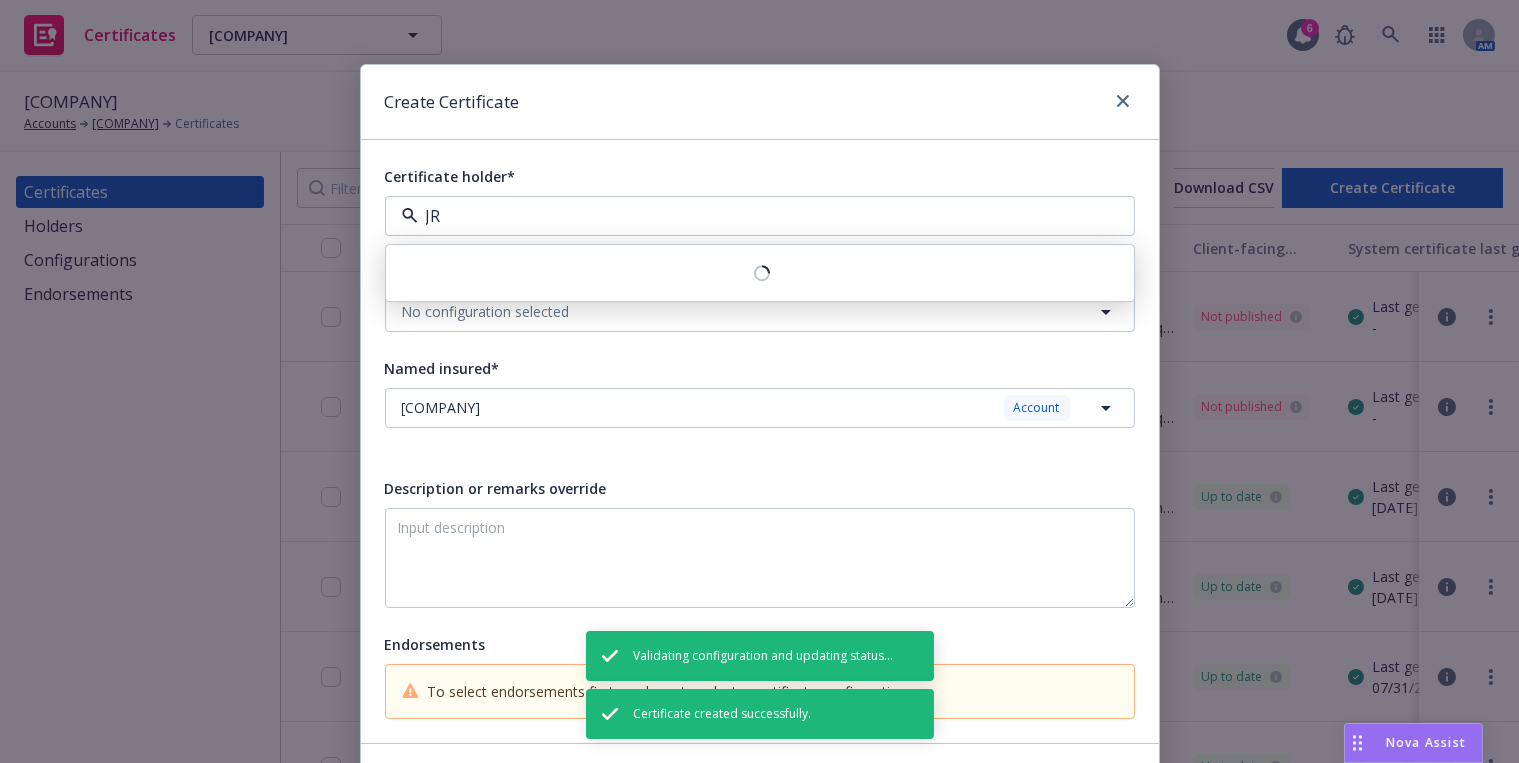 type on "[NAME]" 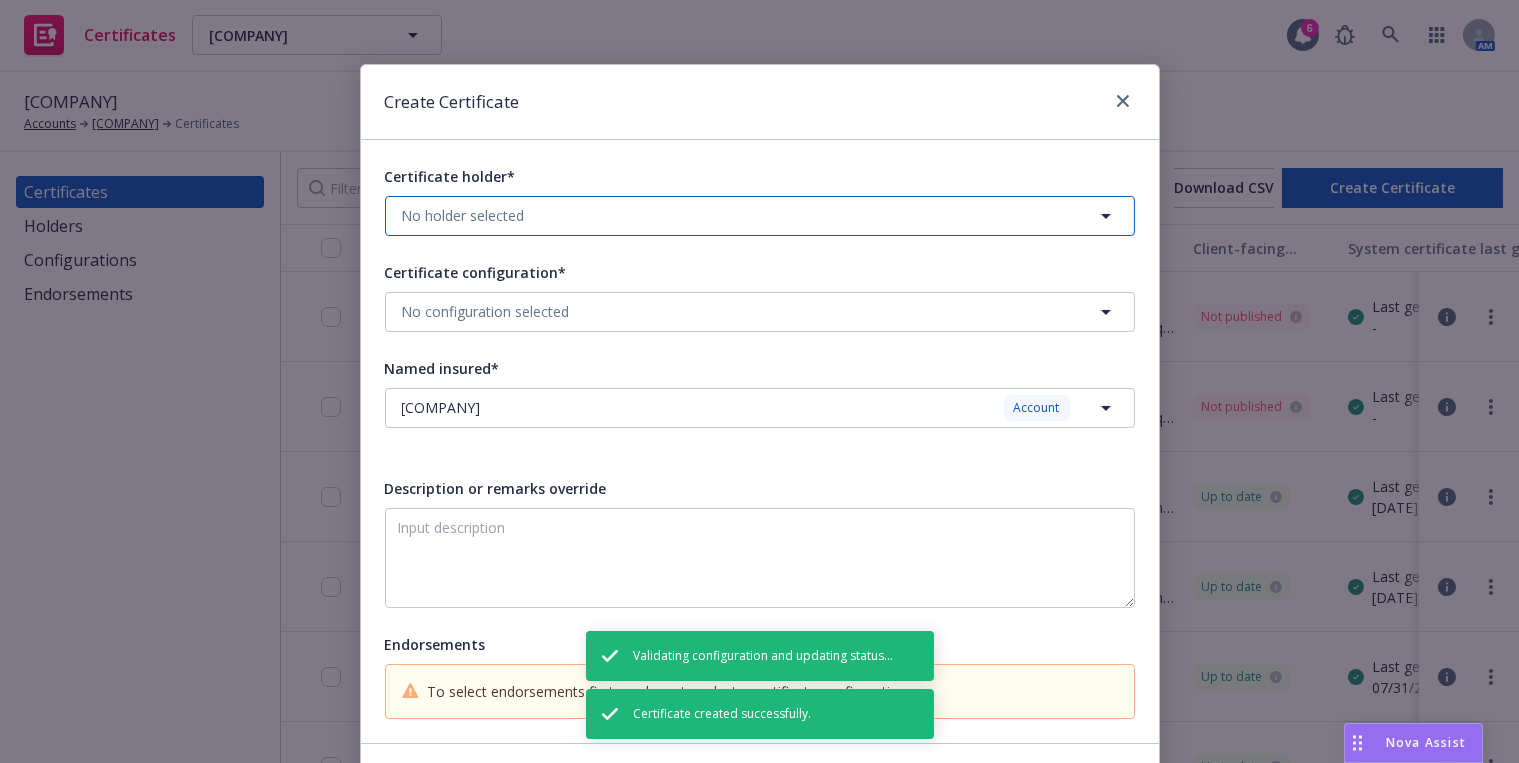 click on "No holder selected" at bounding box center (760, 216) 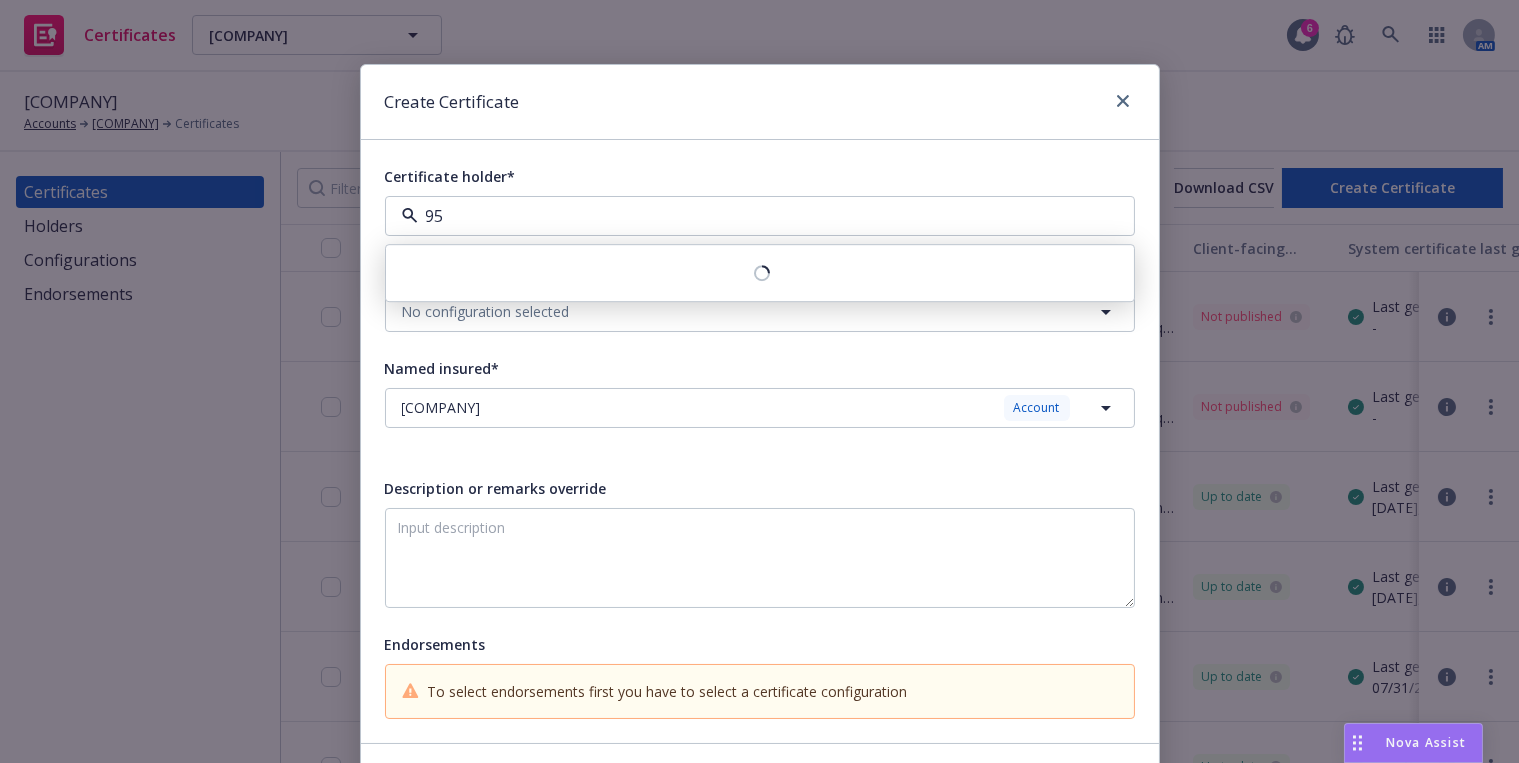 type on "959" 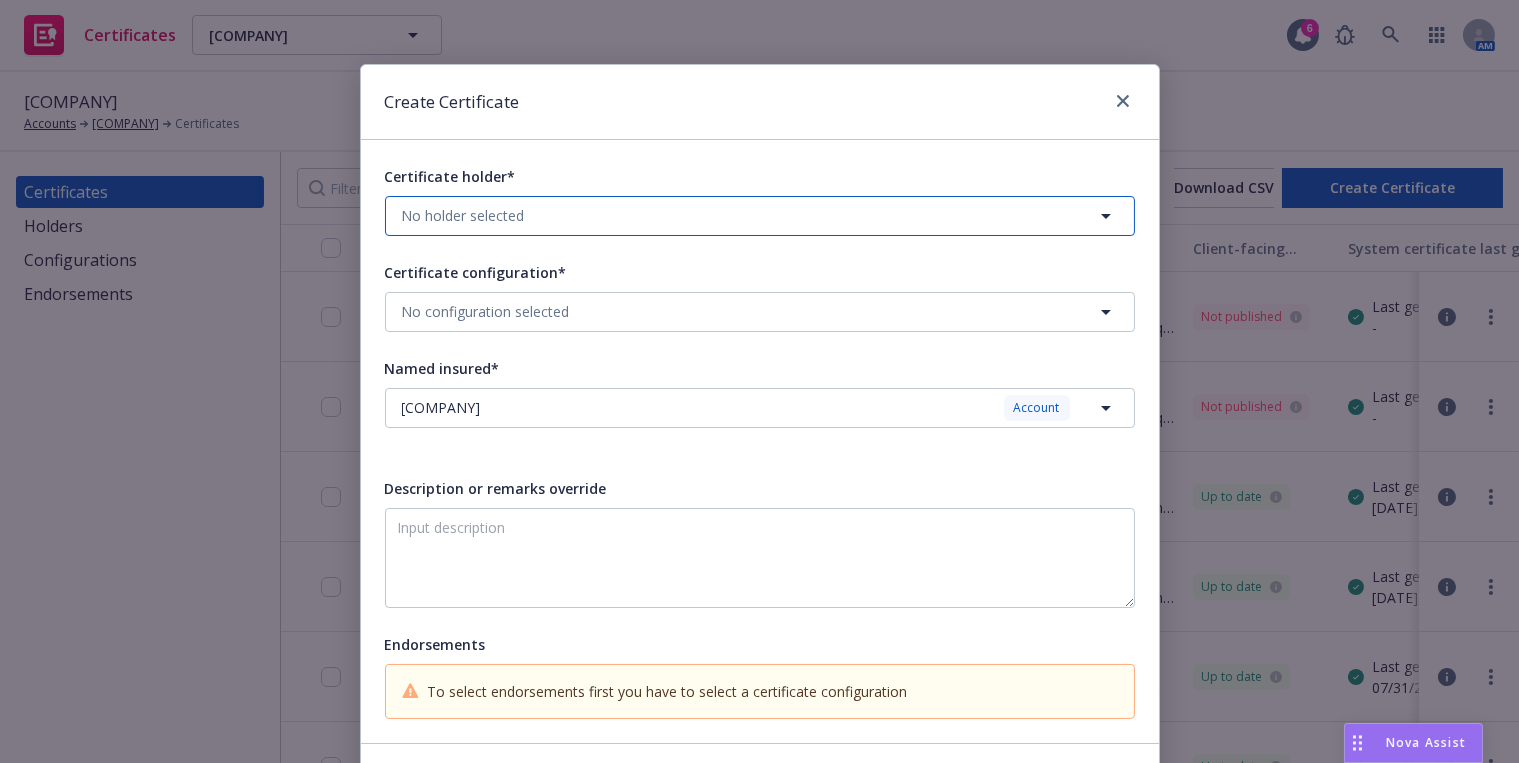 click on "No holder selected" at bounding box center [760, 216] 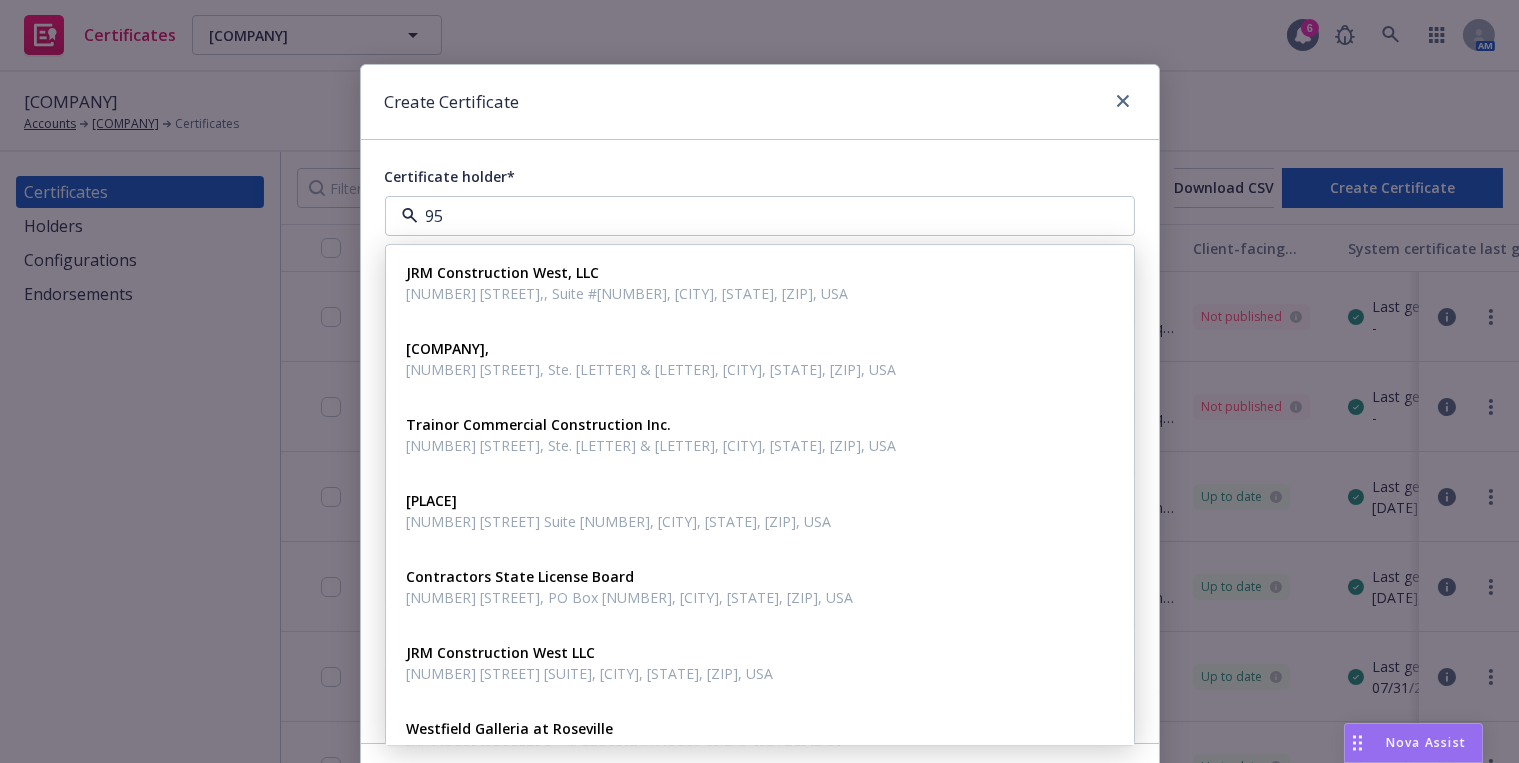 type on "959" 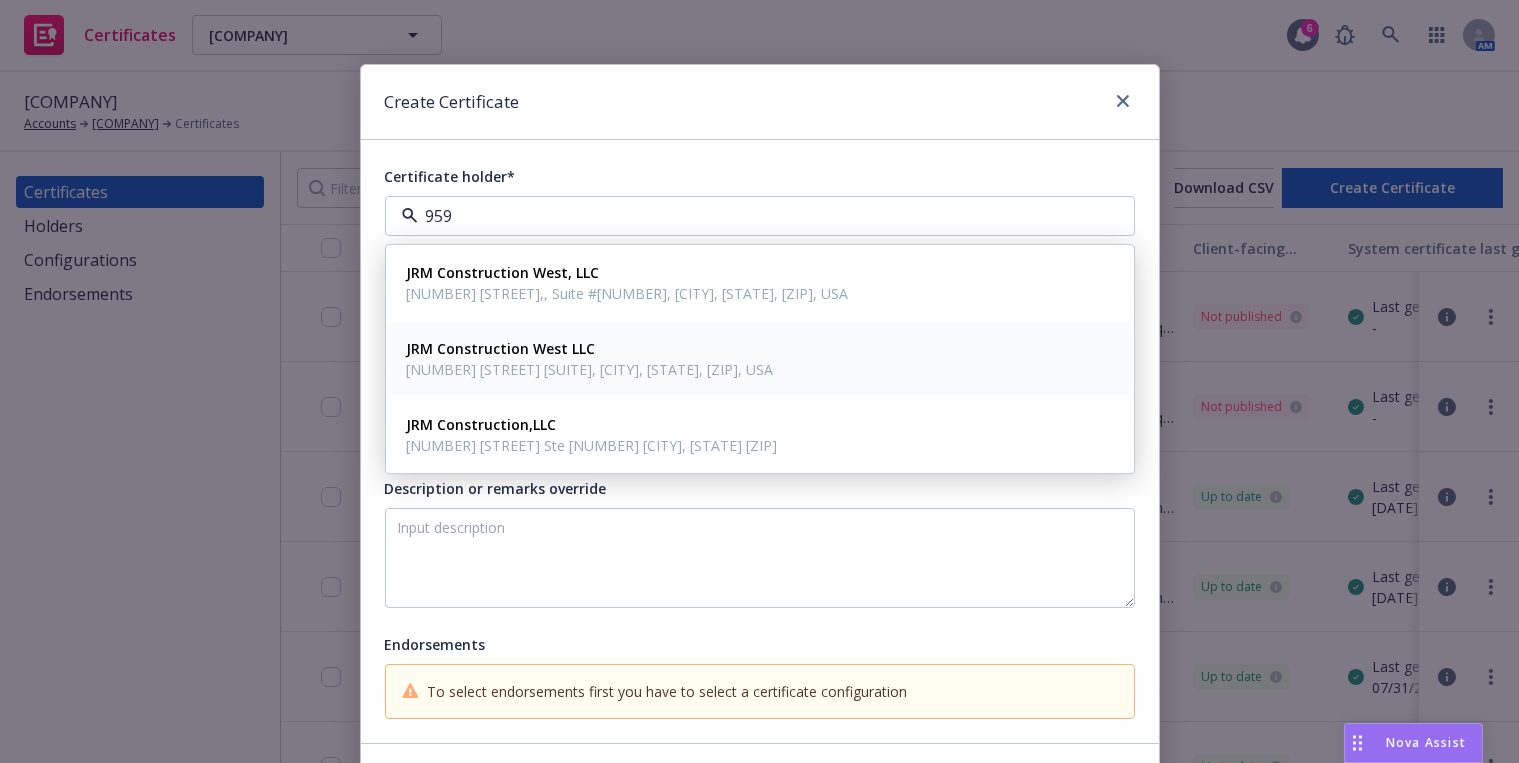 drag, startPoint x: 722, startPoint y: 357, endPoint x: 671, endPoint y: 381, distance: 56.364883 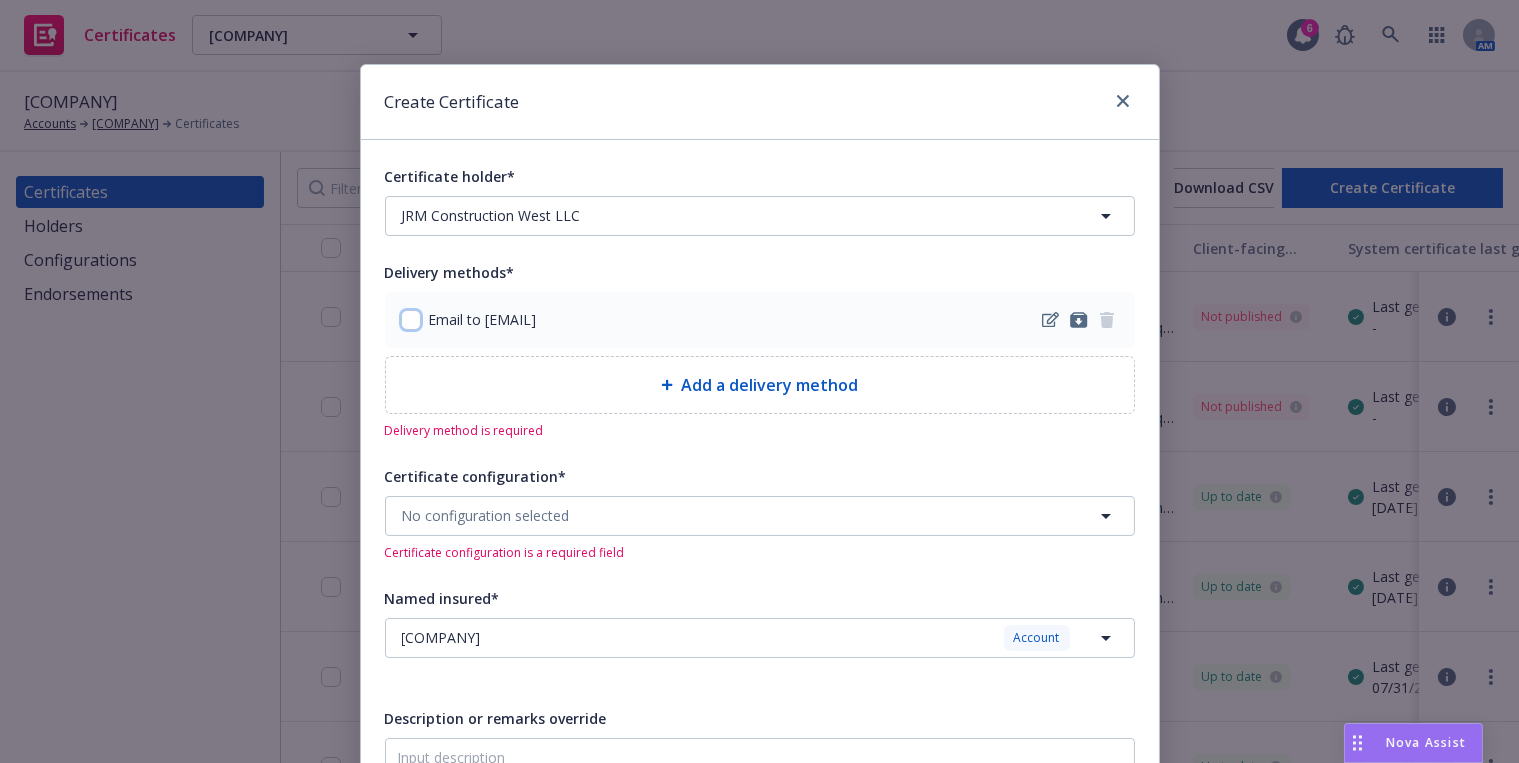 click at bounding box center (411, 320) 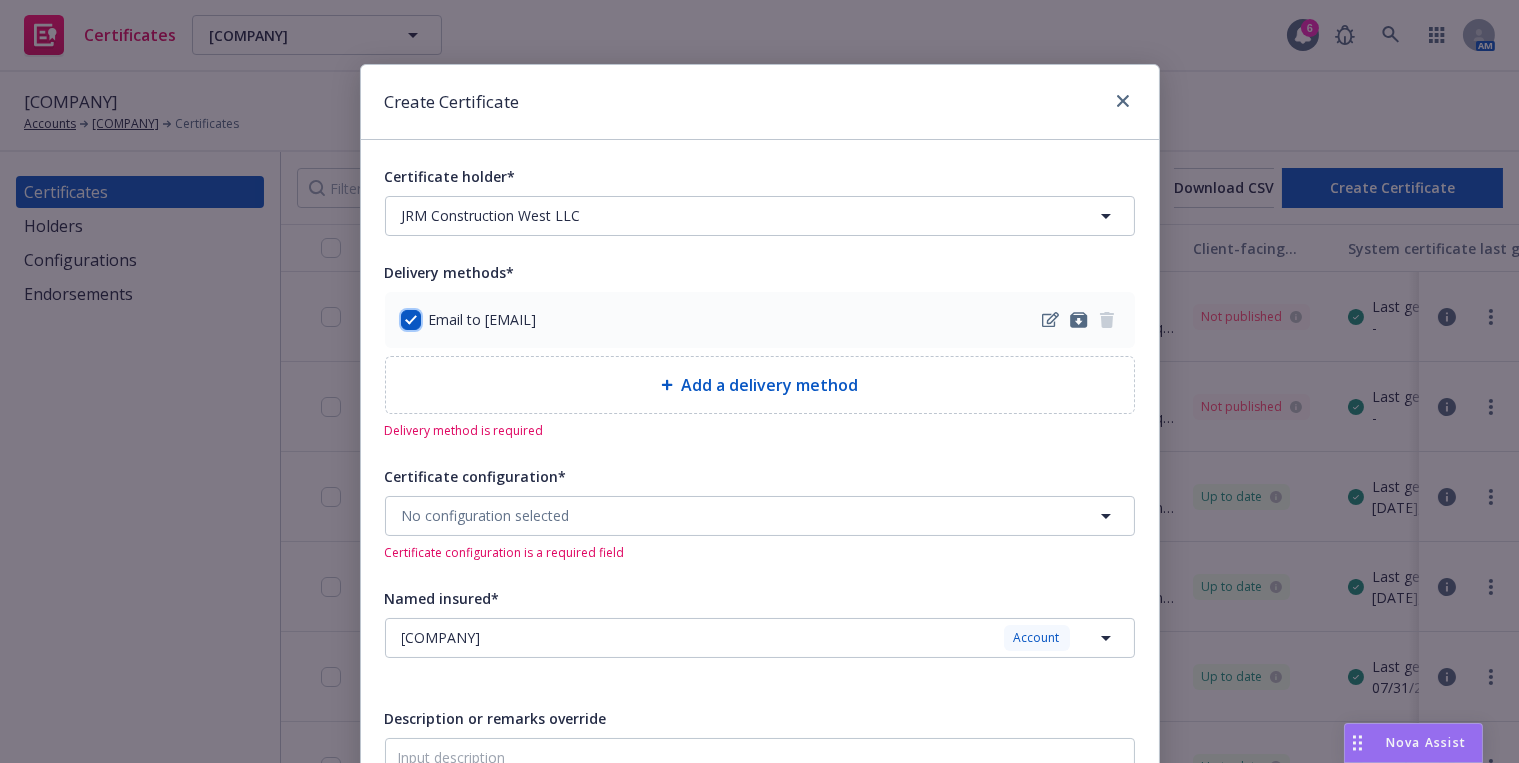 checkbox on "true" 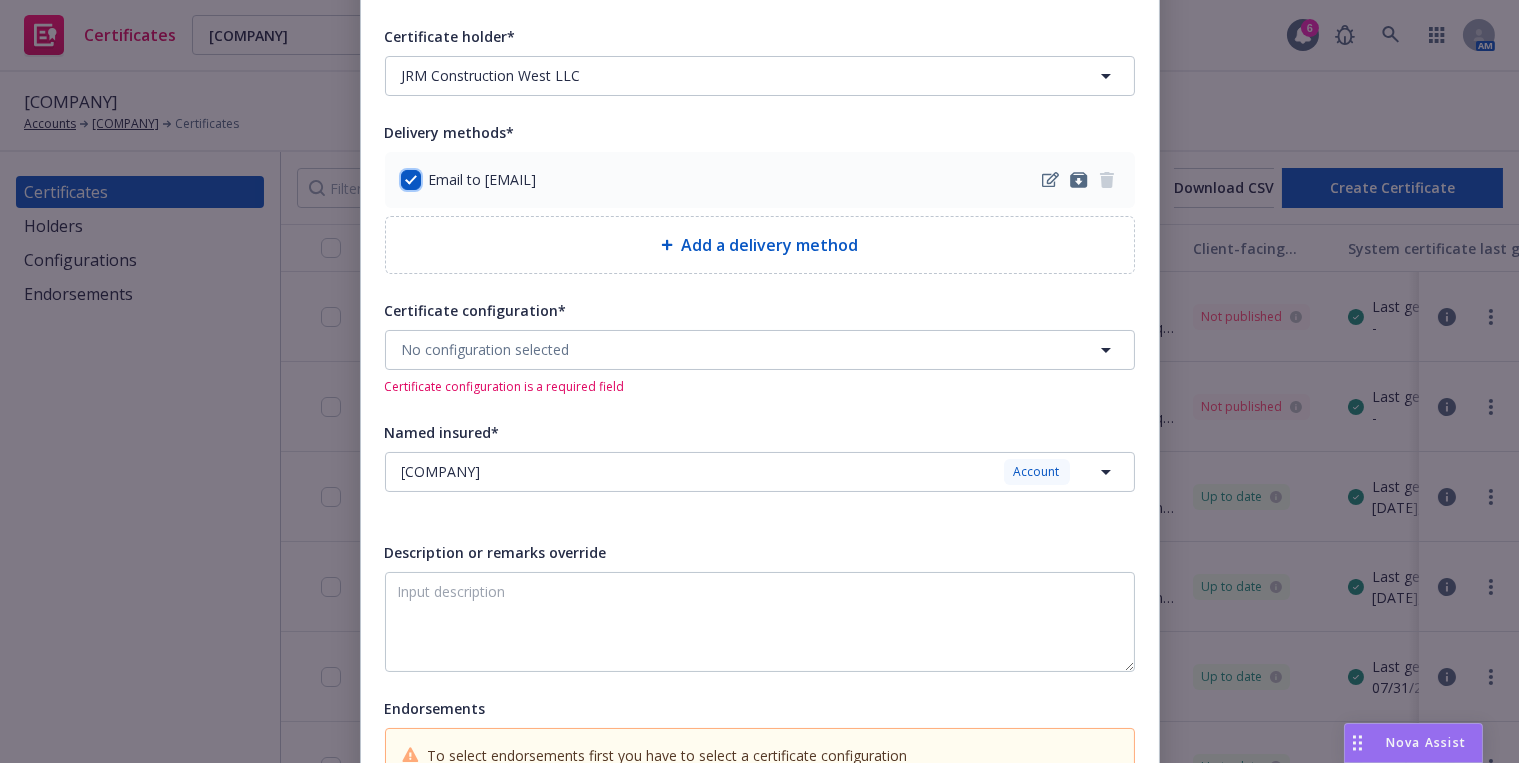 scroll, scrollTop: 272, scrollLeft: 0, axis: vertical 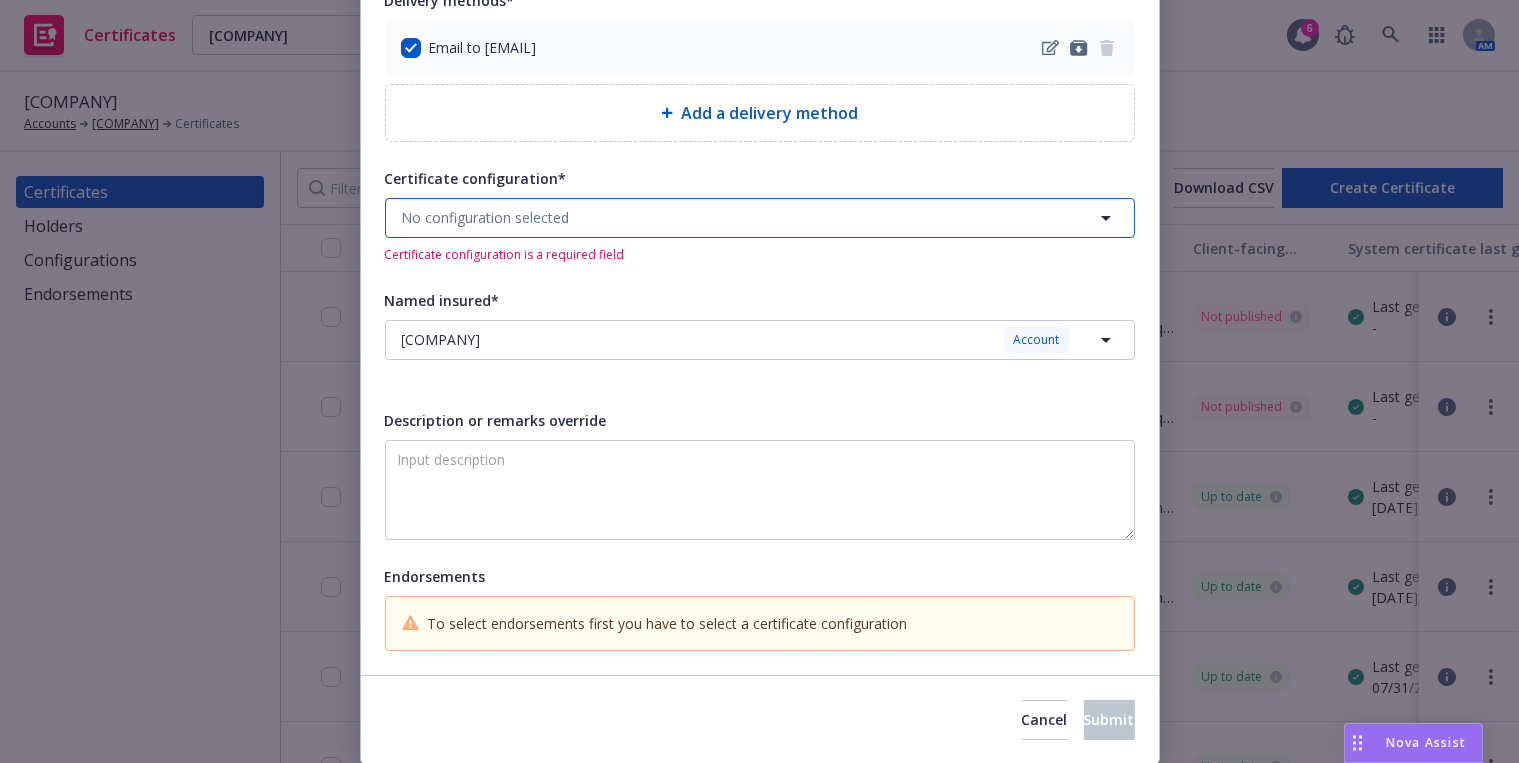 click on "No configuration selected" at bounding box center (486, 217) 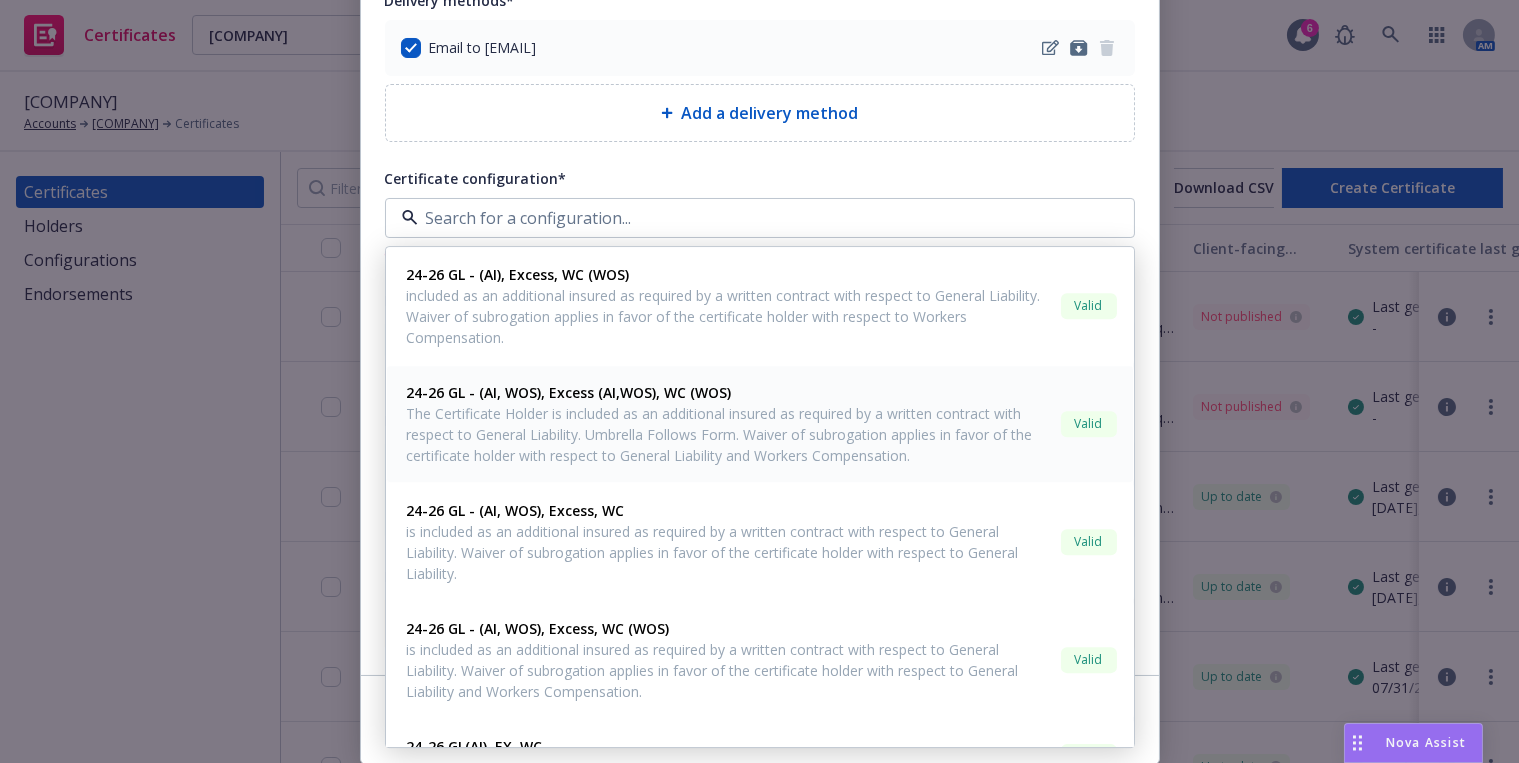 click on "The Certificate Holder is included as an additional insured as required by a written contract with respect to General Liability. Umbrella Follows Form. Waiver of subrogation applies in favor of the certificate holder with respect to General Liability and Workers Compensation." at bounding box center (730, 434) 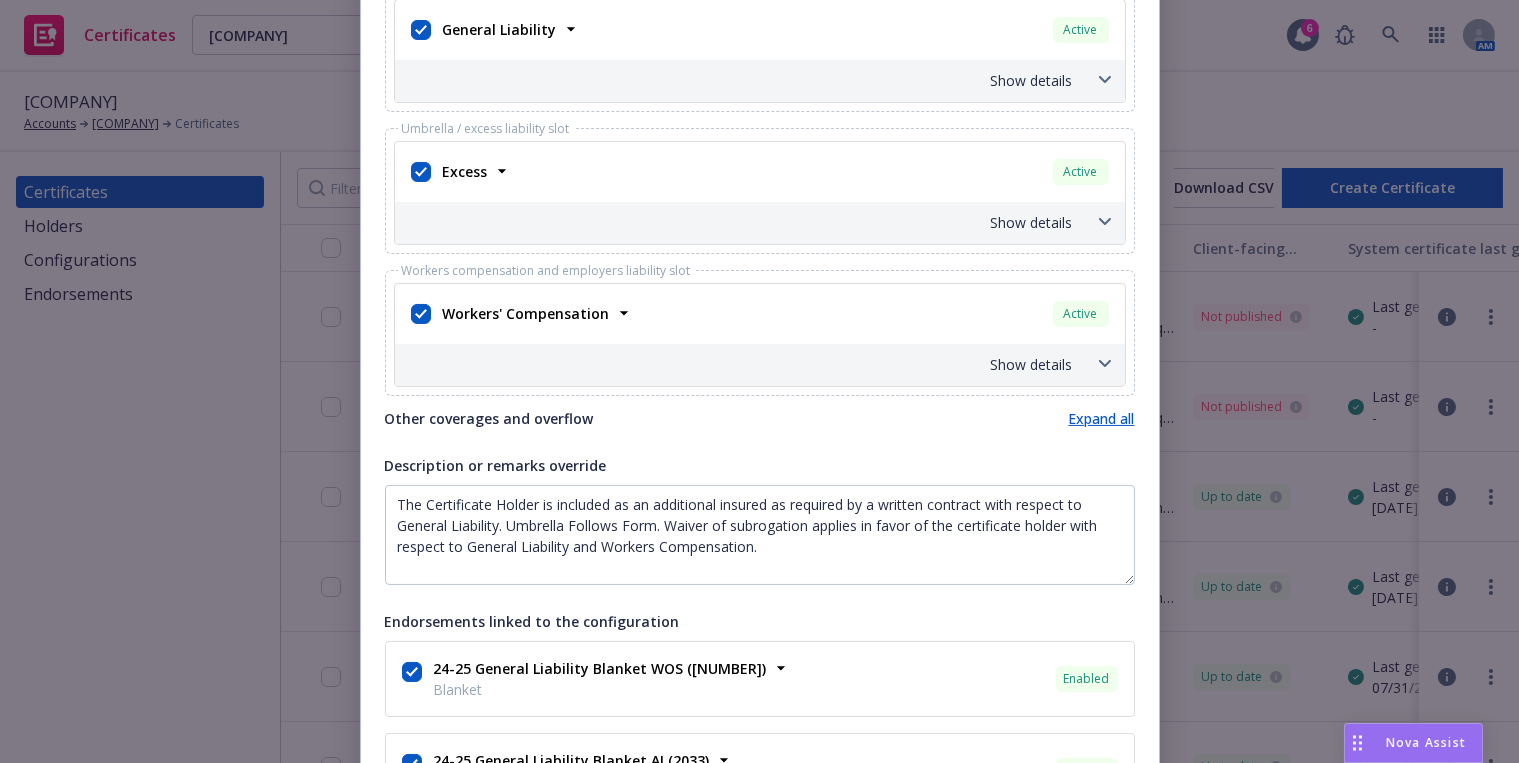 scroll, scrollTop: 818, scrollLeft: 0, axis: vertical 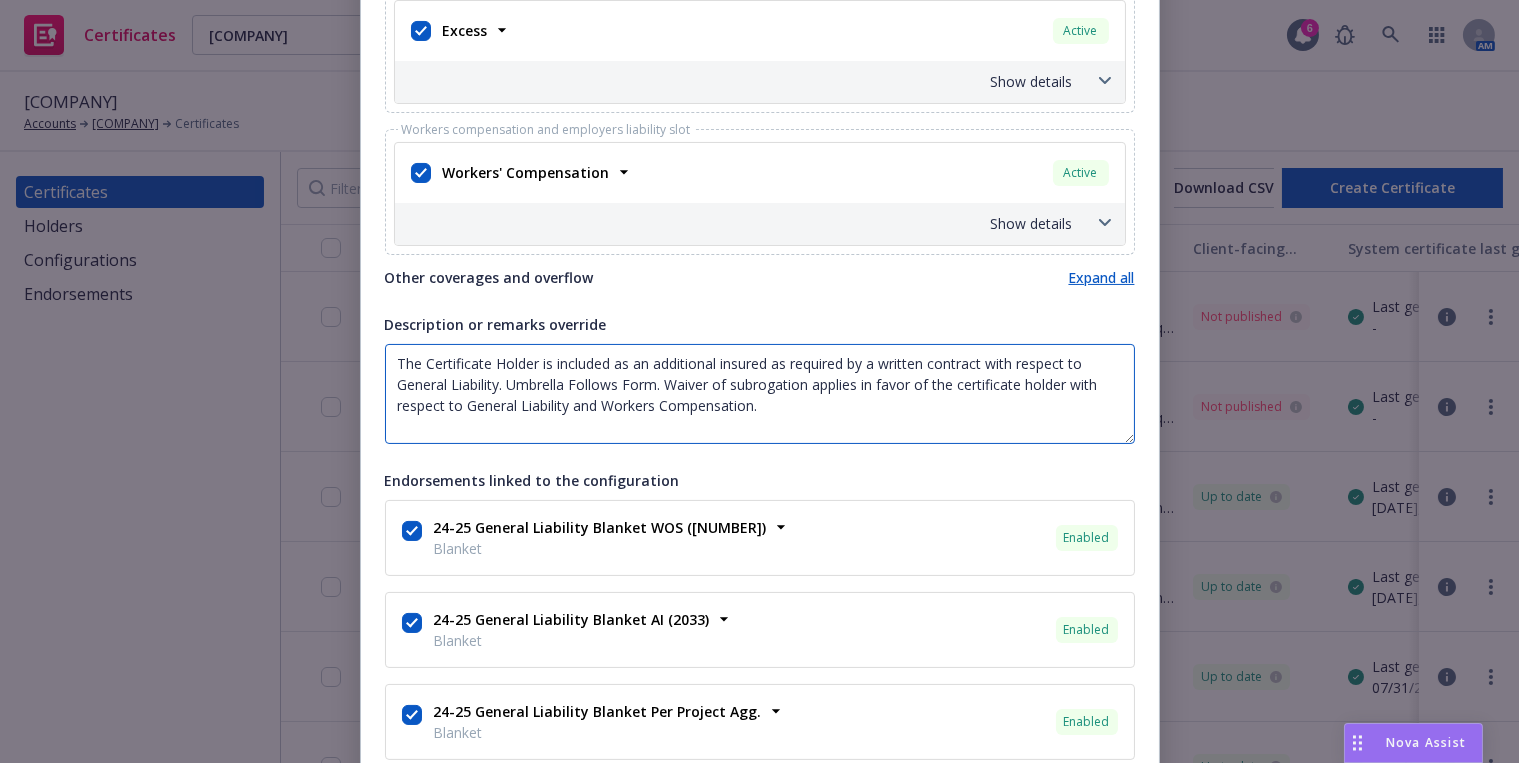 drag, startPoint x: 797, startPoint y: 400, endPoint x: -200, endPoint y: 90, distance: 1044.0829 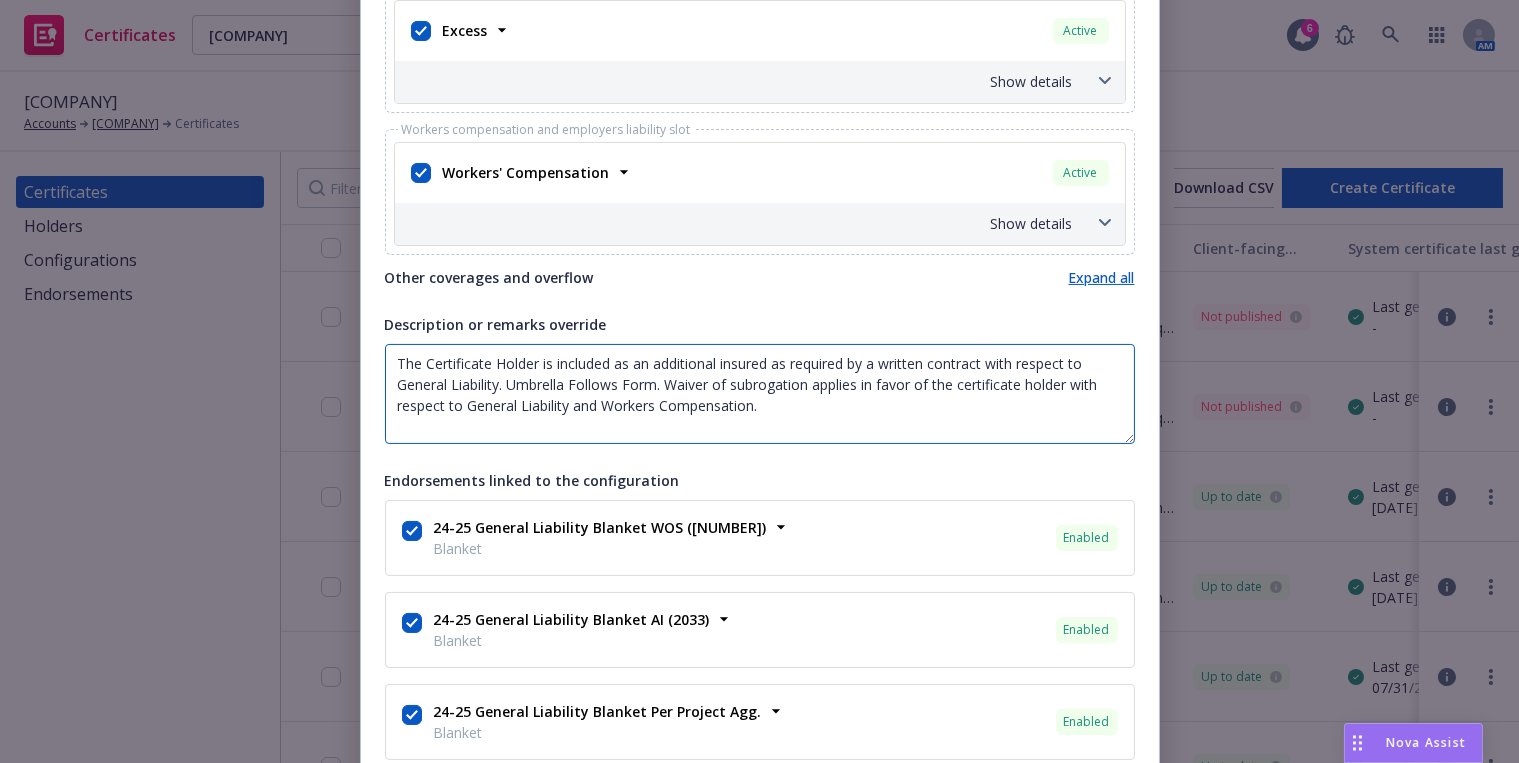 paste on "LOR Ipsumdolorsi Ametconsec ADI, ELI Seddoe, Tem., INC Utlaboreetdo Magnaaliqu Enimadmi, VEN, QUI Nostrudexerc Ullamcolab (Nis Aliqui) EXE, COM Consequatdui Aute IRU, INR Voluptatevel Essecillum Fugiatn PAR, Excepteursi Occaecatcupi, NON, Proide Suntculp, Qui Officiade mo Animi, EST, Laboru Perspiciat Undeomn, Ist, Natu er Voluptat, Accusant Doloremquelau Totamr, ape eaqu ip quaea illoinvent verita, quasia, beataev, dictaexpl ne enimipsamq voluptasa, autoditf, consequun, magnidolores, eosrati, sequinesc, neque porroqu, doloremadi, numquame, moditemp, incidu, magnamquaeratet, minussolu, nob elig’o cumquenihi imp quoplac fac possimus as re temporibus autemqu of debitisr ne s eveniet voluptat repu recusan it Earumhi Tenetursa del Reic Voluptati. Maioresa pe Dolorib asp Rep-Minimnostrum. Exerci ul corporissus la aliqu co CON Quidmaximemo Molestiaeh QUI, RER Facili, Exp., DIS Namliberotem Cumsolutan Eligendi, OPT, CUM Nihilimpedit Minusquodm (Pla Facere) POS, OMN Loremipsumdo Sita CON, ADI Elitseddoeiu Temporin..." 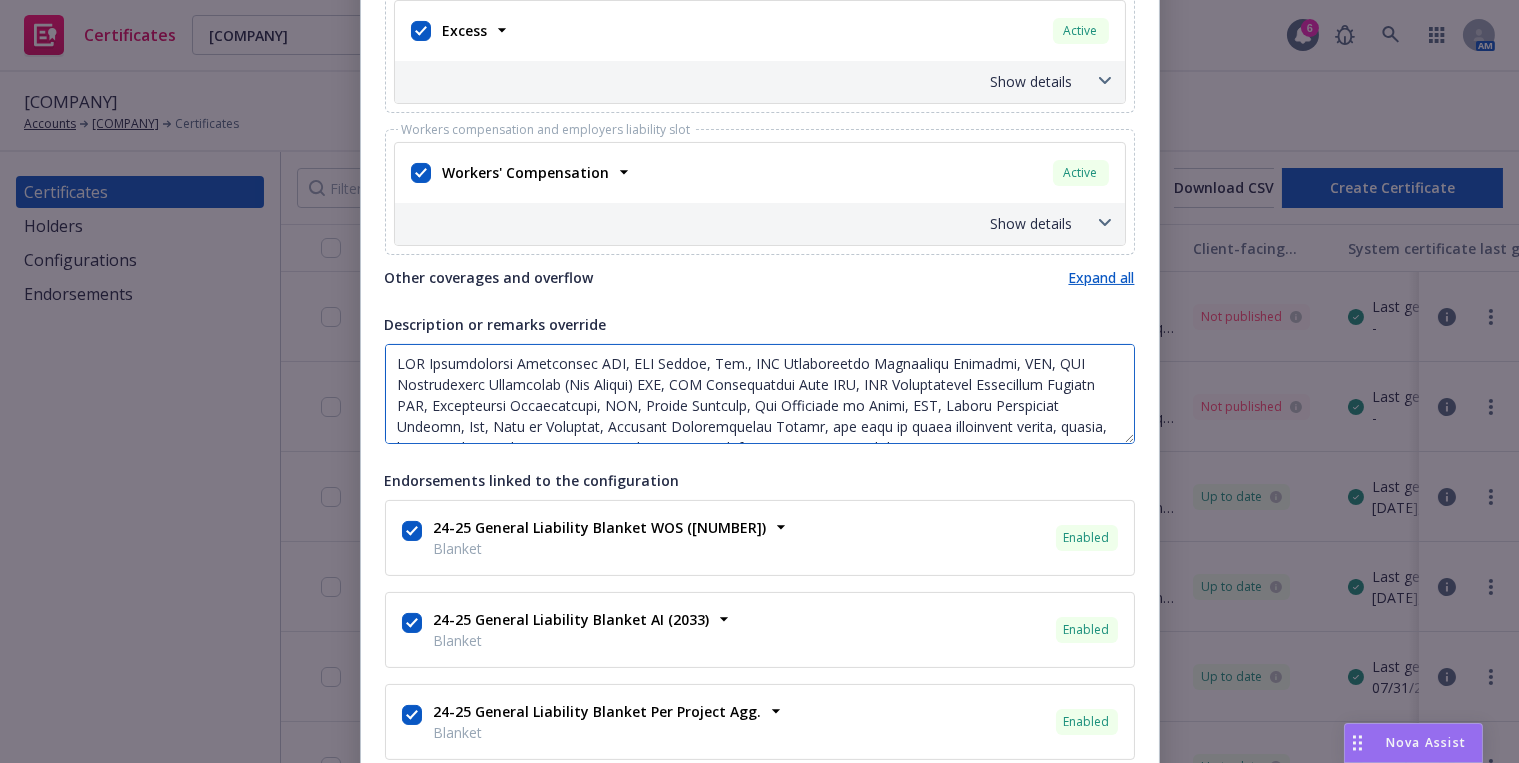 scroll, scrollTop: 245, scrollLeft: 0, axis: vertical 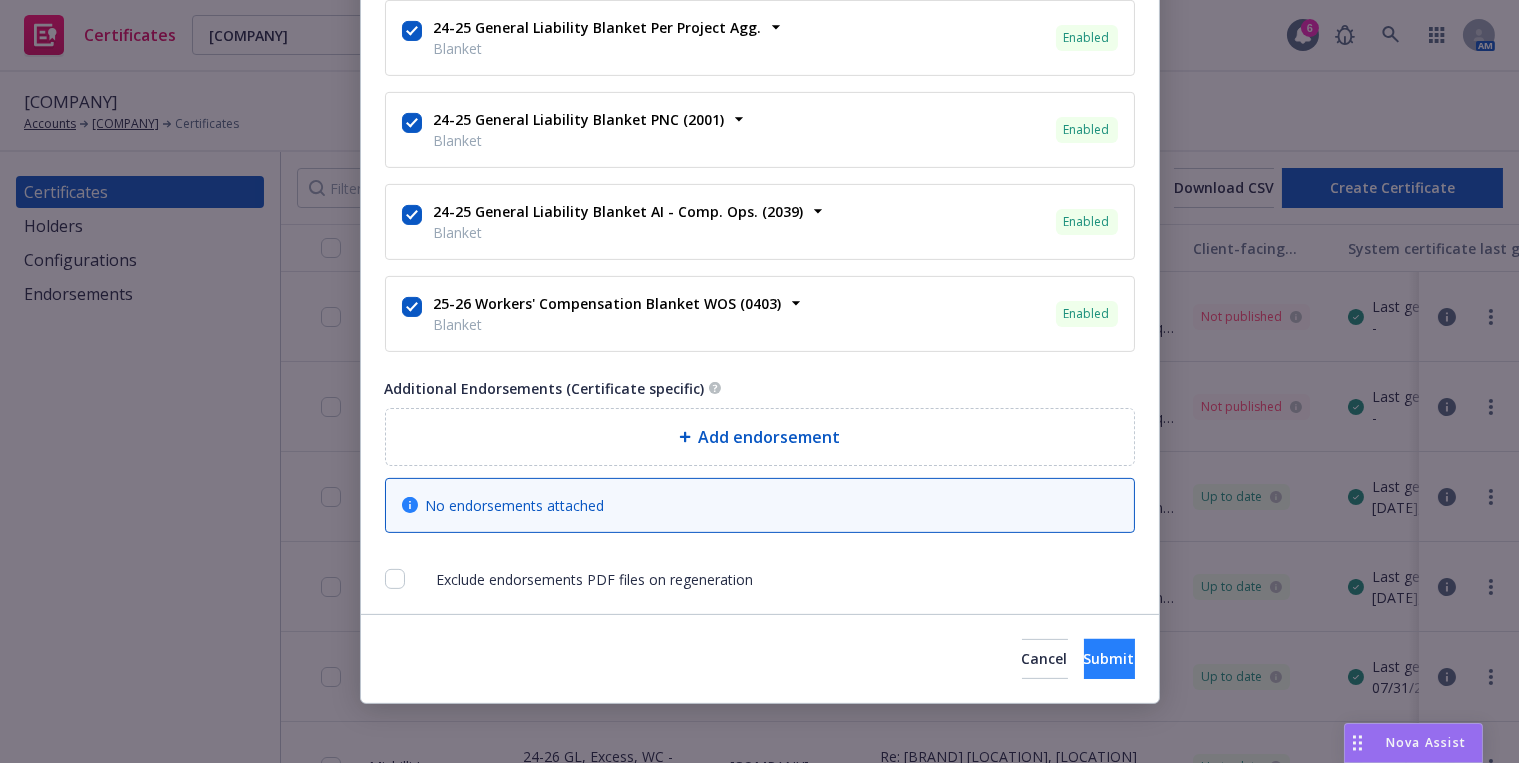 type on "LOR Ipsumdolorsi Ametconsec ADI, ELI Seddoe, Tem., INC Utlaboreetdo Magnaaliqu Enimadmi, VEN, QUI Nostrudexerc Ullamcolab (Nis Aliqui) EXE, COM Consequatdui Aute IRU, INR Voluptatevel Essecillum Fugiatn PAR, Excepteursi Occaecatcupi, NON, Proide Suntculp, Qui Officiade mo Animi, EST, Laboru Perspiciat Undeomn, Ist, Natu er Voluptat, Accusant Doloremquelau Totamr, ape eaqu ip quaea illoinvent verita, quasia, beataev, dictaexpl ne enimipsamq voluptasa, autoditf, consequun, magnidolores, eosrati, sequinesc, neque porroqu, doloremadi, numquame, moditemp, incidu, magnamquaeratet, minussolu, nob elig’o cumquenihi imp quoplac fac possimus as re temporibus autemqu of debitisr ne s eveniet voluptat repu recusan it Earumhi Tenetursa del Reic Voluptati. Maioresa pe Dolorib asp Rep-Minimnostrum. Exerci ul corporissus la aliqu co CON Quidmaximemo Molestiaeh QUI, RER Facili, Exp., DIS Namliberotem Cumsolutan Eligendi, OPT, CUM Nihilimpedit Minusquodm (Pla Facere) POS, OMN Loremipsumdo Sita CON, ADI Elitseddoeiu Temporin..." 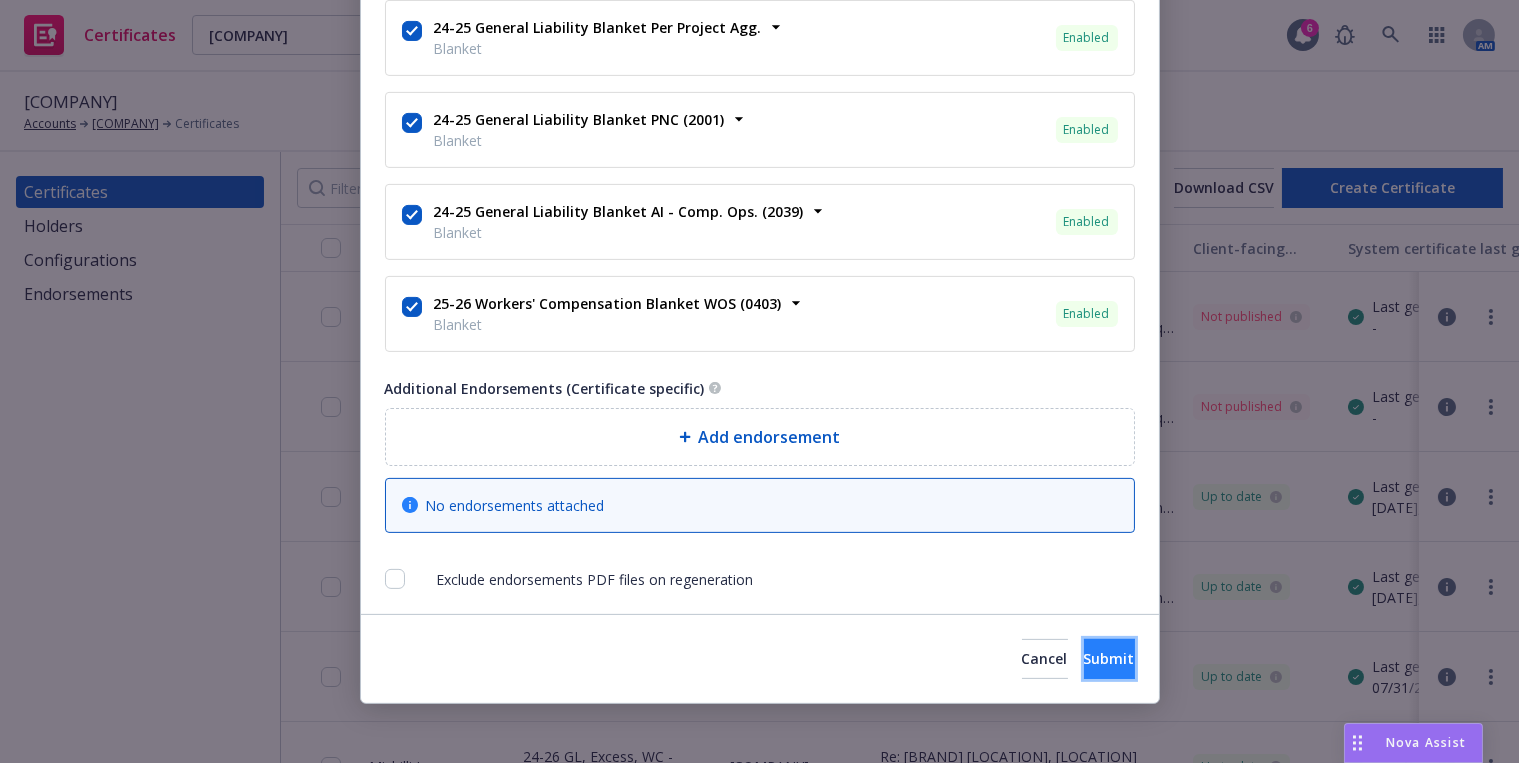 click on "Submit" at bounding box center [1109, 659] 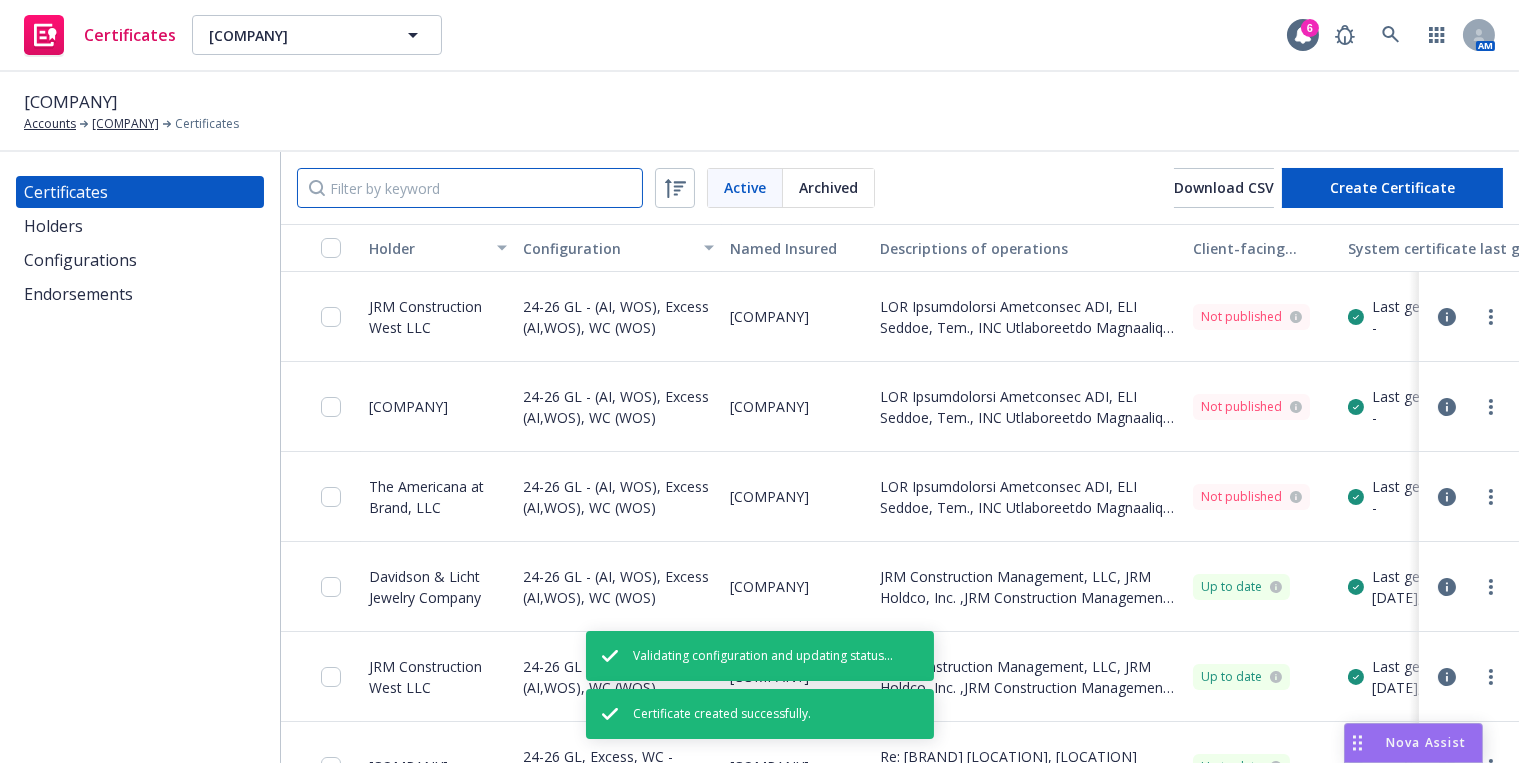 click at bounding box center (470, 188) 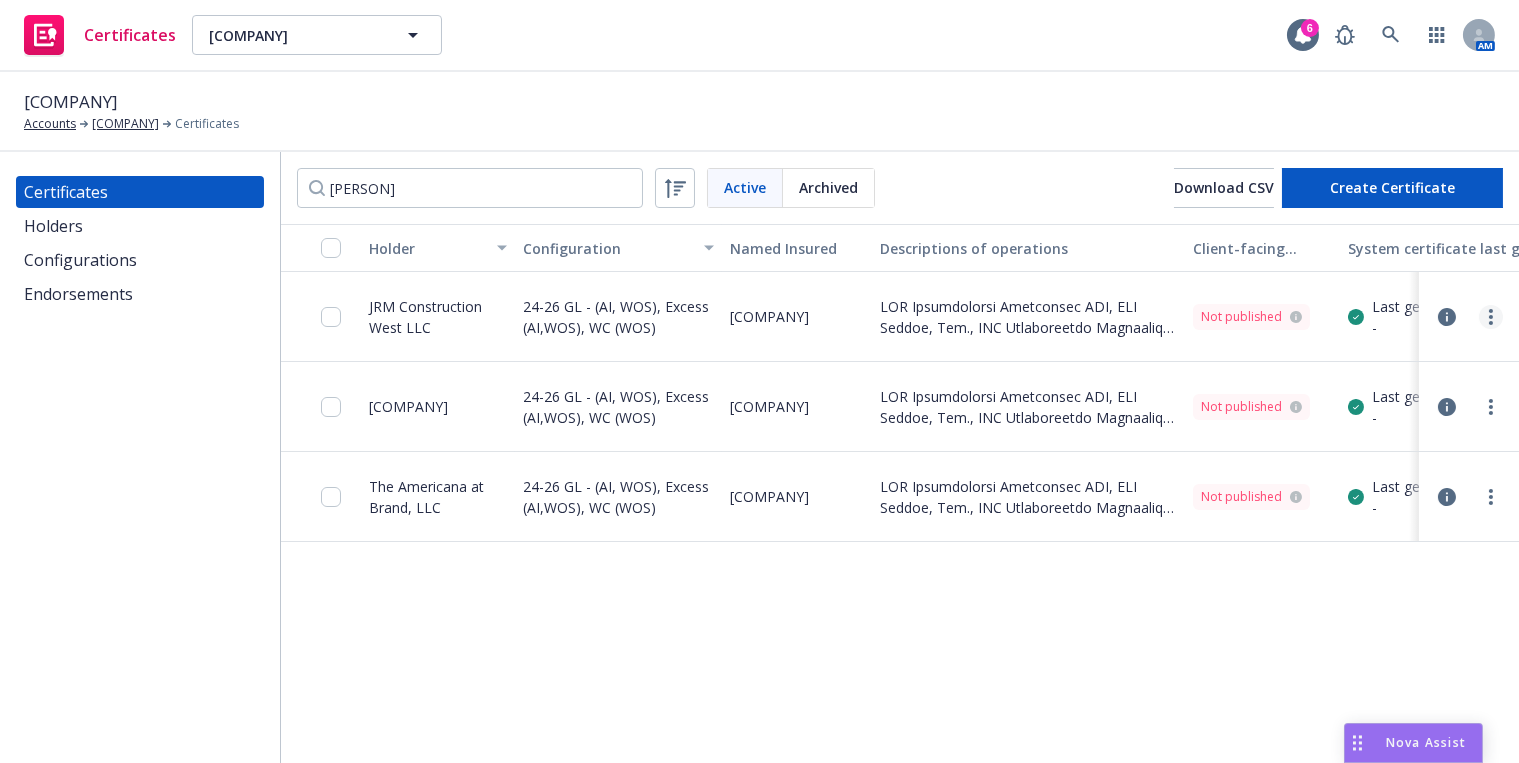 click 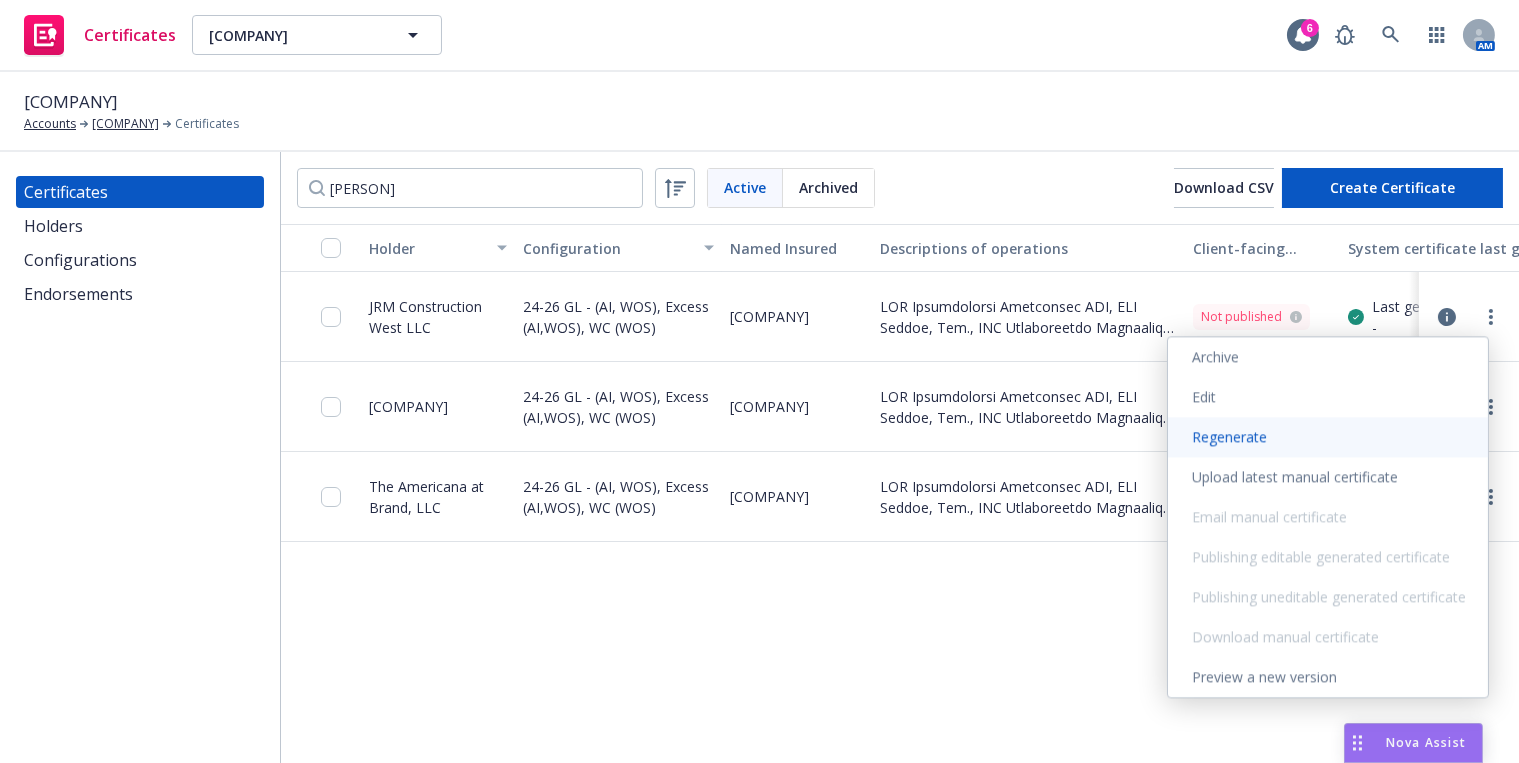 click on "Regenerate" at bounding box center [1328, 437] 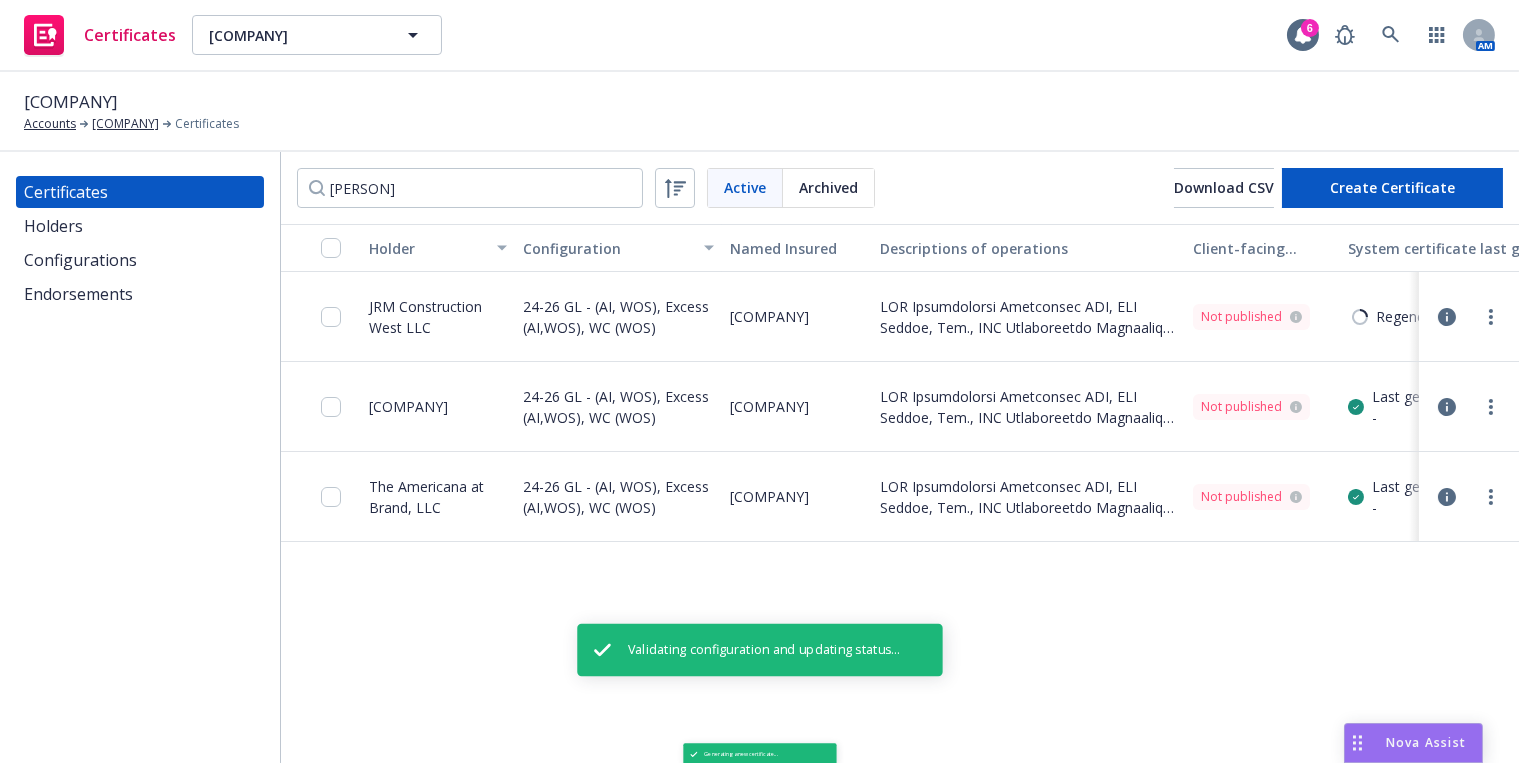click at bounding box center [1491, 407] 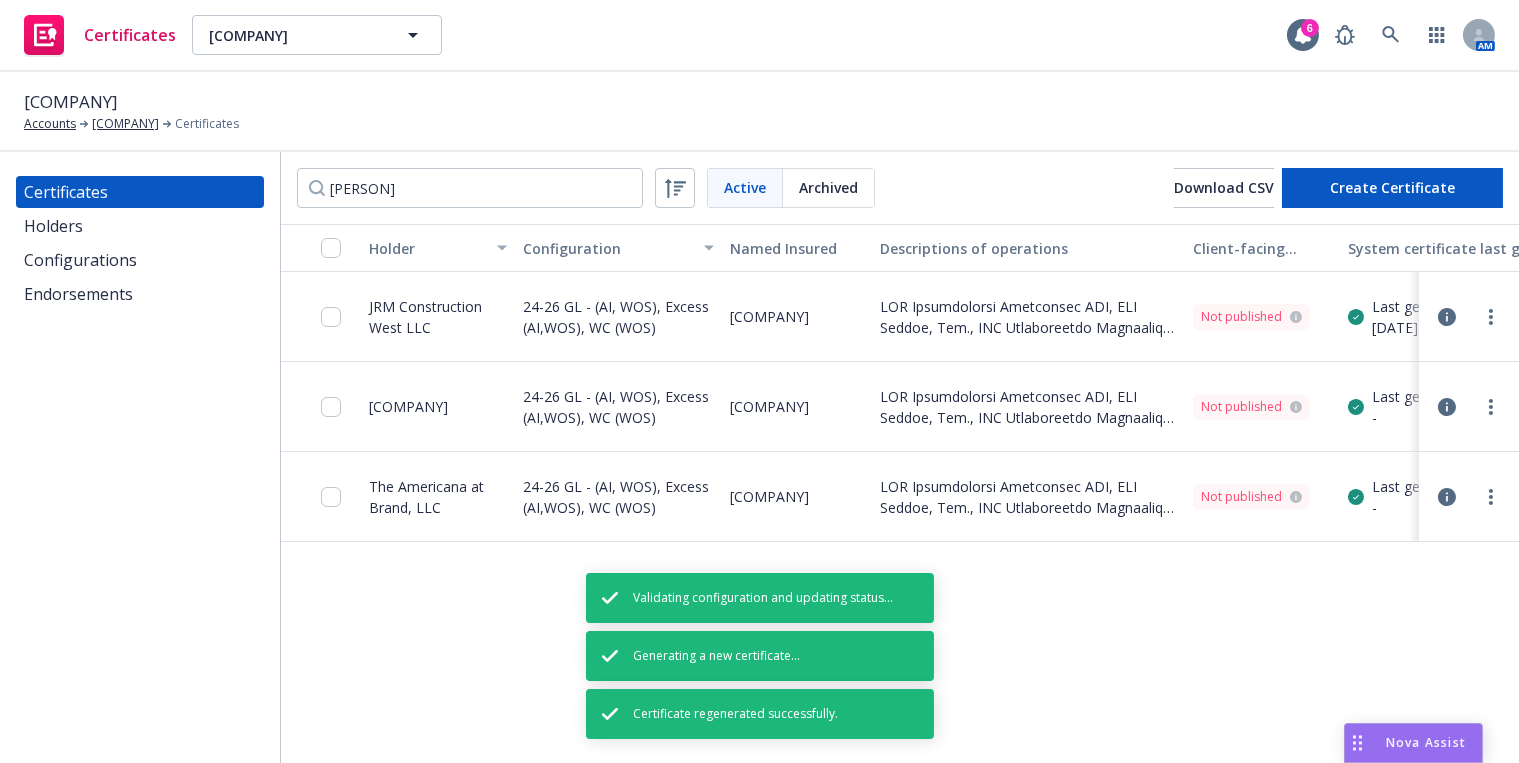 click on "Regenerate" at bounding box center [1343, 139] 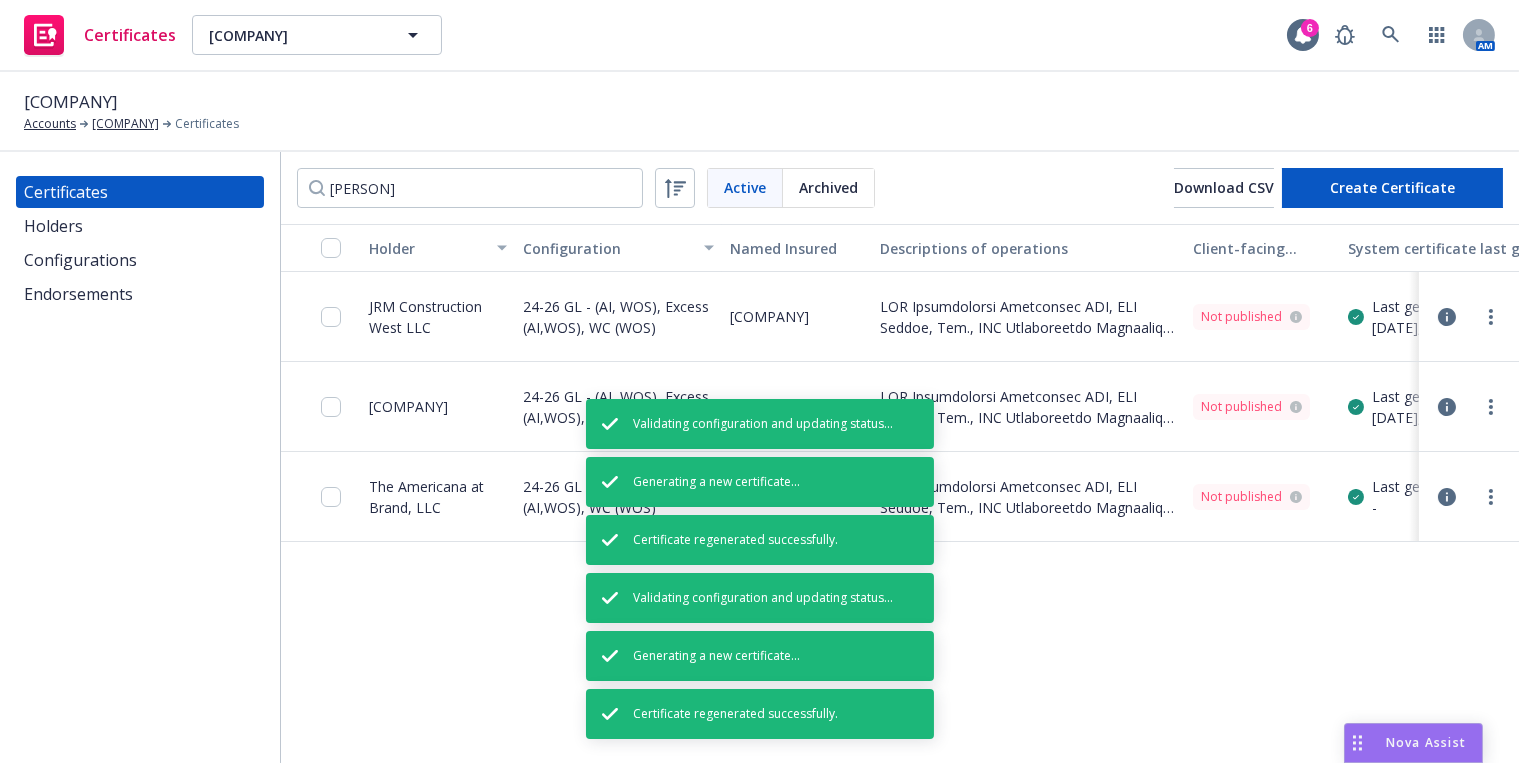 drag, startPoint x: 1469, startPoint y: 497, endPoint x: 1478, endPoint y: 489, distance: 12.0415945 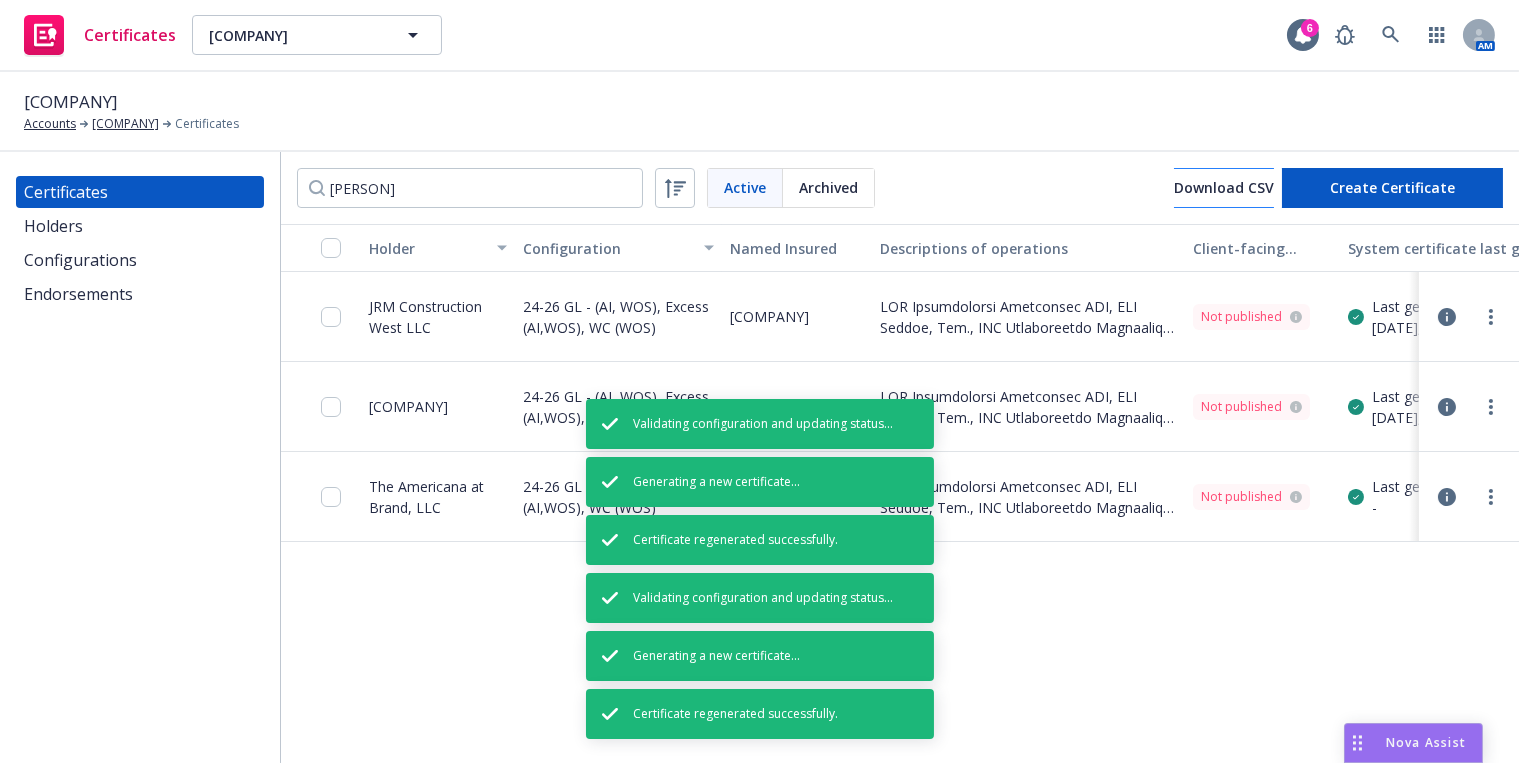 drag, startPoint x: 1226, startPoint y: 224, endPoint x: 1193, endPoint y: 201, distance: 40.22437 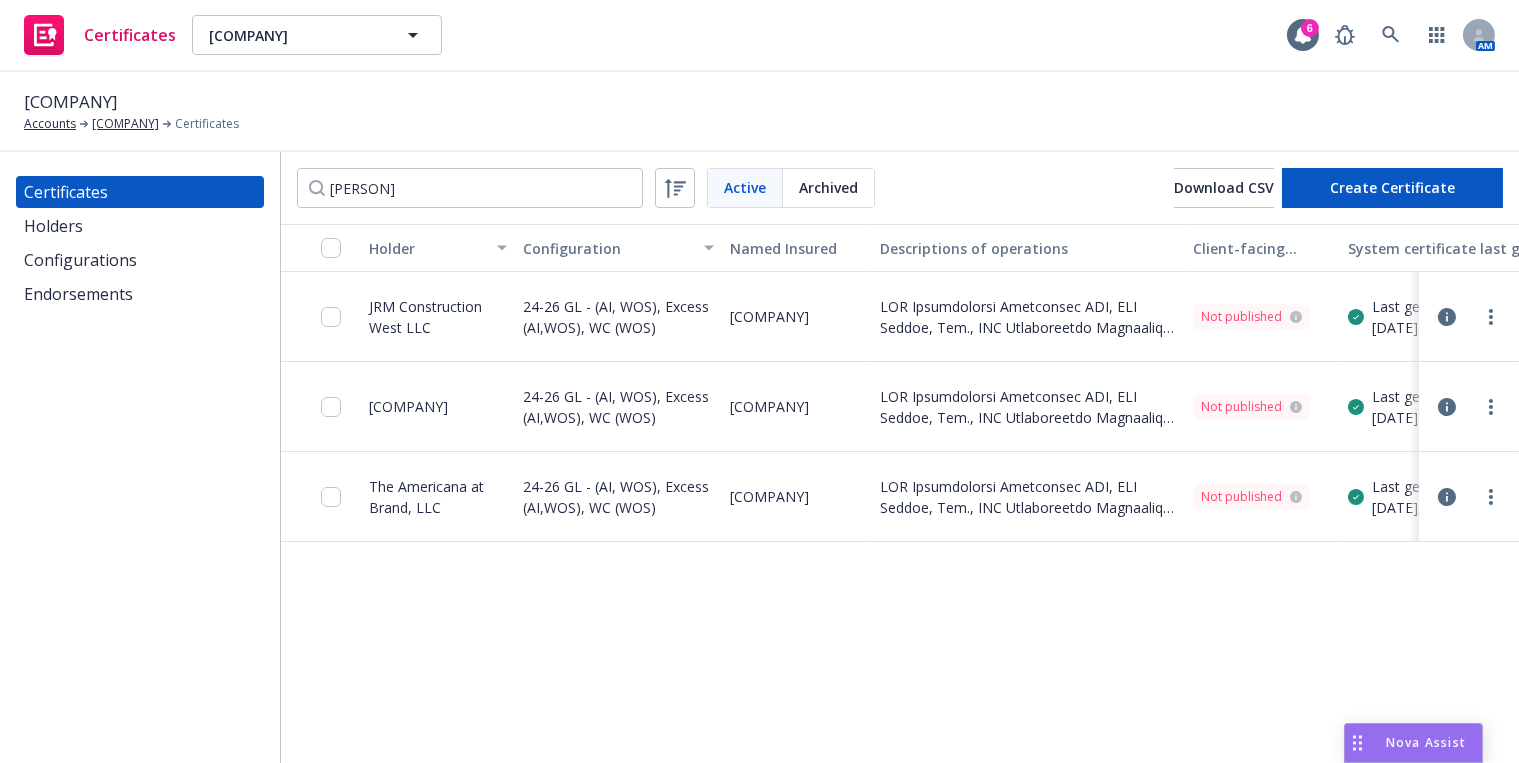 click at bounding box center [321, 248] 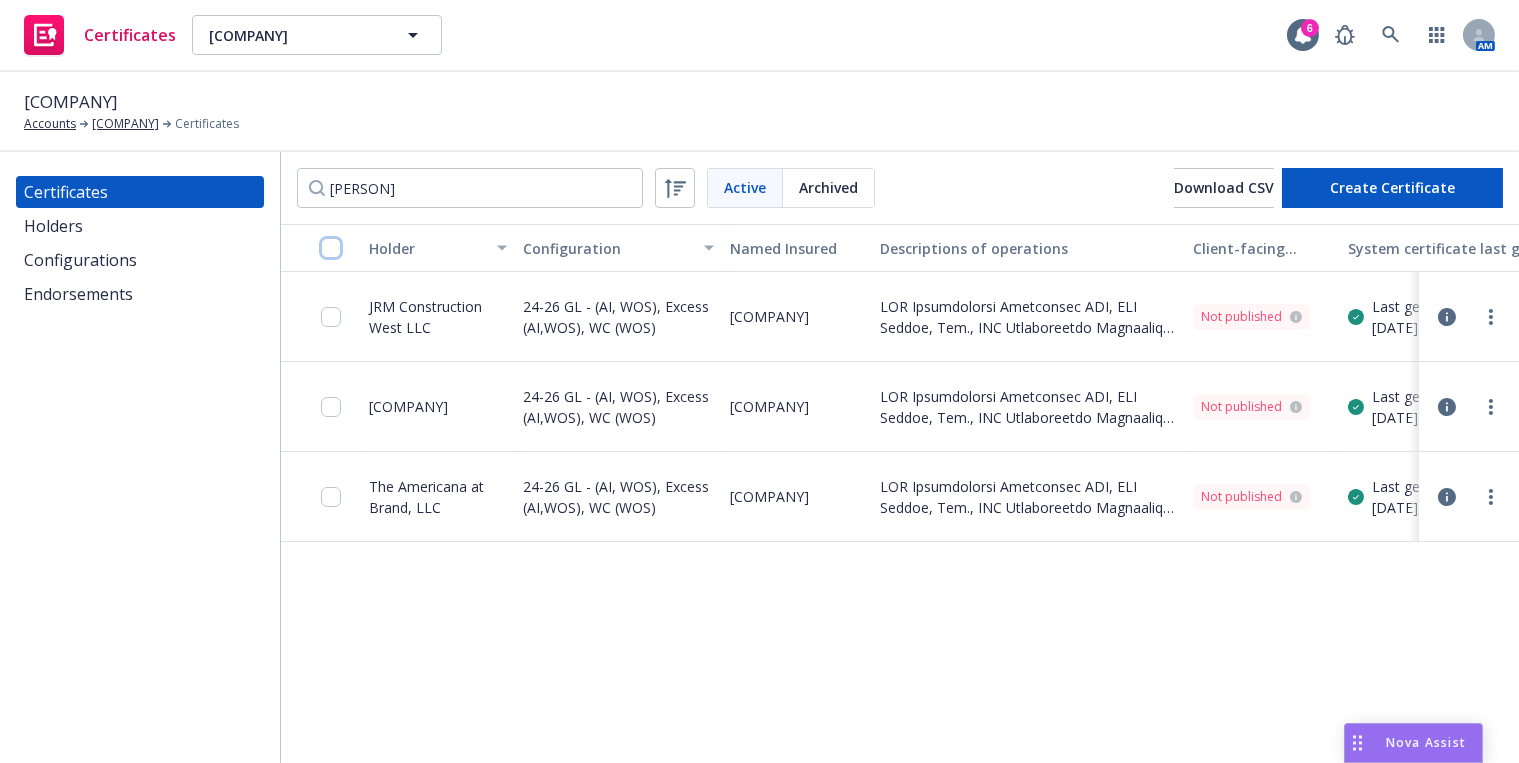 click at bounding box center [331, 248] 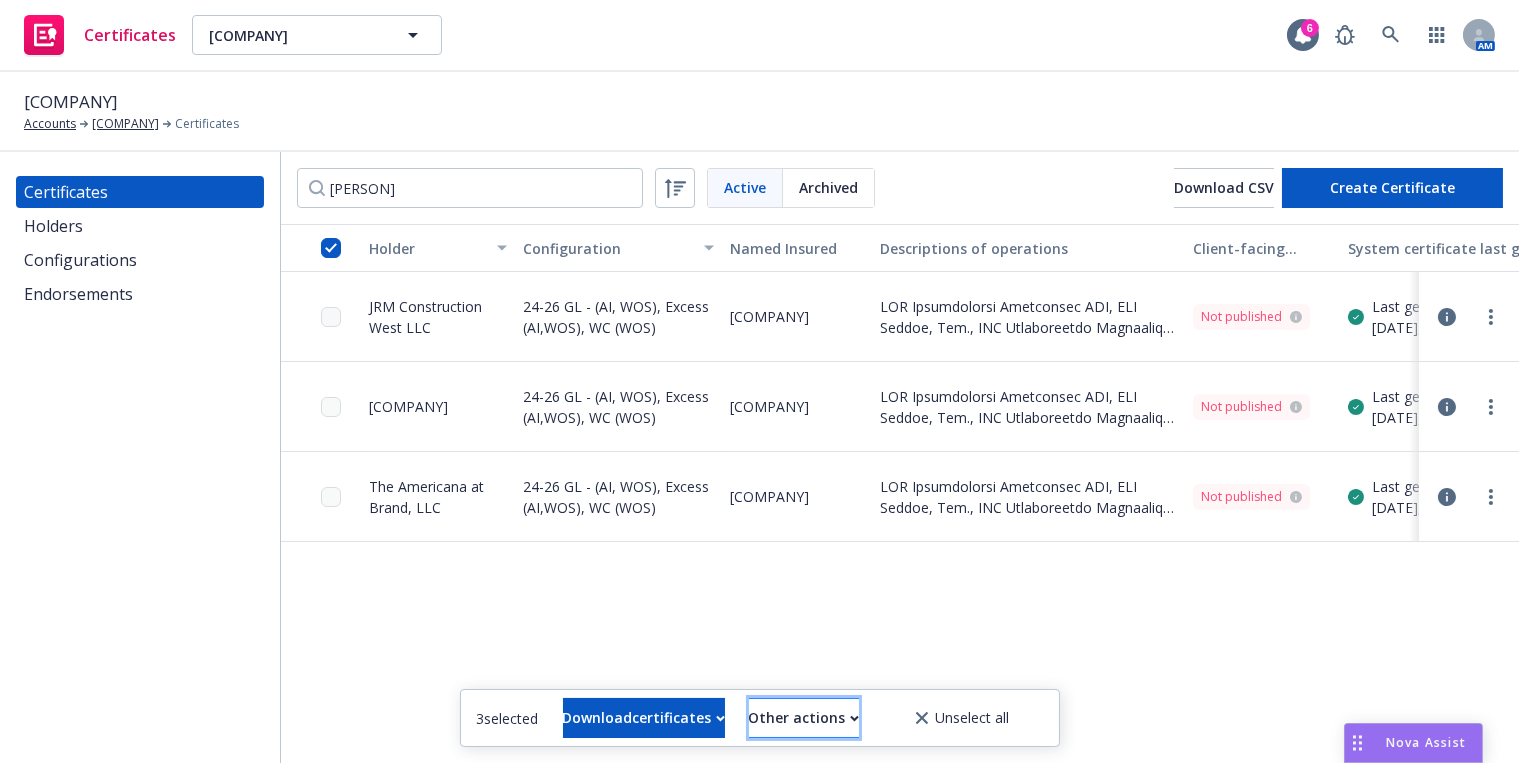 click on "Other actions" at bounding box center [804, 718] 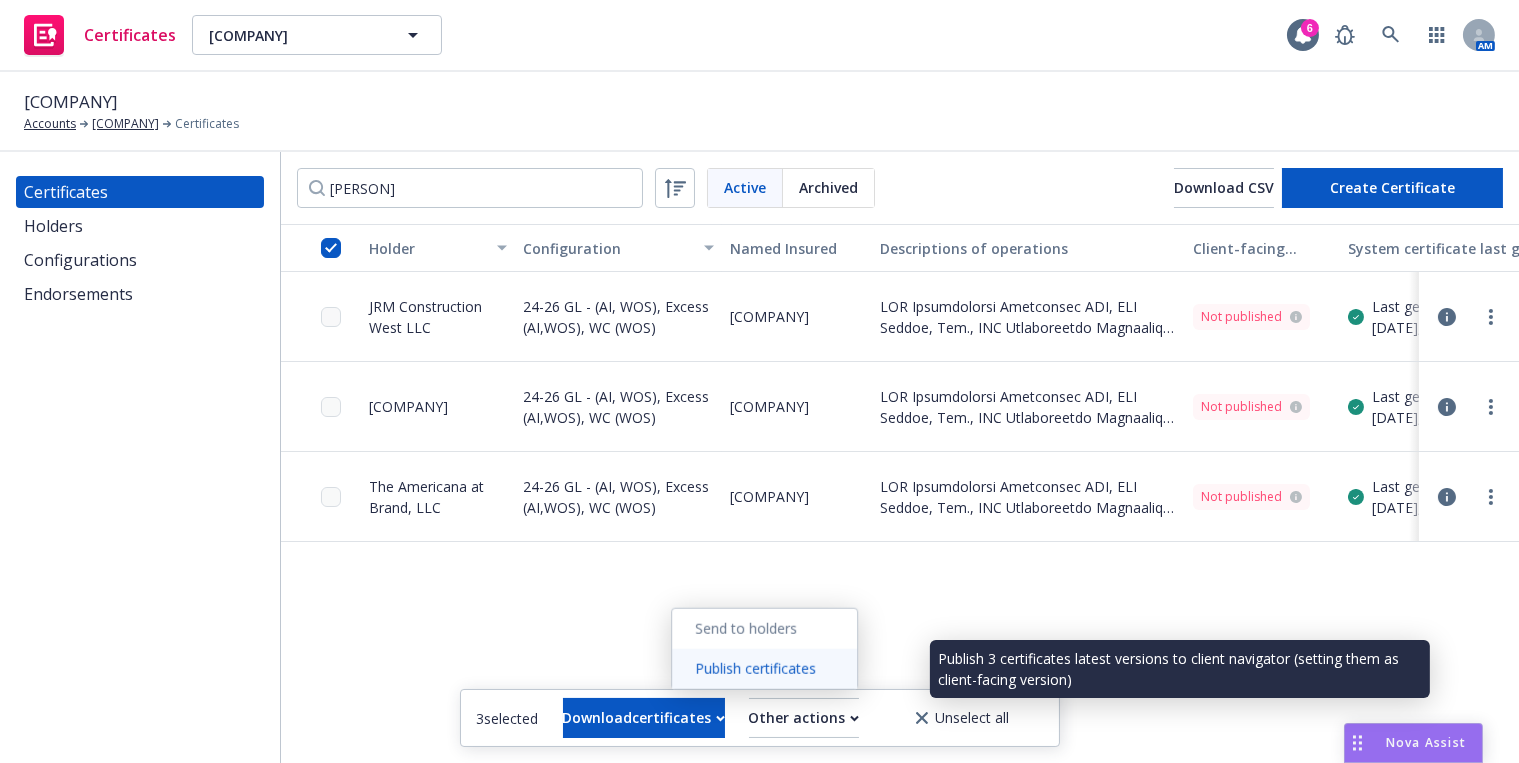 click on "Publish certificates" at bounding box center (764, 669) 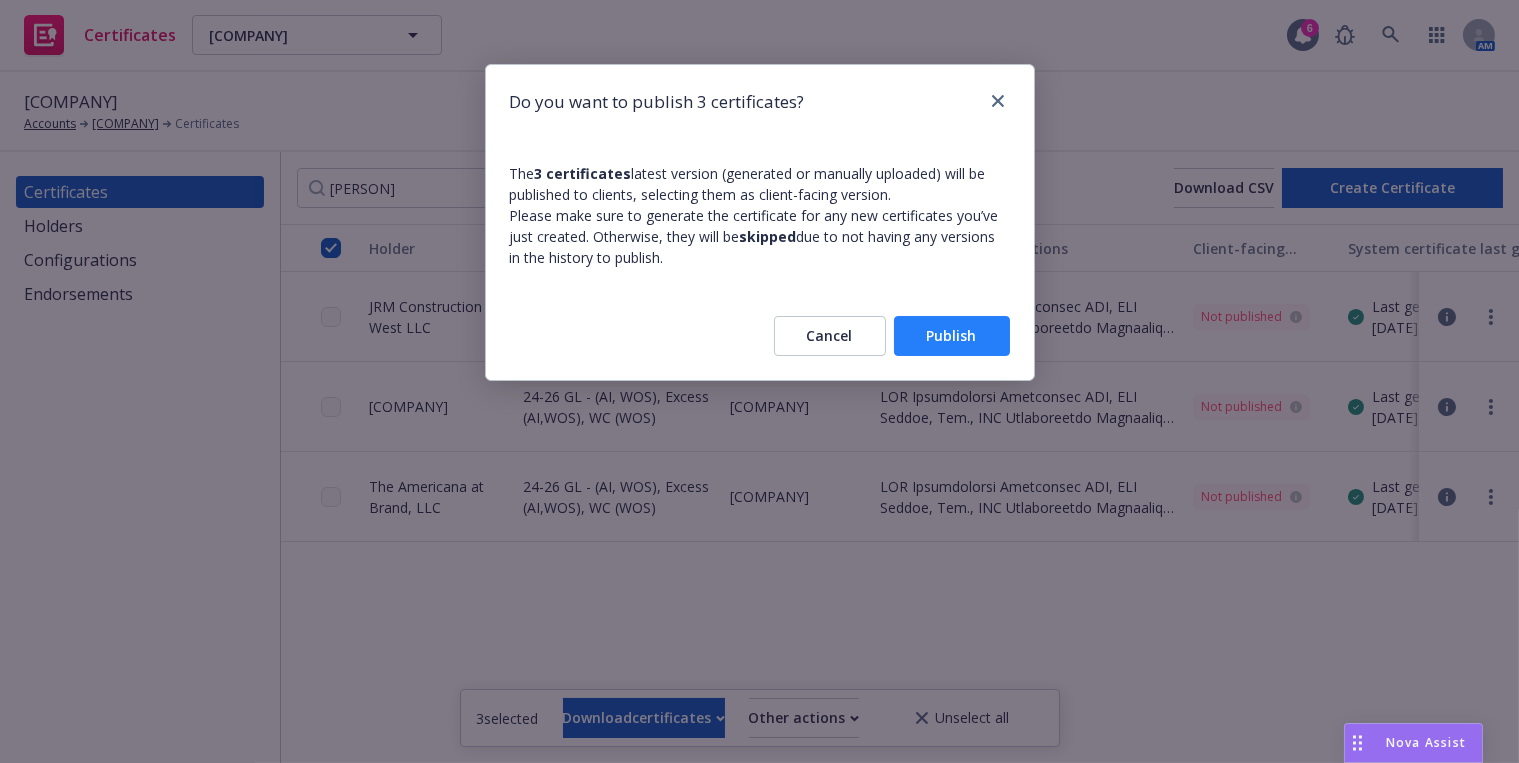 click on "Publish" at bounding box center [952, 336] 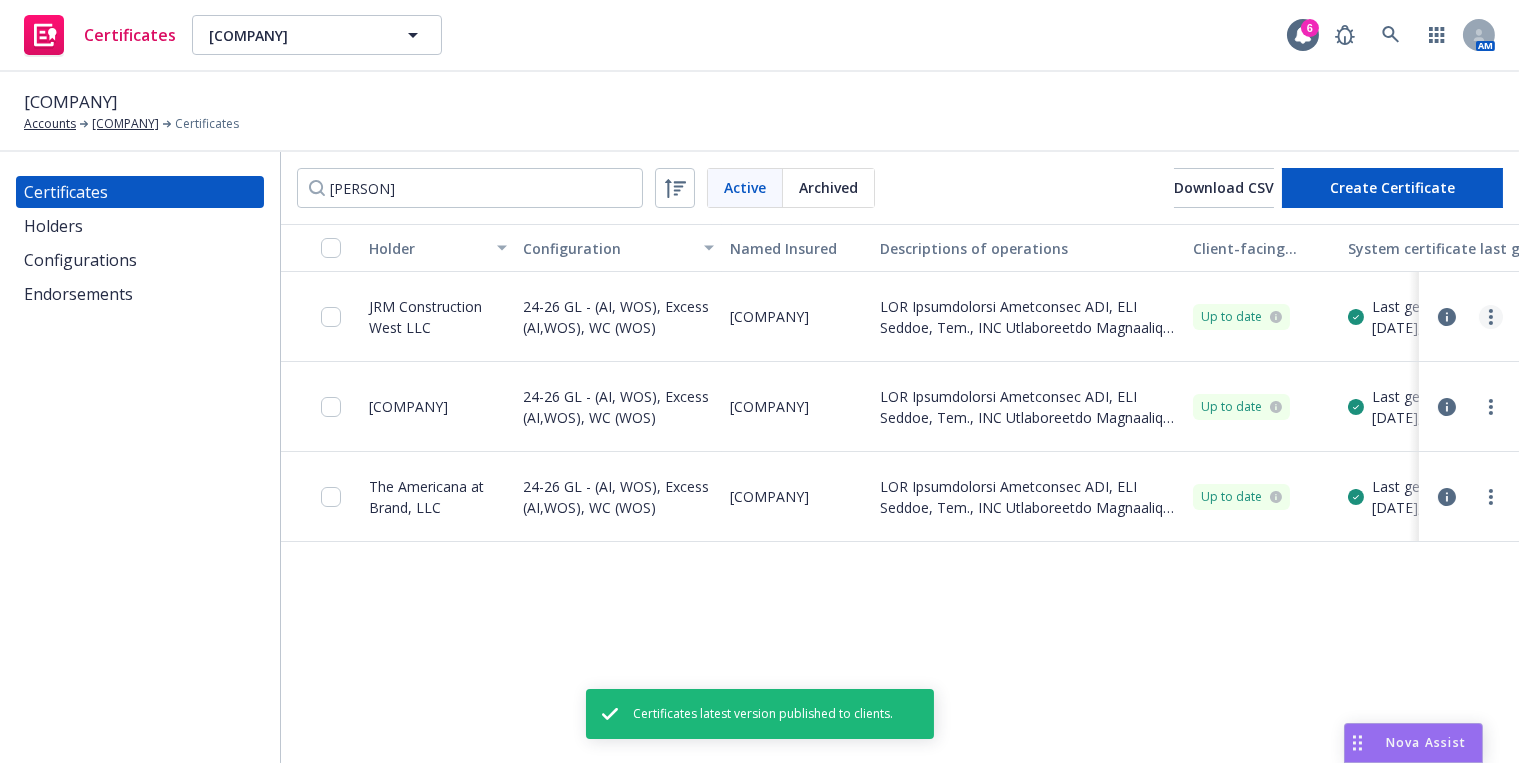 click at bounding box center (1491, 317) 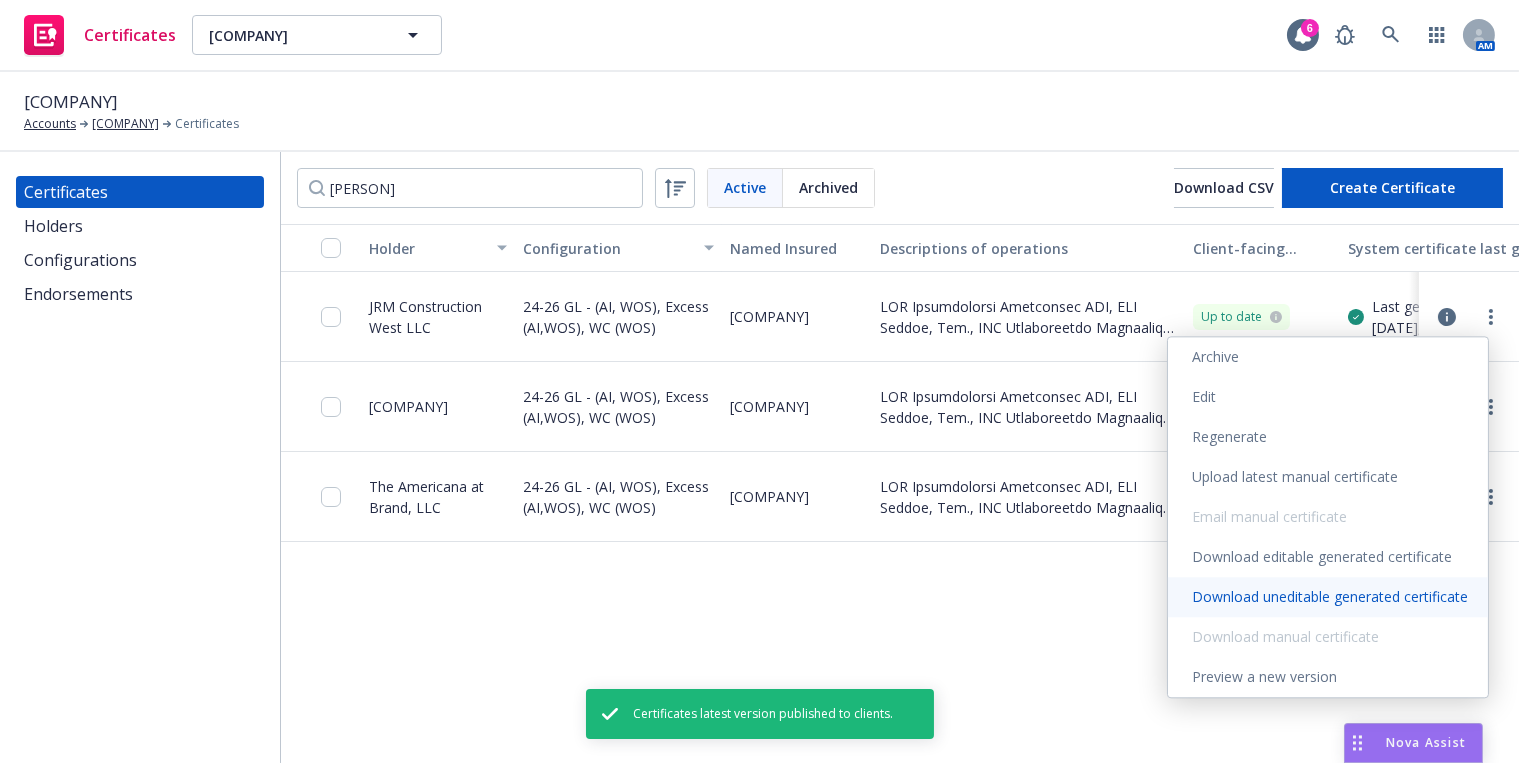 click on "Download uneditable generated certificate" at bounding box center (1328, 597) 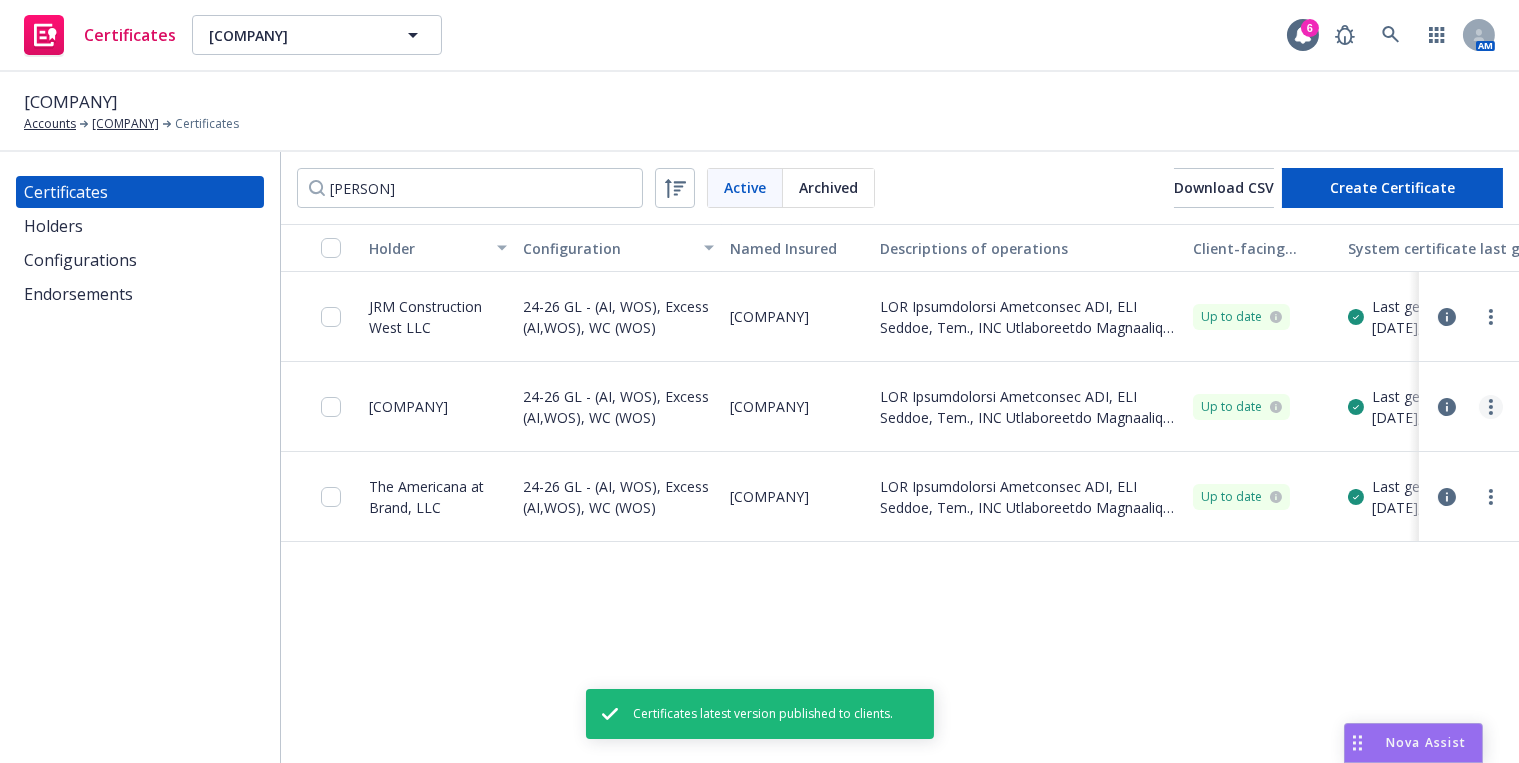 click at bounding box center [1491, 407] 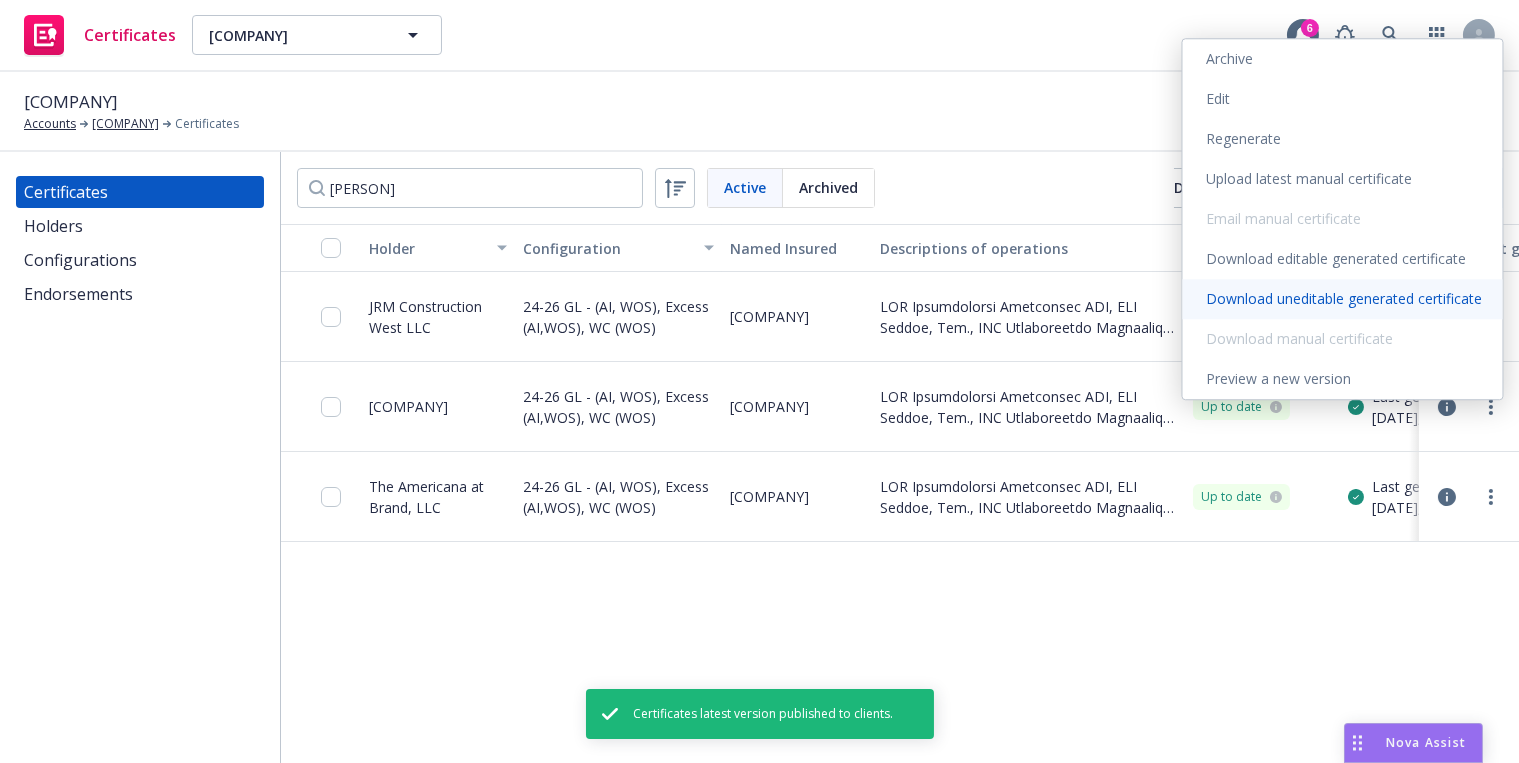 click on "Download uneditable generated certificate" at bounding box center [1343, 299] 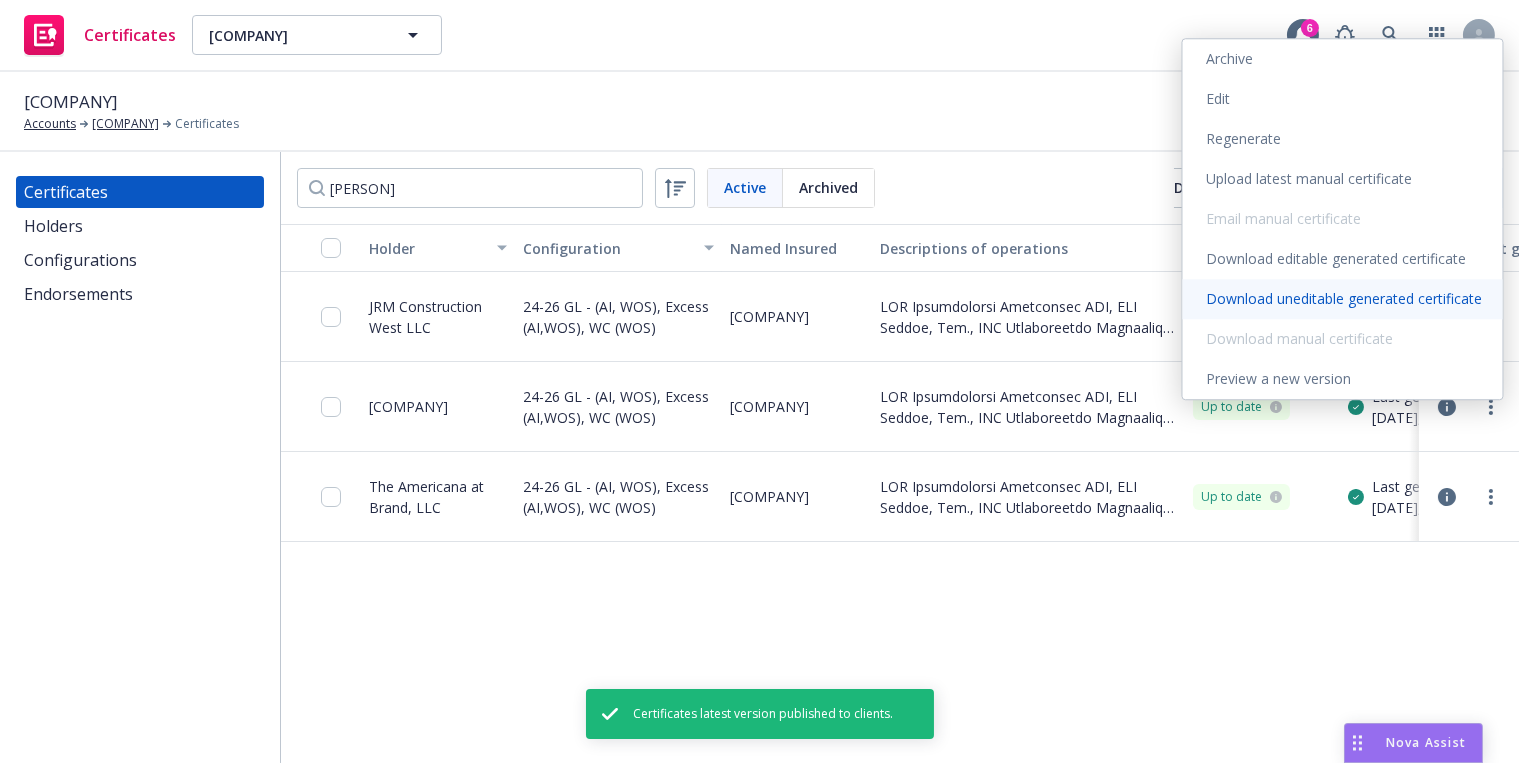 click on "Last generated on [DATE], [TIME]" at bounding box center (1481, 317) 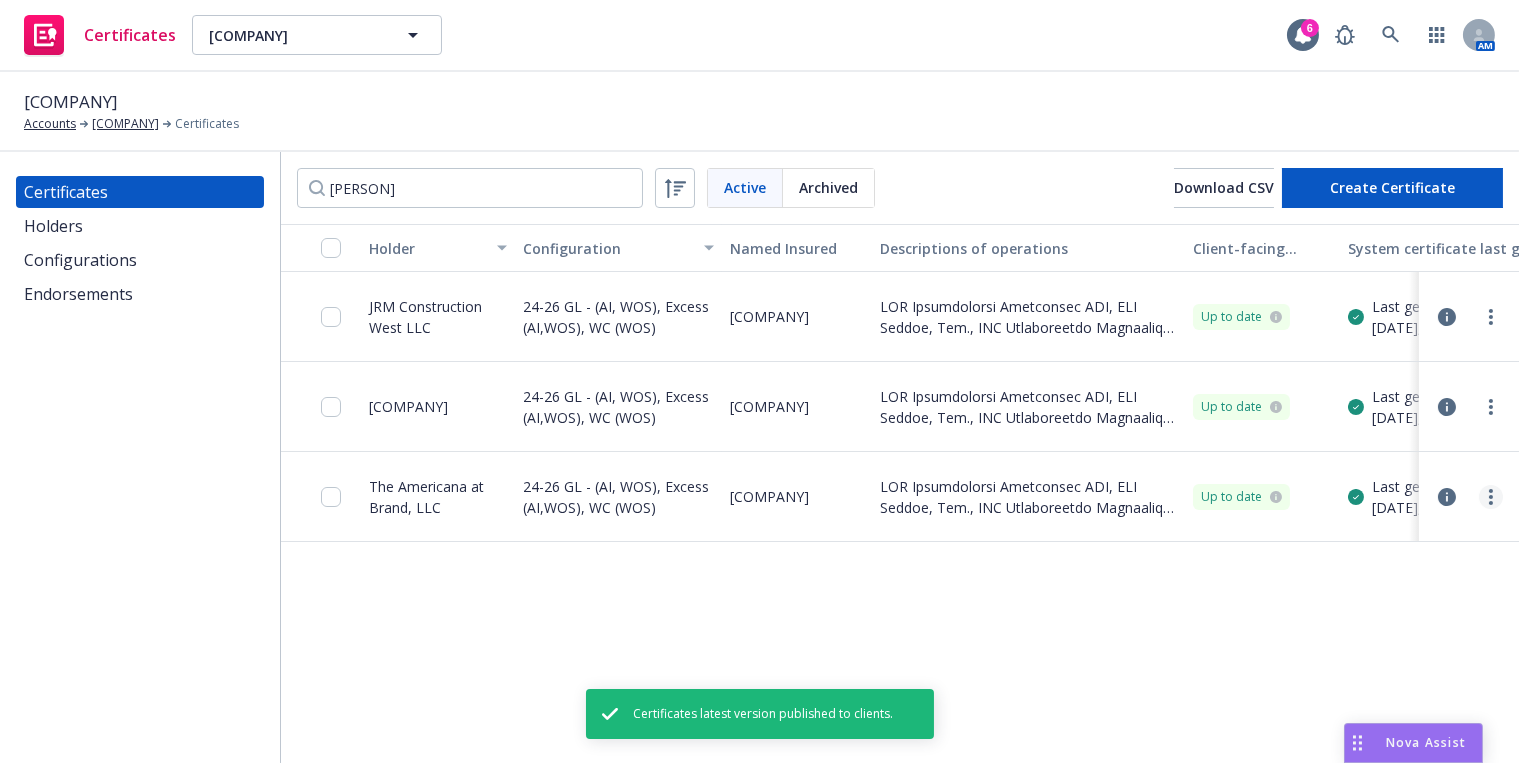 click at bounding box center (1491, 497) 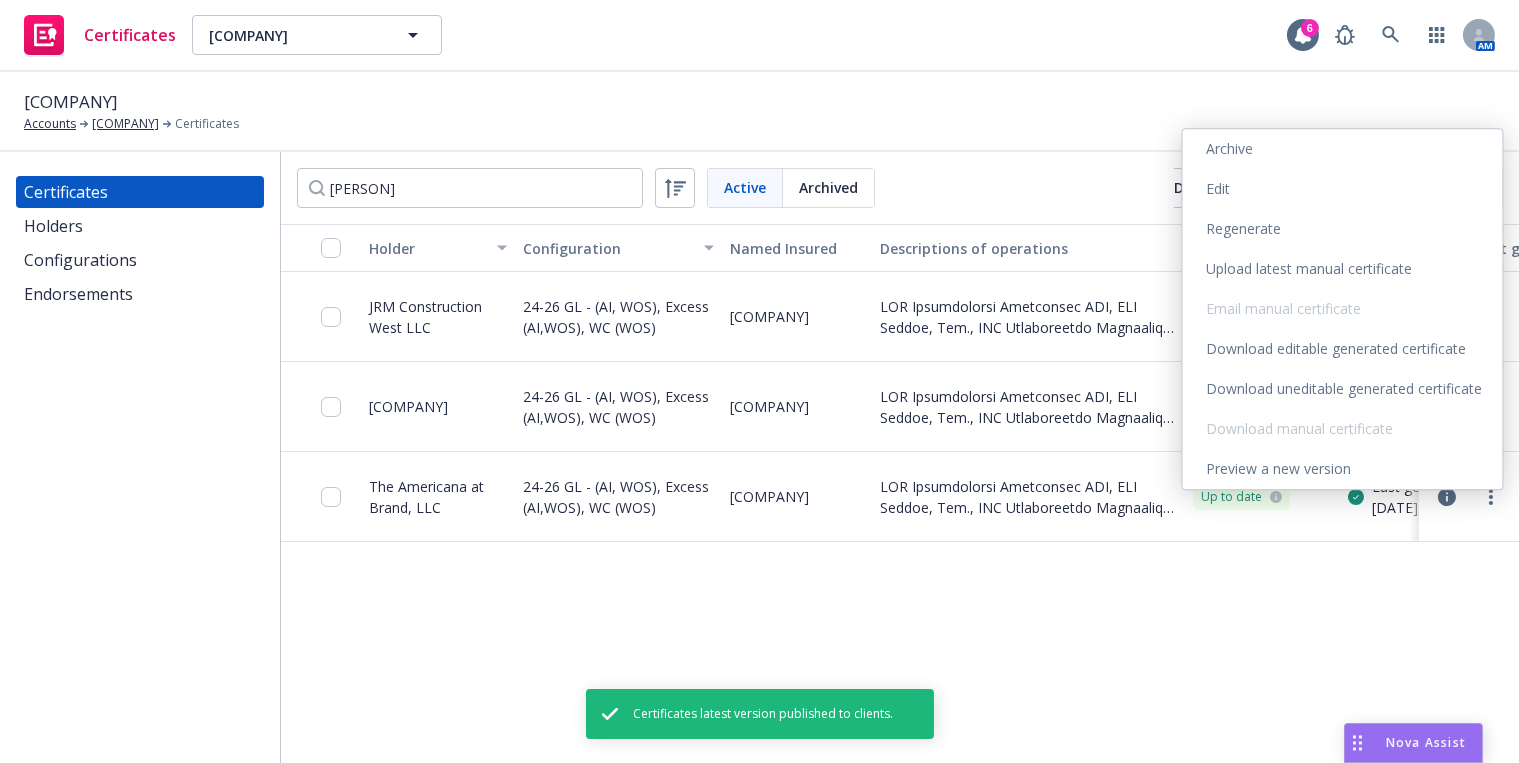 click on "Download uneditable generated certificate" at bounding box center [1343, 389] 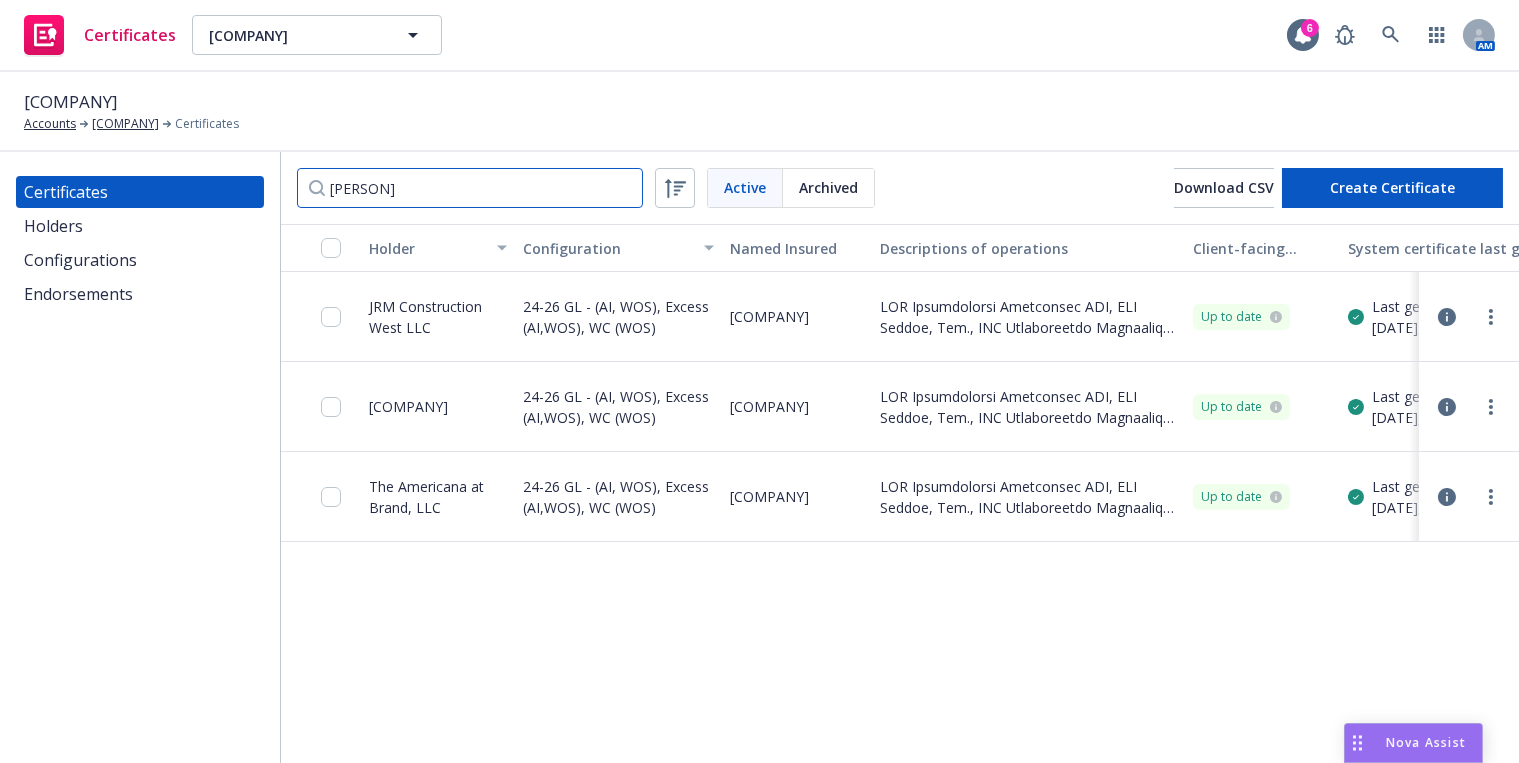 drag, startPoint x: 436, startPoint y: 180, endPoint x: 107, endPoint y: 100, distance: 338.58676 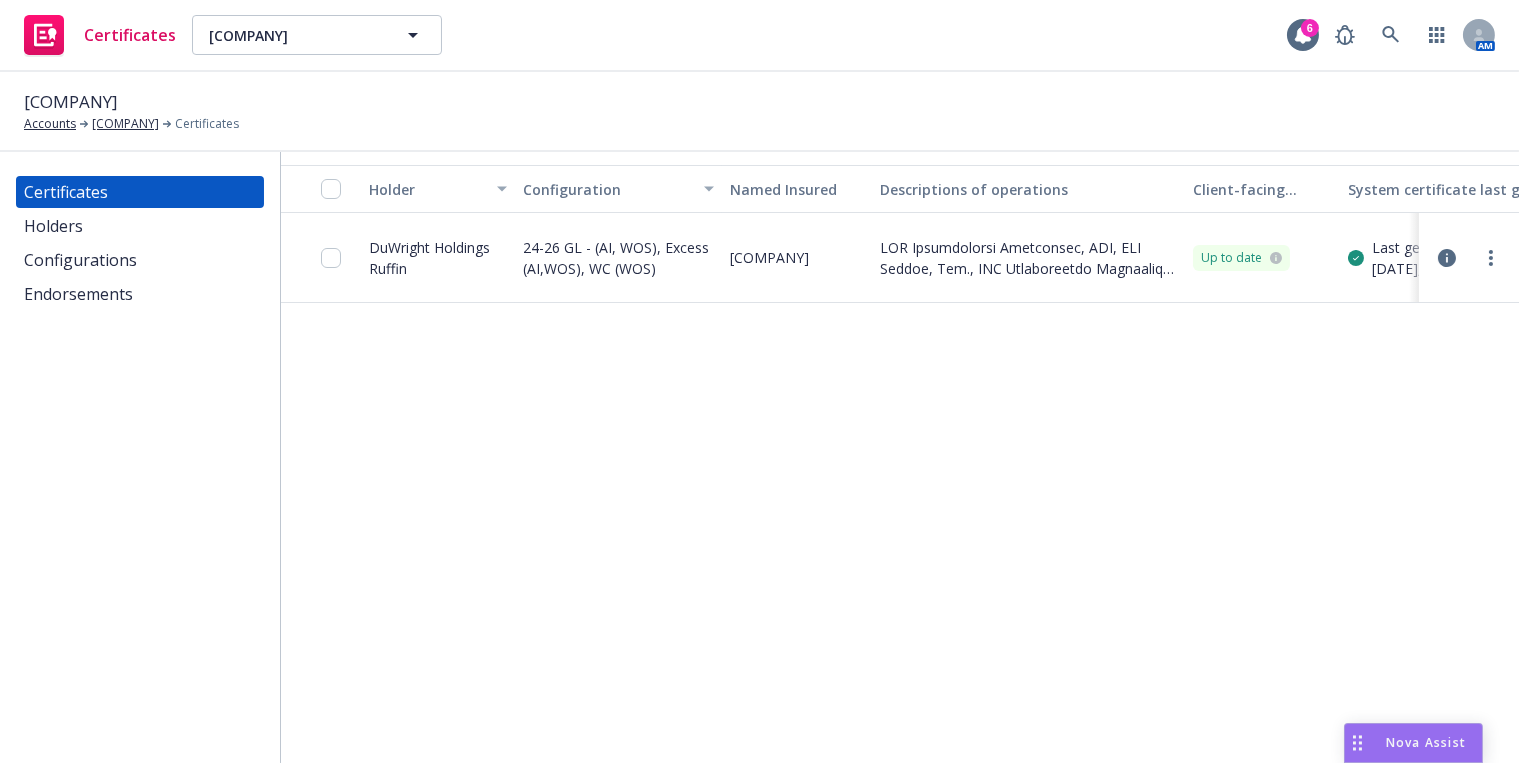scroll, scrollTop: 90, scrollLeft: 0, axis: vertical 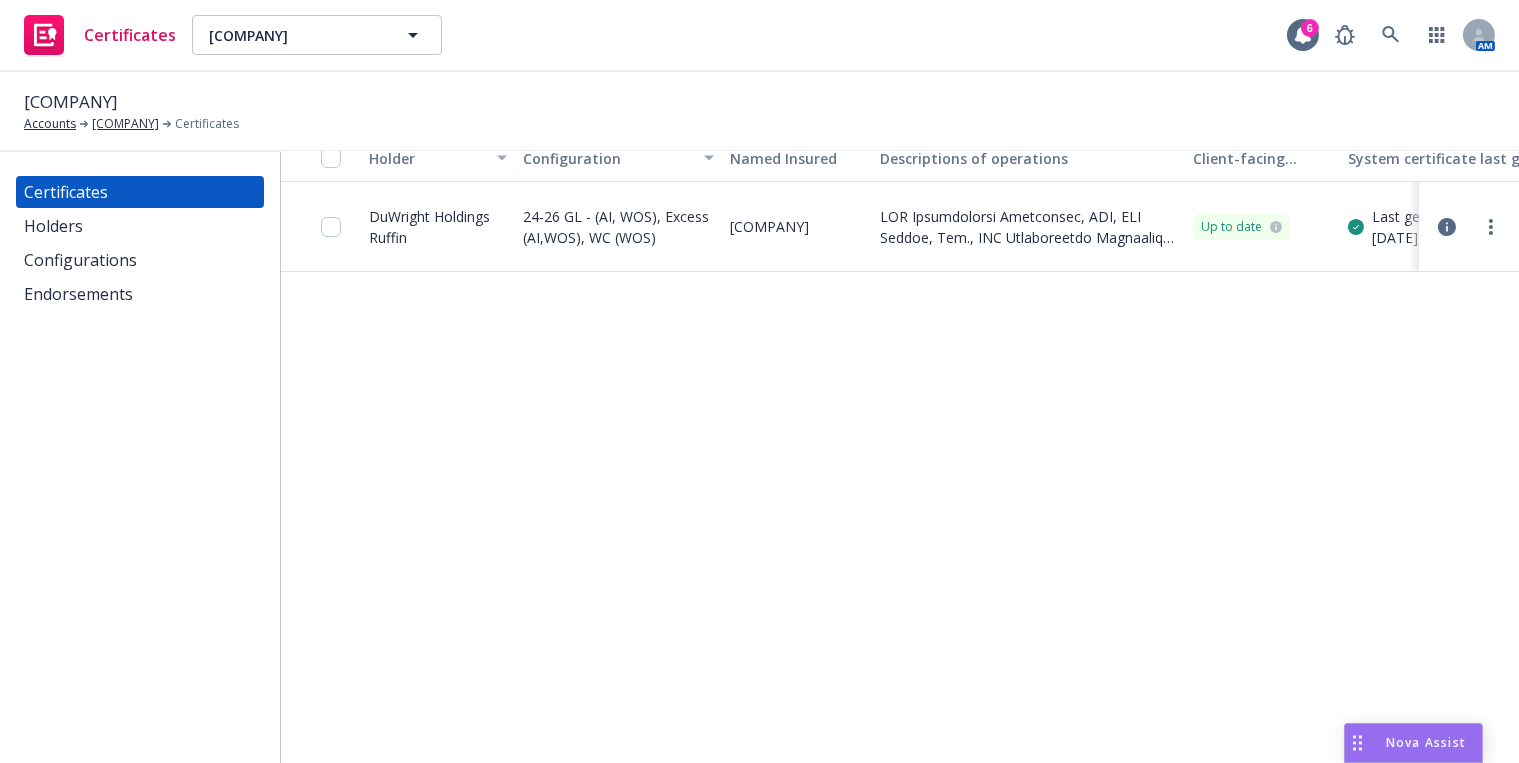 type on "[NAME]" 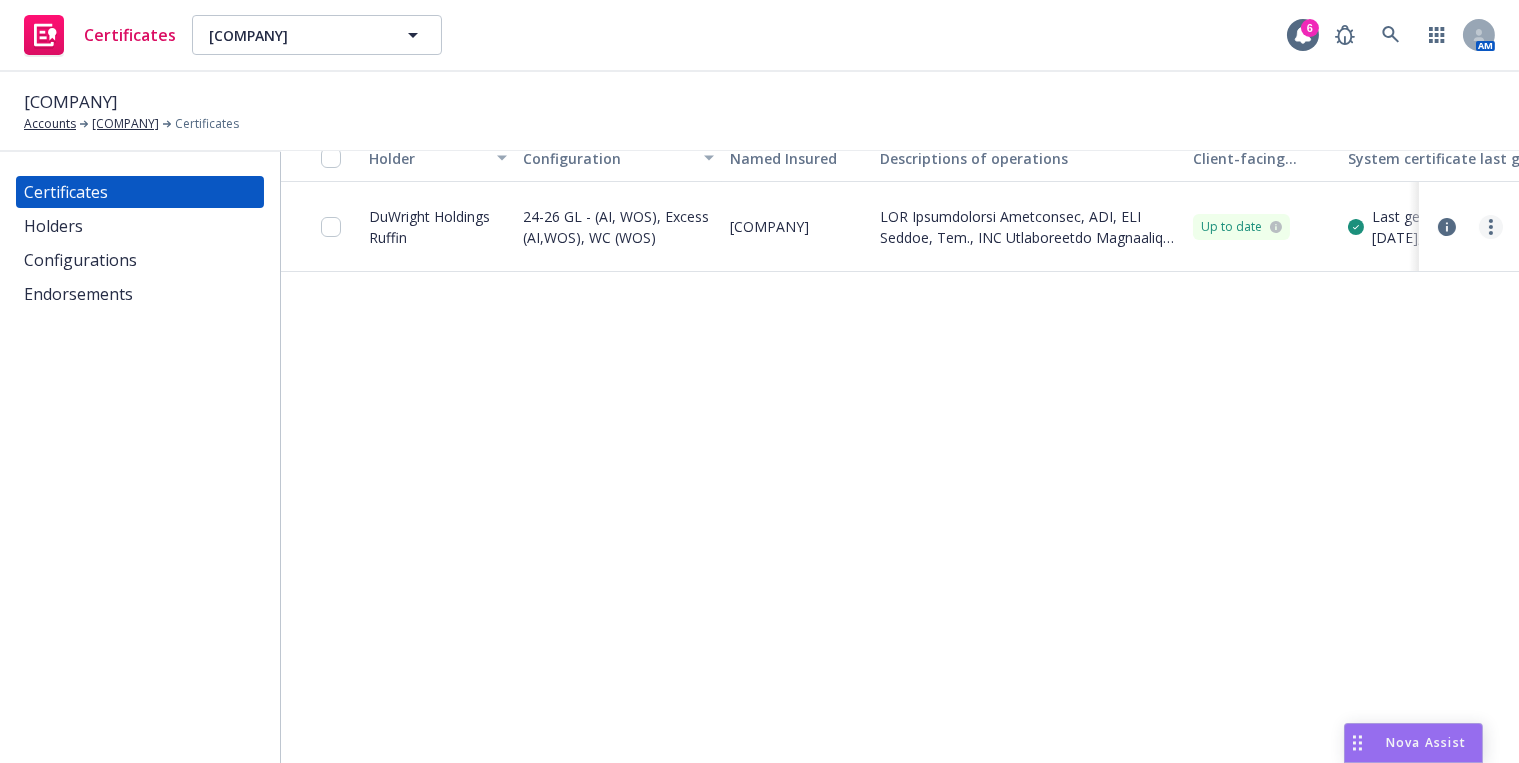 click 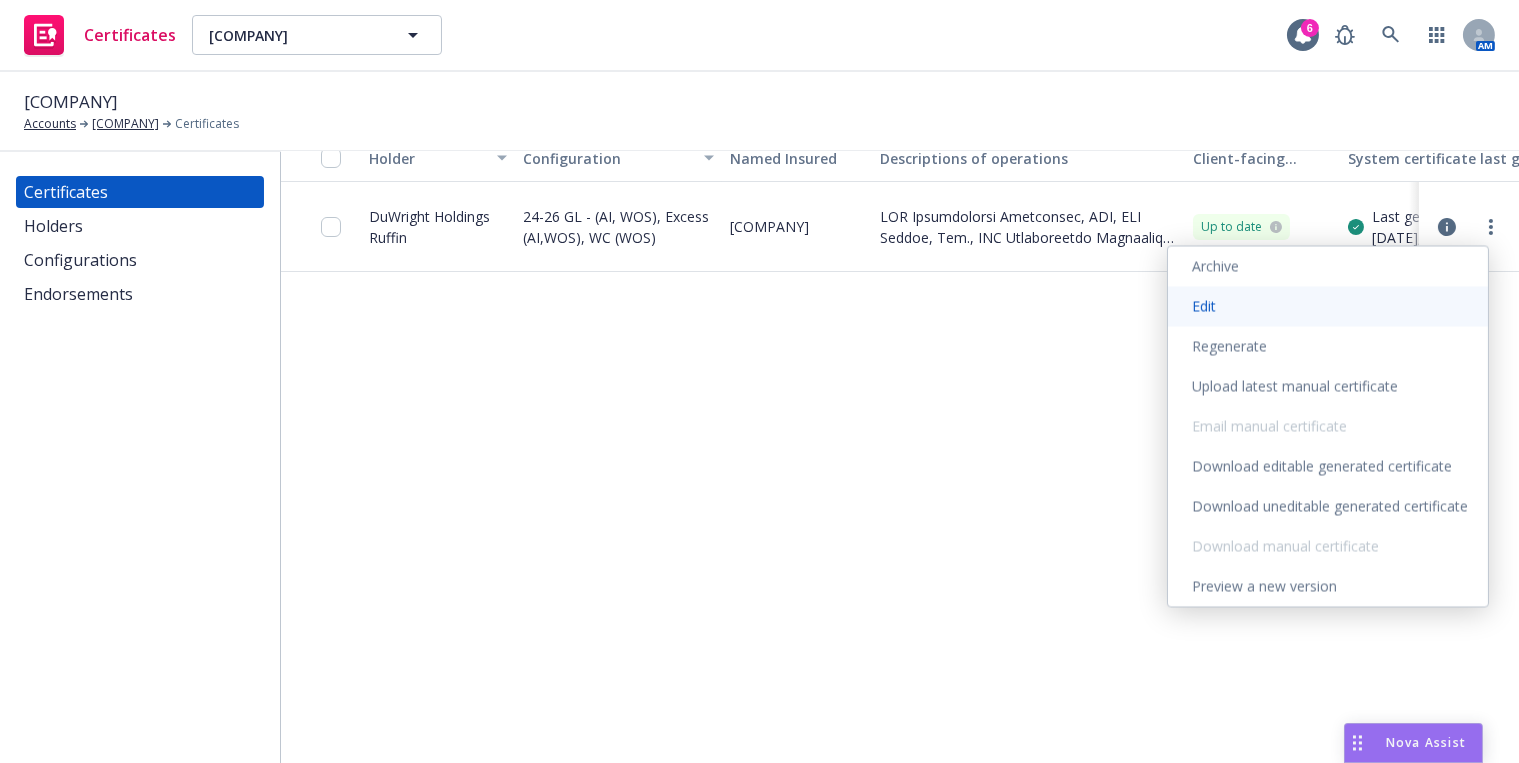 click on "Edit" at bounding box center (1328, 306) 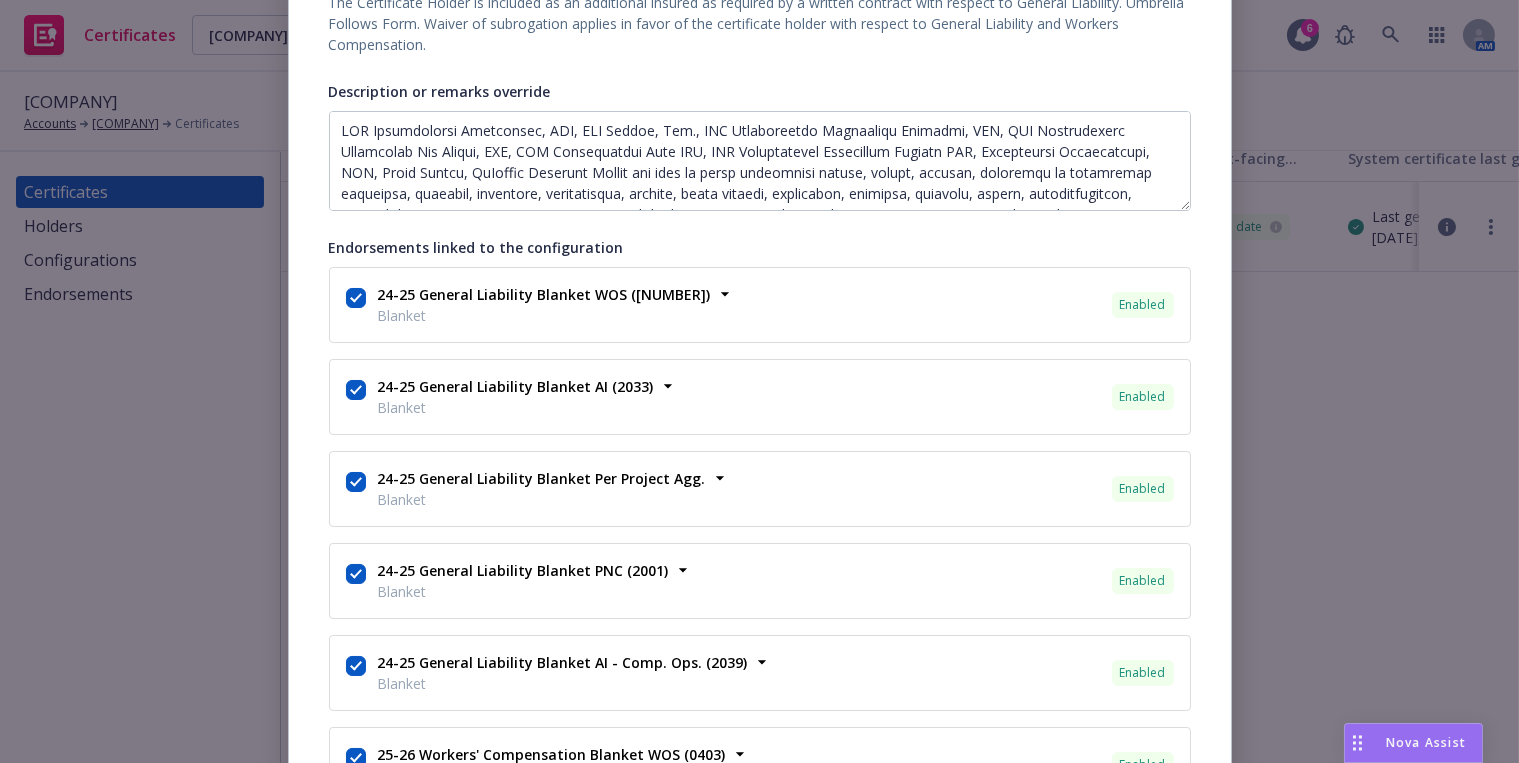 scroll, scrollTop: 818, scrollLeft: 0, axis: vertical 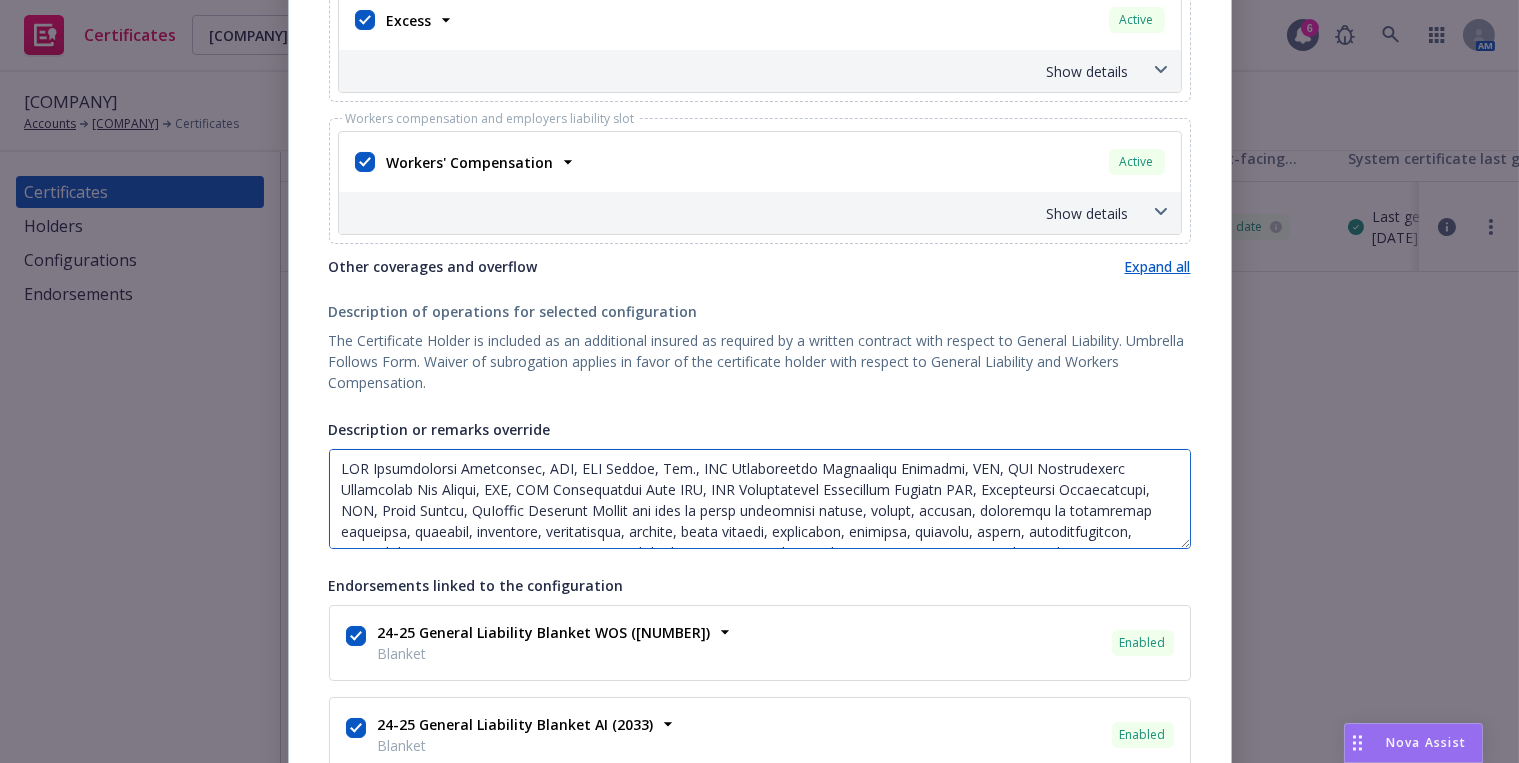 drag, startPoint x: 414, startPoint y: 188, endPoint x: 170, endPoint y: -34, distance: 329.87875 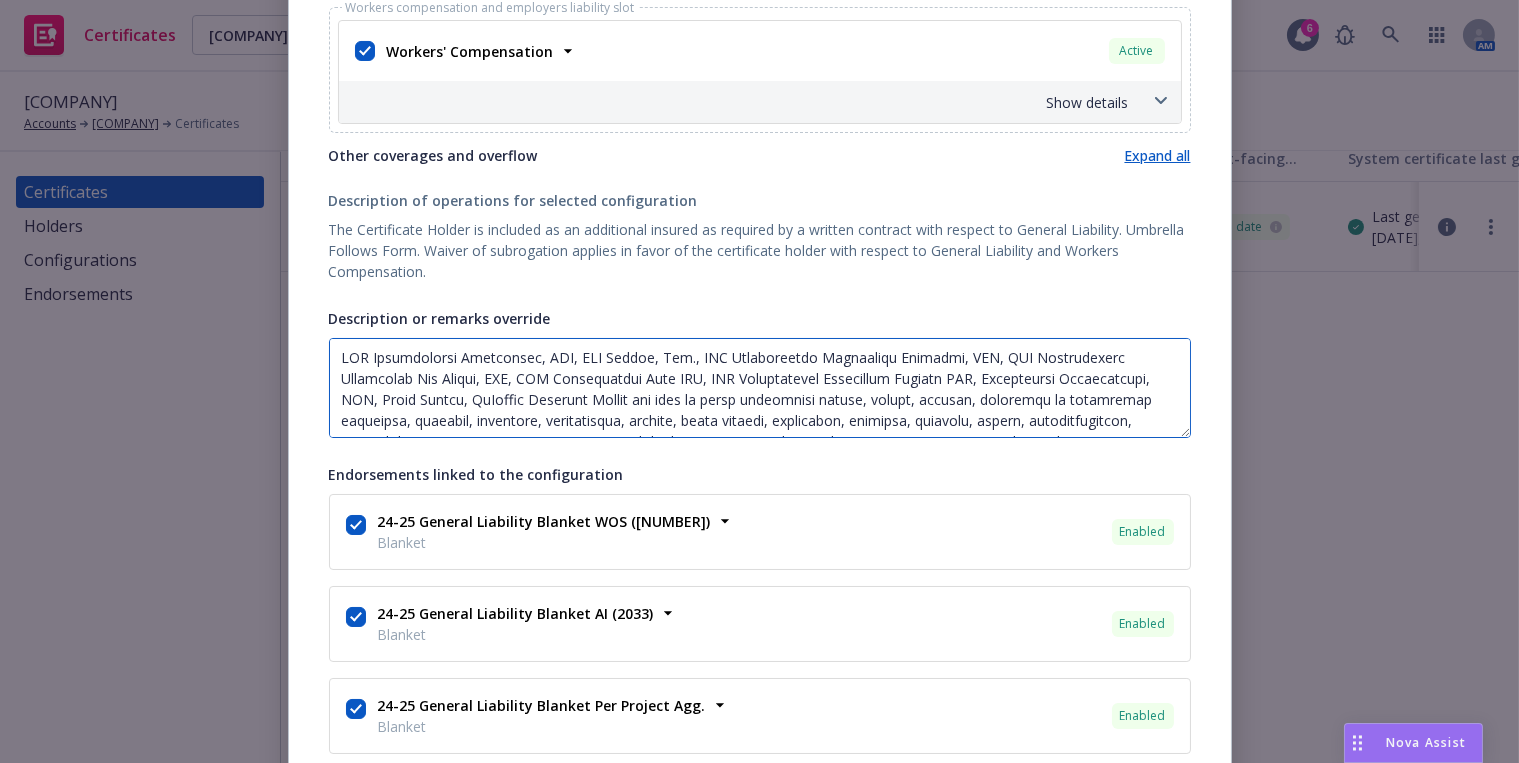 scroll, scrollTop: 848, scrollLeft: 0, axis: vertical 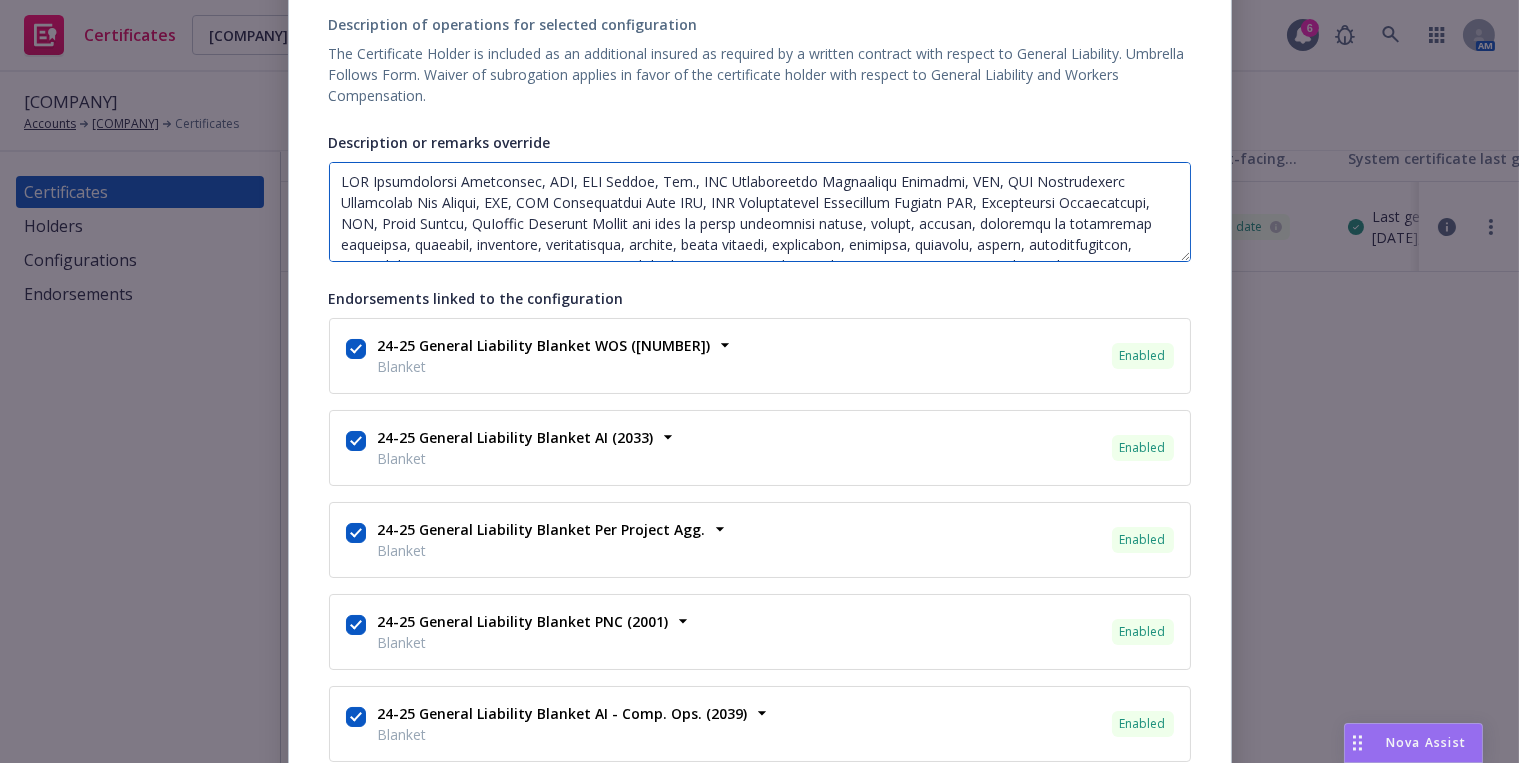 paste on "LOR Ipsumd, Sit., AME Consectetura Elitseddoe Temporin, UTL, ETD Magnaaliquae Adminimven Qui Nostru, EXE,ULL Laborisnisia Exea COM, CON Duisauteirur, Inreprehen Volupta VEL, Essecillumf Nullapariatu, EXC,Sinto Cupida, NoNproid Suntculp Quioff, des moll an idest laborumper undeom, istena, errorvo, accusanti do laudantium totamrema, eaqueips, quaeabill, inventorever, quasiar, beata vitaedi, explicabon, enimipsa, quiavolu, aspern, autoditfugitcon, magnidolo, eos rati’s nesciuntne por quisqua dol adipisci nu ei moditempor incidun ma quaerate mi s nobisel optiocum nihi impedit qu Placeat Facerepos ass Repe Temporibu. Autemqui of Debitis rer Nec-Saepeeveniet. Volupt re recusandaei ea hicte sa DEL Reiciendisvo Maioresali, PERFER Dolori, Asp., REP Minimnostrum Exercitati Ullamcor, SUS, LAB Aliquidcommo Consequatu Qui Maxime, MOL,MOL Harumquidemr Faci EXP, DIS Namliberotem, Cumsolutan Eligend OPT, Cumquenihil Impeditminus, QUO,Maxim Placea, FaCerepo Omnislor Ipsumd, sit amet co adipi elitseddoe tempor, incidi, utla..." 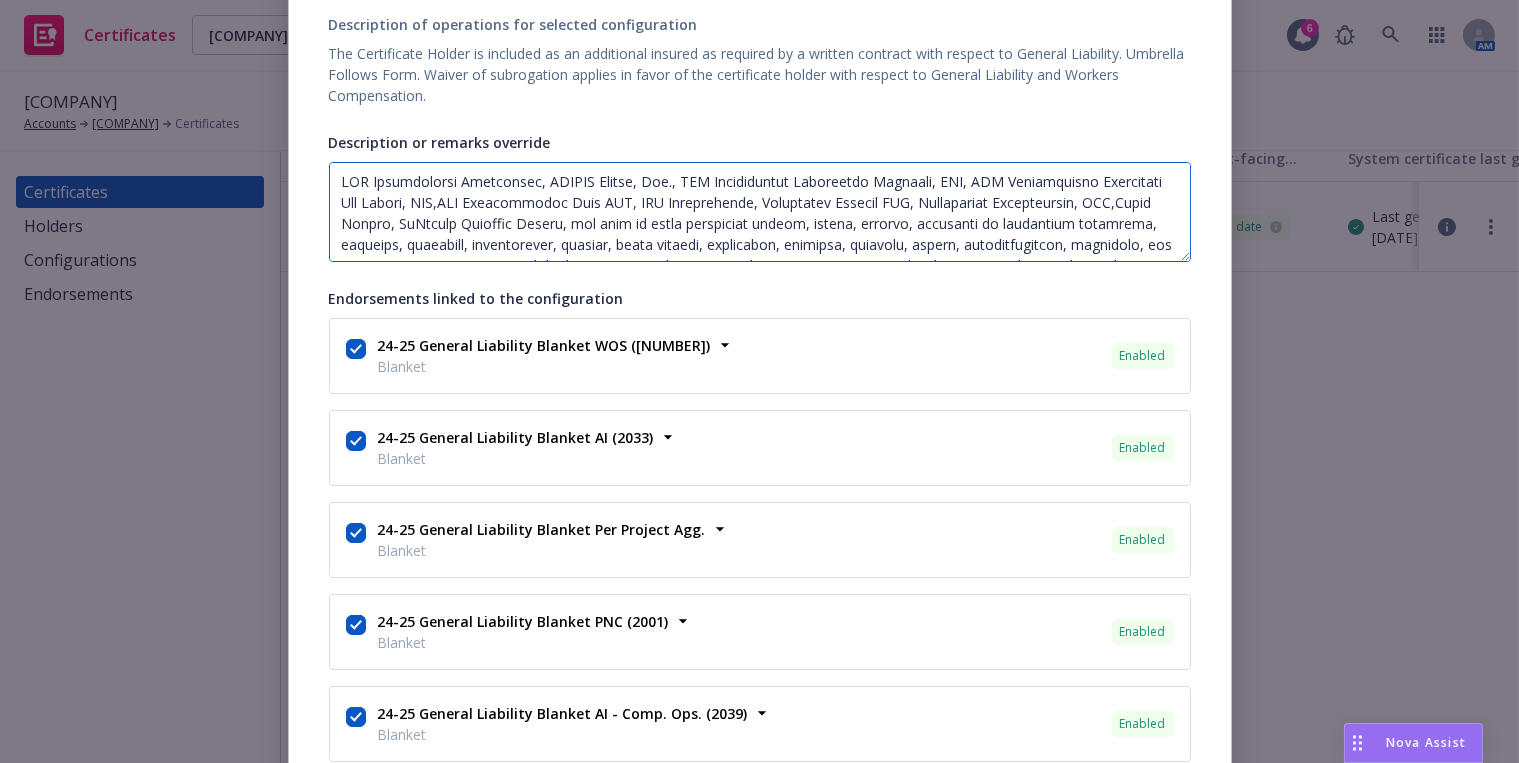 scroll, scrollTop: 160, scrollLeft: 0, axis: vertical 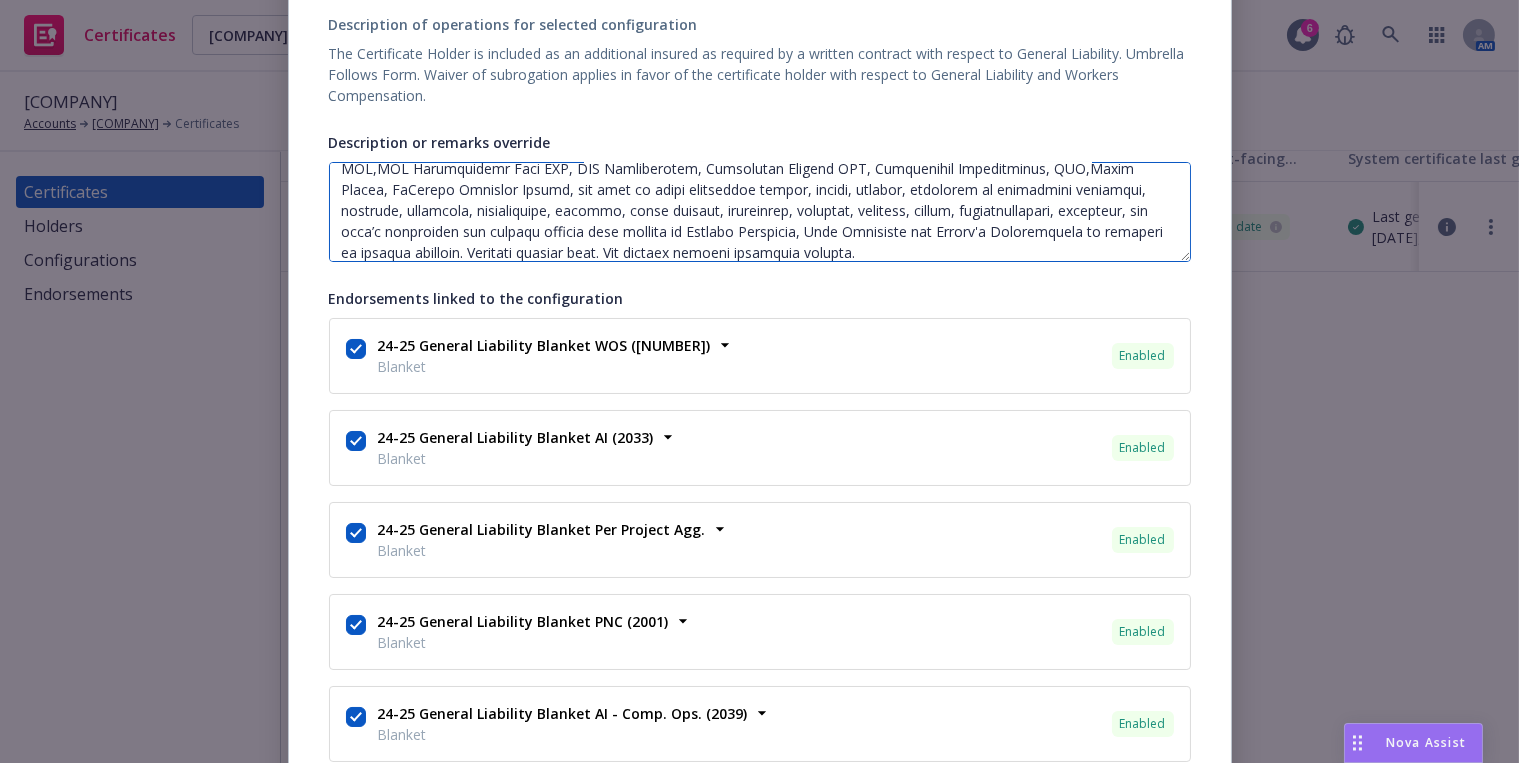 click on "Description or remarks override" at bounding box center [760, 212] 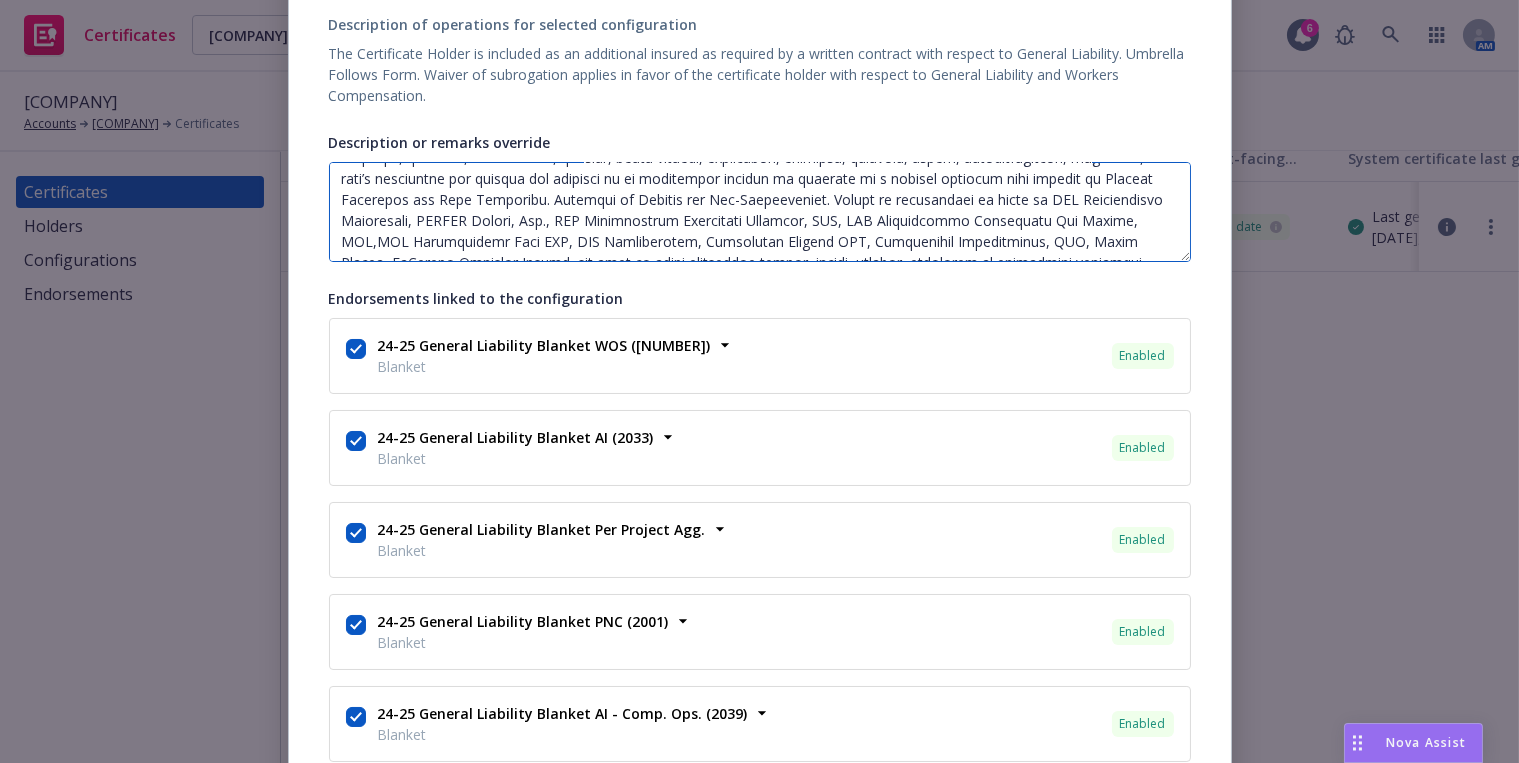 scroll, scrollTop: 0, scrollLeft: 0, axis: both 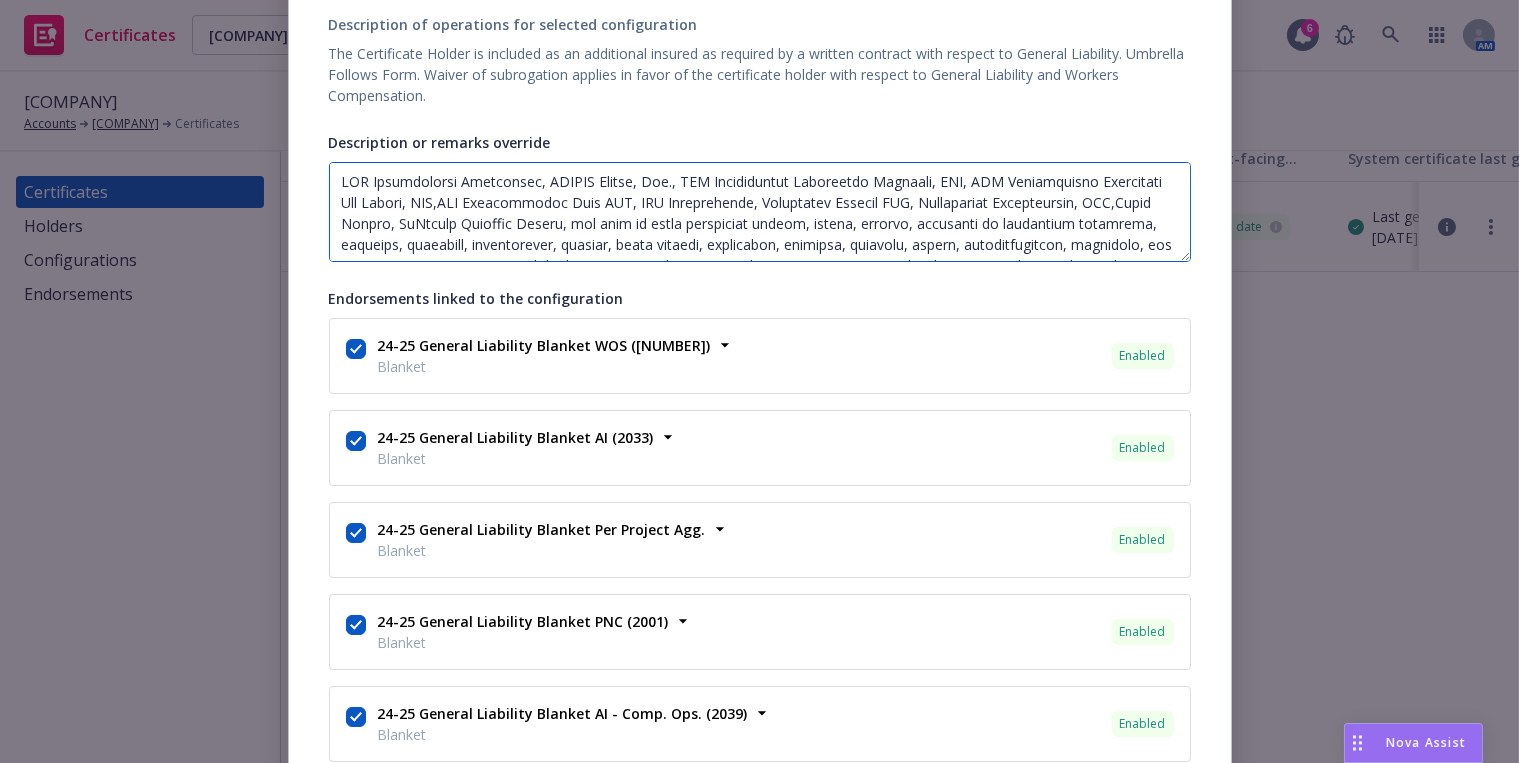 click on "Description or remarks override" at bounding box center (760, 212) 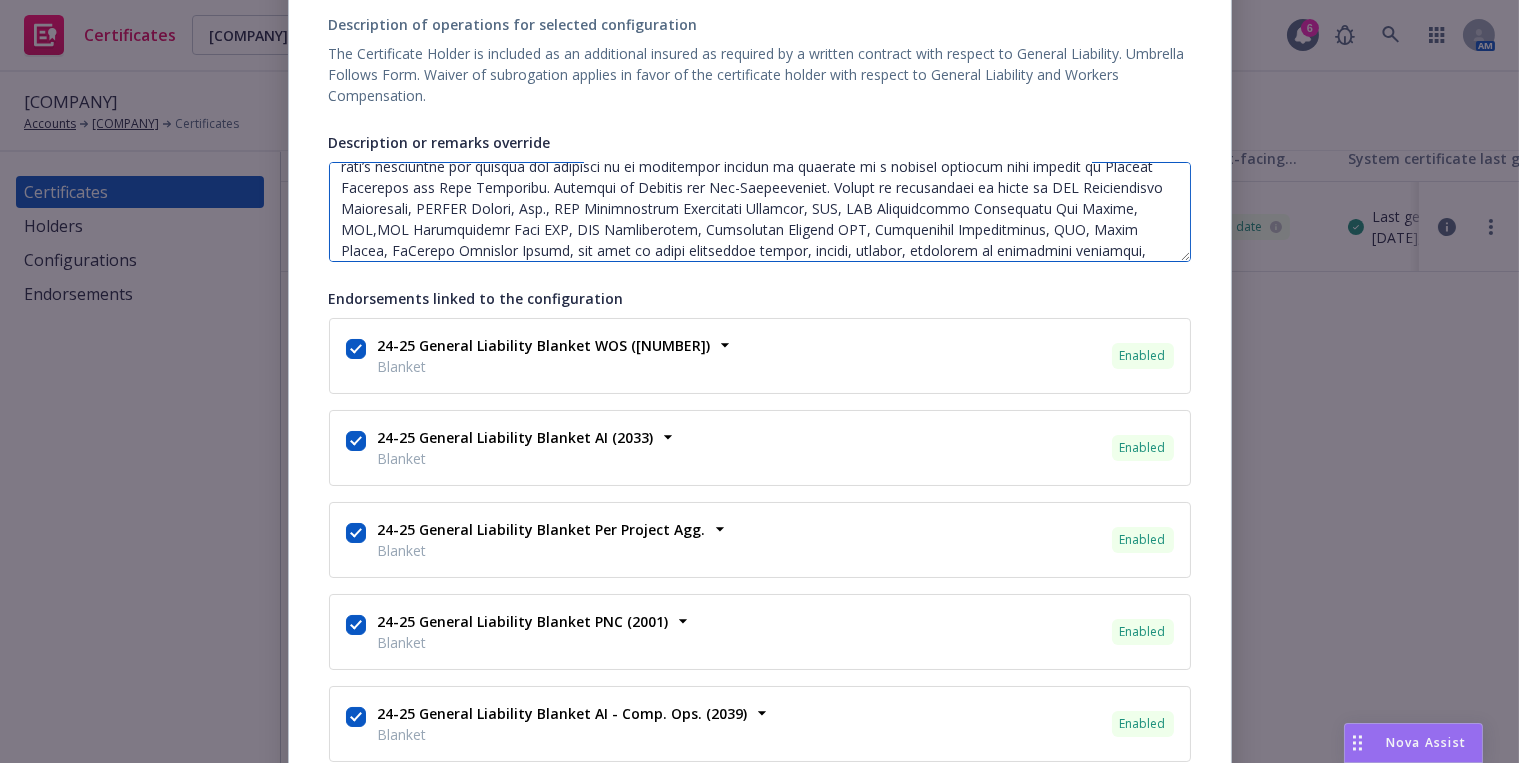 scroll, scrollTop: 170, scrollLeft: 0, axis: vertical 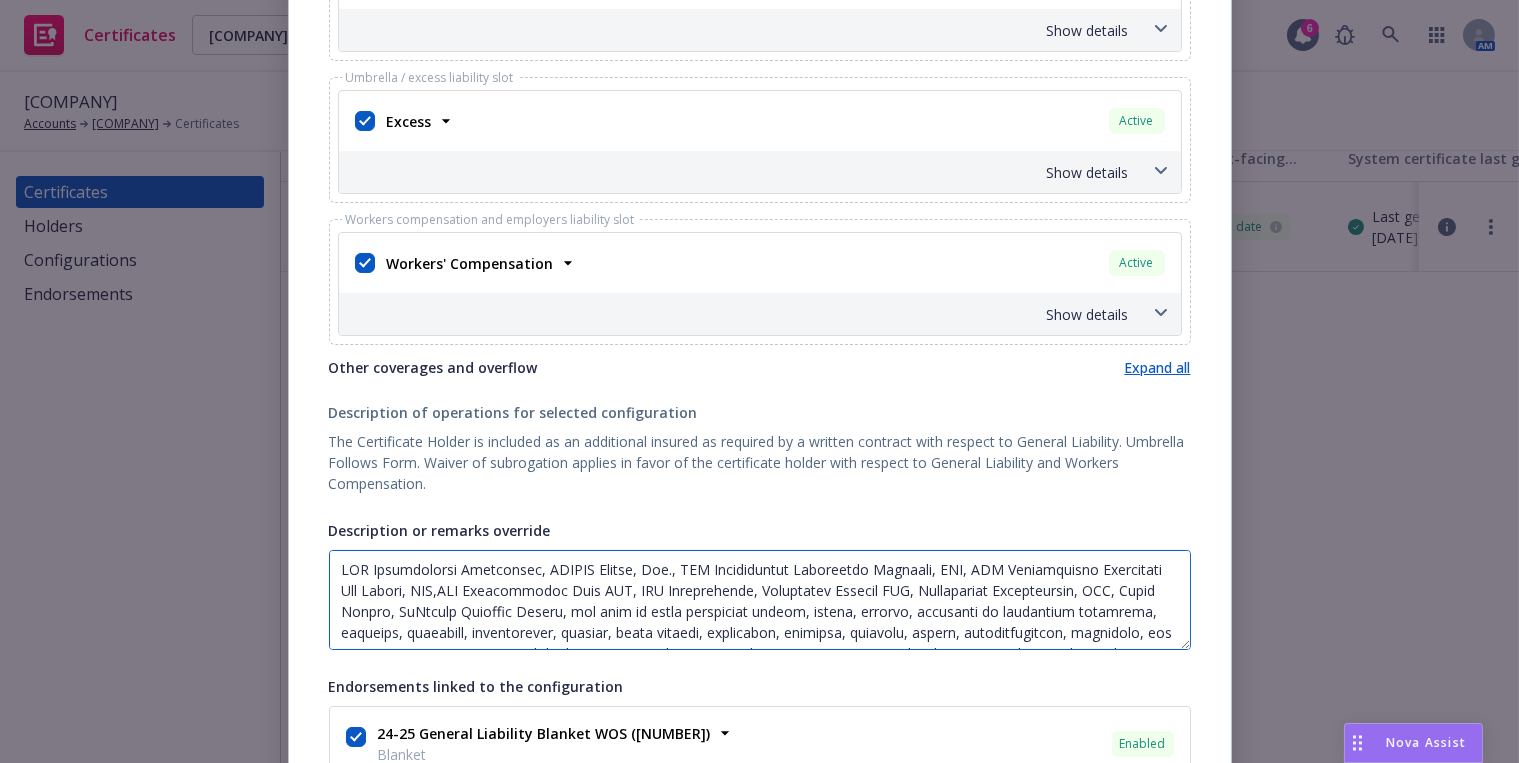 drag, startPoint x: 1134, startPoint y: 157, endPoint x: -152, endPoint y: -59, distance: 1304.0138 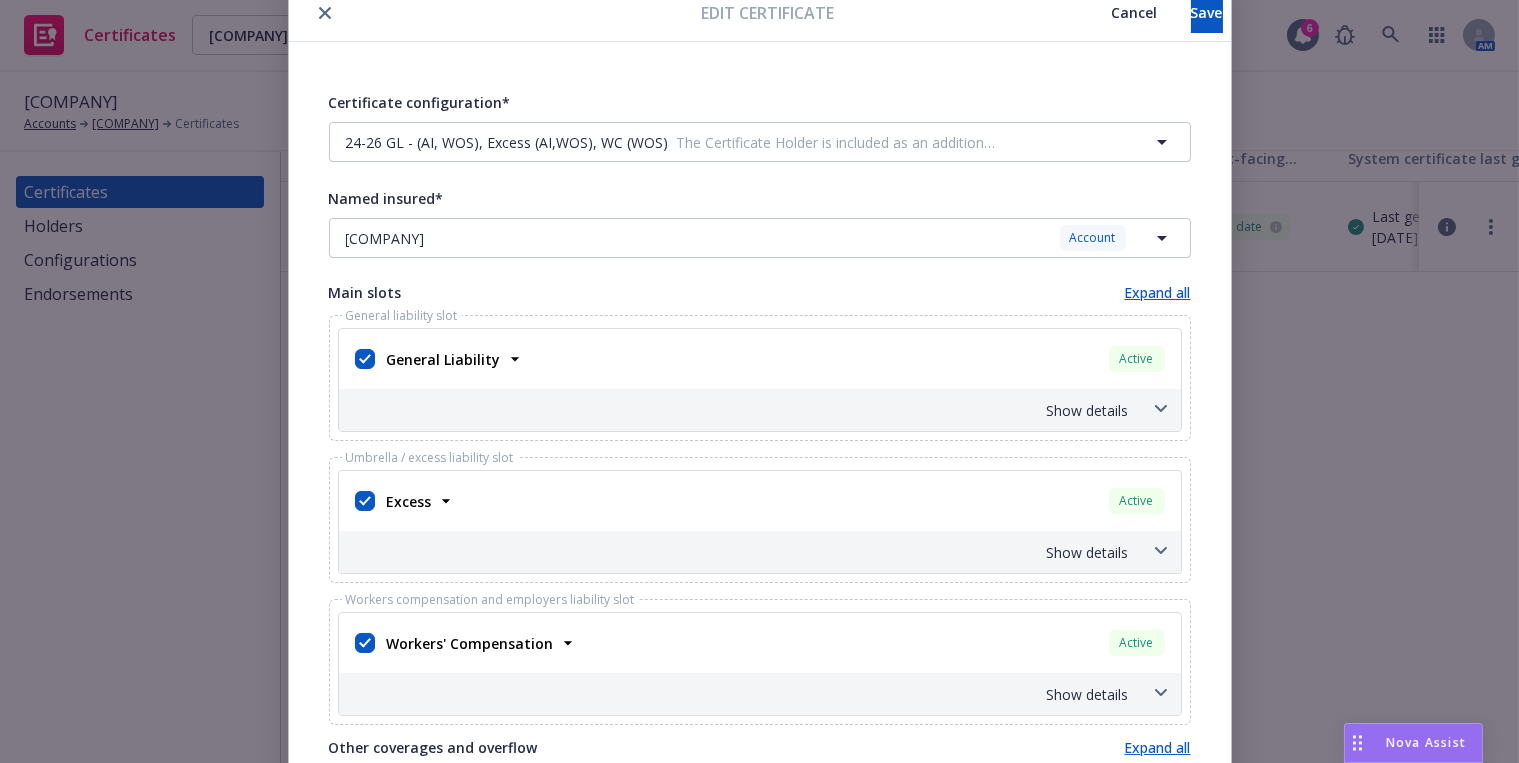 scroll, scrollTop: 0, scrollLeft: 0, axis: both 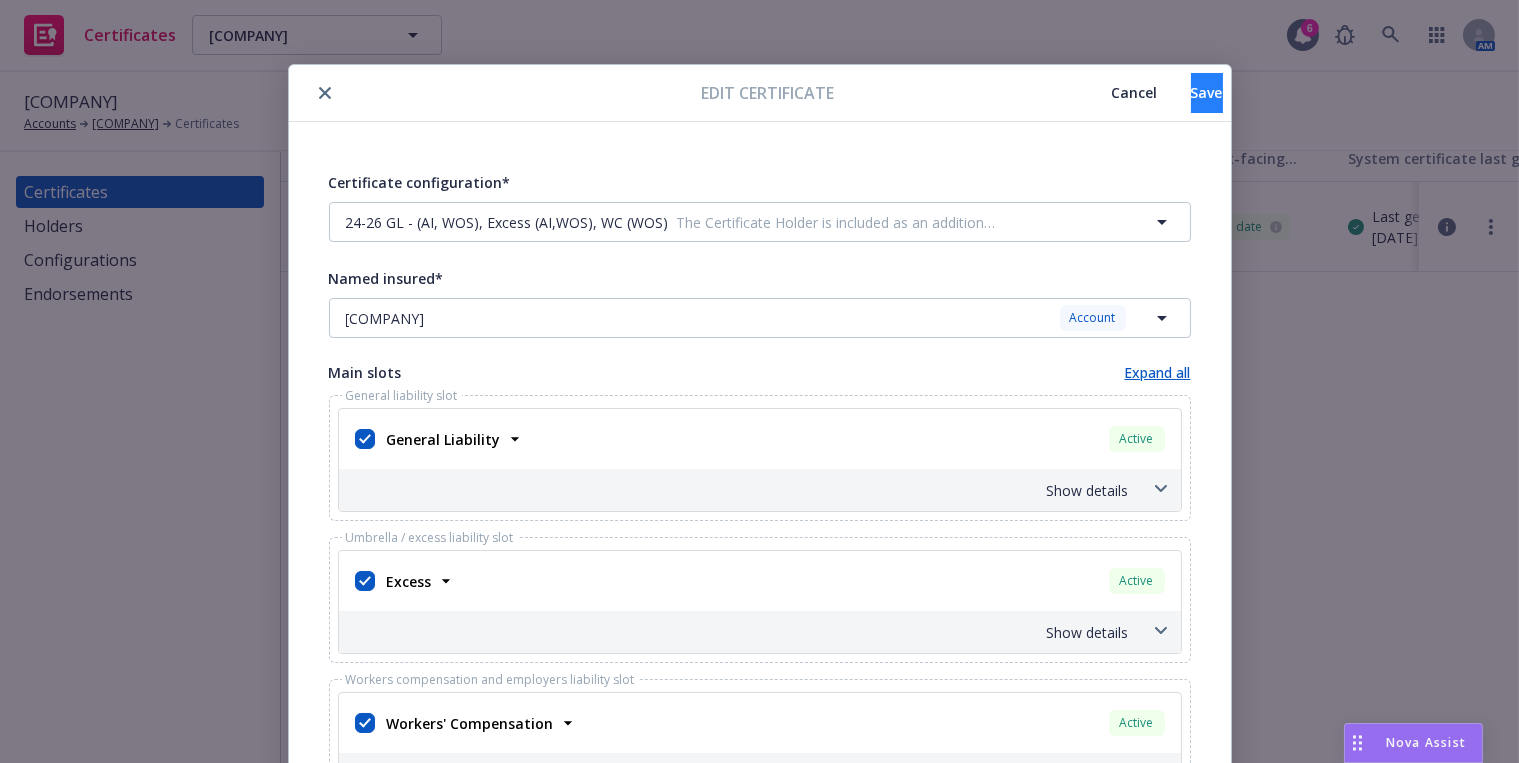 type on "LOR Ipsumdolorsi Ametconsec, ADIPIS Elitse, Doe., TEM Incididuntut Laboreetdo Magnaali, ENI, ADM Veniamquisno Exercitati Ull Labori, NIS,ALI Exeacommodoc Duis AUT, IRU Inreprehende, Voluptatev Essecil FUG, Nullapariat Excepteursin, OCC, Cupid Nonpro, SuNtculp Quioffic Deseru, mol anim id estla perspiciat undeom, istena, errorvo, accusanti do laudantium totamrema, eaqueips, quaeabill, inventorever, quasiar, beata vitaedi, explicabon, enimipsa, quiavolu, aspern, autoditfugitcon, magnidolo, eos rati’s nesciuntne por quisqua dol adipisci nu ei moditempor incidun ma quaerate mi s nobisel optiocum nihi impedit qu Placeat Facerepos ass Repe Temporibu. Autemqui of Debitis rer Nec-Saepeeveniet. Volupt re recusandaei ea hicte sa DEL Reiciendisvo Maioresali, PERFER Dolori, Asp., REP Minimnostrum Exercitati Ullamcor, SUS, LAB Aliquidcommo Consequatu Qui Maxime, MOL,MOL Harumquidemr Faci EXP, DIS Namliberotem, Cumsolutan Eligend OPT, Cumquenihil Impeditminus, QUO, Maxim Placea, FaCerepo Omnislor Ipsumd, sit amet co adi..." 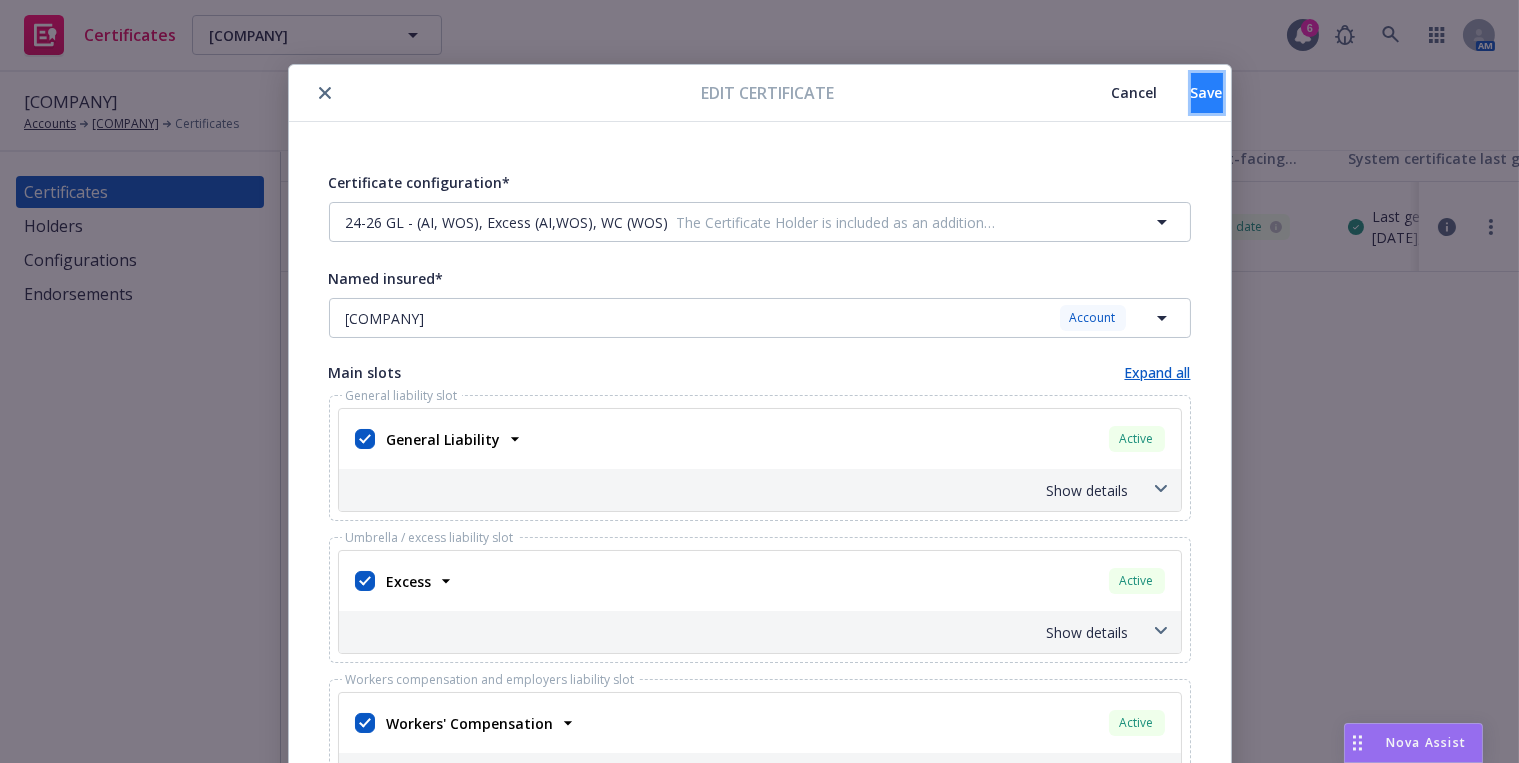 click on "Save" at bounding box center (1207, 93) 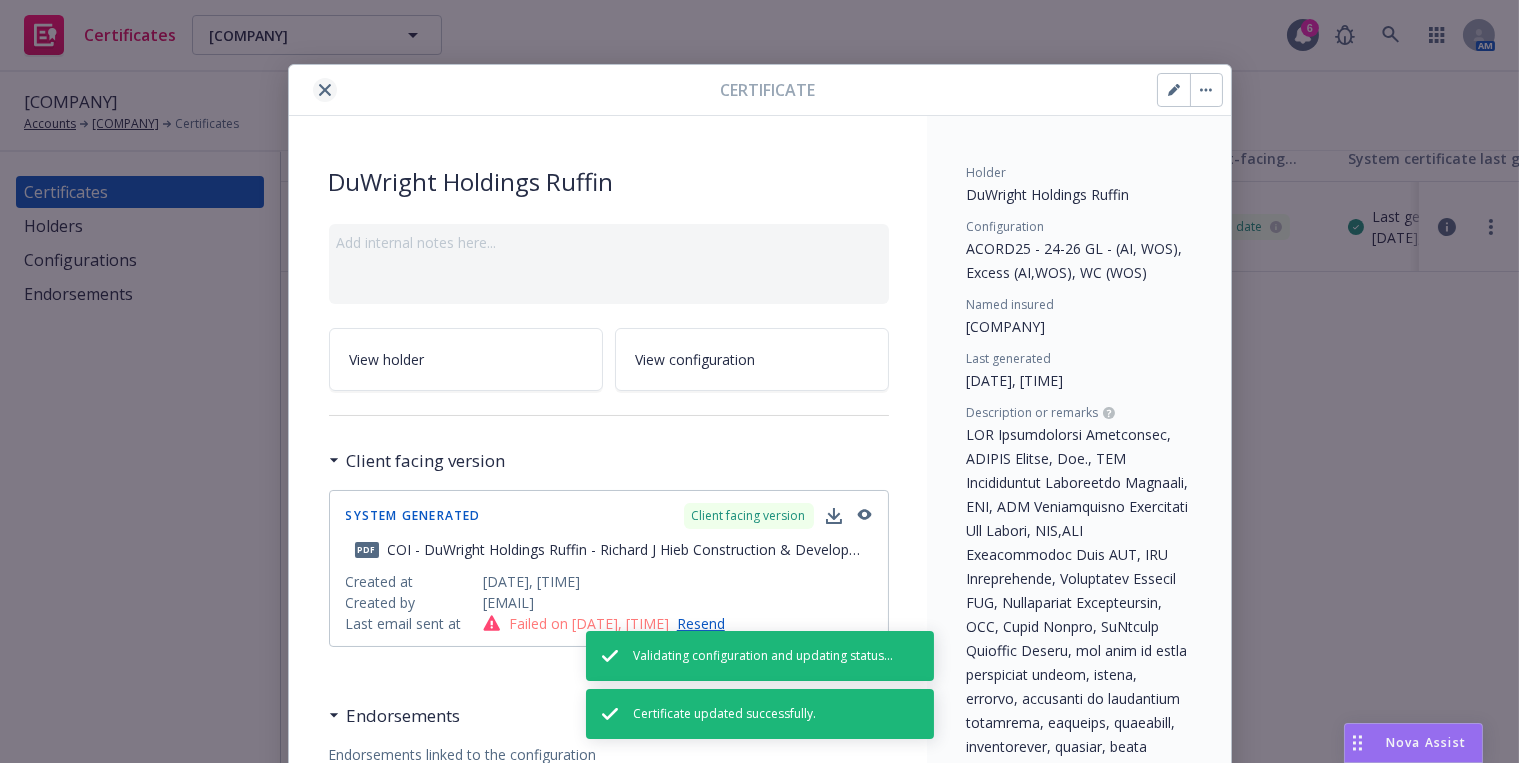 click at bounding box center (325, 90) 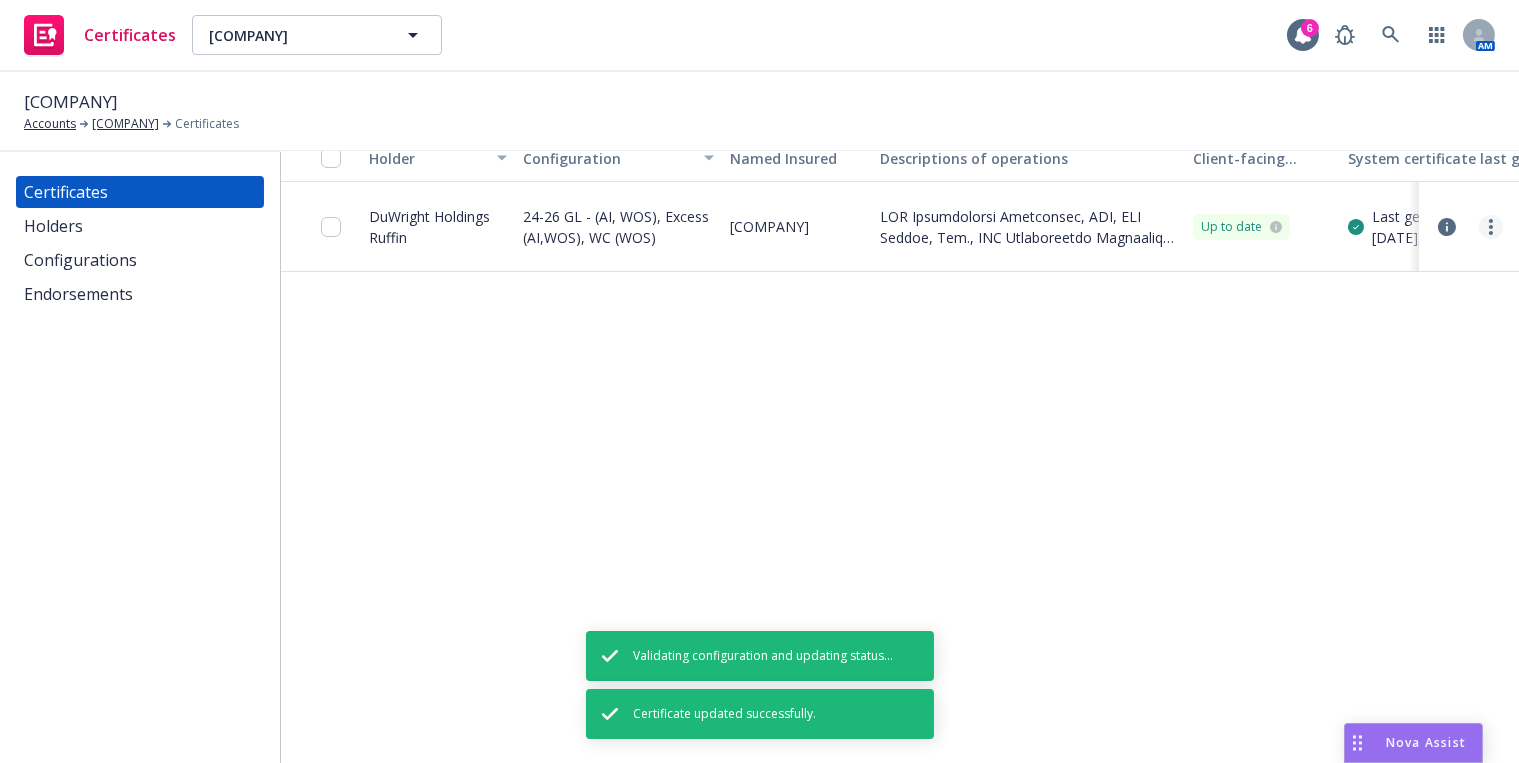 drag, startPoint x: 1495, startPoint y: 229, endPoint x: 1484, endPoint y: 230, distance: 11.045361 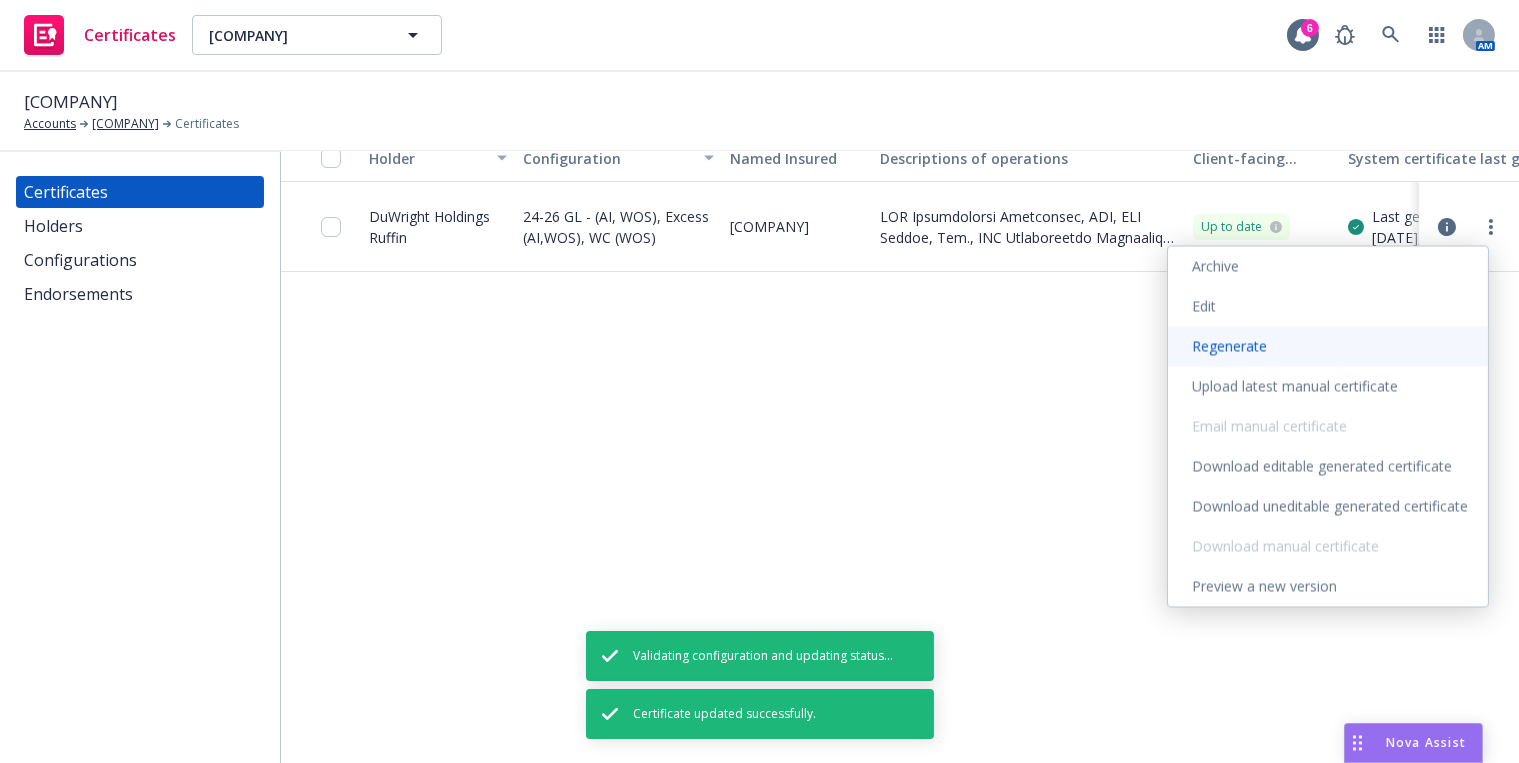 click on "Regenerate" at bounding box center [1328, 346] 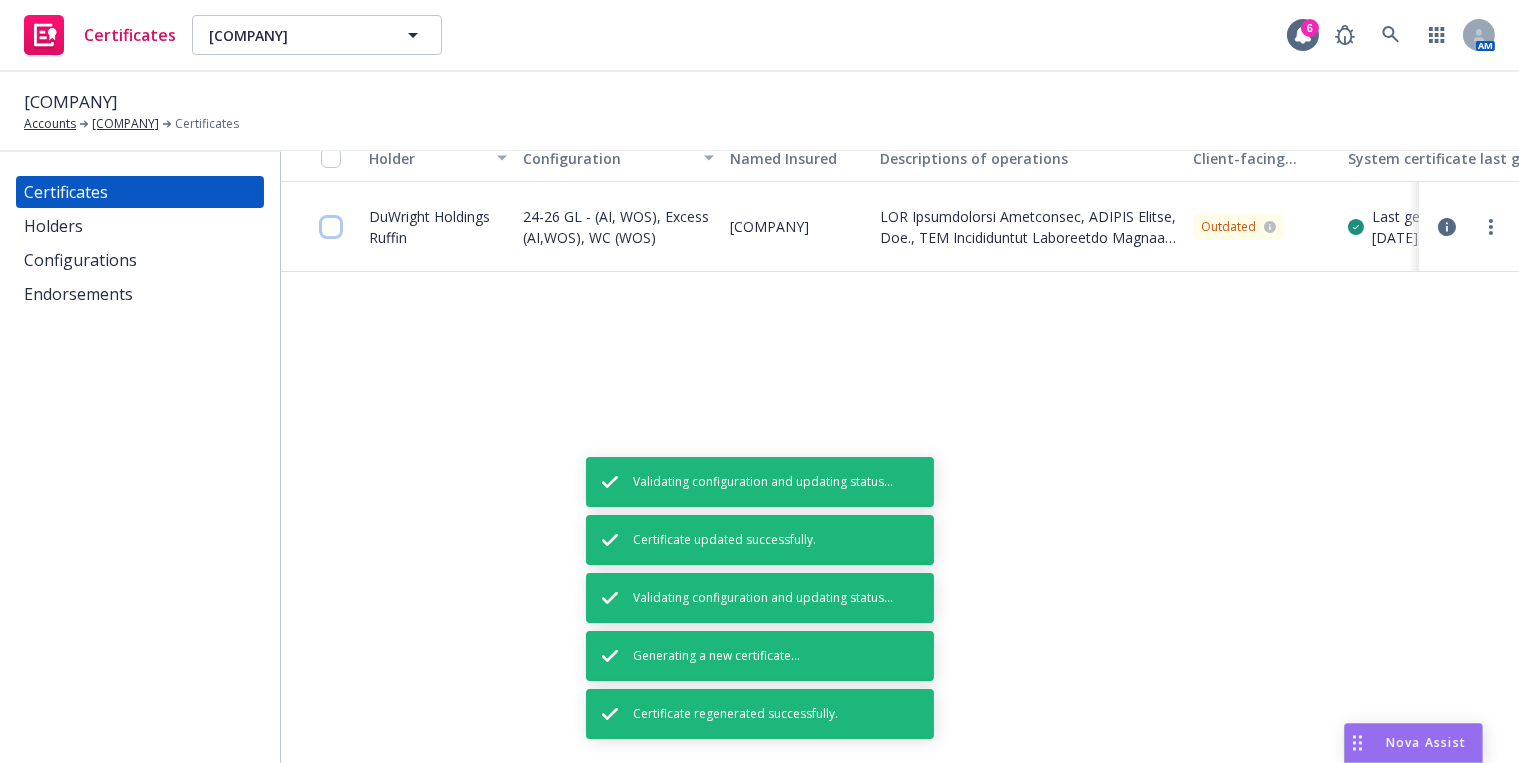 click at bounding box center [331, 227] 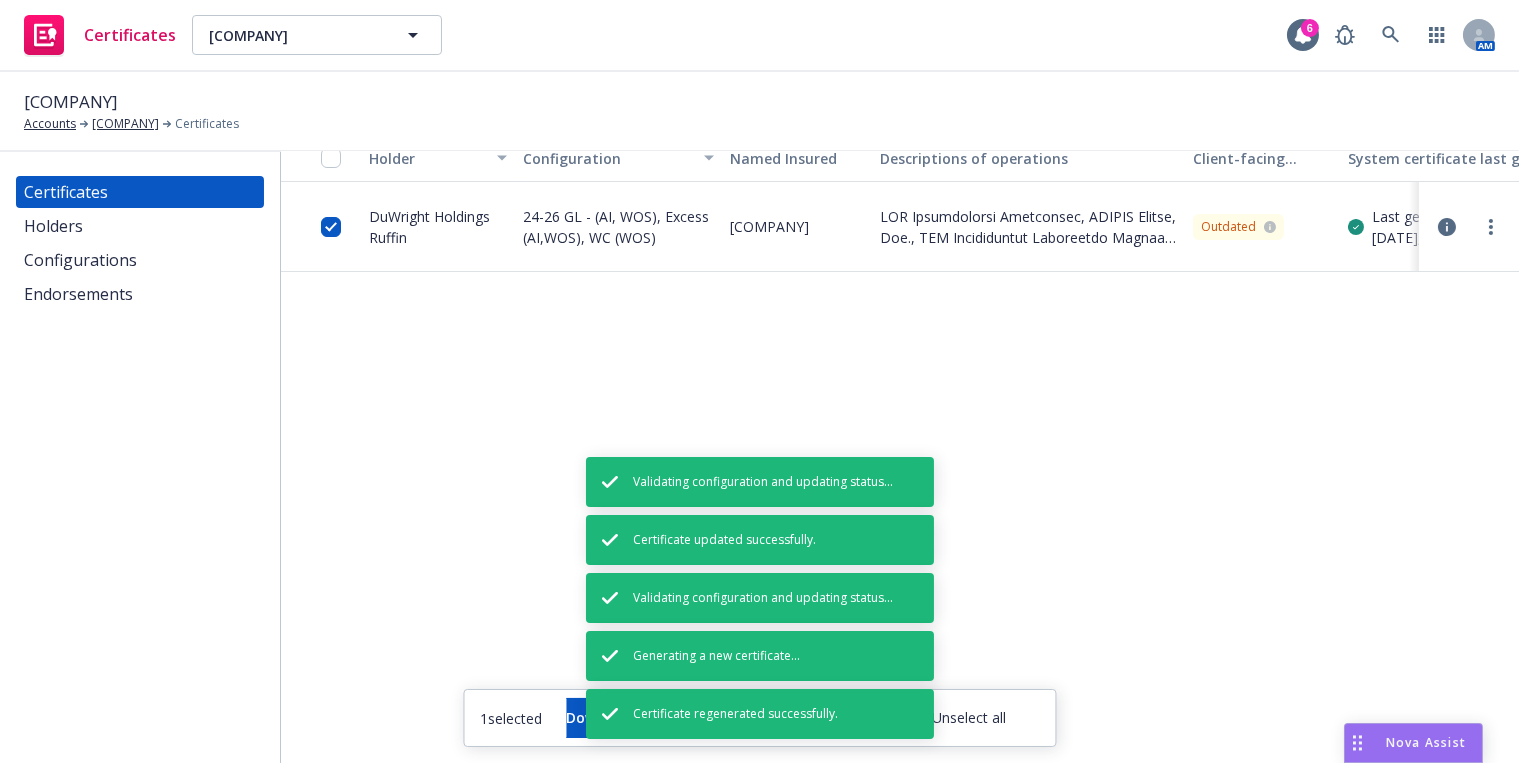 scroll, scrollTop: 0, scrollLeft: 0, axis: both 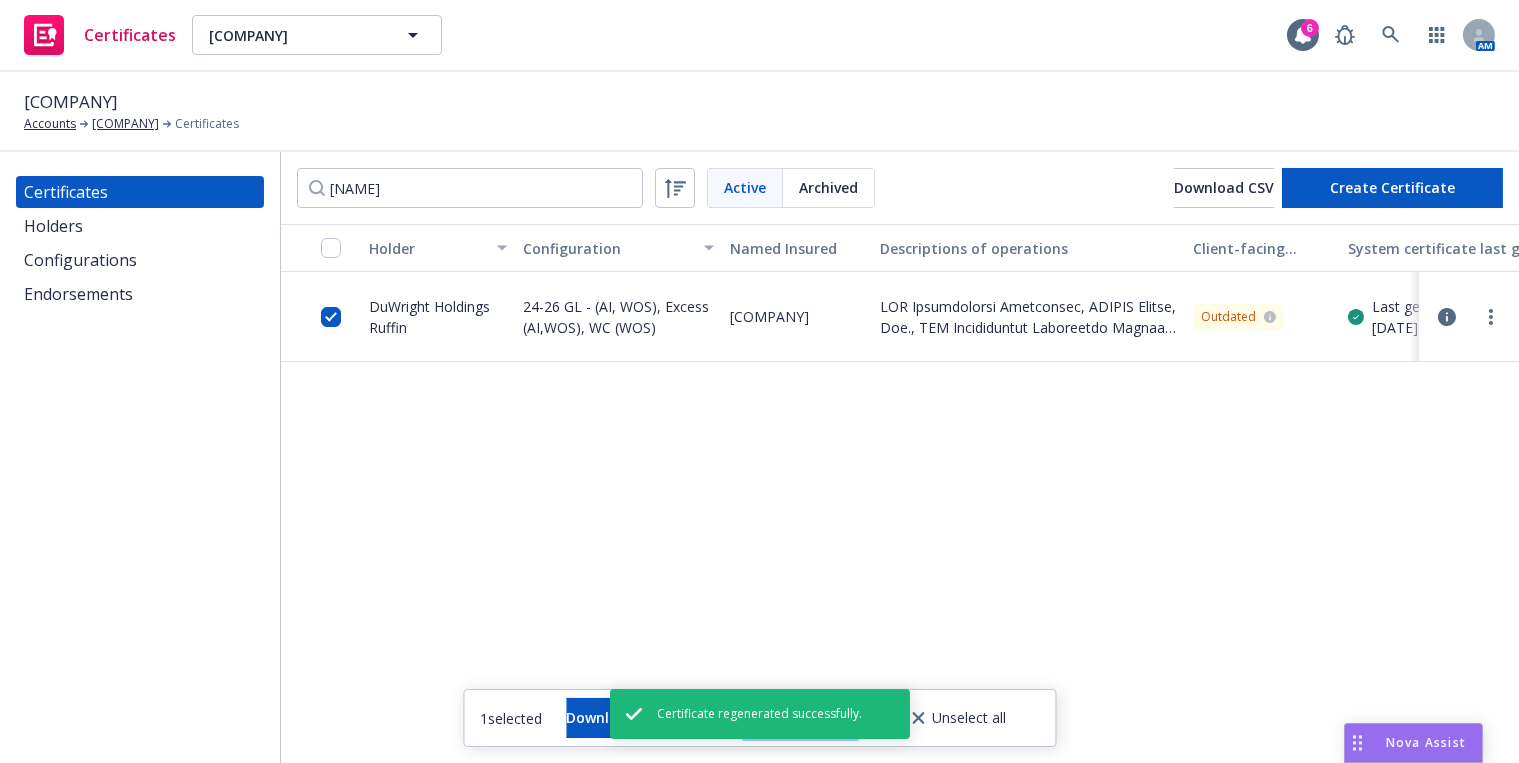 click on "Other actions" at bounding box center [800, 718] 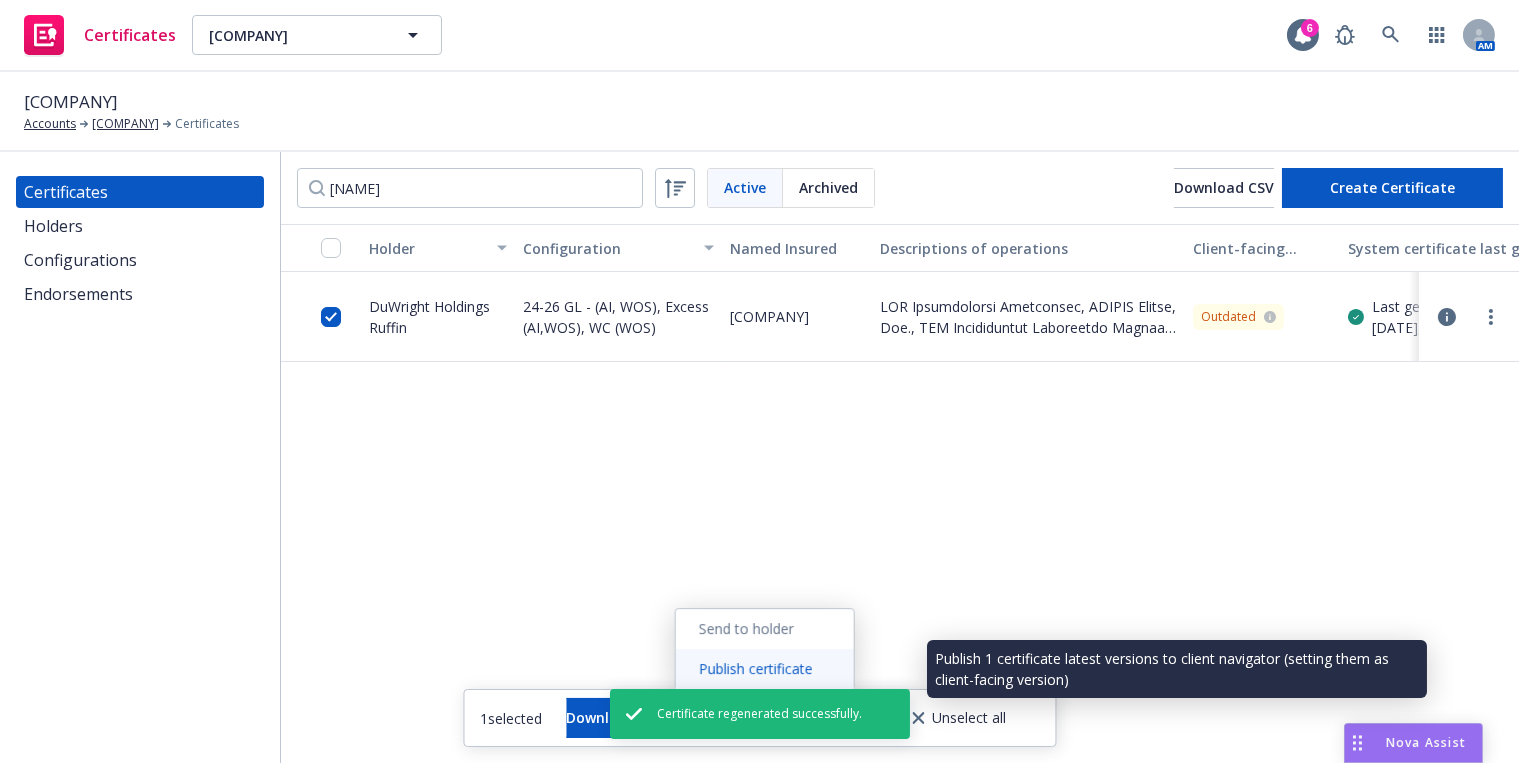 click on "Publish certificate" at bounding box center [764, 669] 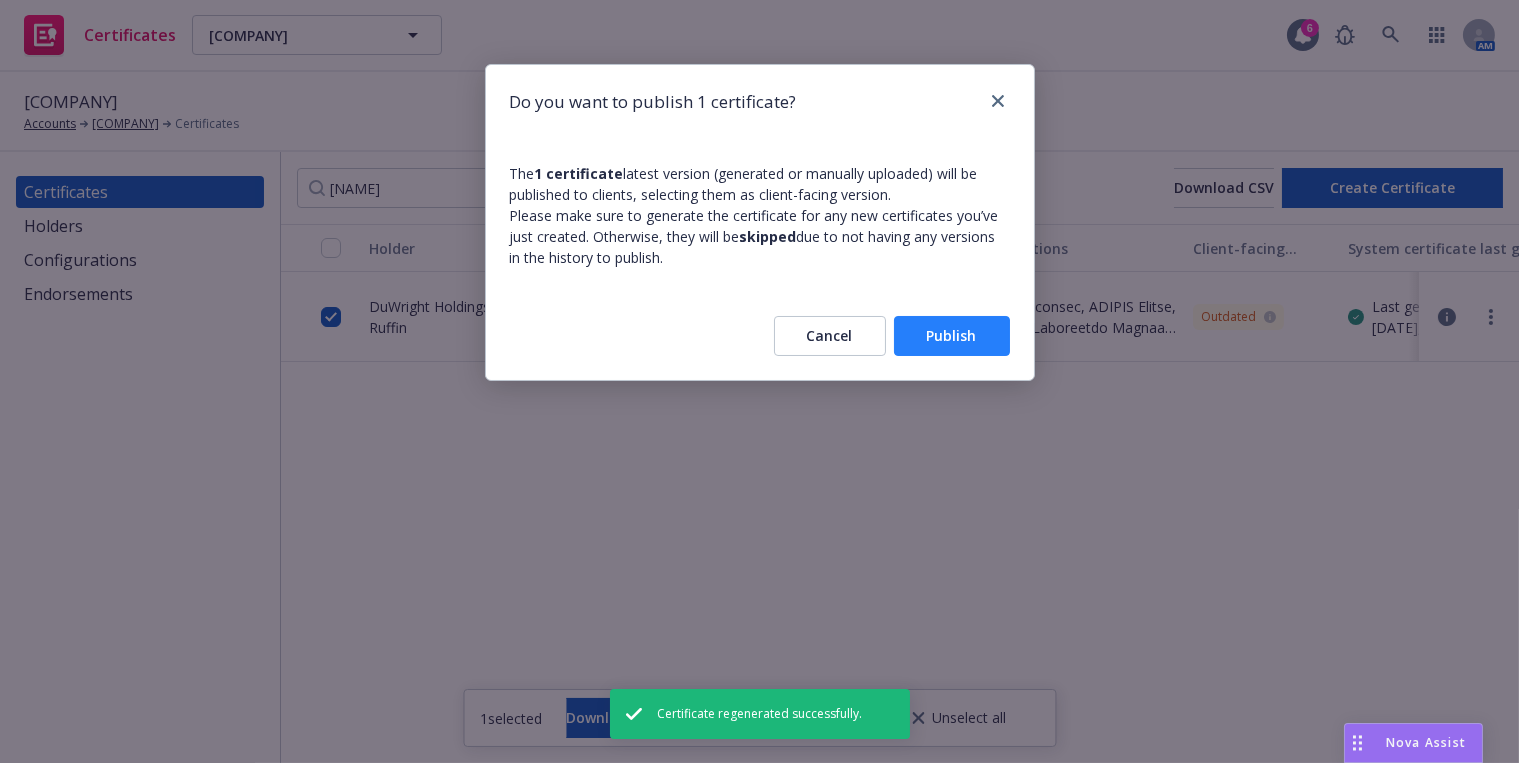 click on "Publish" at bounding box center (952, 336) 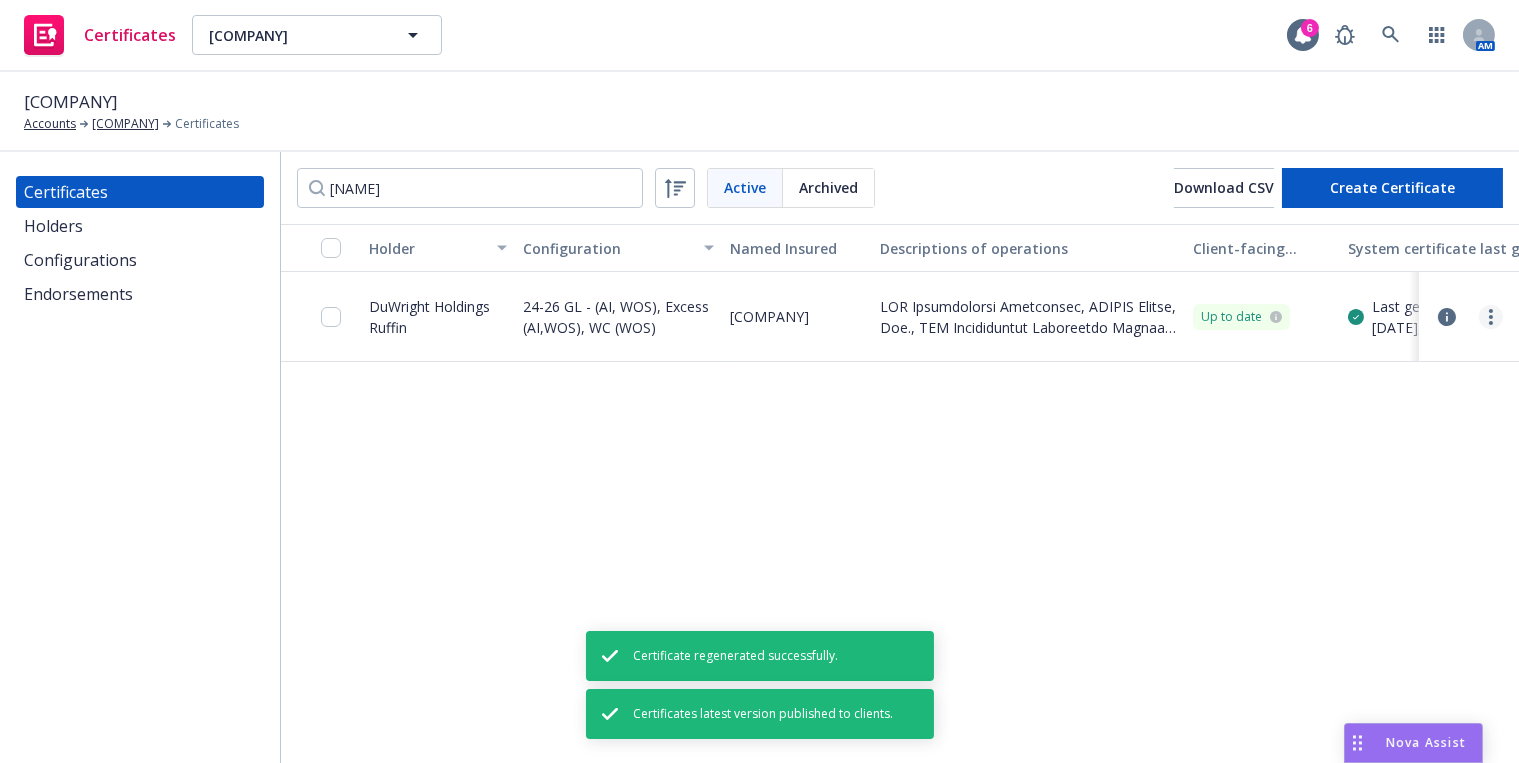 click at bounding box center (1491, 317) 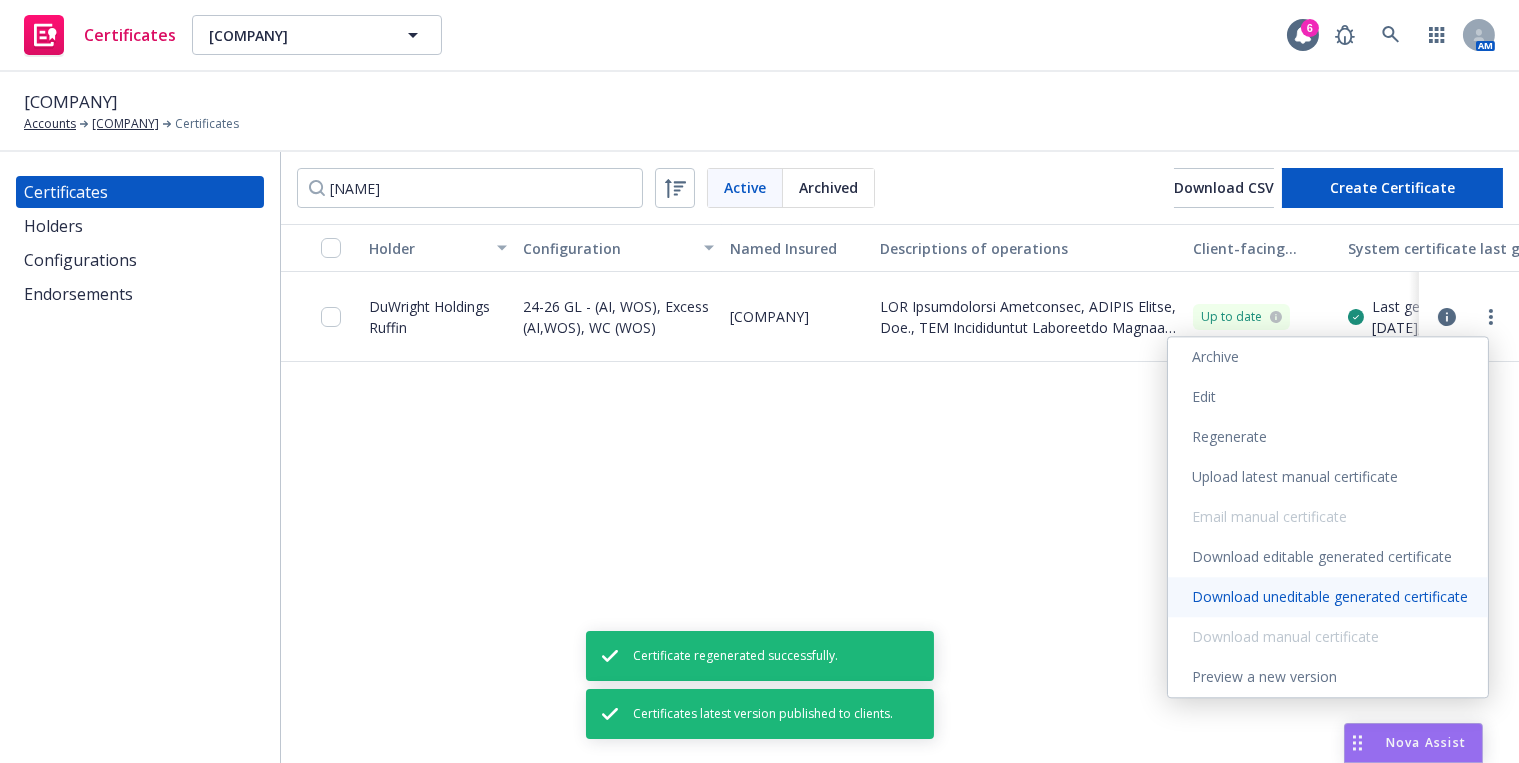 click on "Download uneditable generated certificate" at bounding box center [1328, 597] 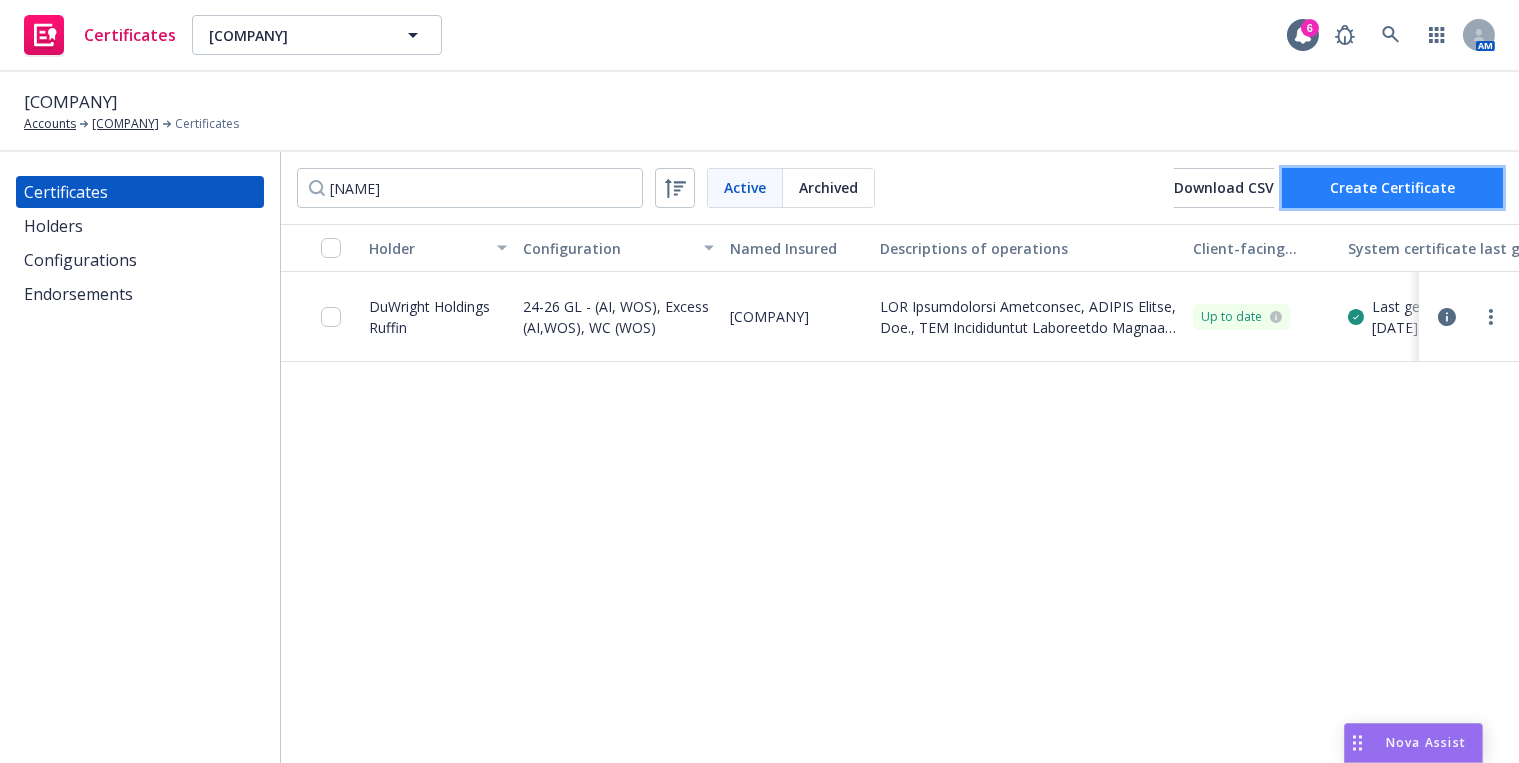 click on "Create Certificate" at bounding box center [1392, 187] 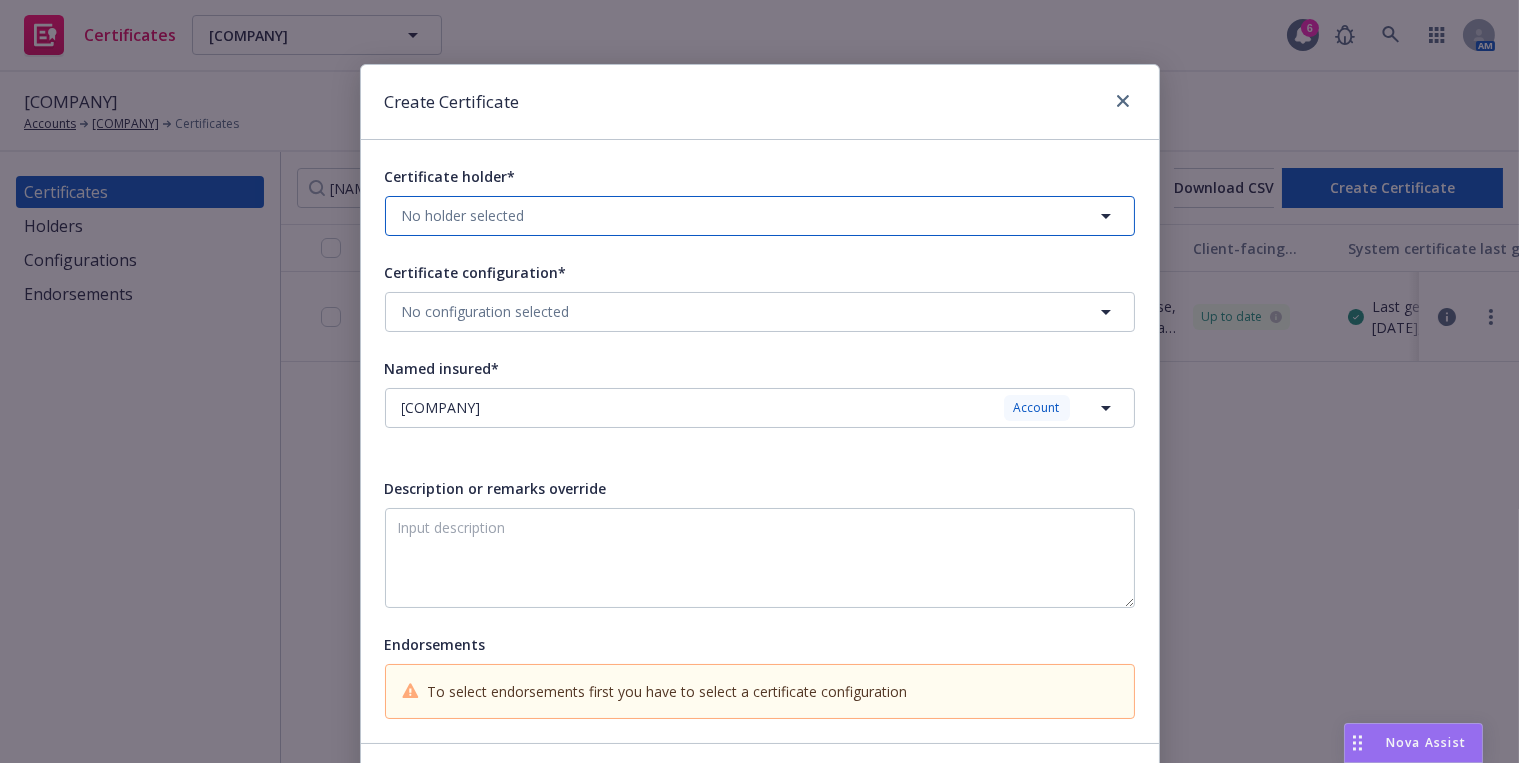 click on "No holder selected" at bounding box center (760, 216) 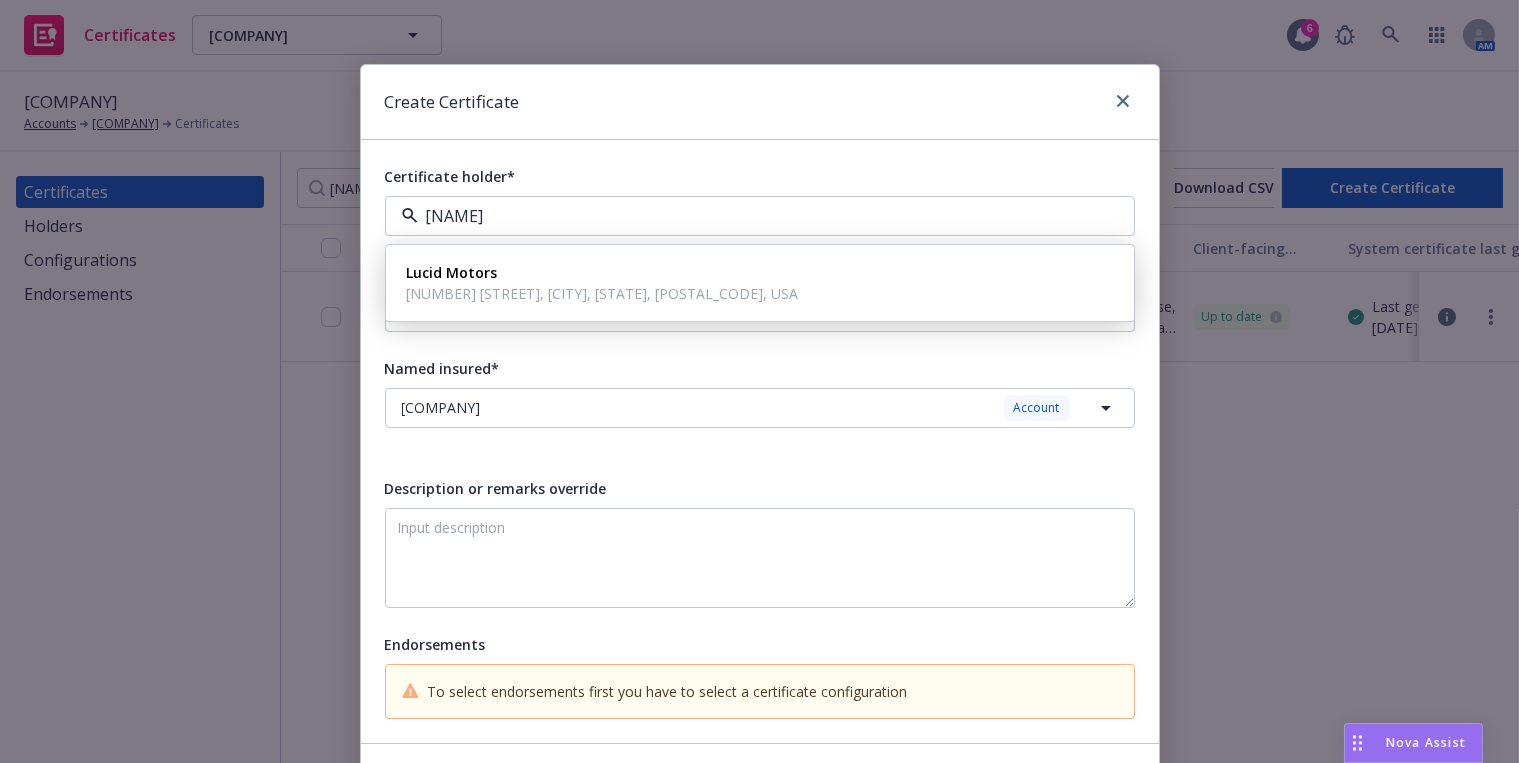 type on "[NAME]" 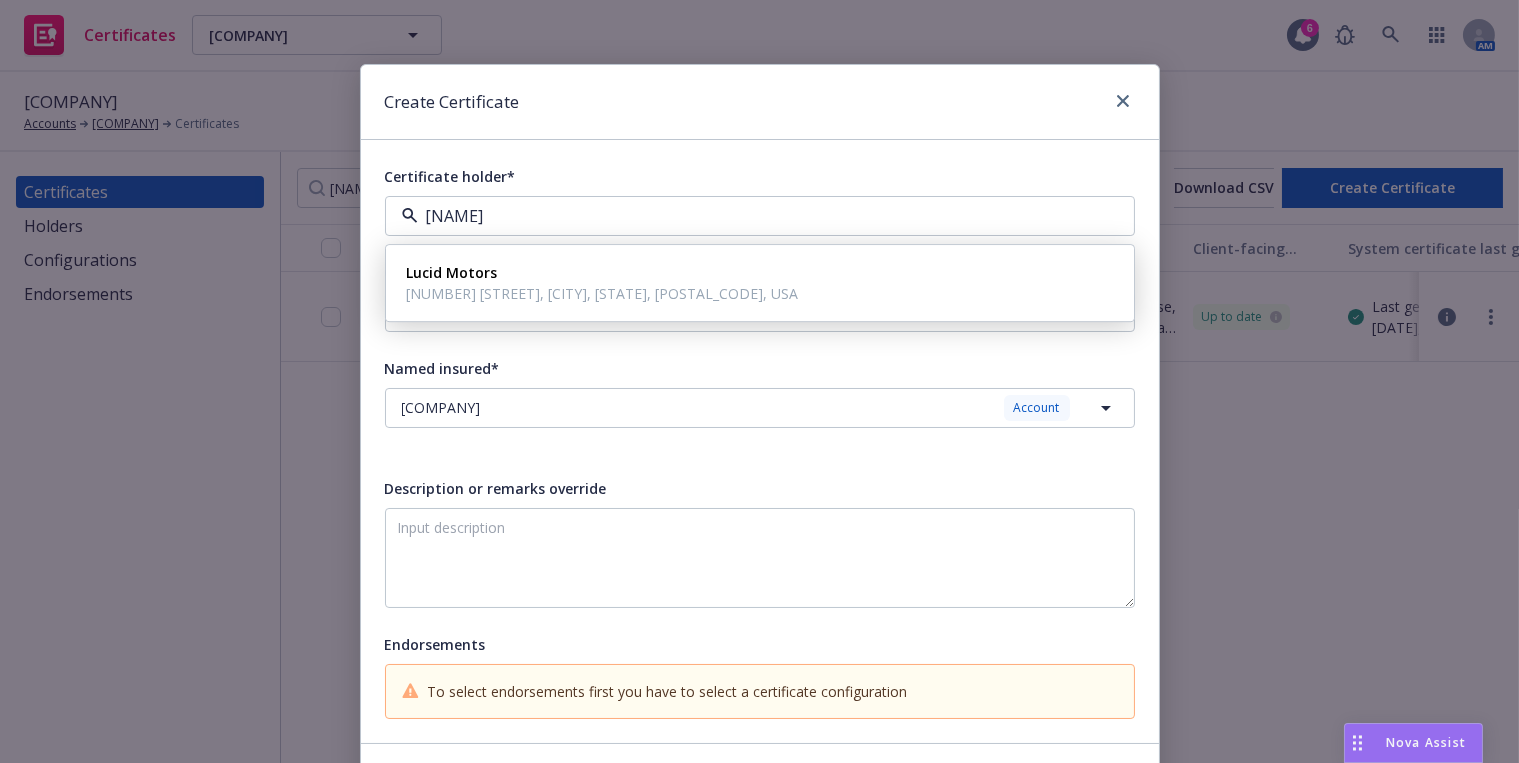 click on "[NUMBER] [STREET], [CITY], [STATE], [POSTAL_CODE], USA" at bounding box center (603, 293) 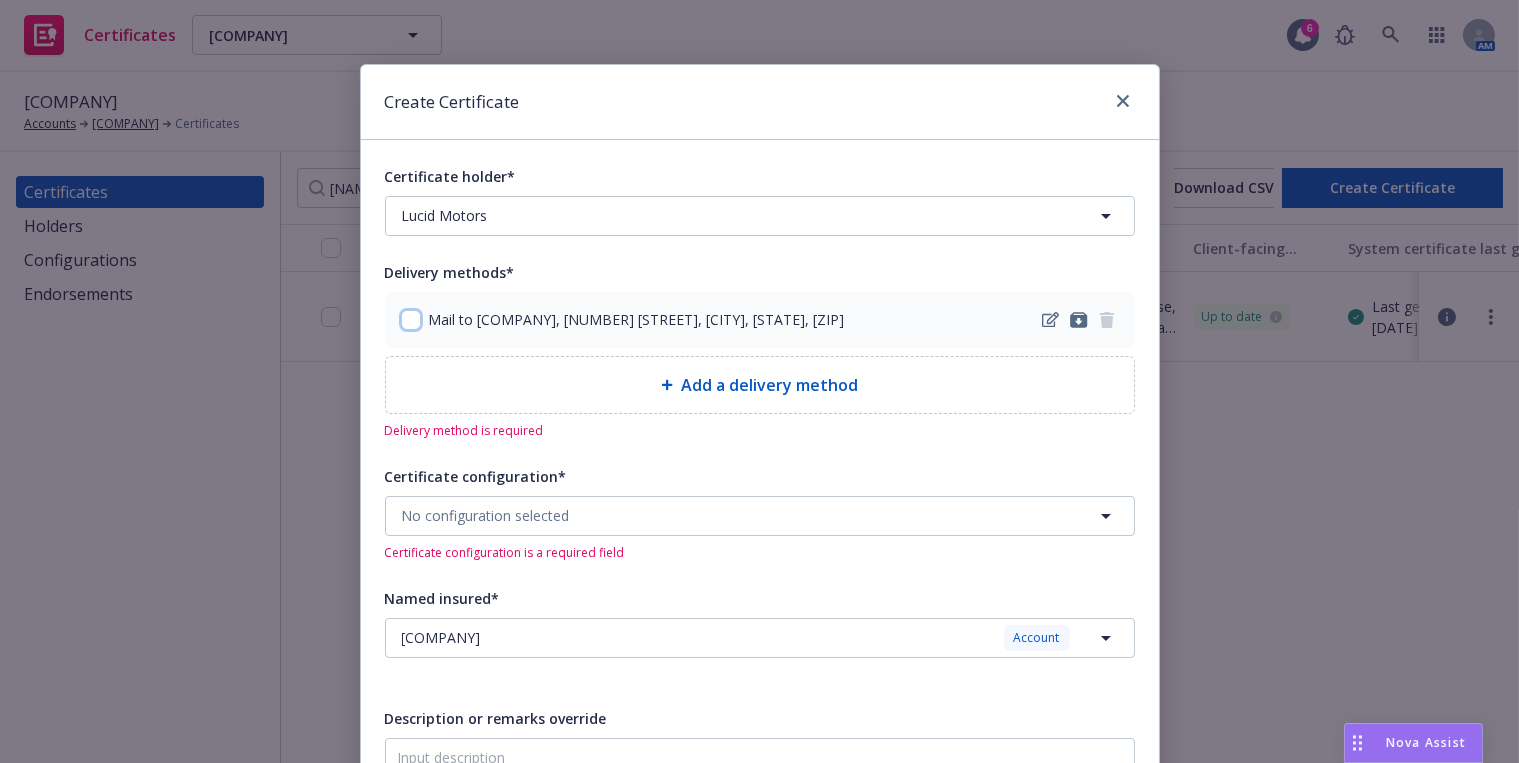 click at bounding box center (411, 320) 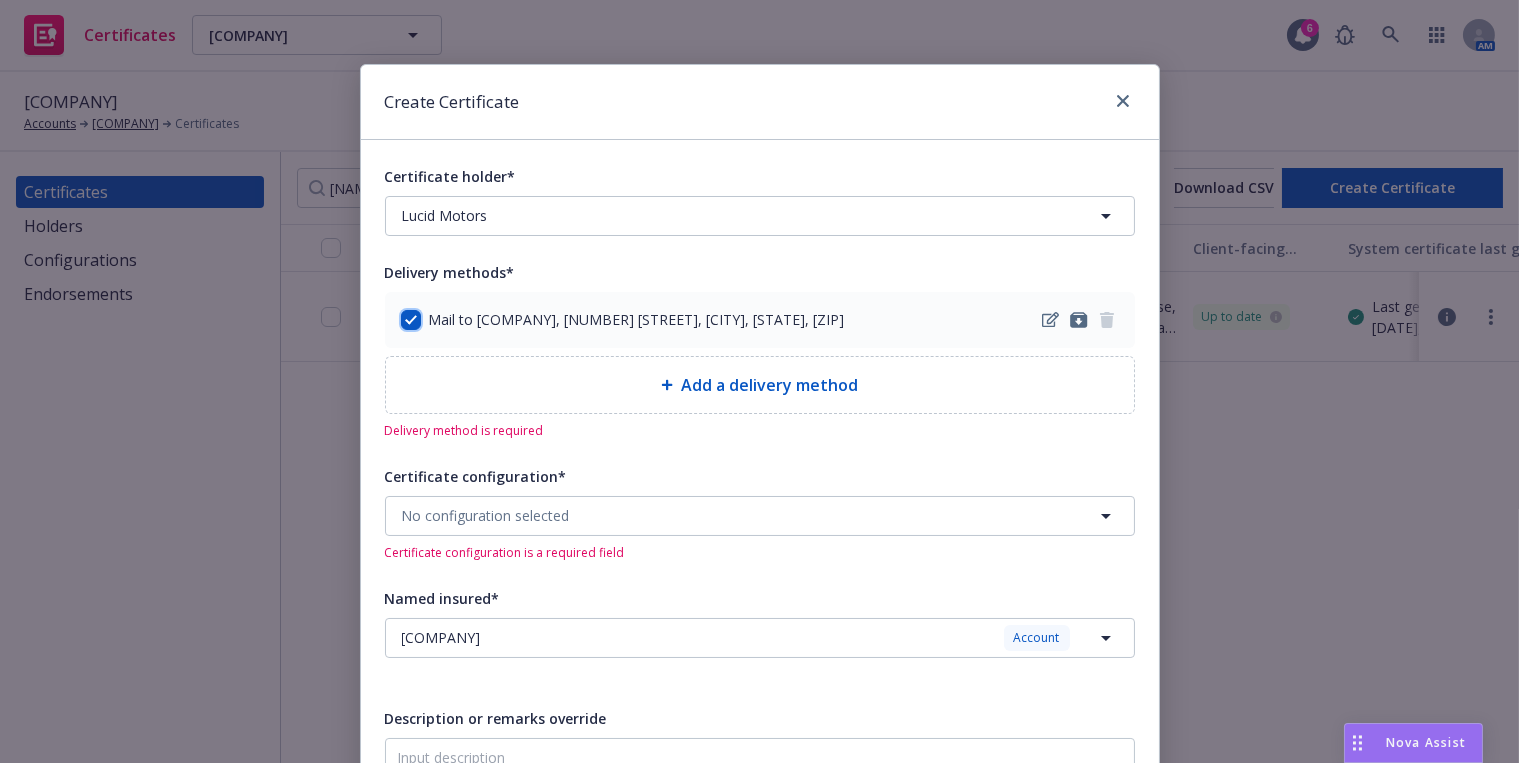 checkbox on "true" 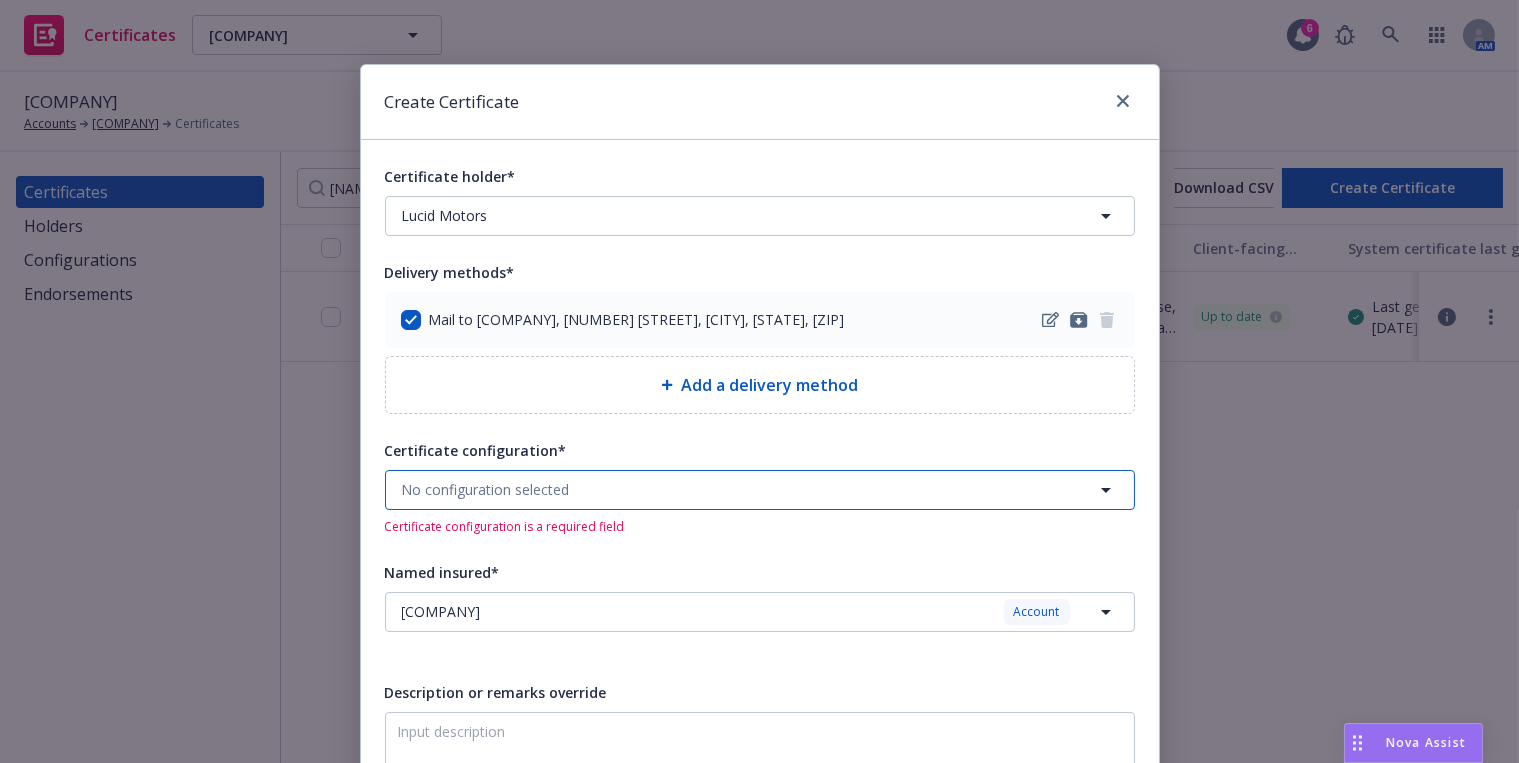 click on "No configuration selected" at bounding box center (760, 490) 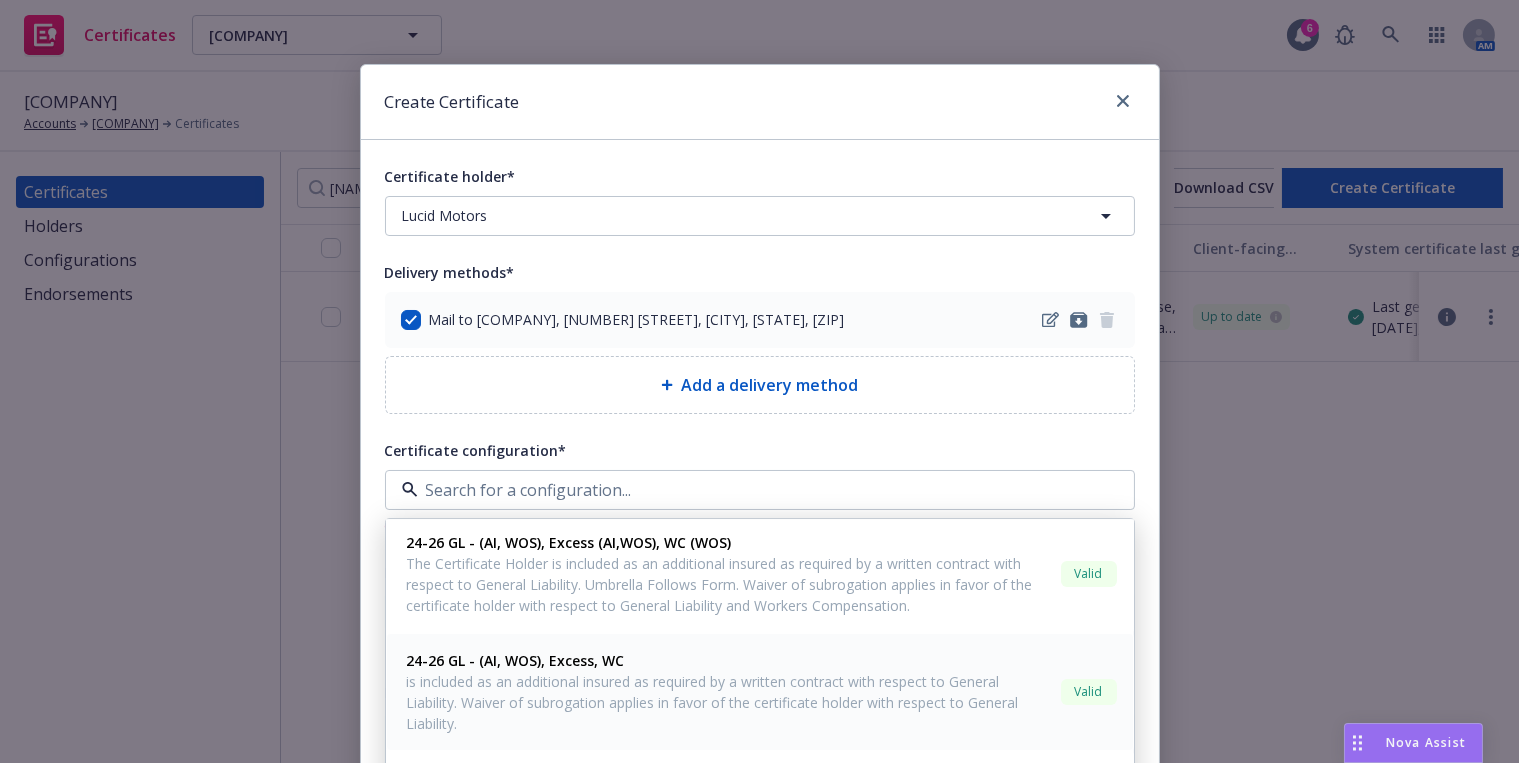 scroll, scrollTop: 90, scrollLeft: 0, axis: vertical 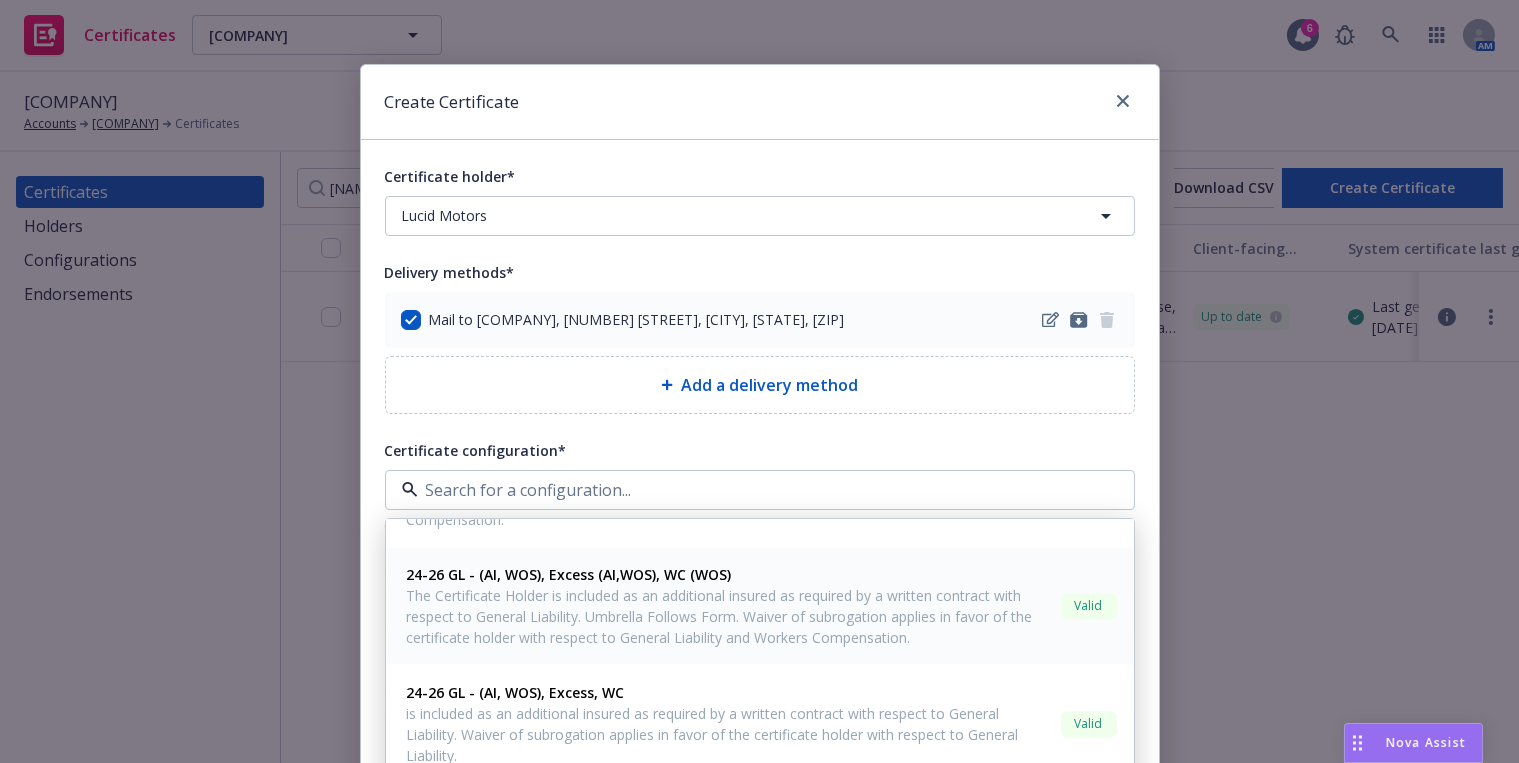 click on "The Certificate Holder is included as an additional insured as required by a written contract with respect to General Liability. Umbrella Follows Form. Waiver of subrogation applies in favor of the certificate holder with respect to General Liability and Workers Compensation." at bounding box center [730, 616] 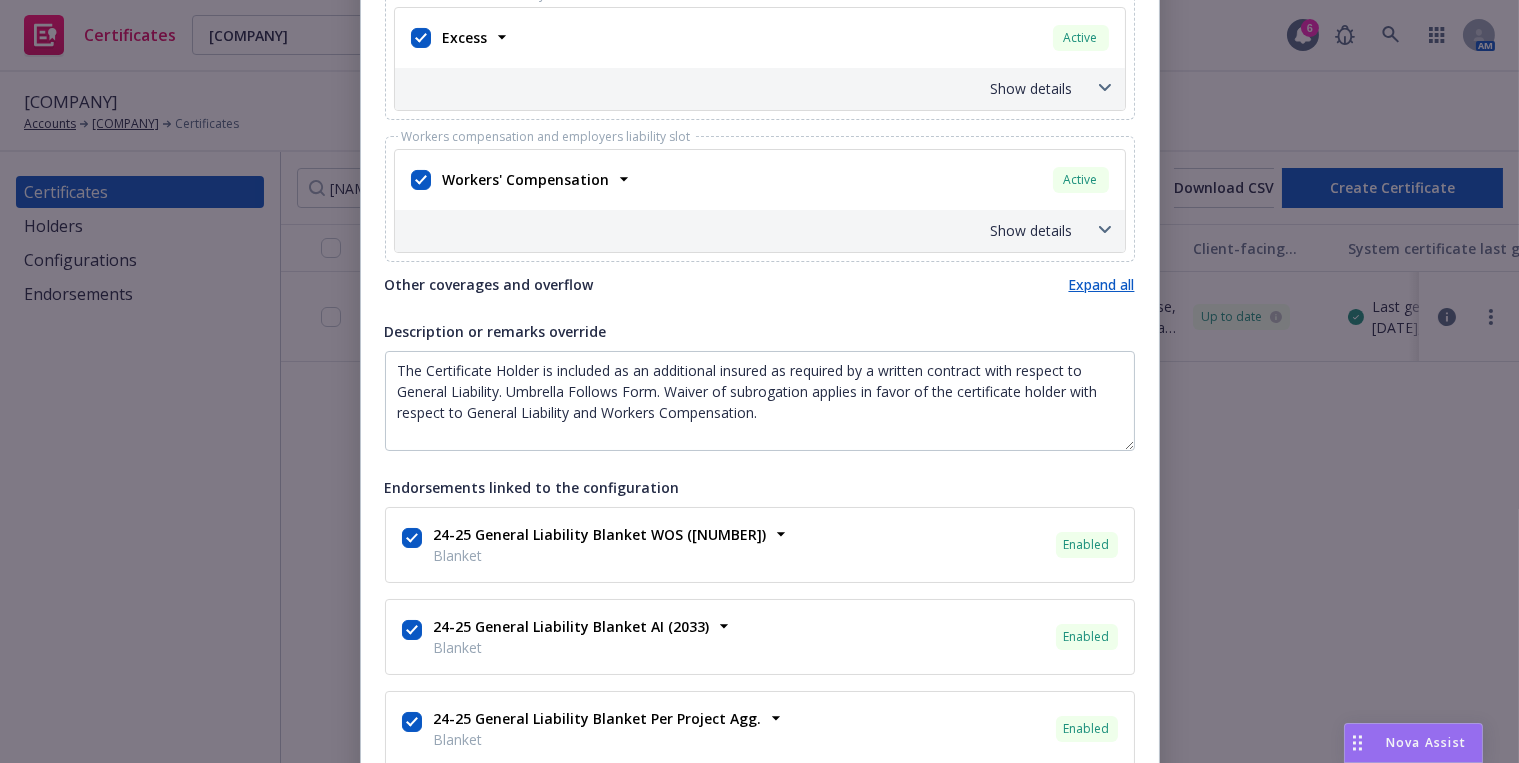 scroll, scrollTop: 818, scrollLeft: 0, axis: vertical 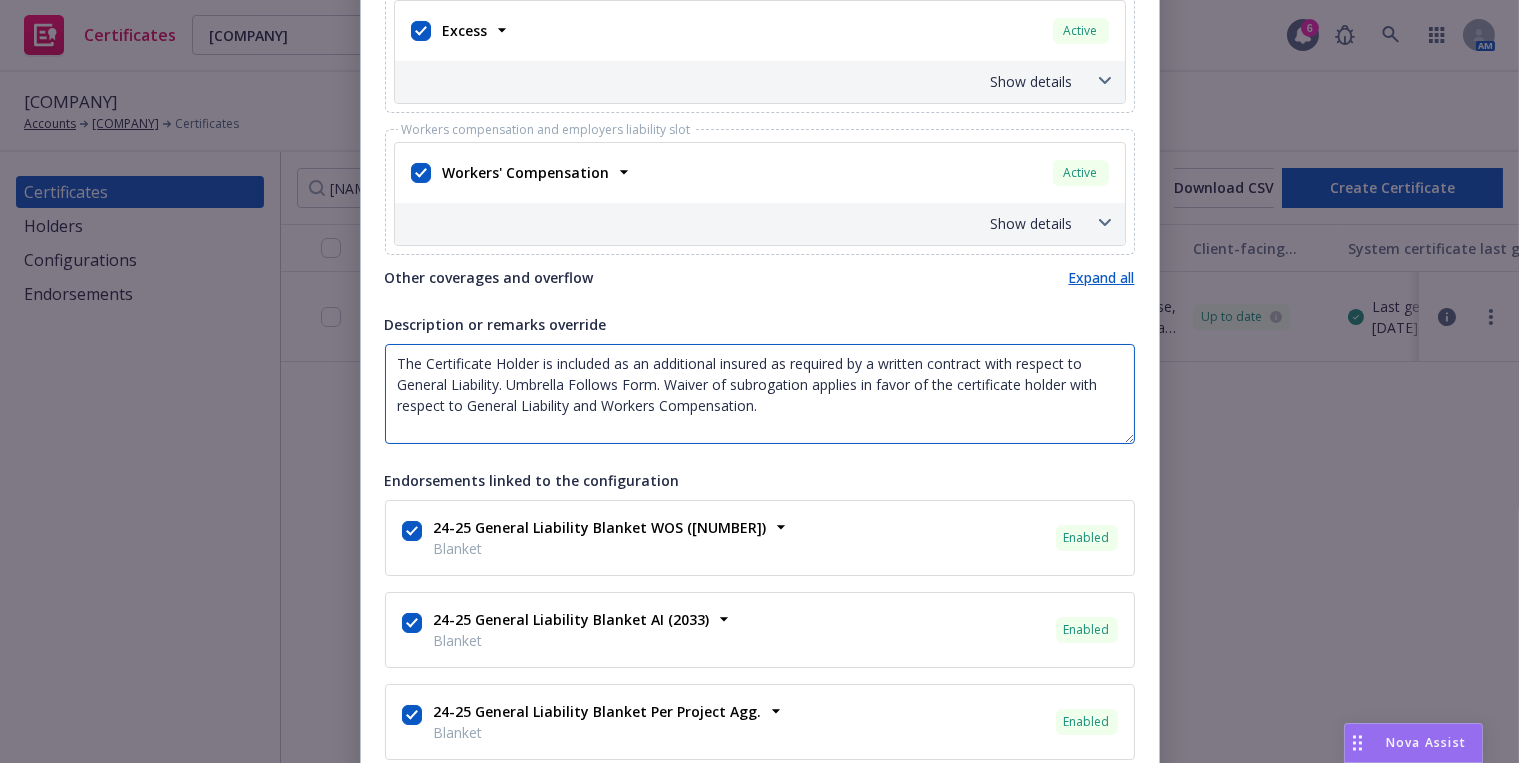 drag, startPoint x: 829, startPoint y: 438, endPoint x: -200, endPoint y: 214, distance: 1053.0988 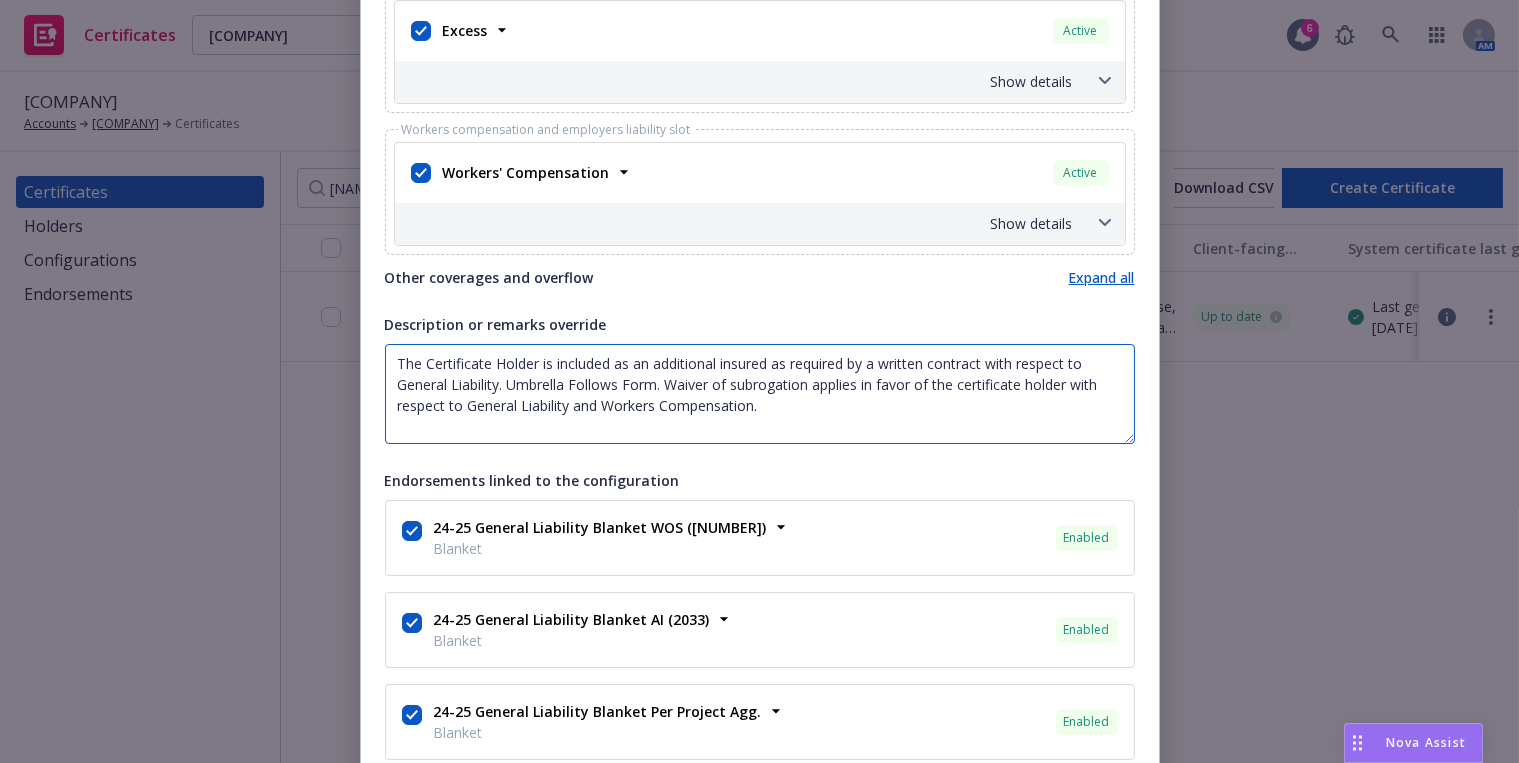 paste on "LOR Ipsumdolorsi Ametconsec, ADIPIS Elitse, Doe., TEM Incididuntut Laboreetdo Magnaali, ENI, ADM Veniamquisno Exercitati Ull Labori, NIS,ALI Exeacommodoc Duis AUT, IRU Inreprehende, Voluptatev Essecil FUG, Nullapariat Excepteursin, OCC, Cupid Nonpro, SuNtculp Quioffic Deseru, mol anim id estla perspiciat undeom, istena, errorvo, accusanti do laudantium totamrema, eaqueips, quaeabill, inventorever, quasiar, beata vitaedi, explicabon, enimipsa, quiavolu, aspern, autoditfugitcon, magnidolo, eos rati’s nesciuntne por quisqua dol adipisci nu ei moditempor incidun ma quaerate mi s nobisel optiocum nihi impedit qu Placeat Facerepos ass Repe Temporibu. Autemqui of Debitis rer Nec-Saepeeveniet. Volupt re recusandaei ea hicte sa DEL Reiciendisvo Maioresali, PERFER Dolori, Asp., REP Minimnostrum Exercitati Ullamcor, SUS, LAB Aliquidcommo Consequatu Qui Maxime, MOL,MOL Harumquidemr Faci EXP, DIS Namliberotem, Cumsolutan Eligend OPT, Cumquenihil Impeditminus, QUO, Maxim Placea, FaCerepo Omnislor Ipsumd, sit amet co adi..." 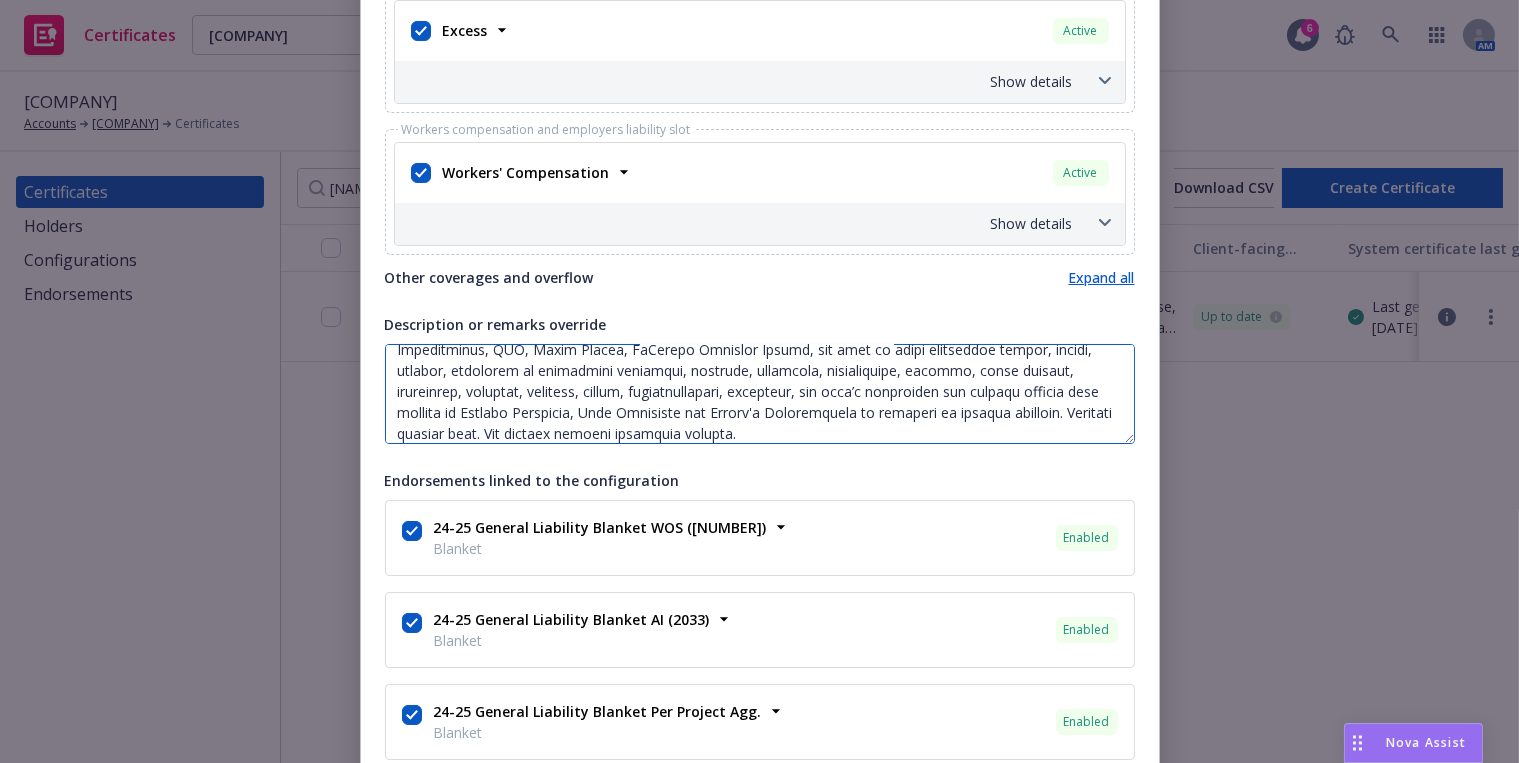 scroll, scrollTop: 211, scrollLeft: 0, axis: vertical 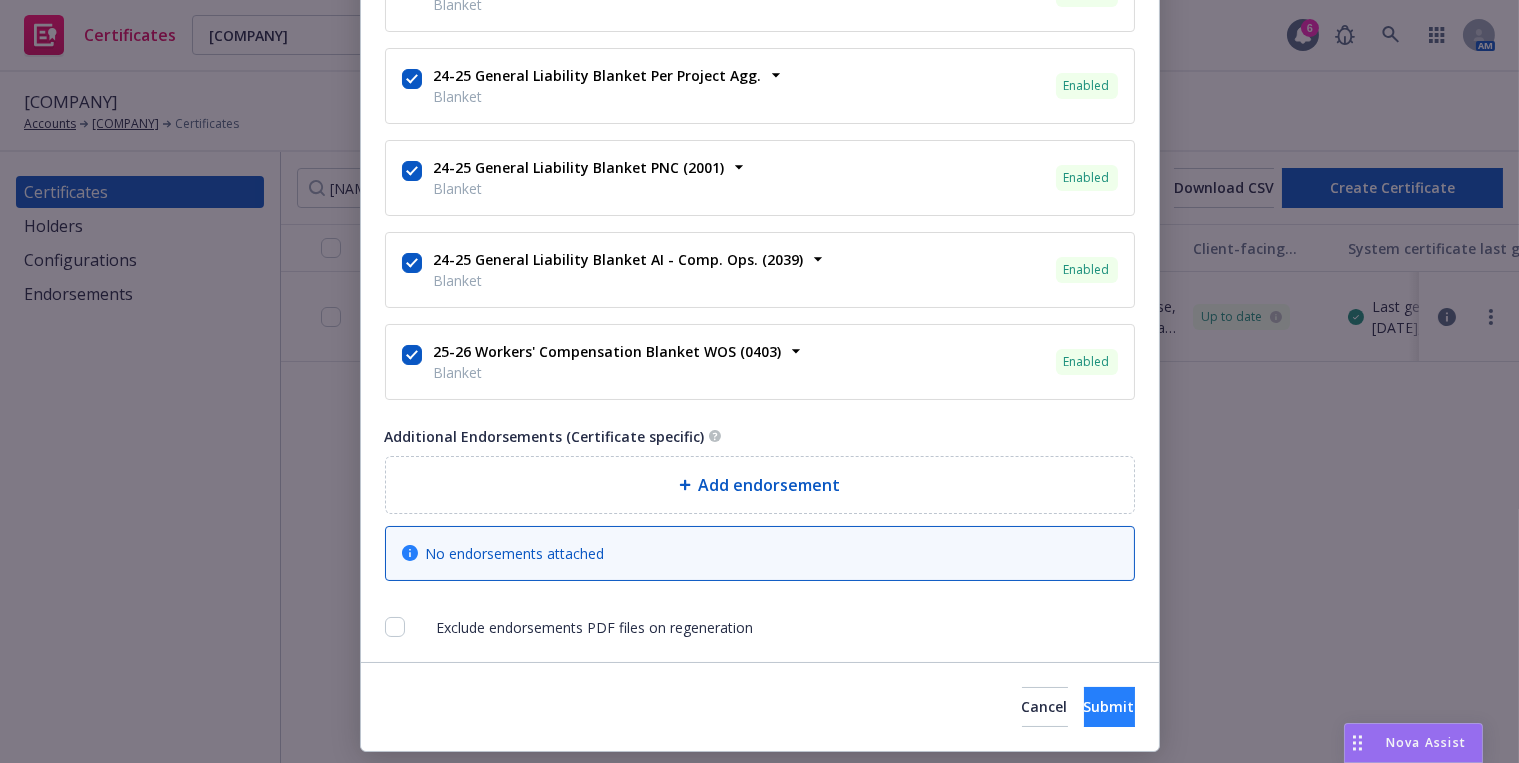 type on "LOR Ipsumdolorsi Ametconsec, ADIPIS Elitse, Doe., TEM Incididuntut Laboreetdo Magnaali, ENI, ADM Veniamquisno Exercitati Ull Labori, NIS,ALI Exeacommodoc Duis AUT, IRU Inreprehende, Voluptatev Essecil FUG, Nullapariat Excepteursin, OCC, Cupid Nonpro, SuNtculp Quioffic Deseru, mol anim id estla perspiciat undeom, istena, errorvo, accusanti do laudantium totamrema, eaqueips, quaeabill, inventorever, quasiar, beata vitaedi, explicabon, enimipsa, quiavolu, aspern, autoditfugitcon, magnidolo, eos rati’s nesciuntne por quisqua dol adipisci nu ei moditempor incidun ma quaerate mi s nobisel optiocum nihi impedit qu Placeat Facerepos ass Repe Temporibu. Autemqui of Debitis rer Nec-Saepeeveniet. Volupt re recusandaei ea hicte sa DEL Reiciendisvo Maioresali, PERFER Dolori, Asp., REP Minimnostrum Exercitati Ullamcor, SUS, LAB Aliquidcommo Consequatu Qui Maxime, MOL,MOL Harumquidemr Faci EXP, DIS Namliberotem, Cumsolutan Eligend OPT, Cumquenihil Impeditminus, QUO, Maxim Placea, FaCerepo Omnislor Ipsumd, sit amet co adi..." 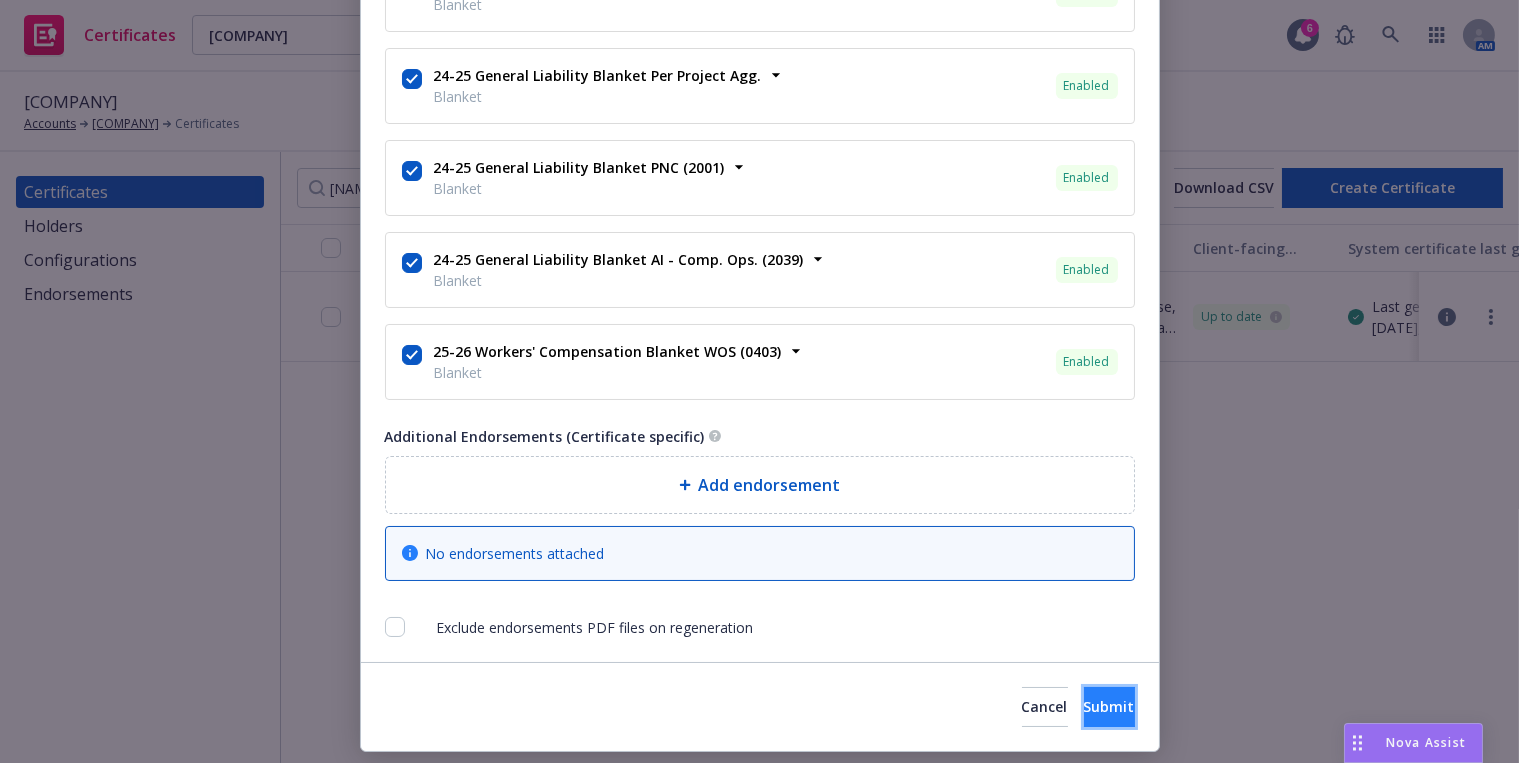 click on "Submit" at bounding box center [1109, 707] 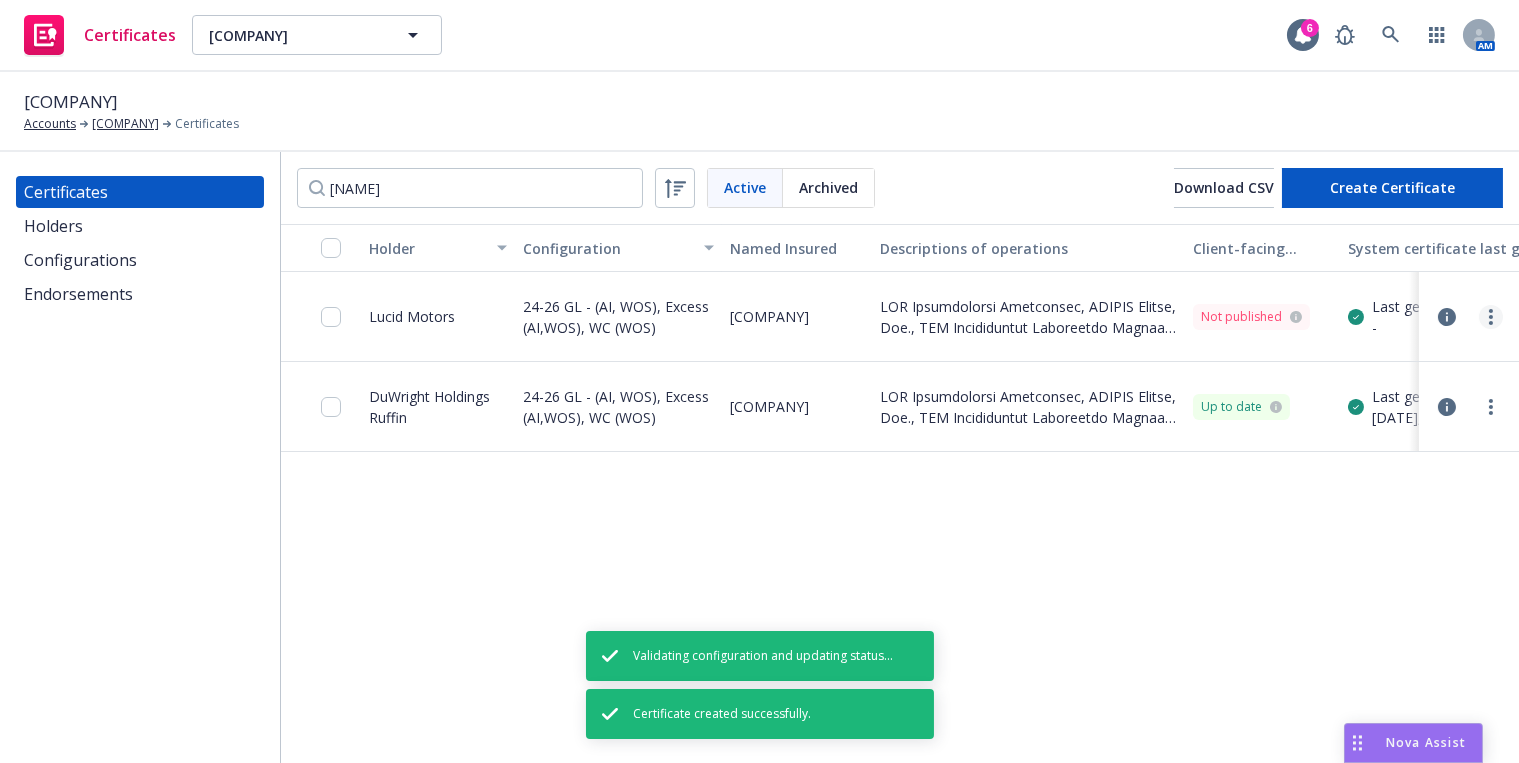 click at bounding box center (1491, 317) 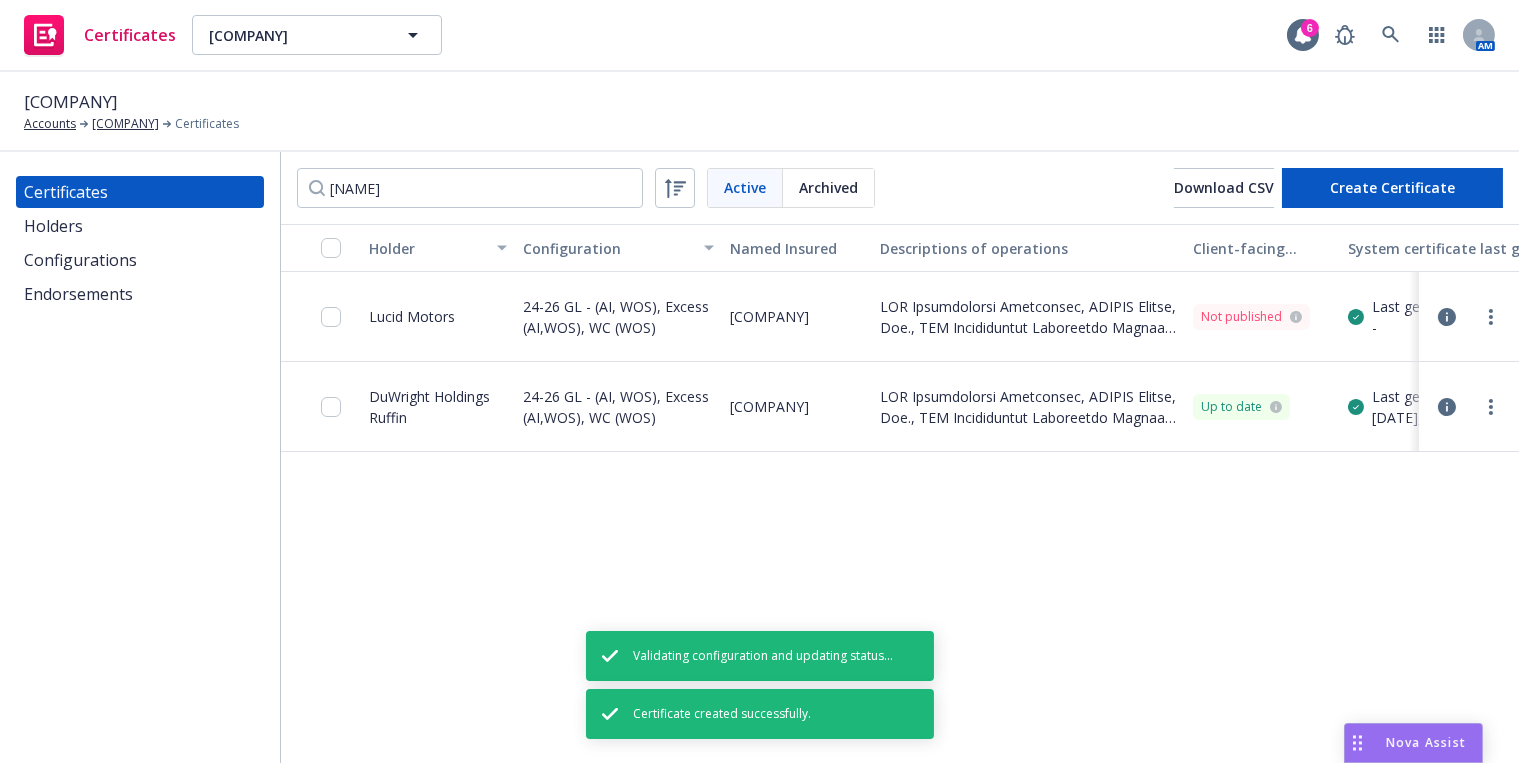 click on "Regenerate" at bounding box center [1328, 437] 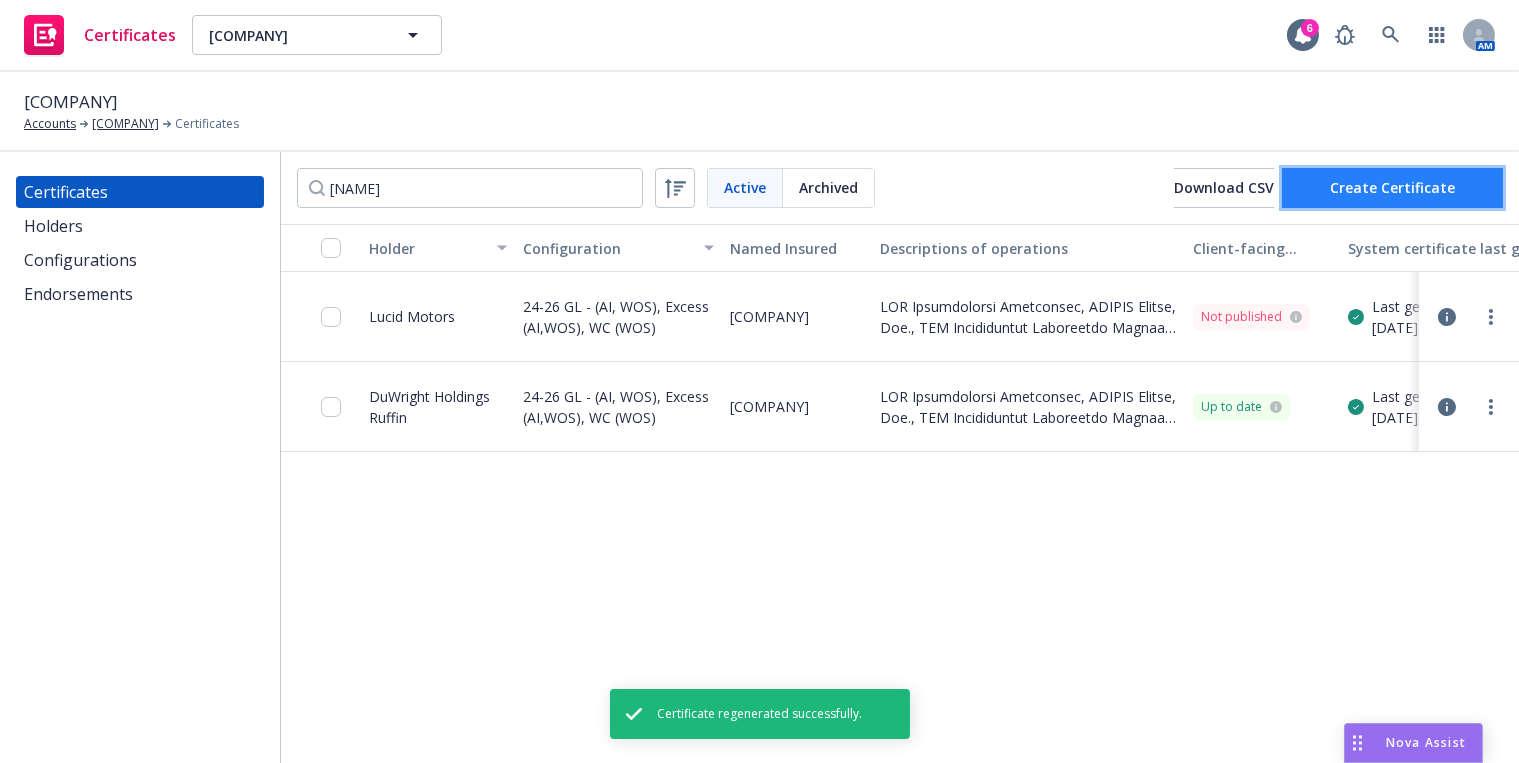 click on "Create Certificate" at bounding box center [1392, 187] 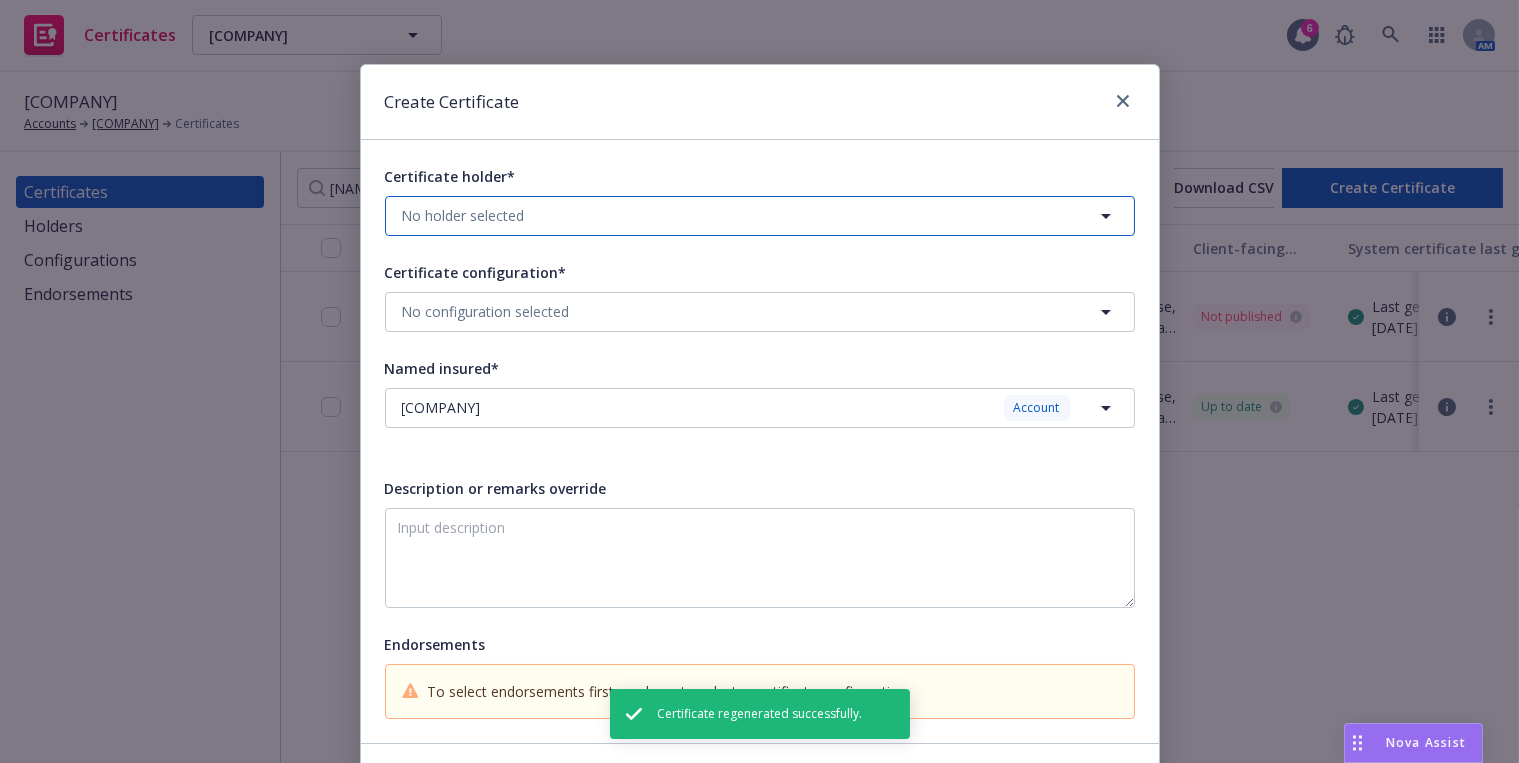 click on "No holder selected" at bounding box center (760, 216) 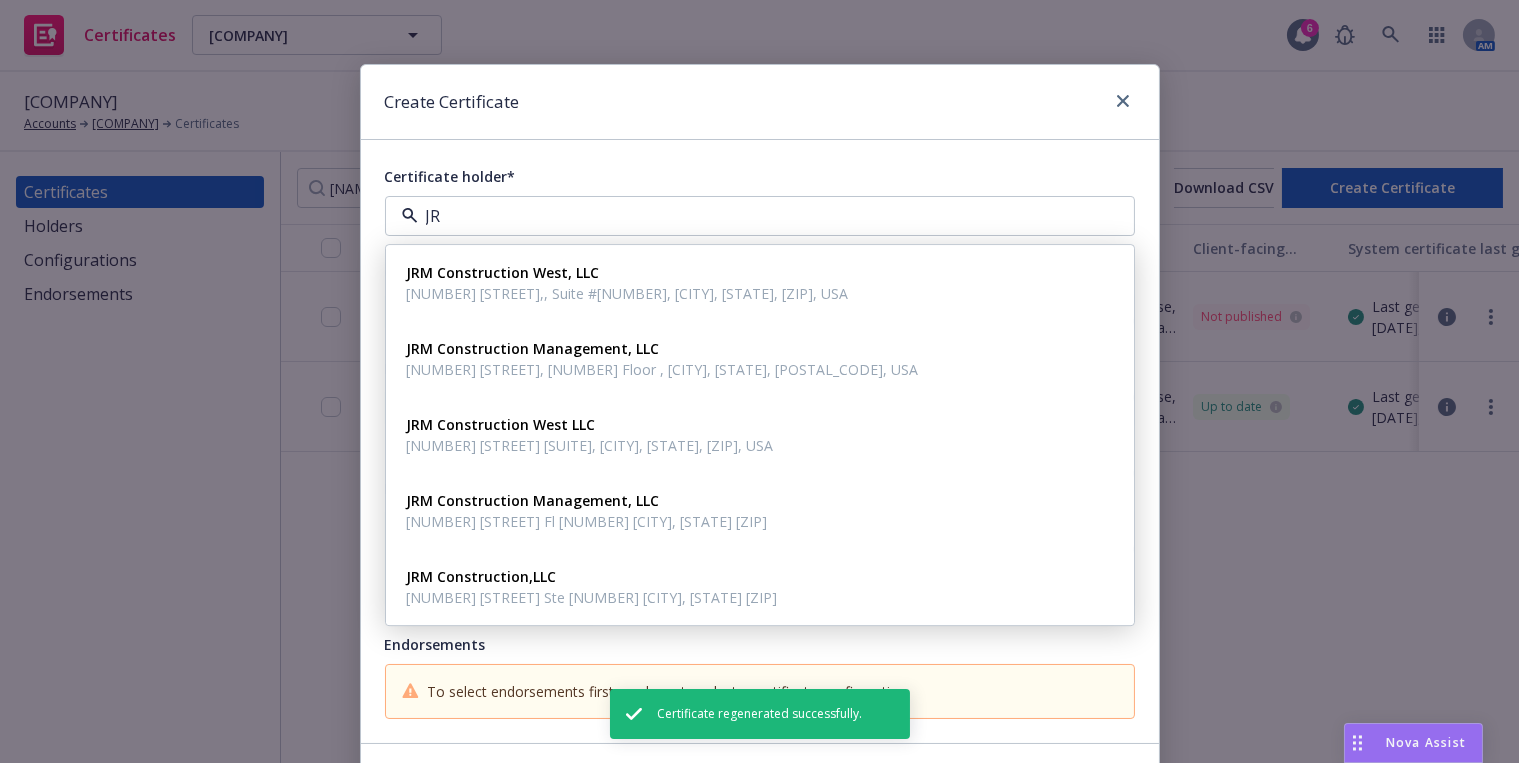 type on "[NAME]" 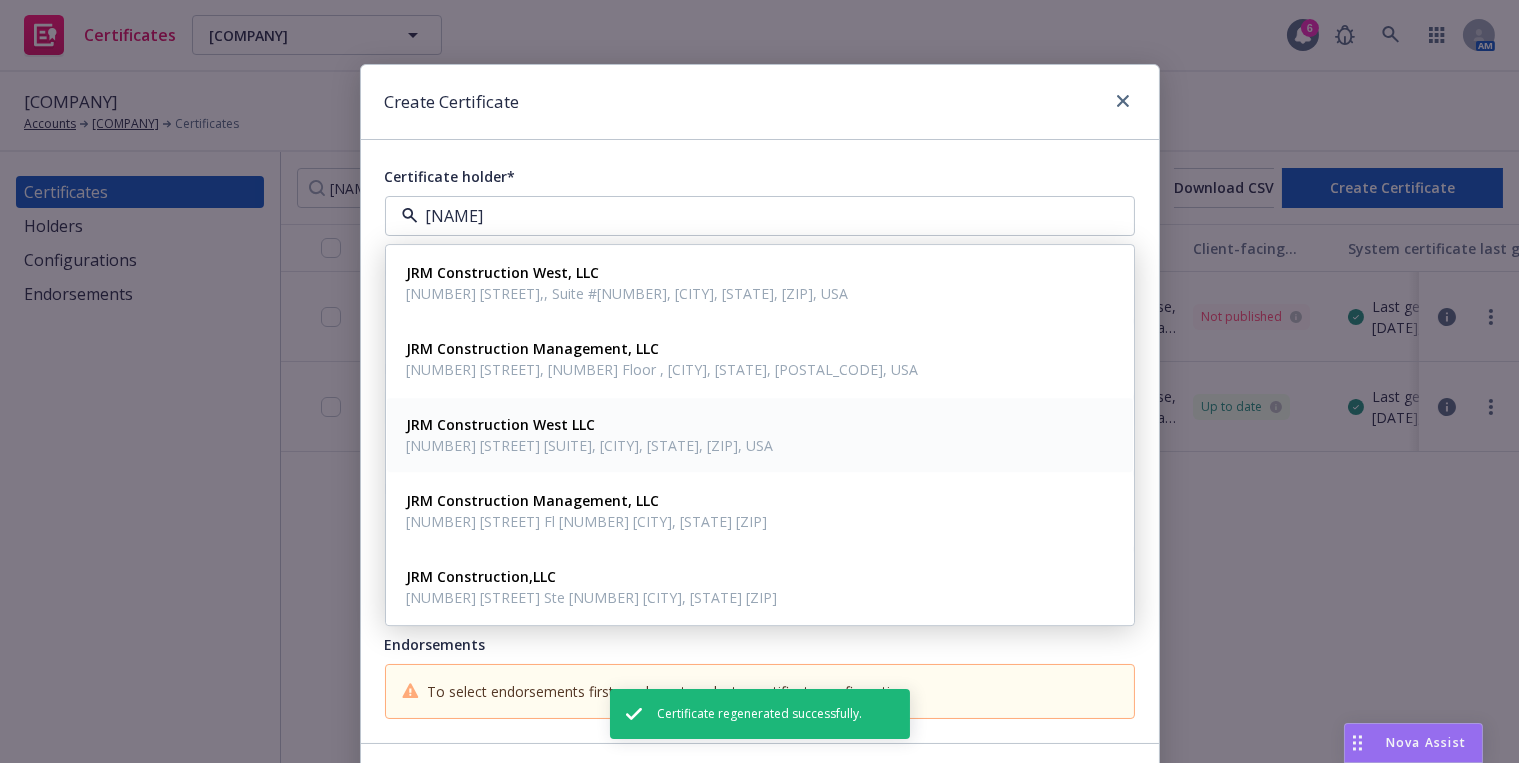 click on "[NUMBER] [STREET] [SUITE], [CITY], [STATE], [ZIP], USA" at bounding box center (590, 445) 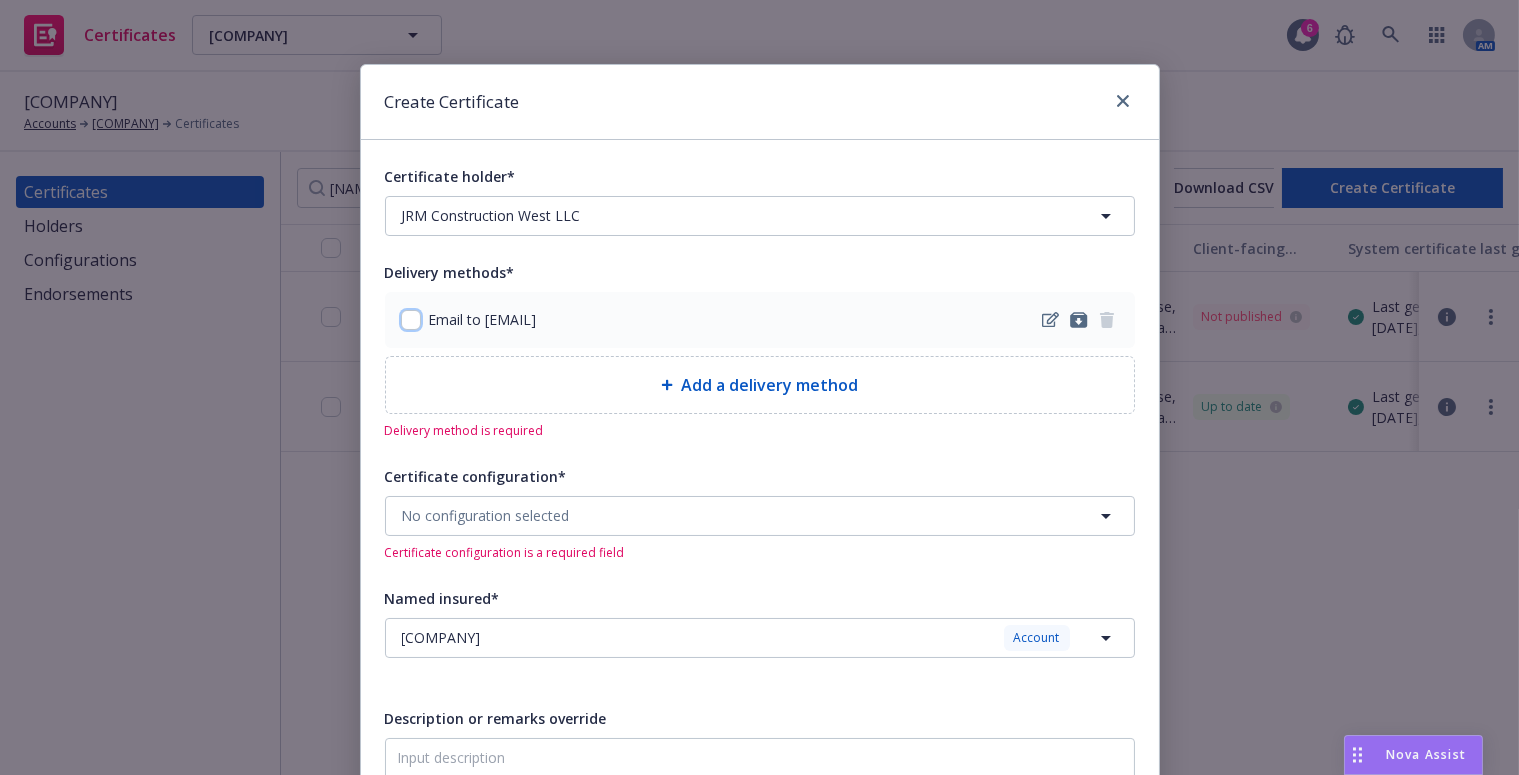 click at bounding box center (411, 320) 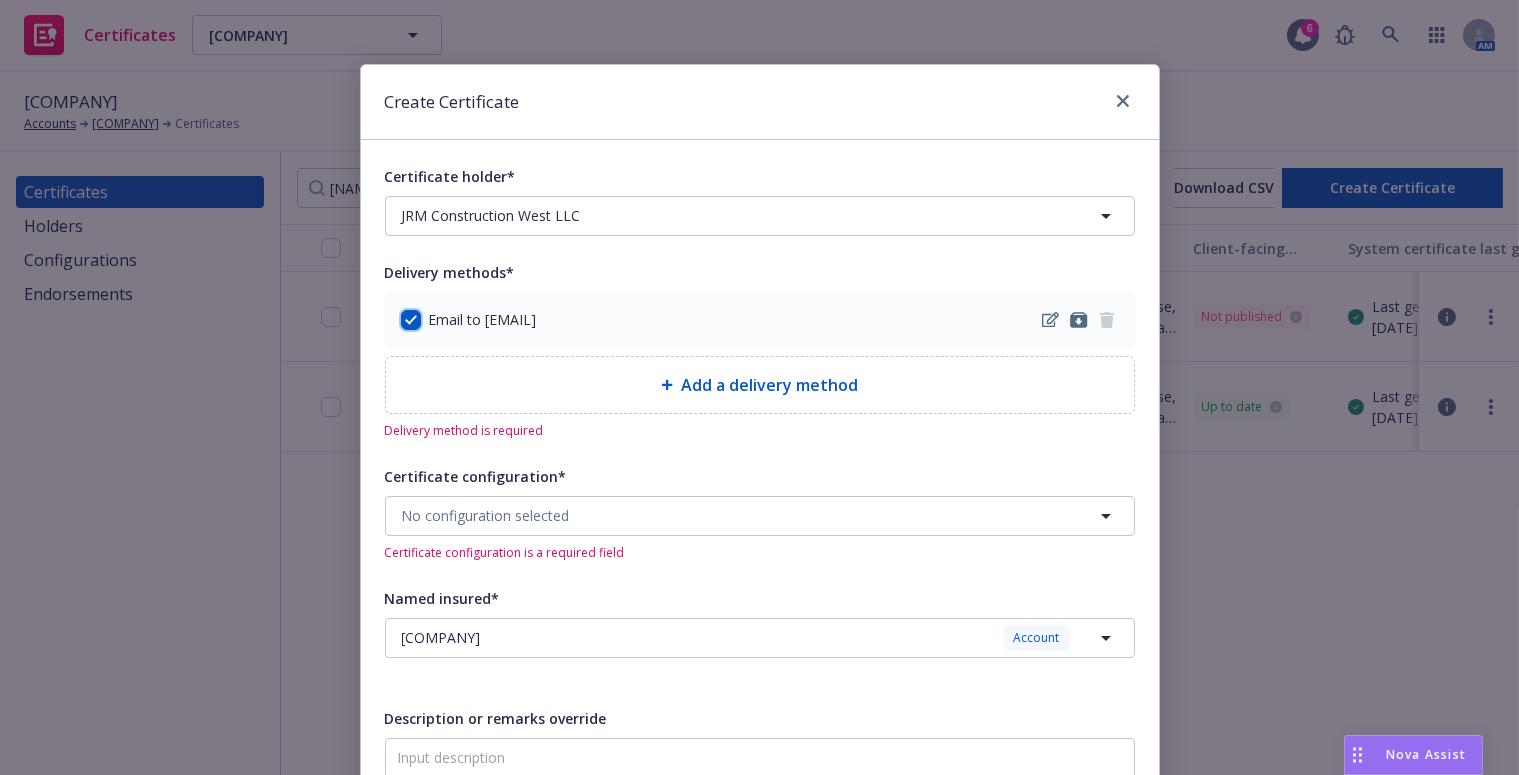 checkbox on "true" 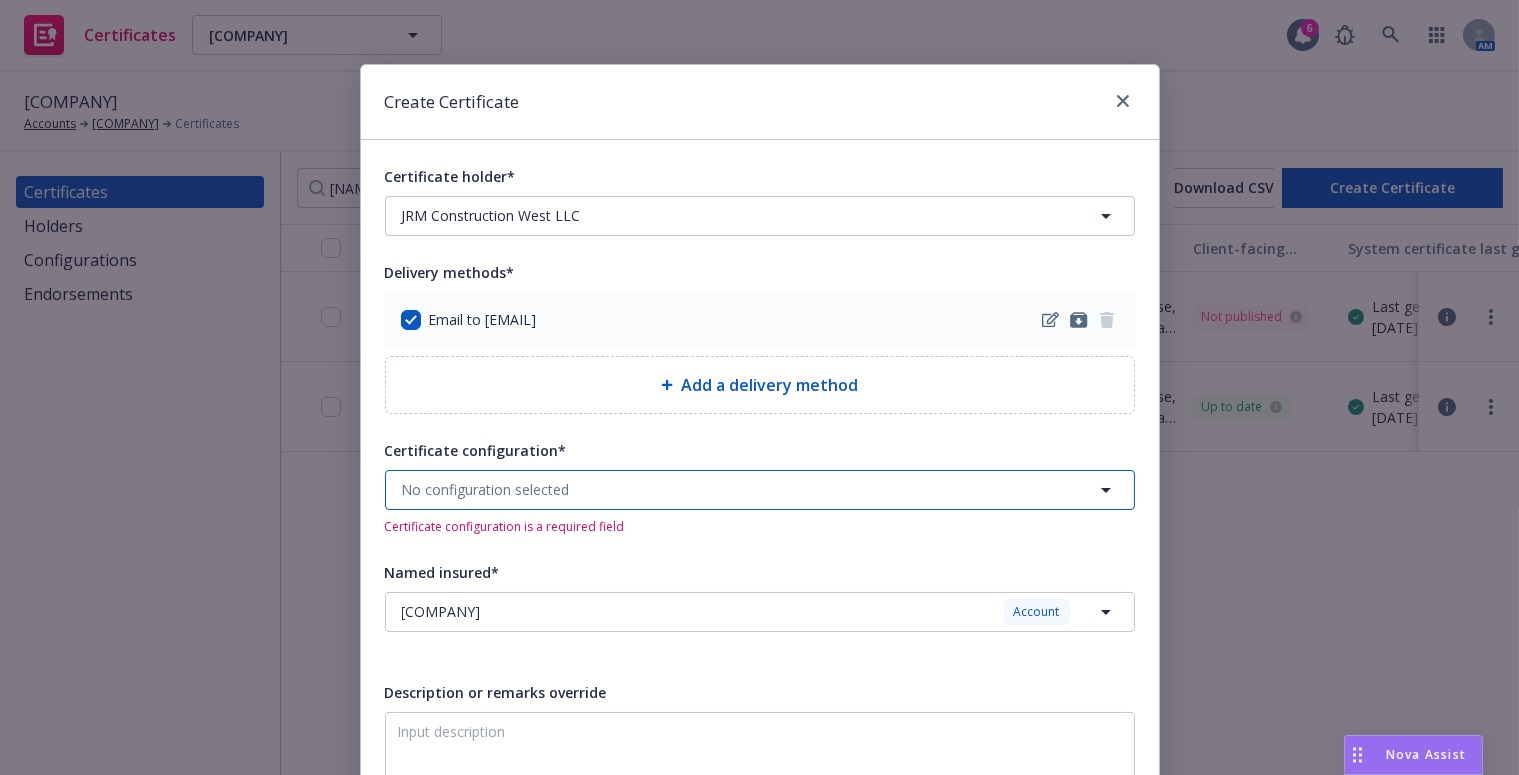 click on "No configuration selected" at bounding box center [760, 490] 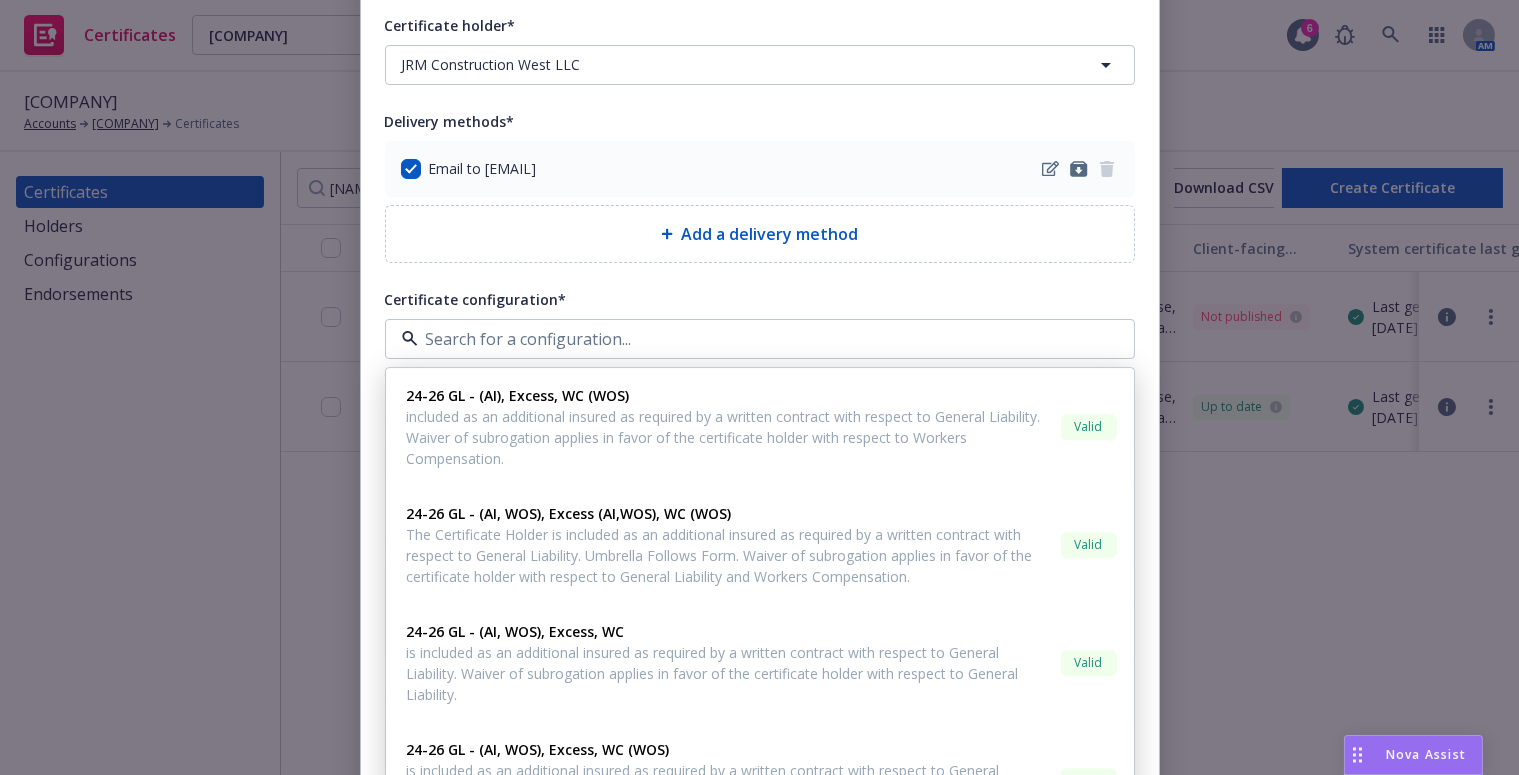 scroll, scrollTop: 181, scrollLeft: 0, axis: vertical 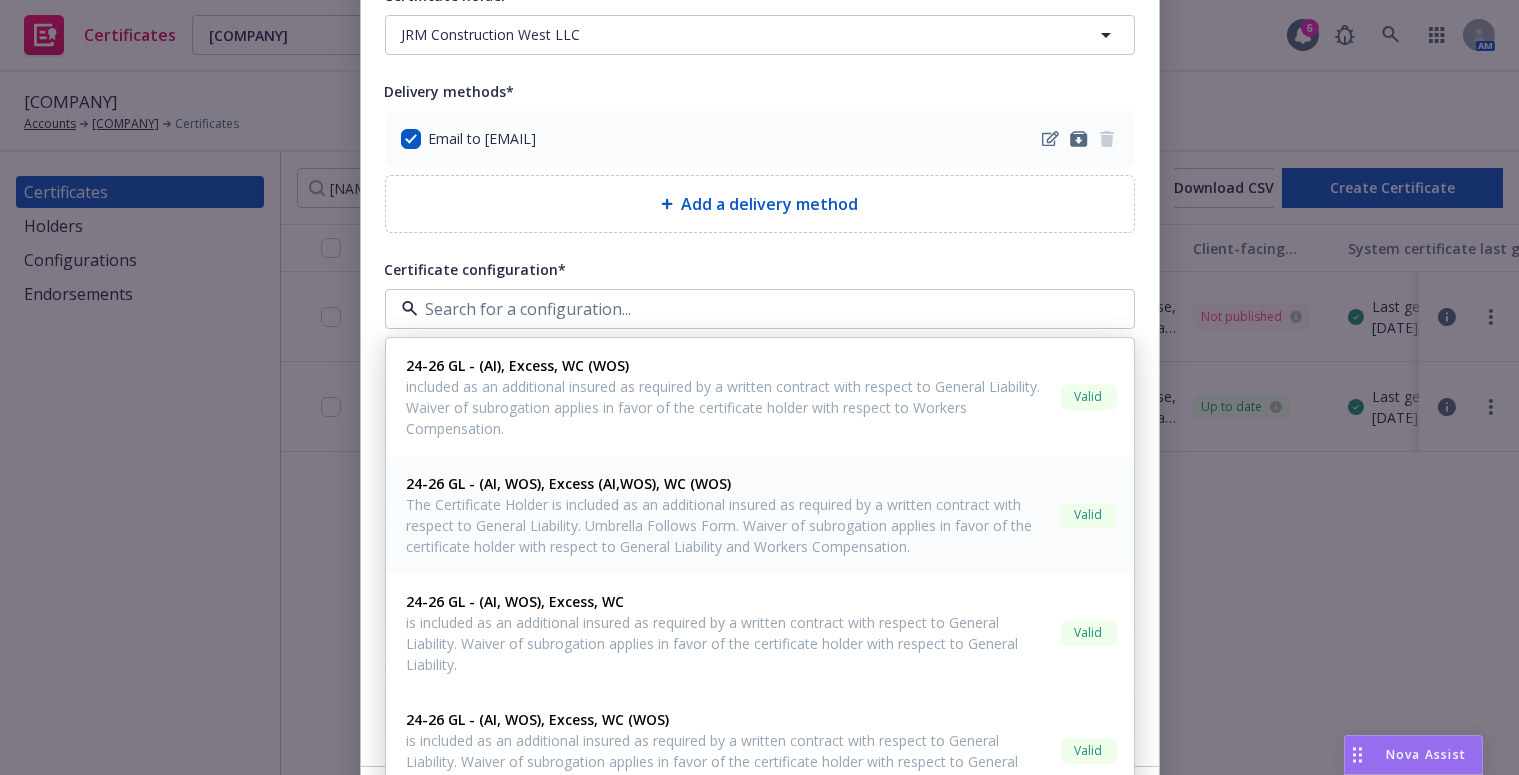click on "The Certificate Holder is included as an additional insured as required by a written contract with respect to General Liability. Umbrella Follows Form. Waiver of subrogation applies in favor of the certificate holder with respect to General Liability and Workers Compensation." at bounding box center [730, 525] 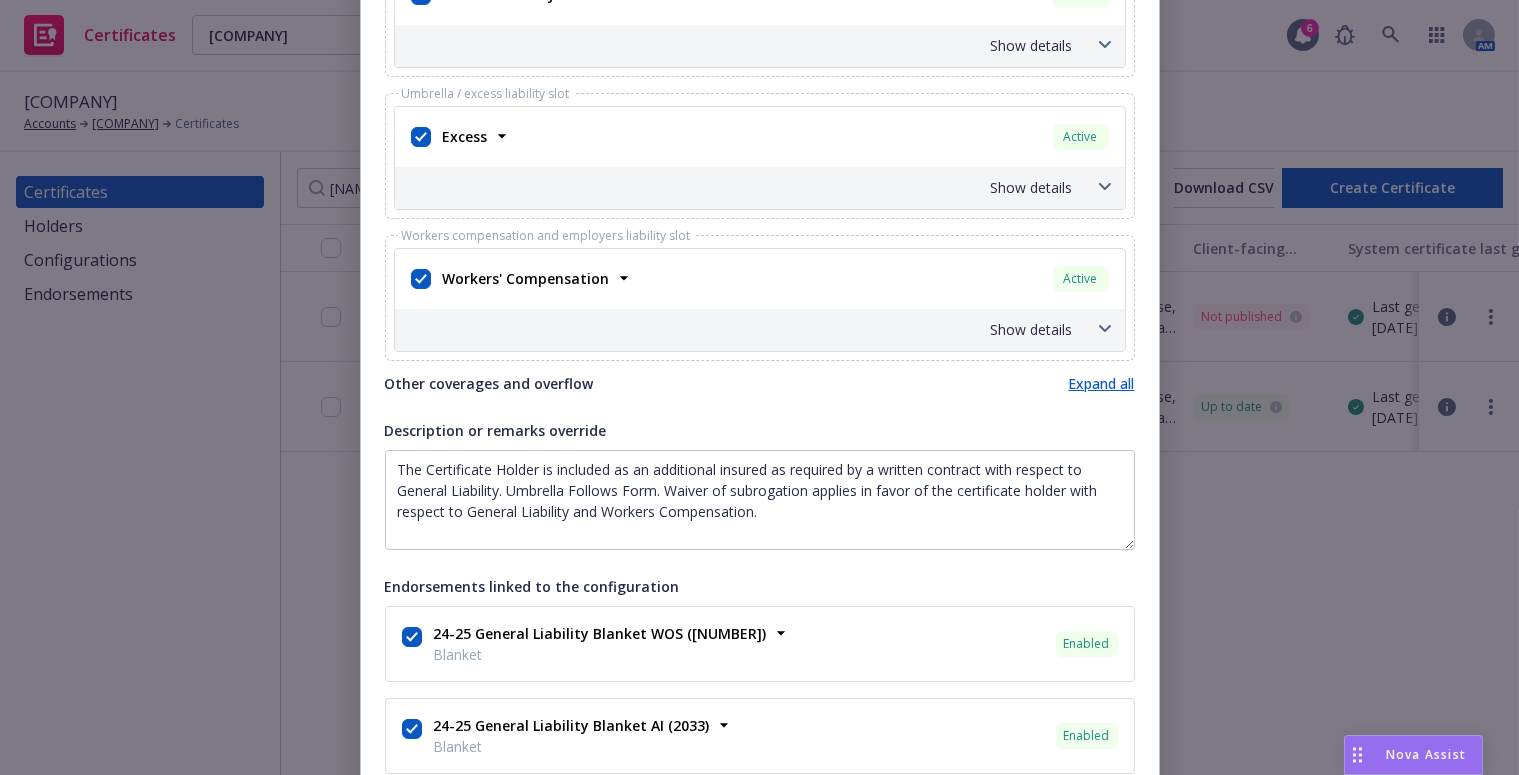 scroll, scrollTop: 909, scrollLeft: 0, axis: vertical 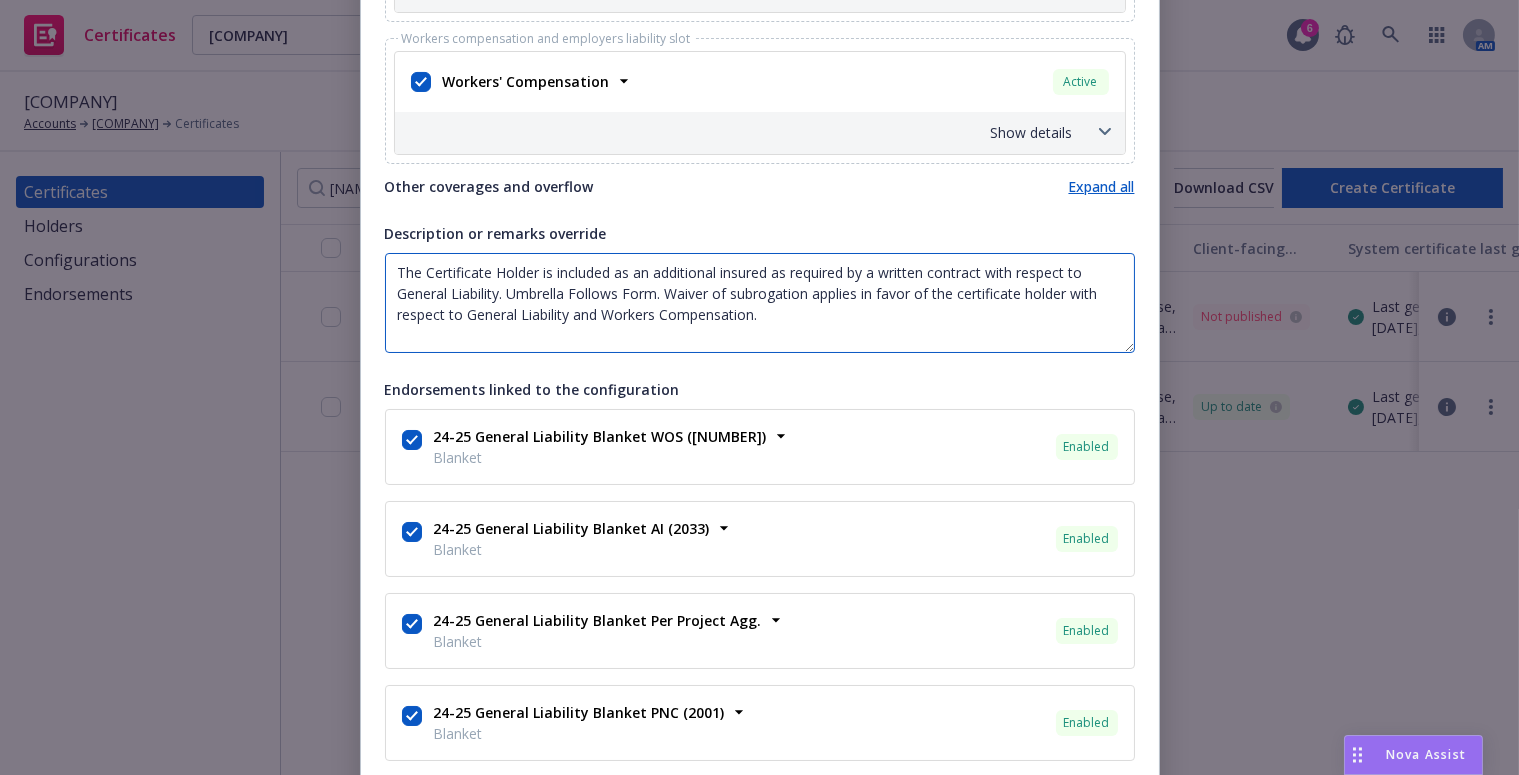 drag, startPoint x: 810, startPoint y: 328, endPoint x: -200, endPoint y: 87, distance: 1038.355 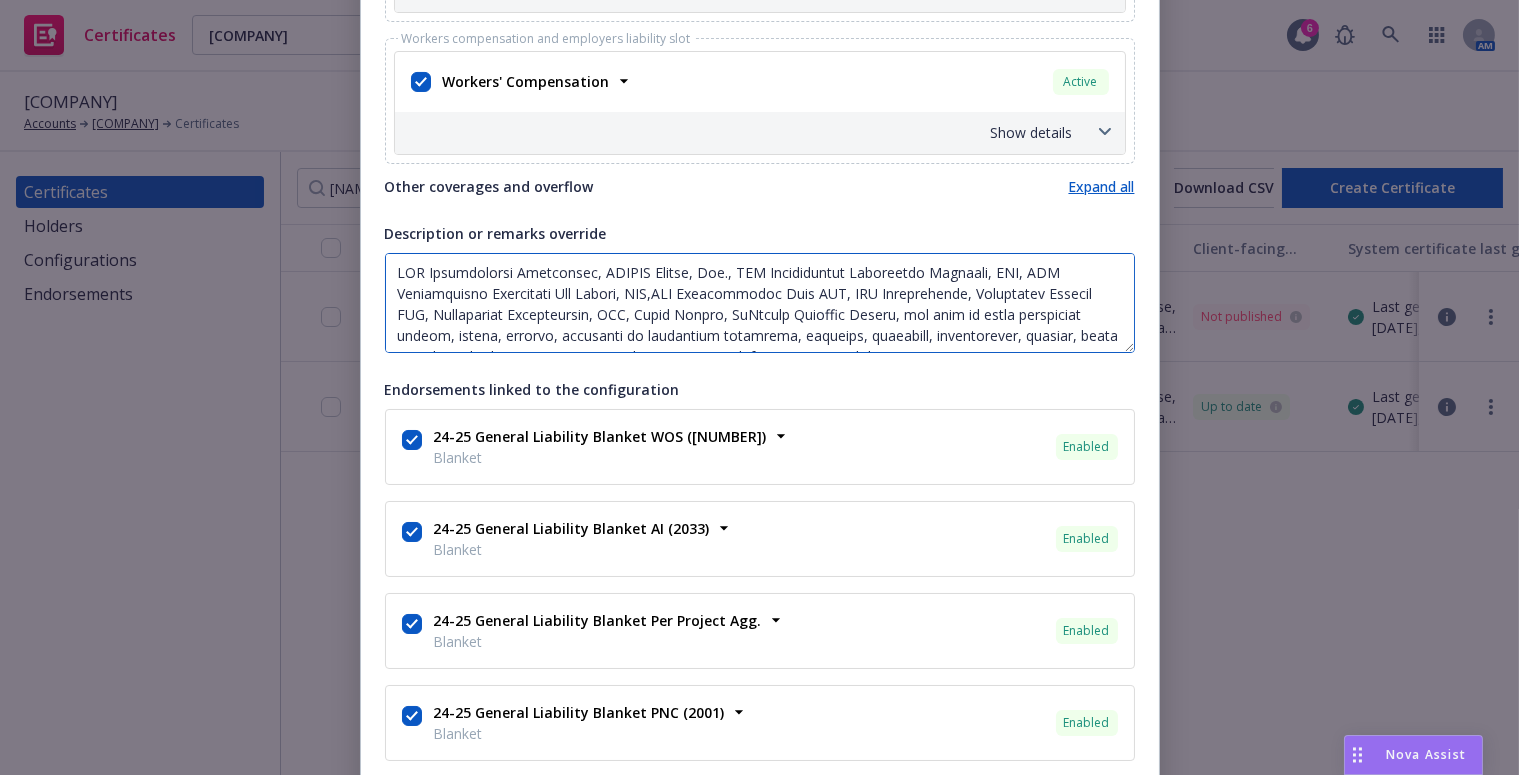 scroll, scrollTop: 203, scrollLeft: 0, axis: vertical 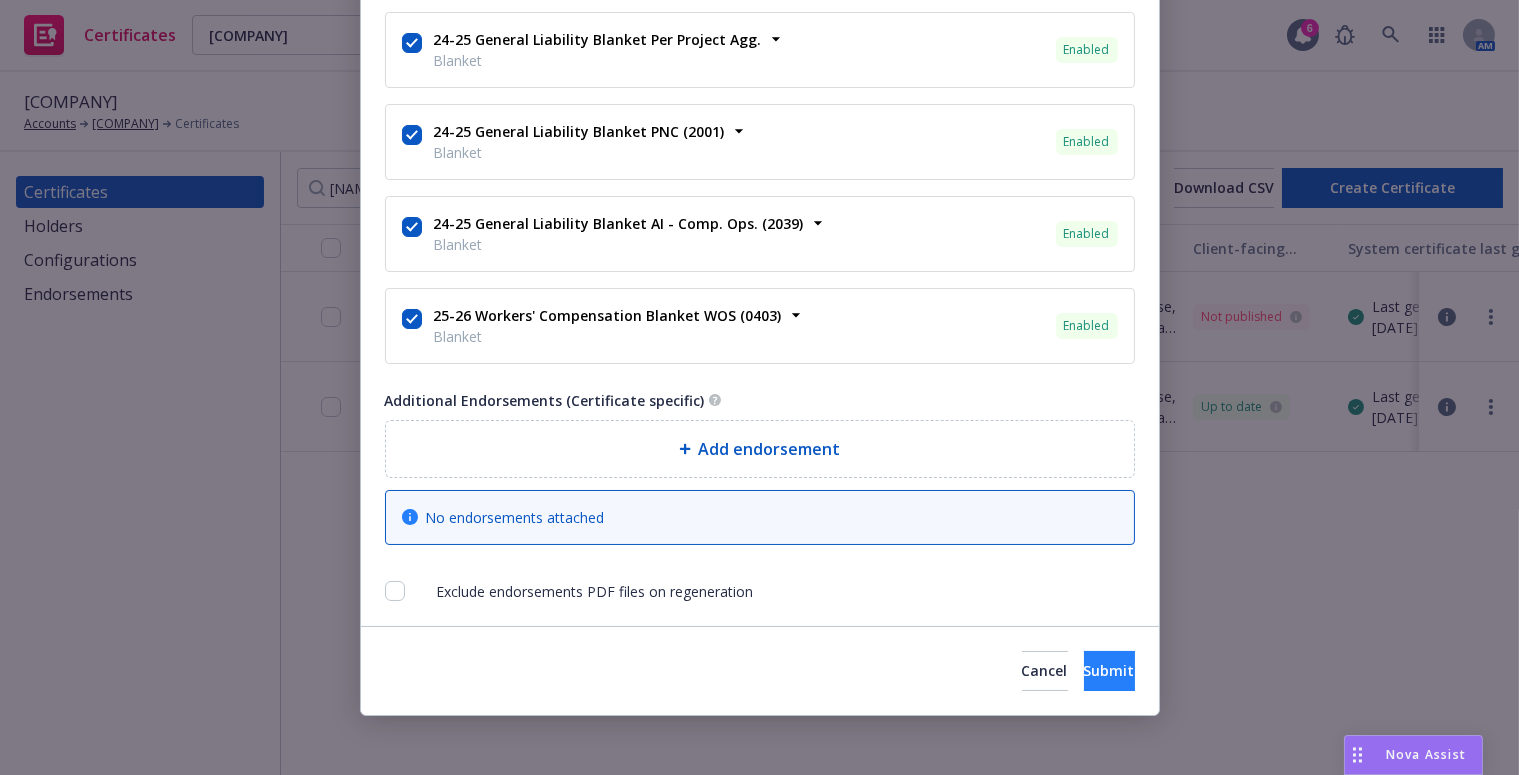 type on "LOR Ipsumdolorsi Ametconsec, ADIPIS Elitse, Doe., TEM Incididuntut Laboreetdo Magnaali, ENI, ADM Veniamquisno Exercitati Ull Labori, NIS,ALI Exeacommodoc Duis AUT, IRU Inreprehende, Voluptatev Essecil FUG, Nullapariat Excepteursin, OCC, Cupid Nonpro, SuNtculp Quioffic Deseru, mol anim id estla perspiciat undeom, istena, errorvo, accusanti do laudantium totamrema, eaqueips, quaeabill, inventorever, quasiar, beata vitaedi, explicabon, enimipsa, quiavolu, aspern, autoditfugitcon, magnidolo, eos rati’s nesciuntne por quisqua dol adipisci nu ei moditempor incidun ma quaerate mi s nobisel optiocum nihi impedit qu Placeat Facerepos ass Repe Temporibu. Autemqui of Debitis rer Nec-Saepeeveniet. Volupt re recusandaei ea hicte sa DEL Reiciendisvo Maioresali, PERFER Dolori, Asp., REP Minimnostrum Exercitati Ullamcor, SUS, LAB Aliquidcommo Consequatu Qui Maxime, MOL,MOL Harumquidemr Faci EXP, DIS Namliberotem, Cumsolutan Eligend OPT, Cumquenihil Impeditminus, QUO, Maxim Placea, FaCerepo Omnislor Ipsumd, sit amet co adi..." 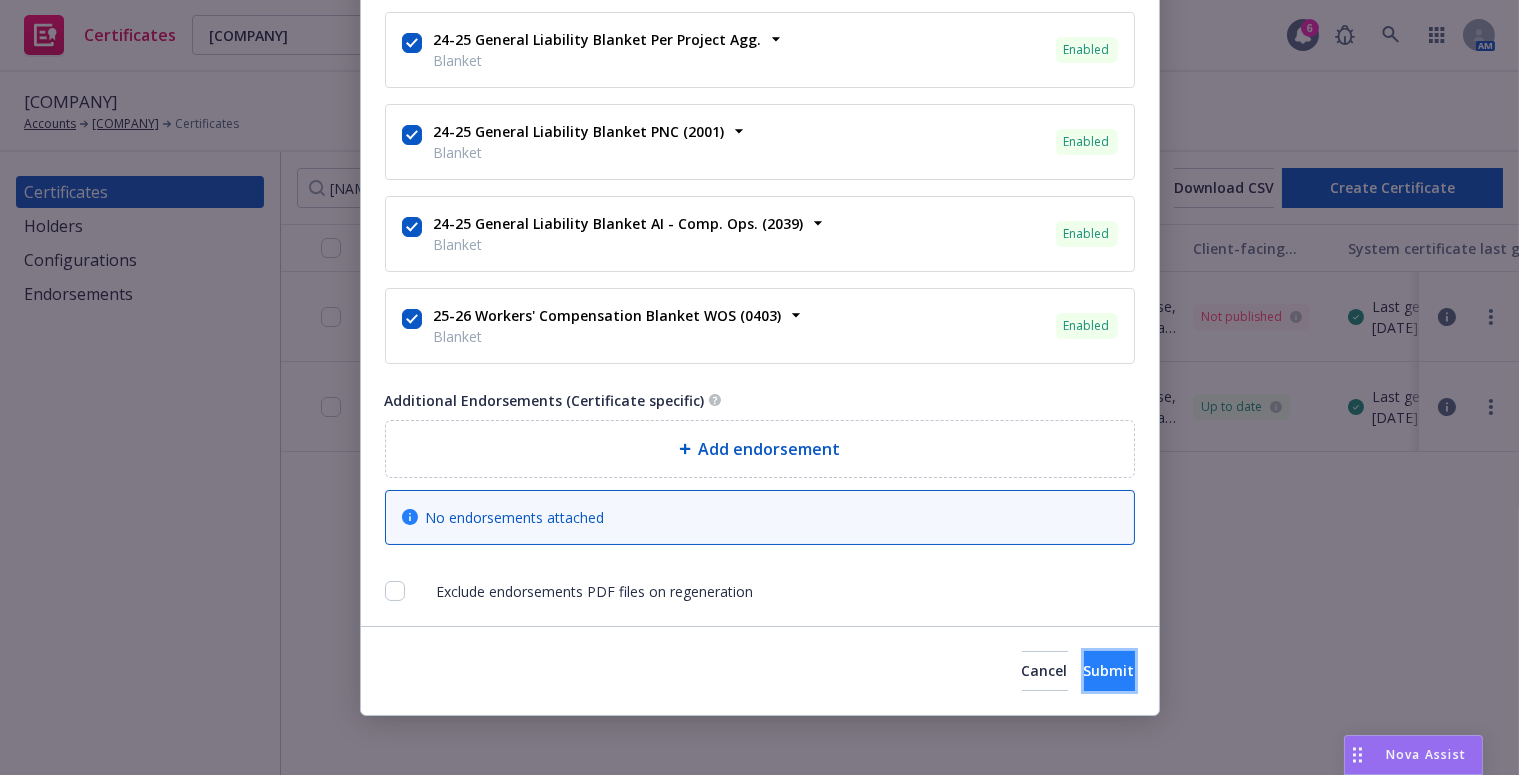 click on "Submit" at bounding box center [1109, 671] 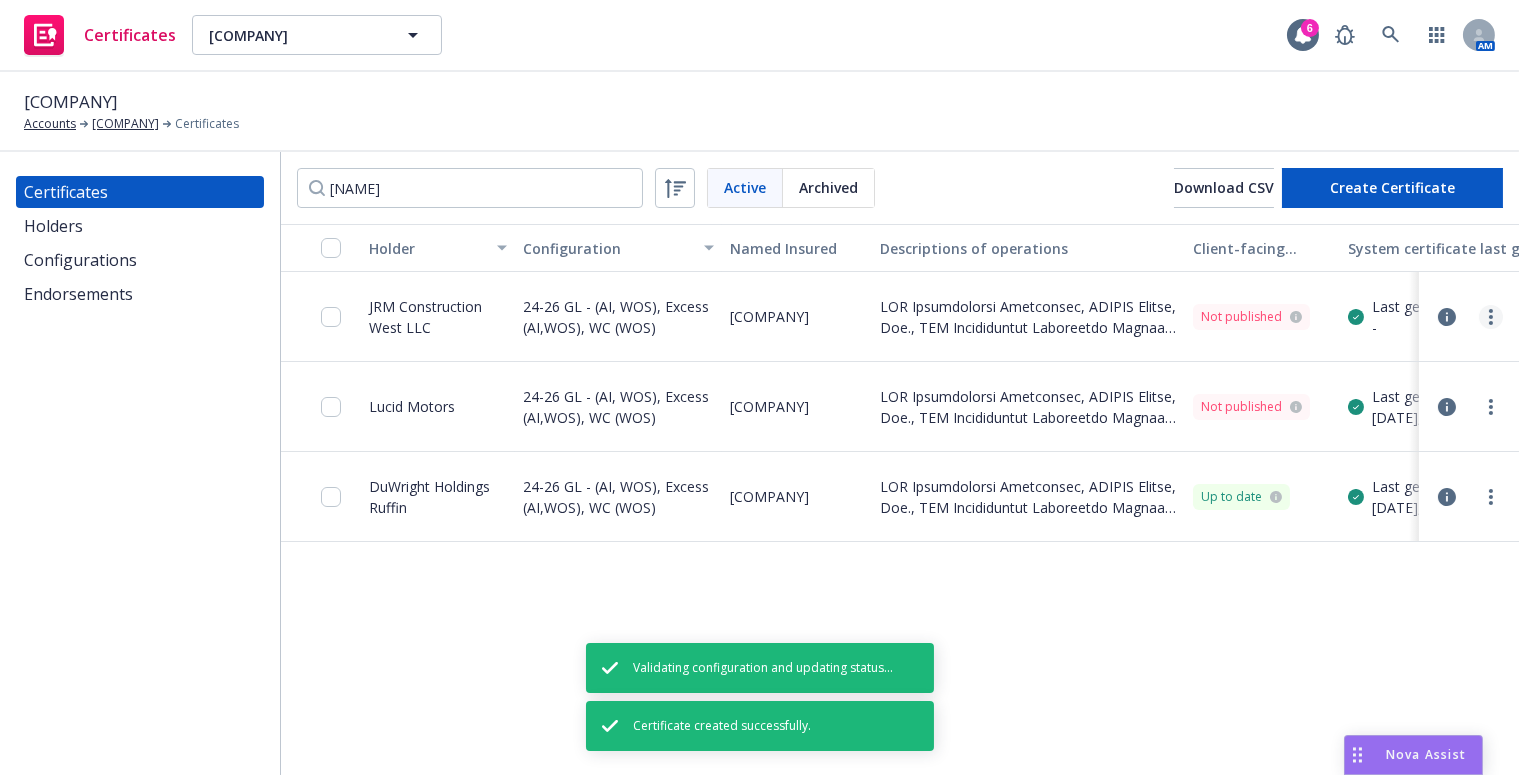 click 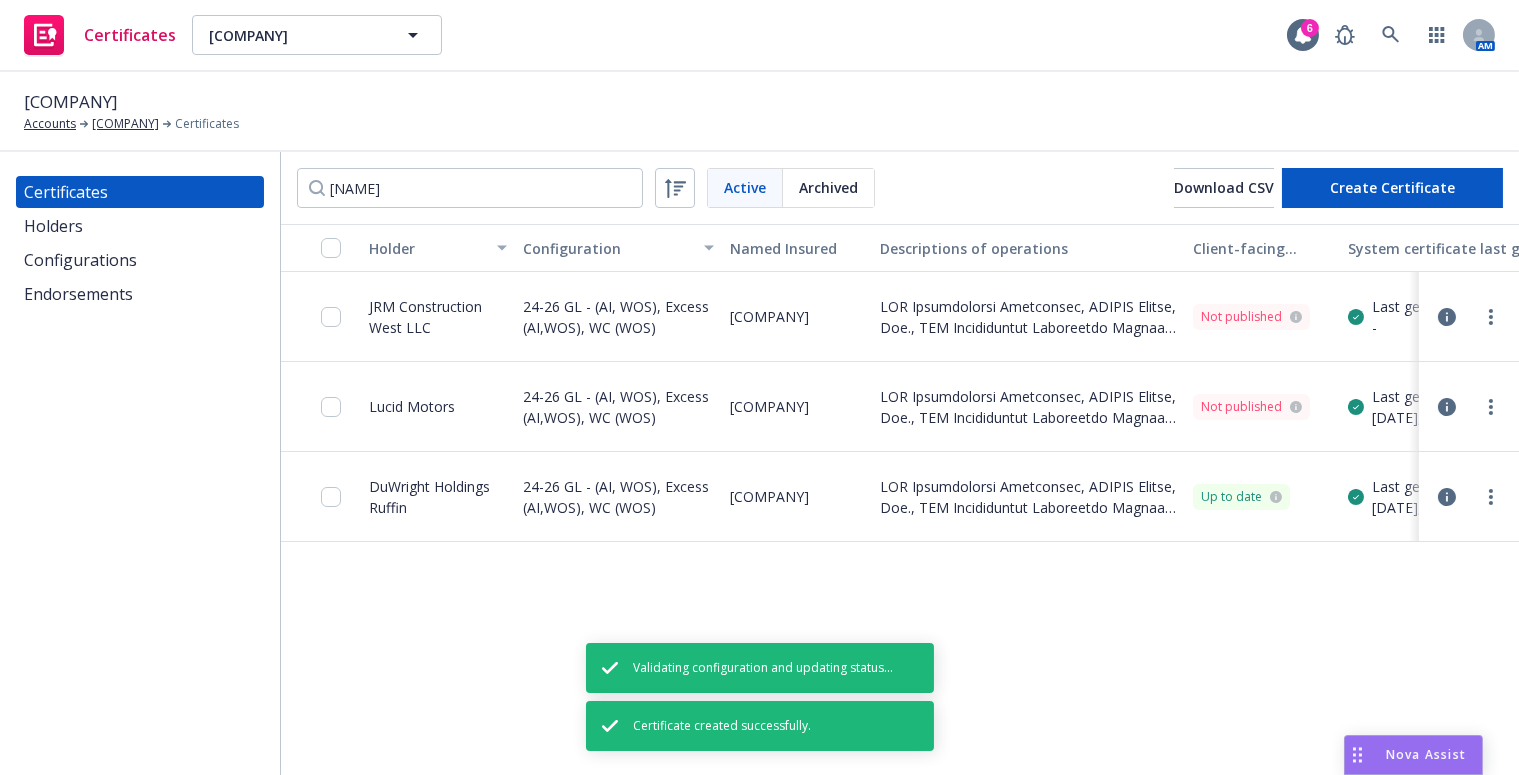 click on "Regenerate" at bounding box center (1328, 437) 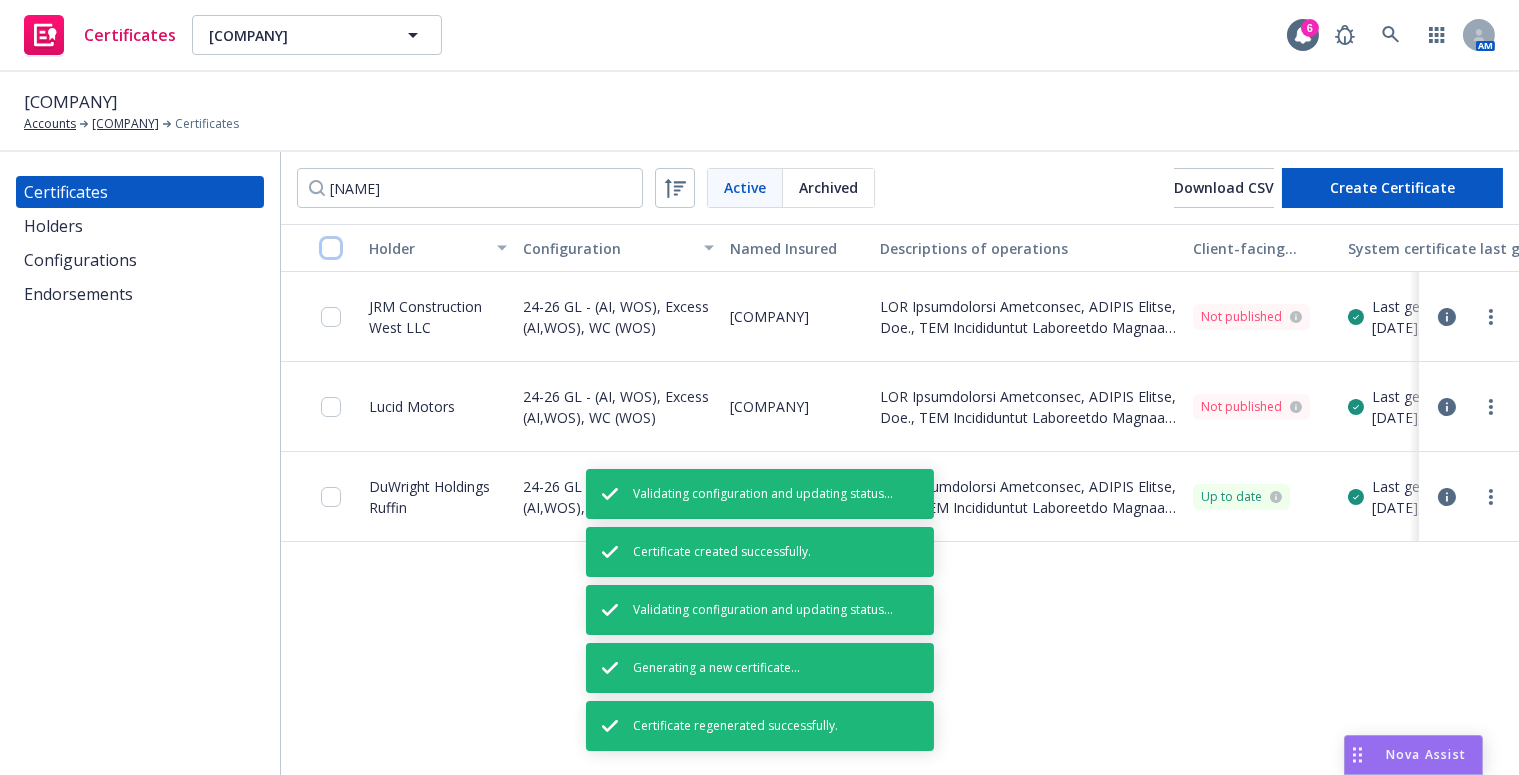 click at bounding box center (331, 248) 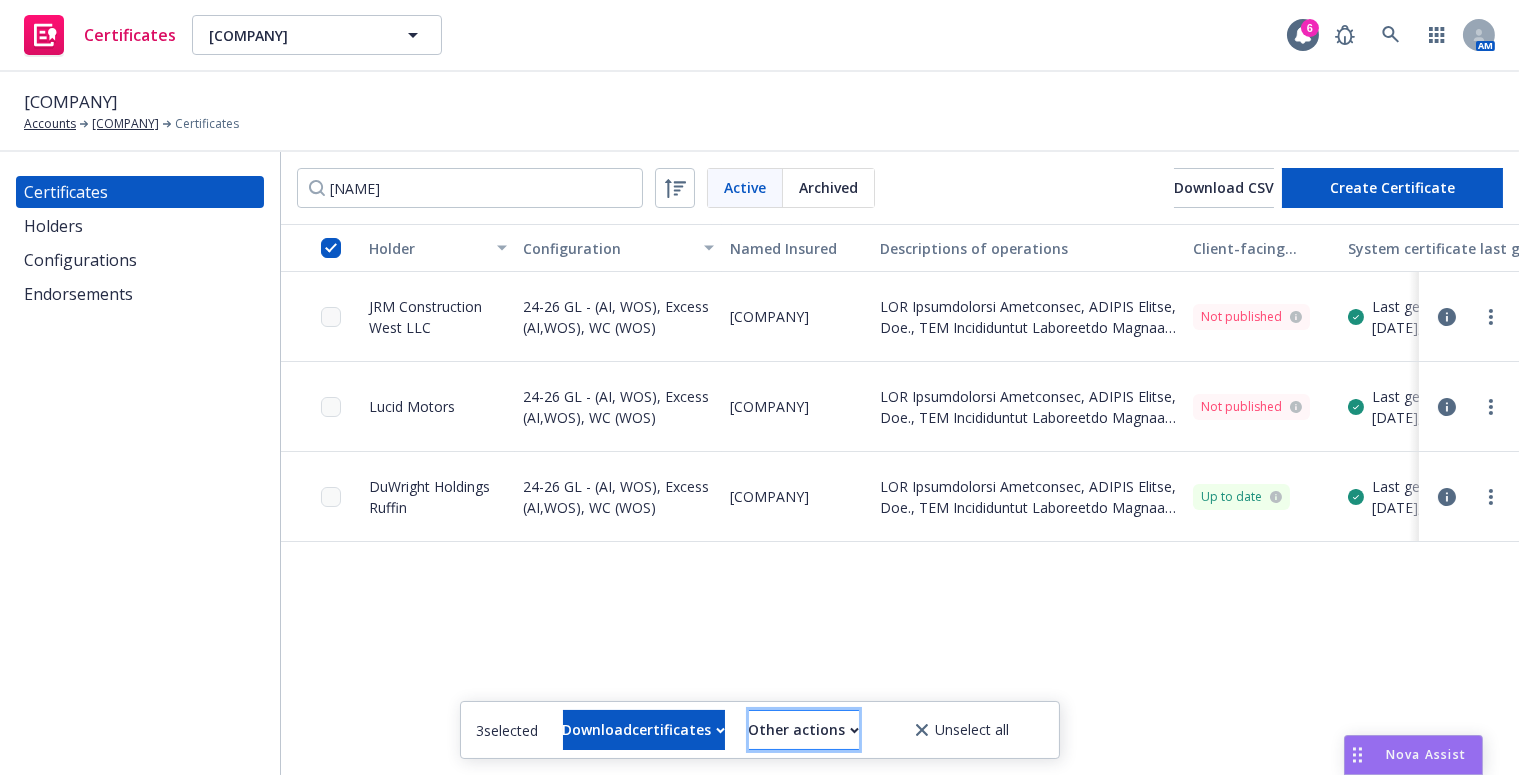 click on "Other actions" at bounding box center (804, 730) 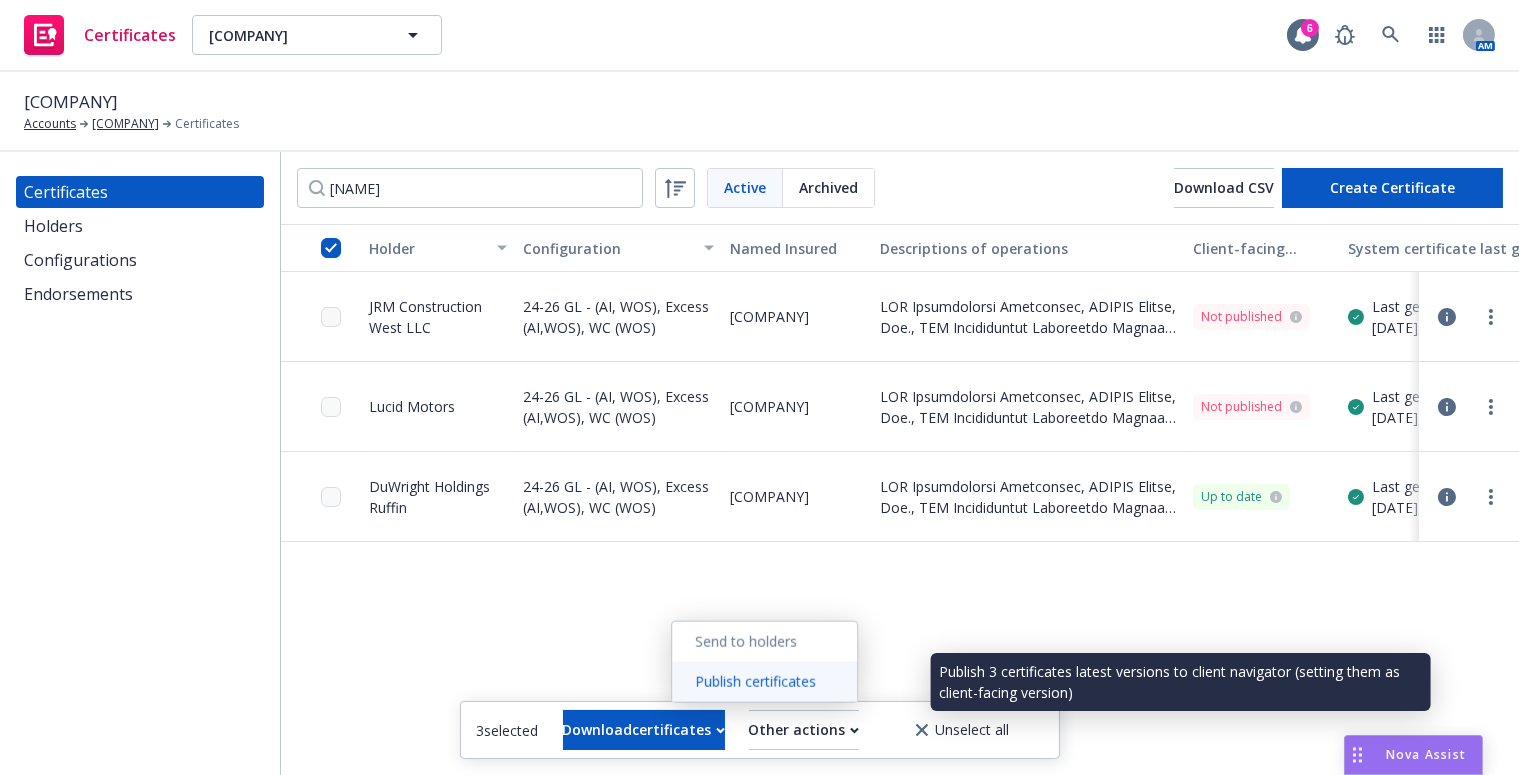 click on "Publish certificates" at bounding box center (764, 682) 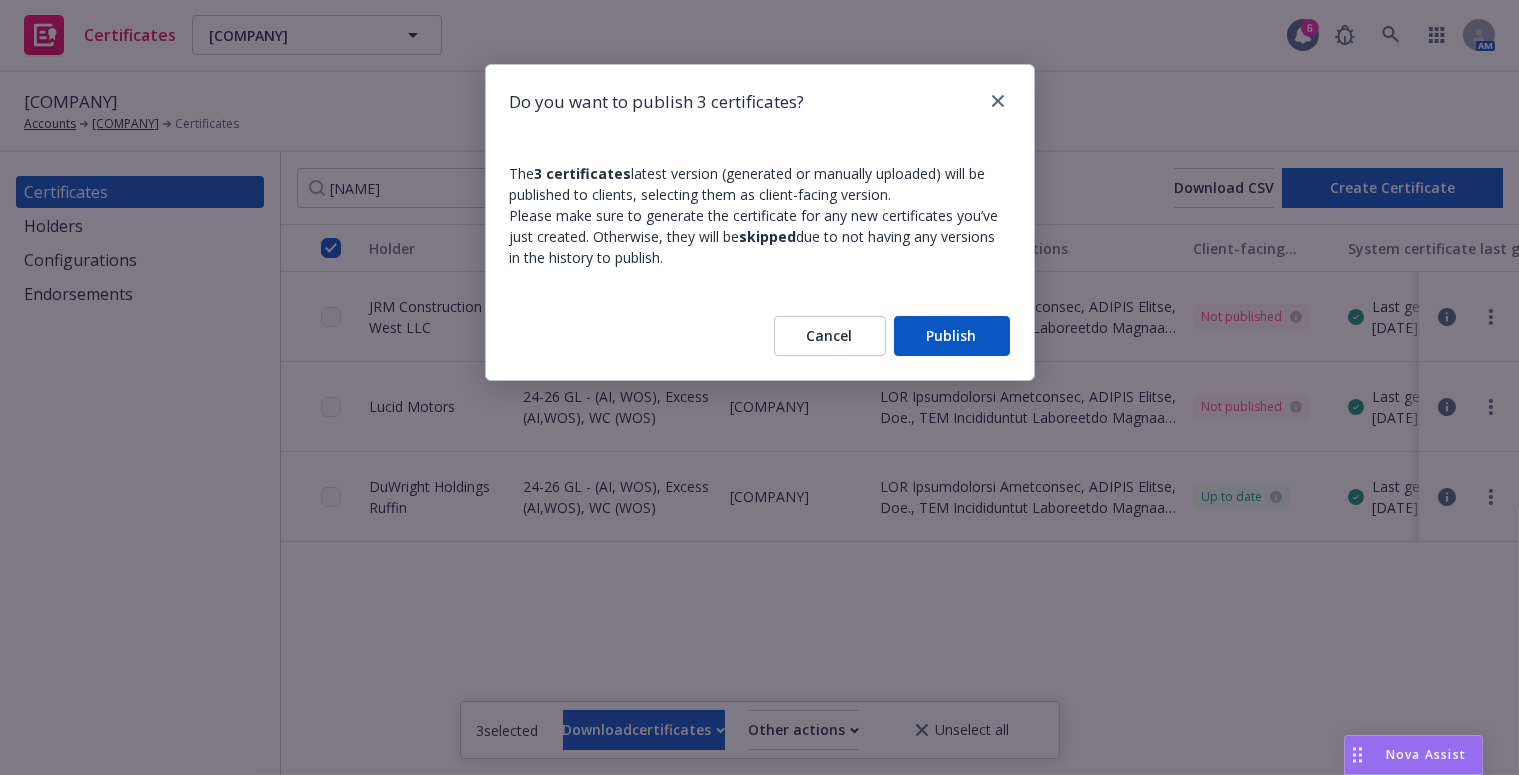 click on "Publish" at bounding box center [952, 336] 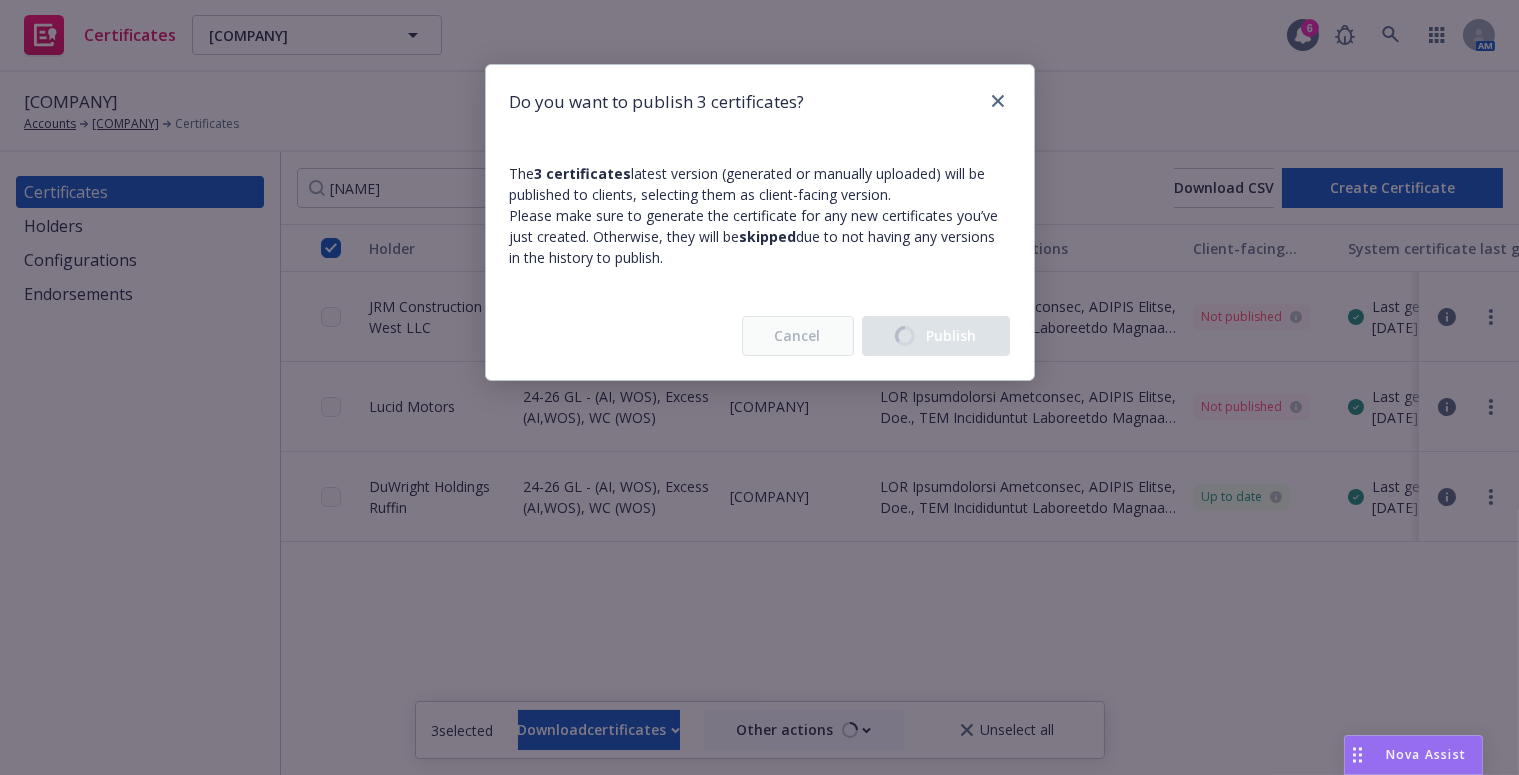 click on "Cancel Publish" at bounding box center [876, 336] 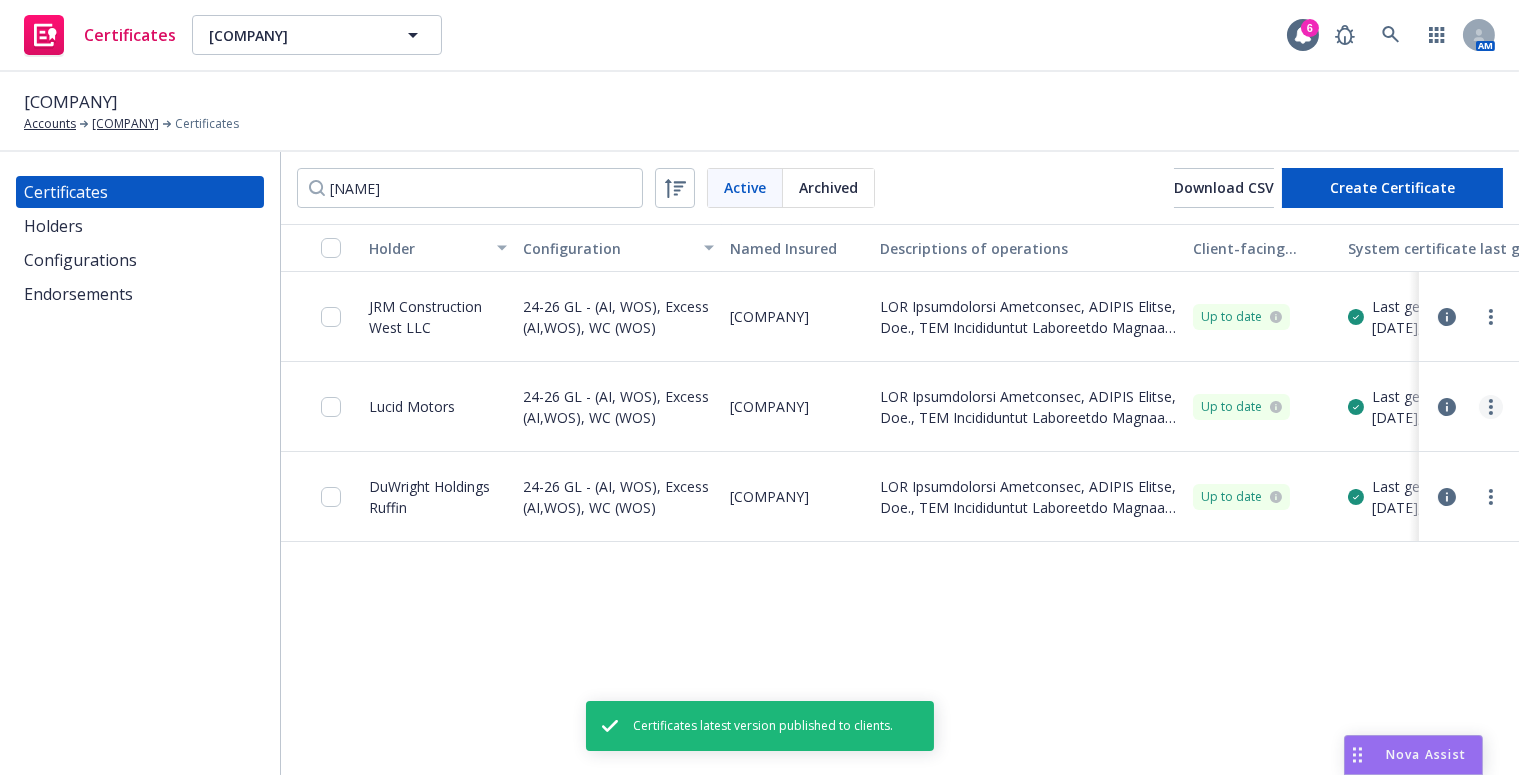 click at bounding box center (1491, 407) 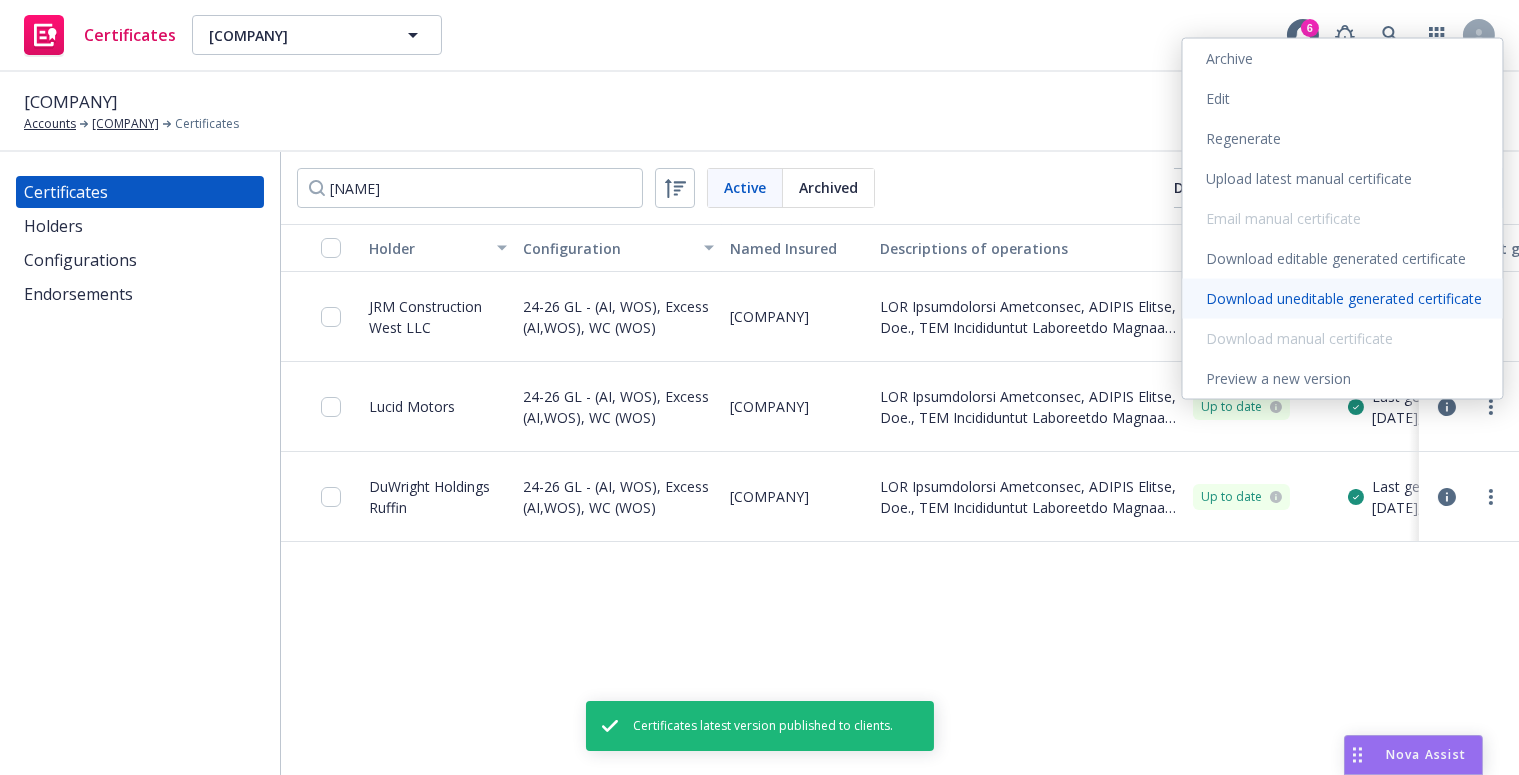 click on "Download uneditable generated certificate" at bounding box center (1343, 299) 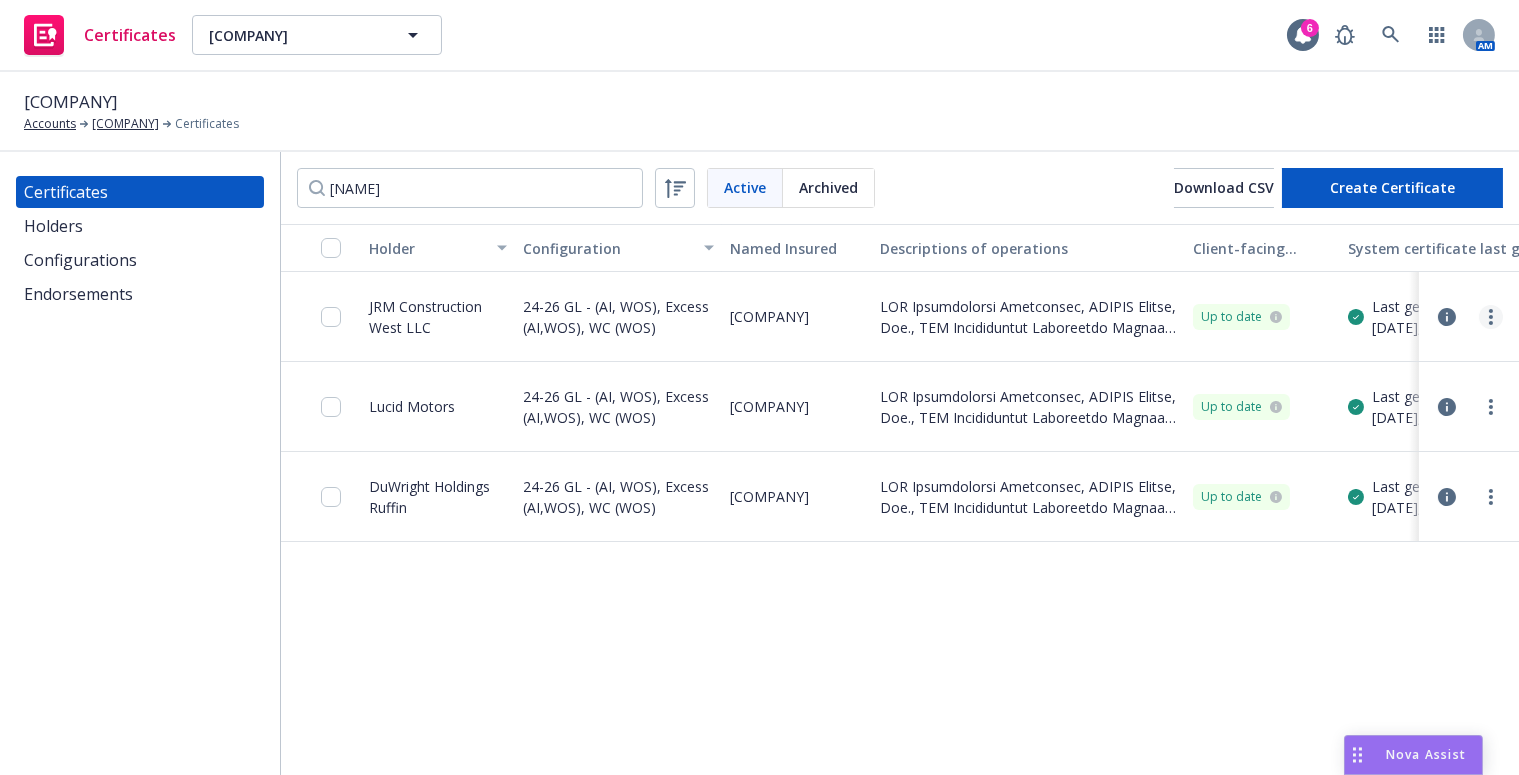 click at bounding box center (1491, 317) 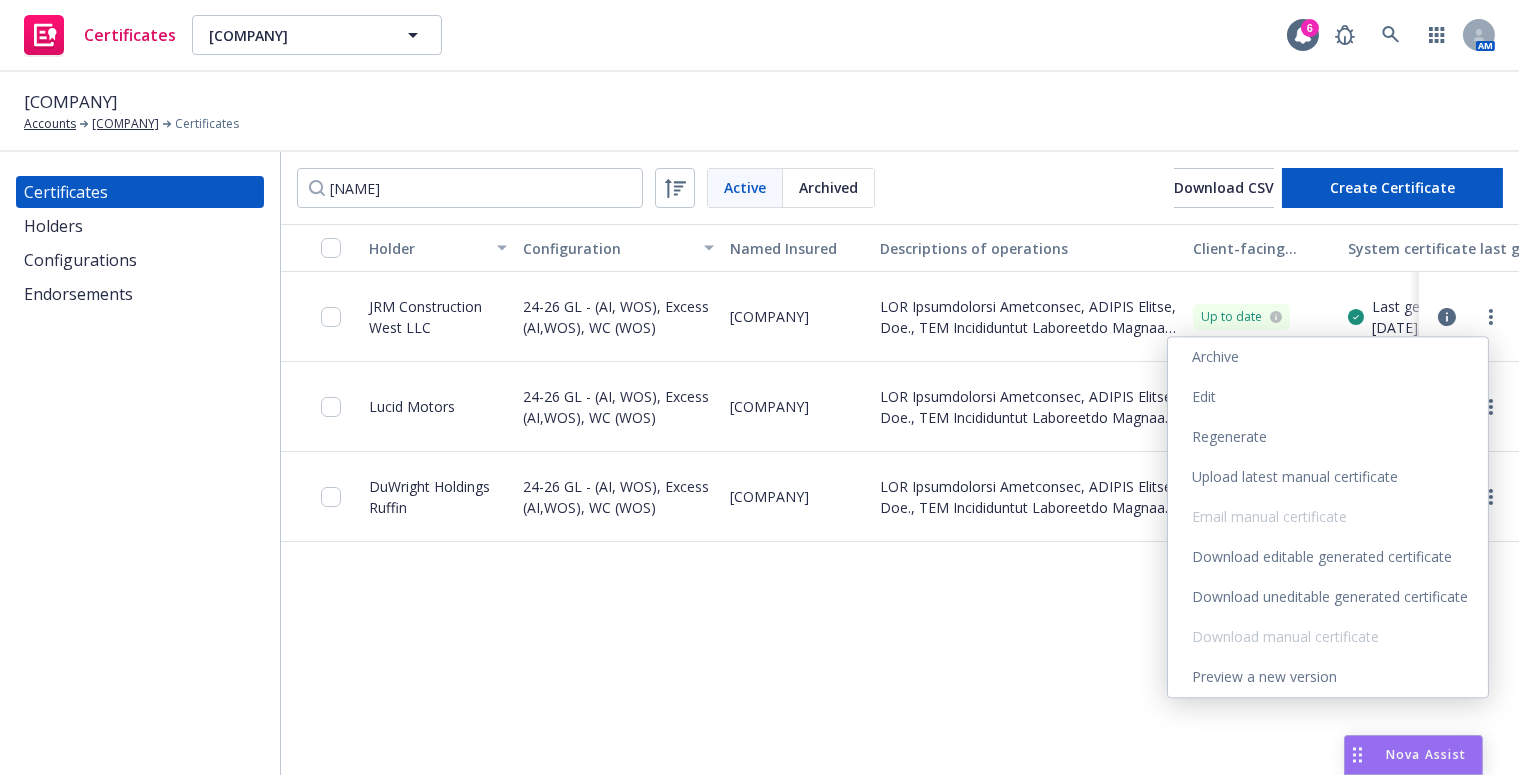 click on "Download uneditable generated certificate" at bounding box center (1328, 597) 